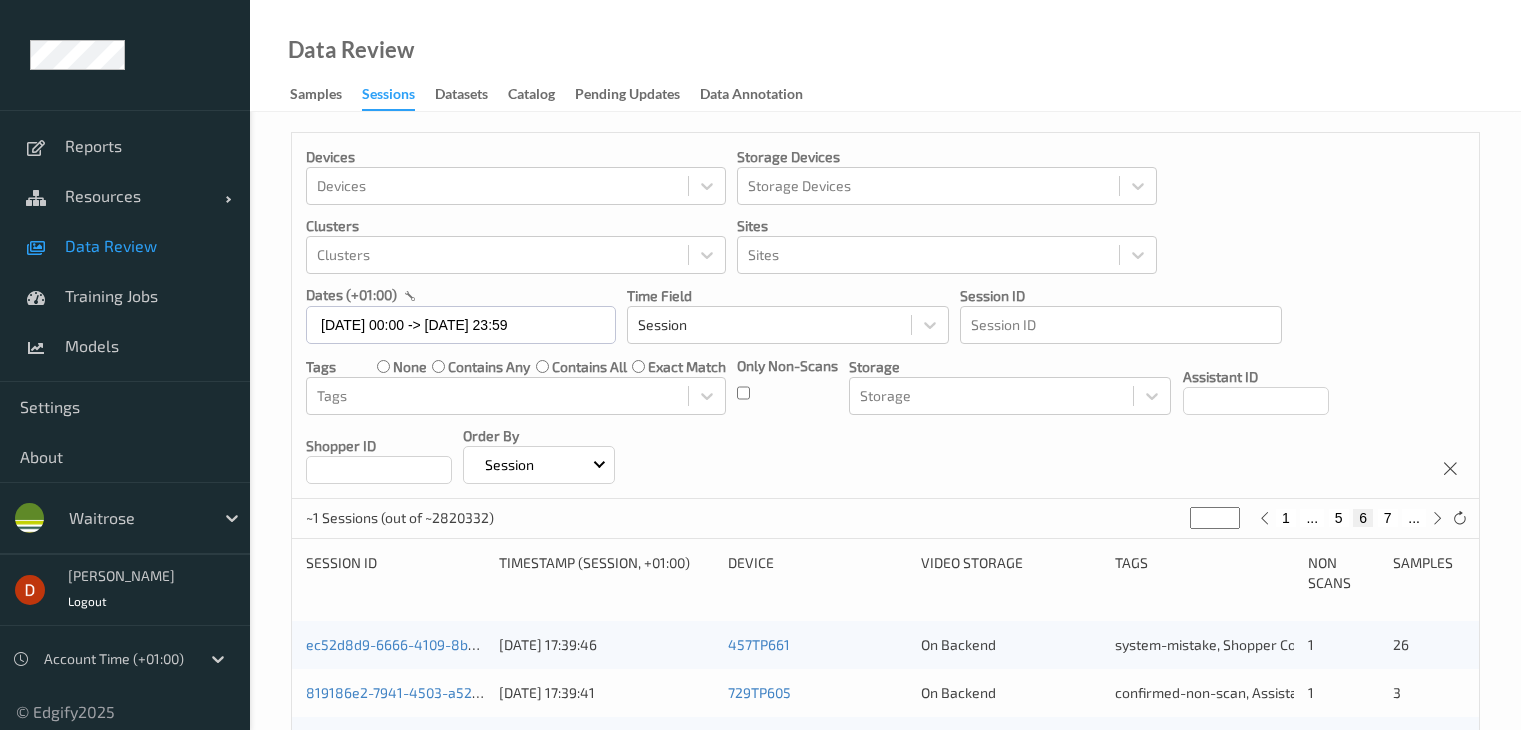 scroll, scrollTop: 932, scrollLeft: 0, axis: vertical 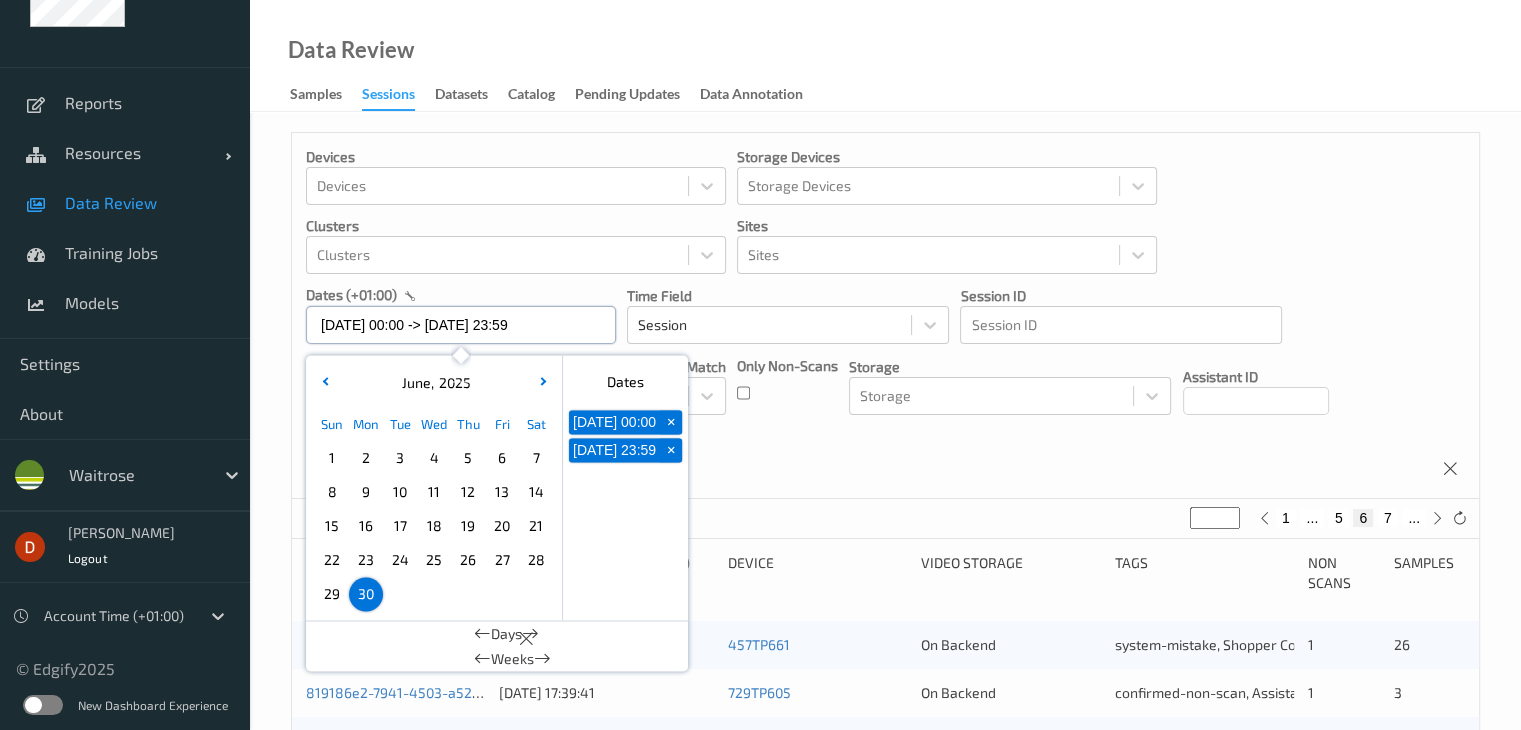 click on "[DATE] 00:00 -> [DATE] 23:59" at bounding box center (461, 325) 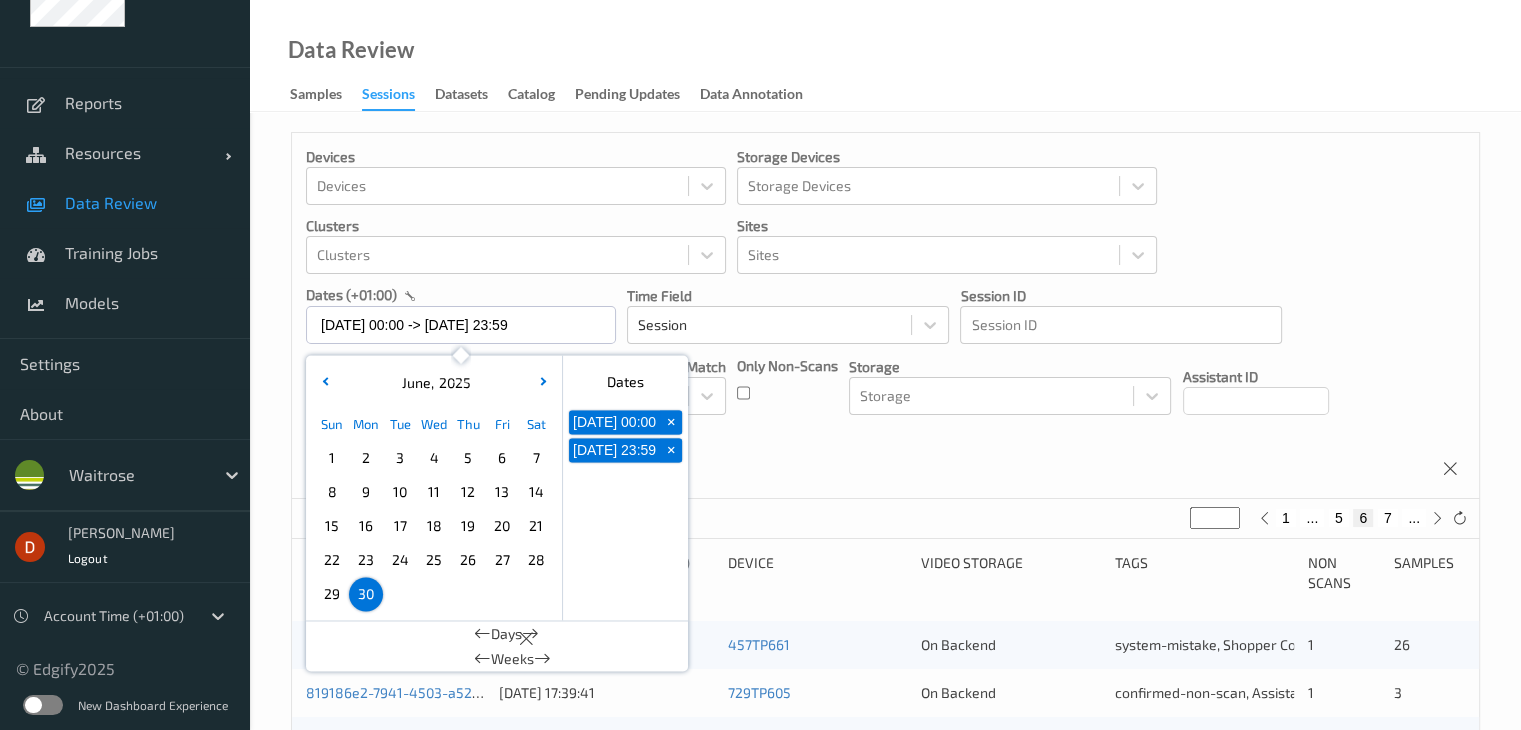 click on "+" at bounding box center (671, 422) 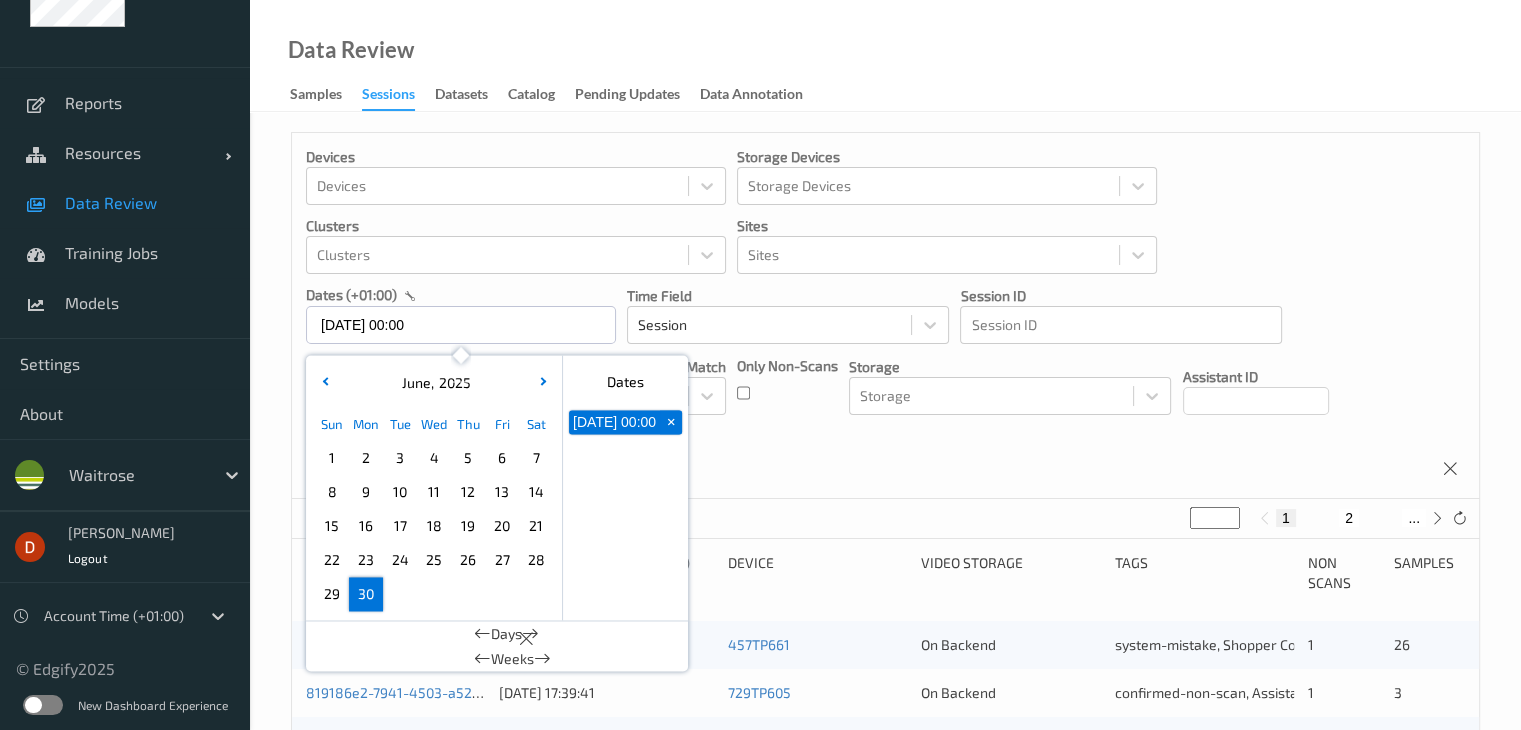click on "30" at bounding box center [366, 594] 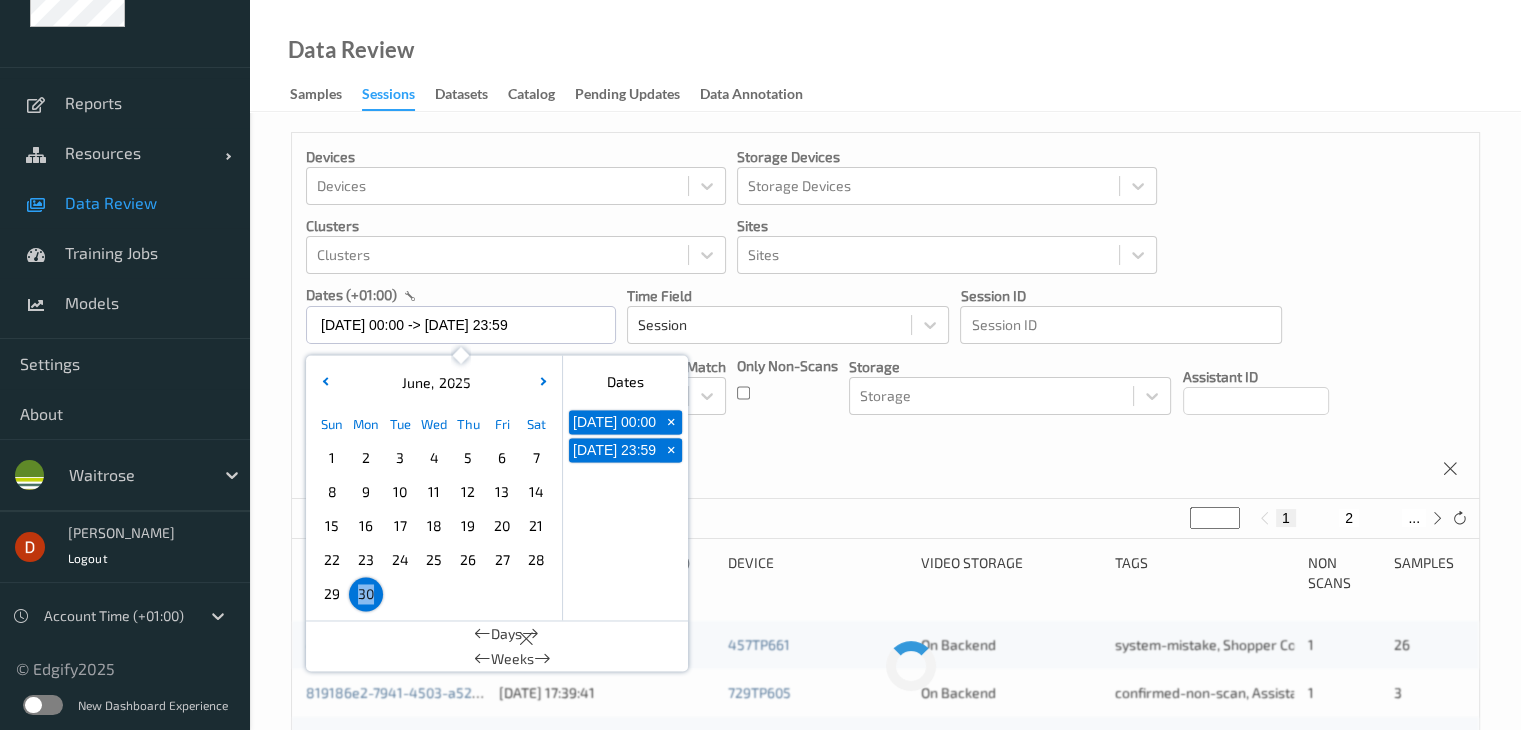 click on "30" at bounding box center (366, 594) 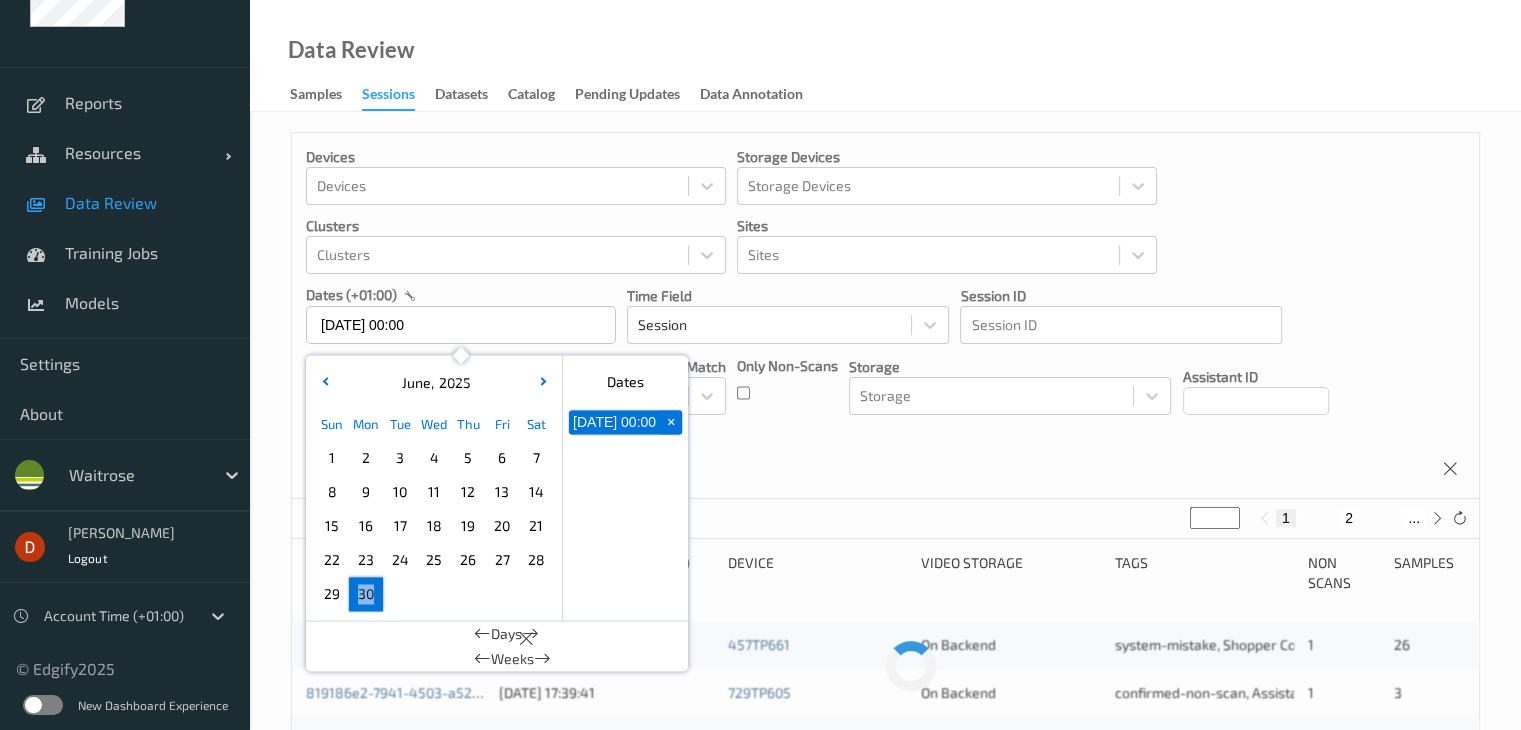click on "30" at bounding box center (366, 594) 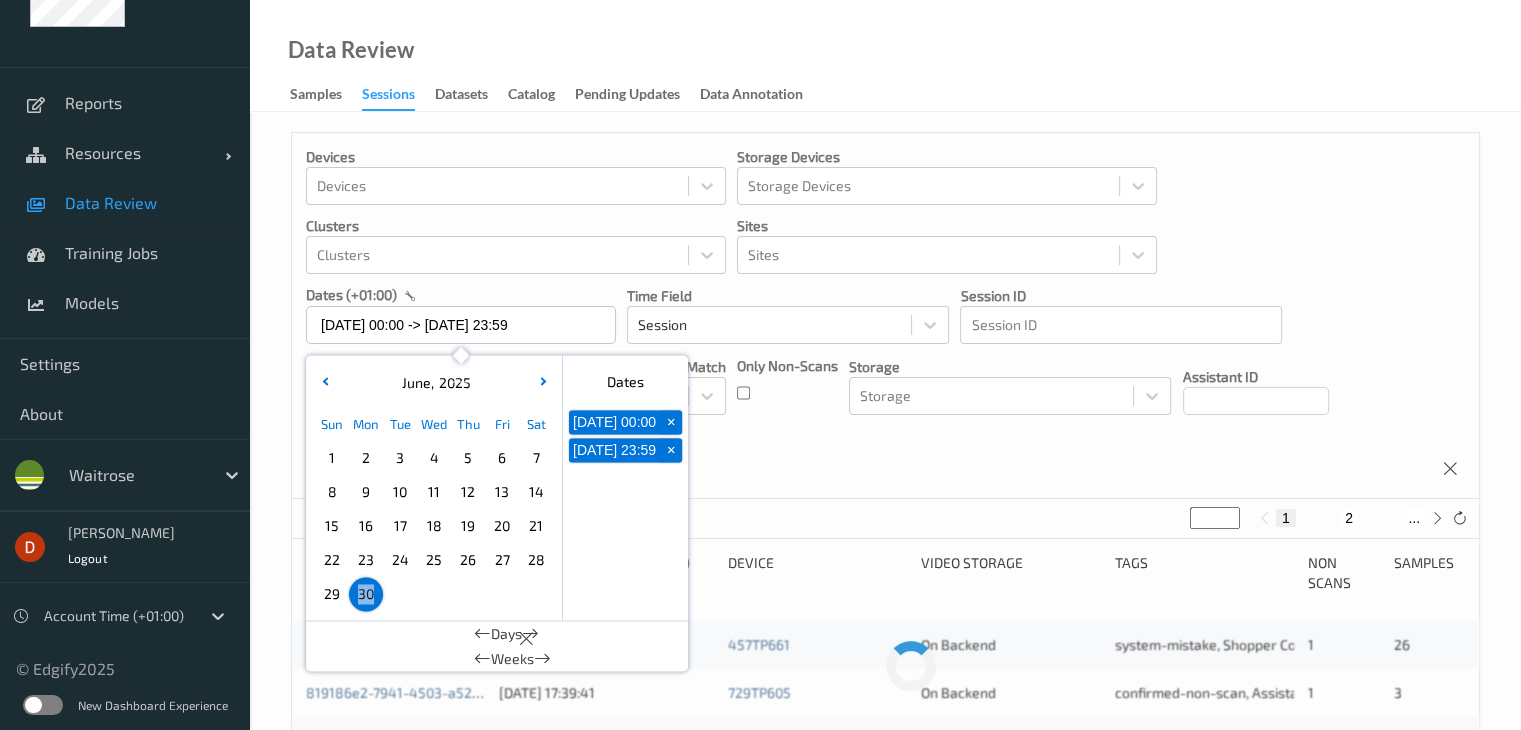 click on "30" at bounding box center (366, 594) 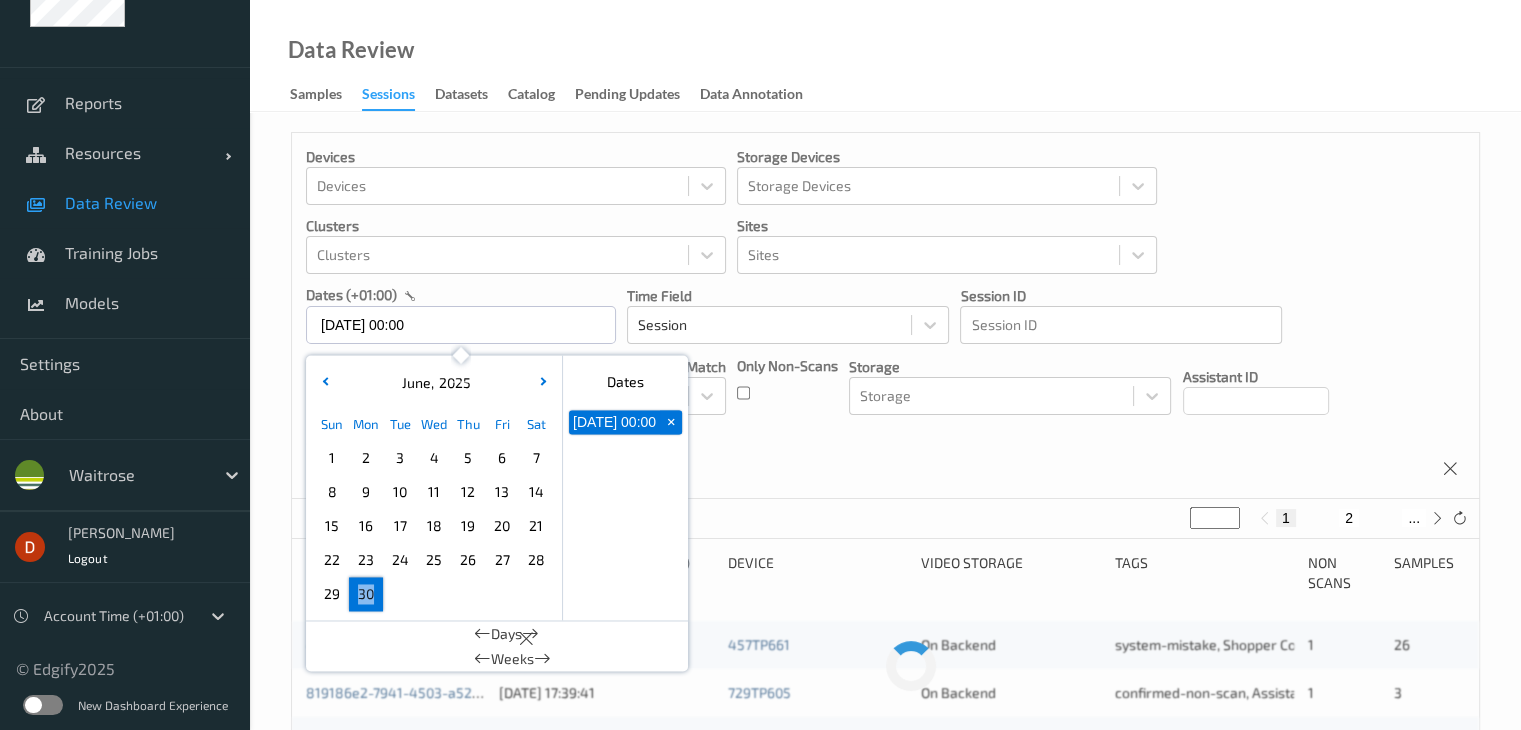 click on "30" at bounding box center (366, 594) 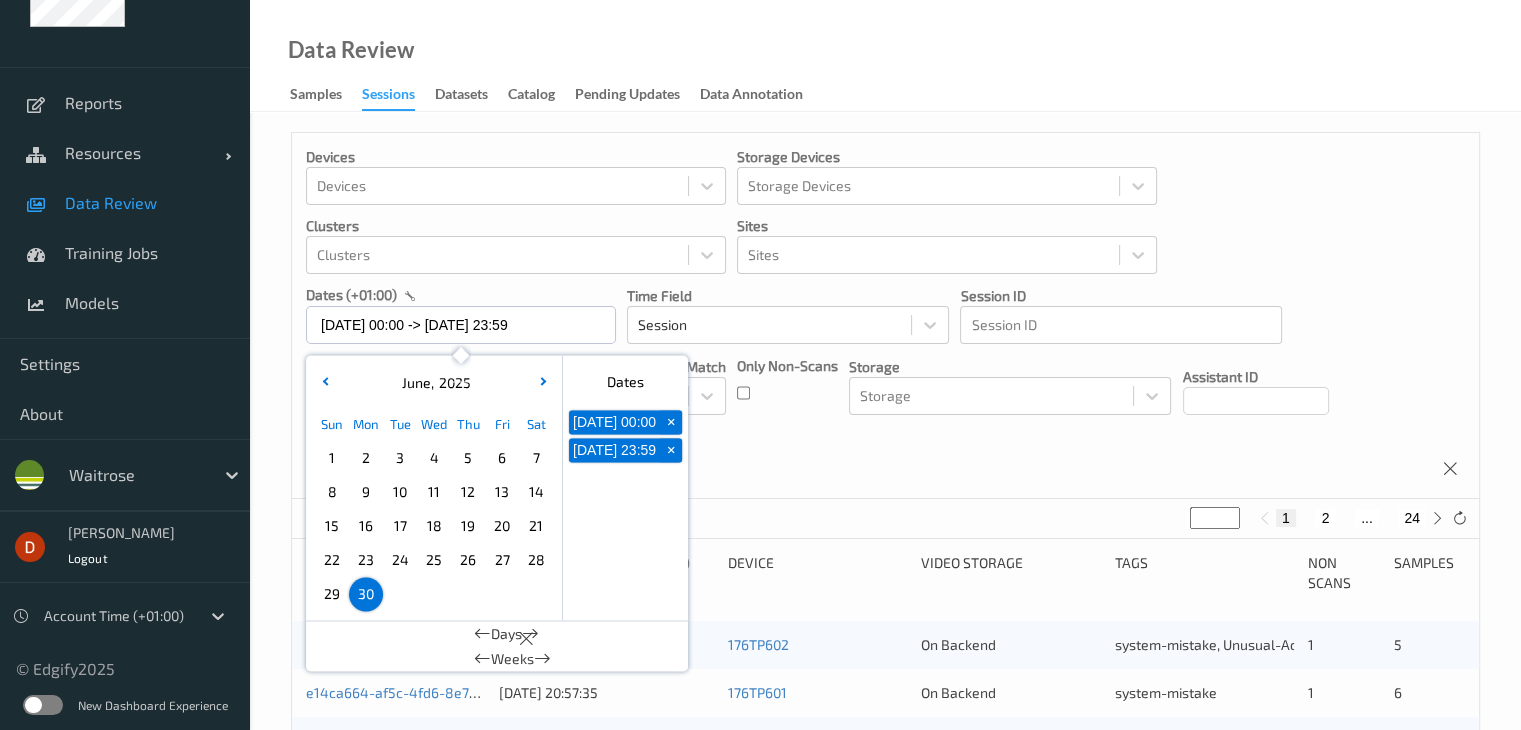 click on "469 Sessions (out of ~2834012) *  1   2   ...   24" at bounding box center [885, 519] 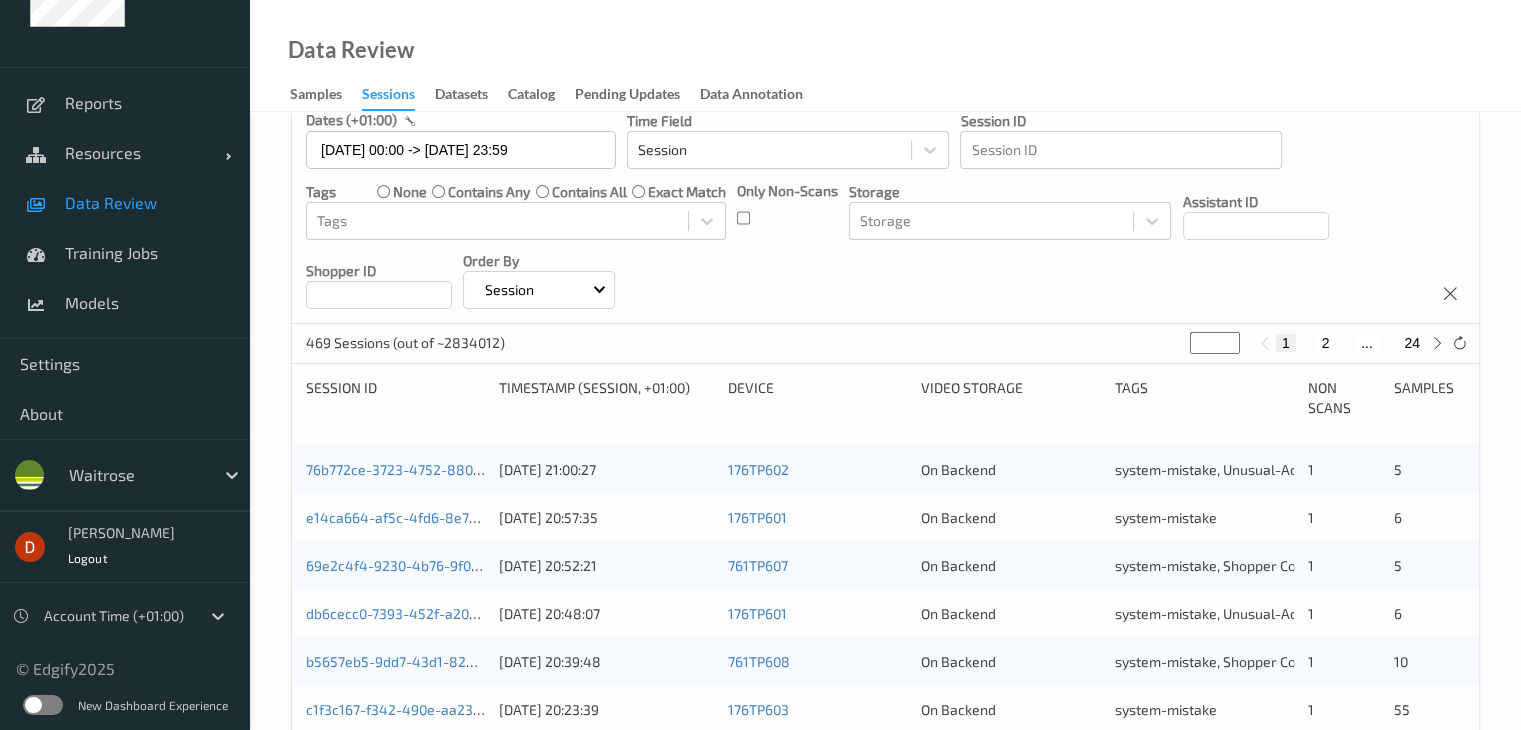 scroll, scrollTop: 87, scrollLeft: 0, axis: vertical 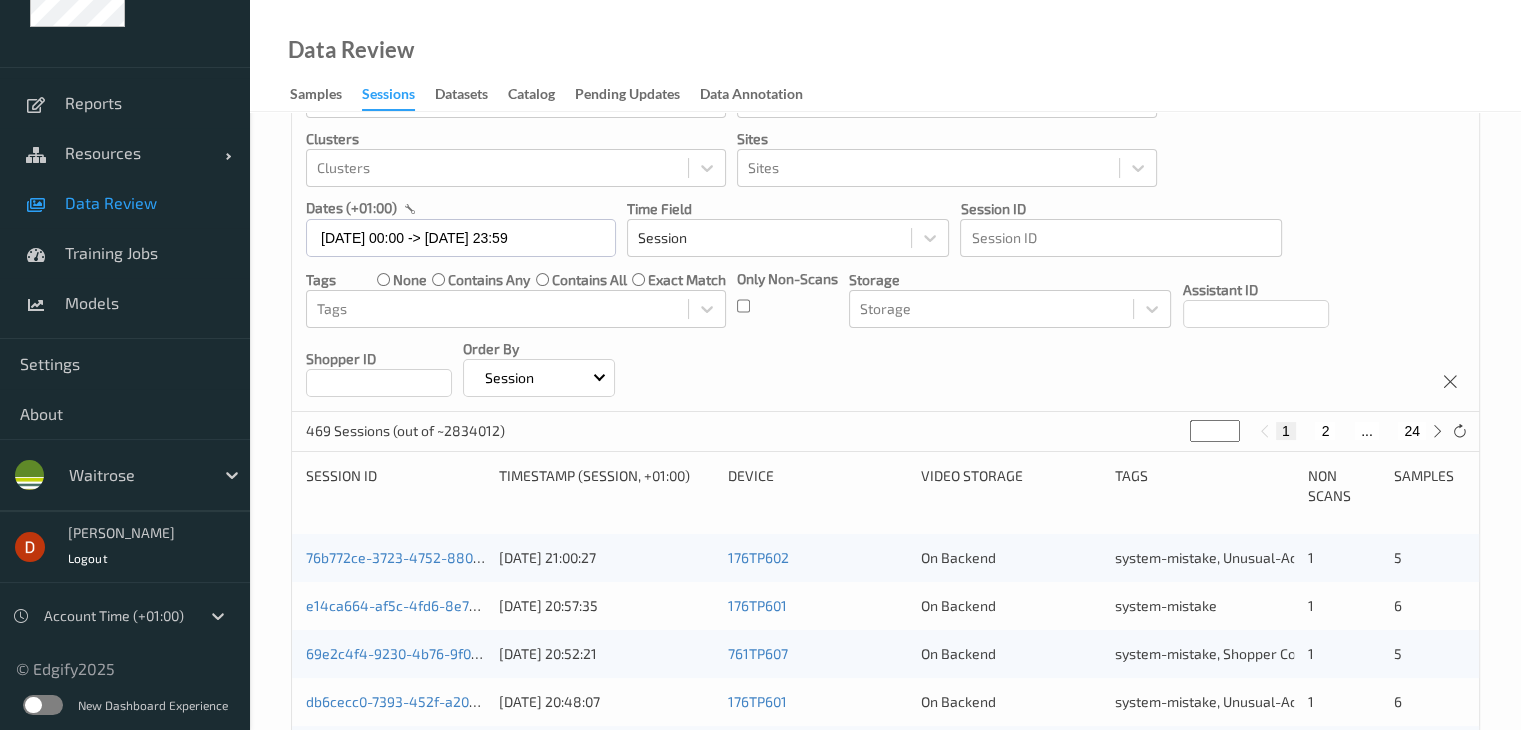 click on "*" at bounding box center (1215, 431) 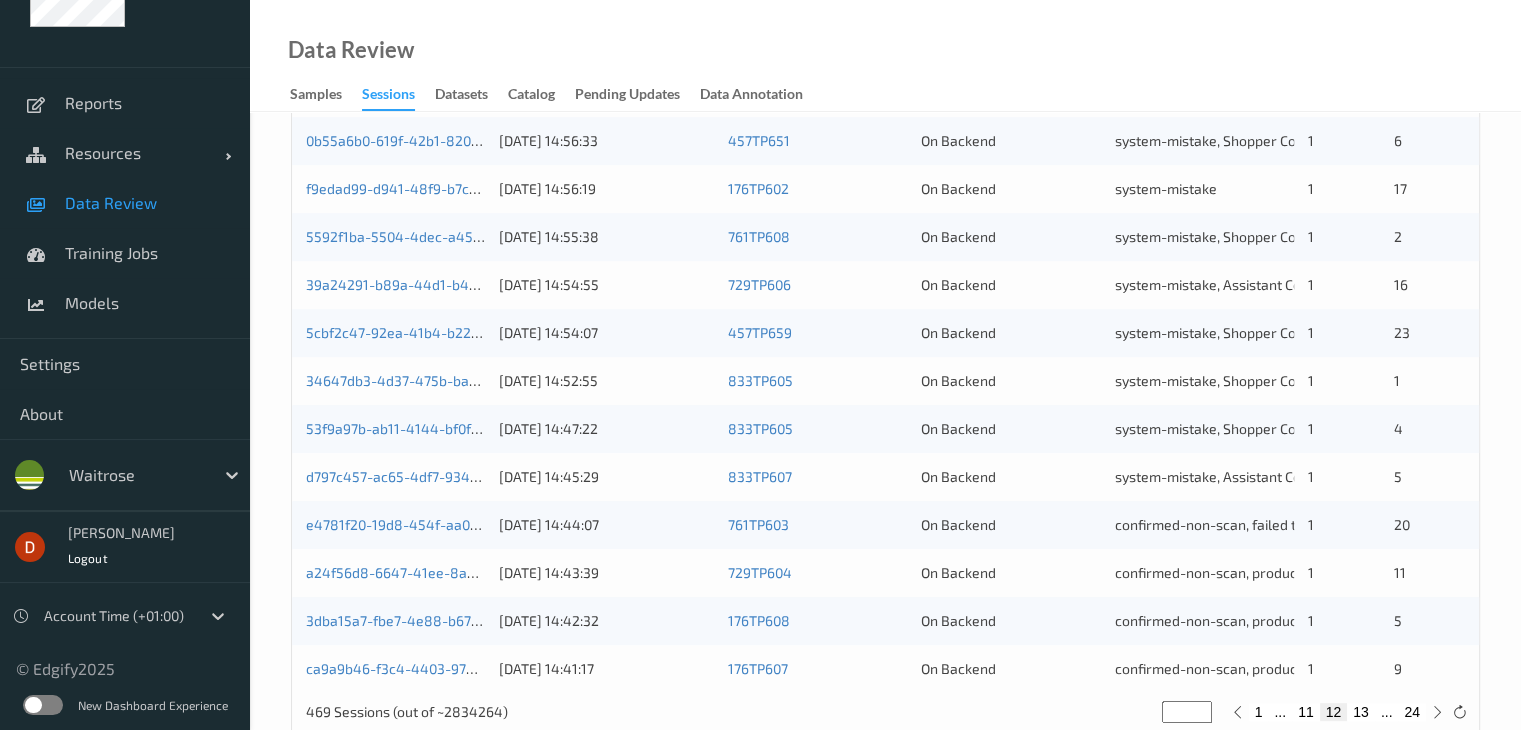 scroll, scrollTop: 932, scrollLeft: 0, axis: vertical 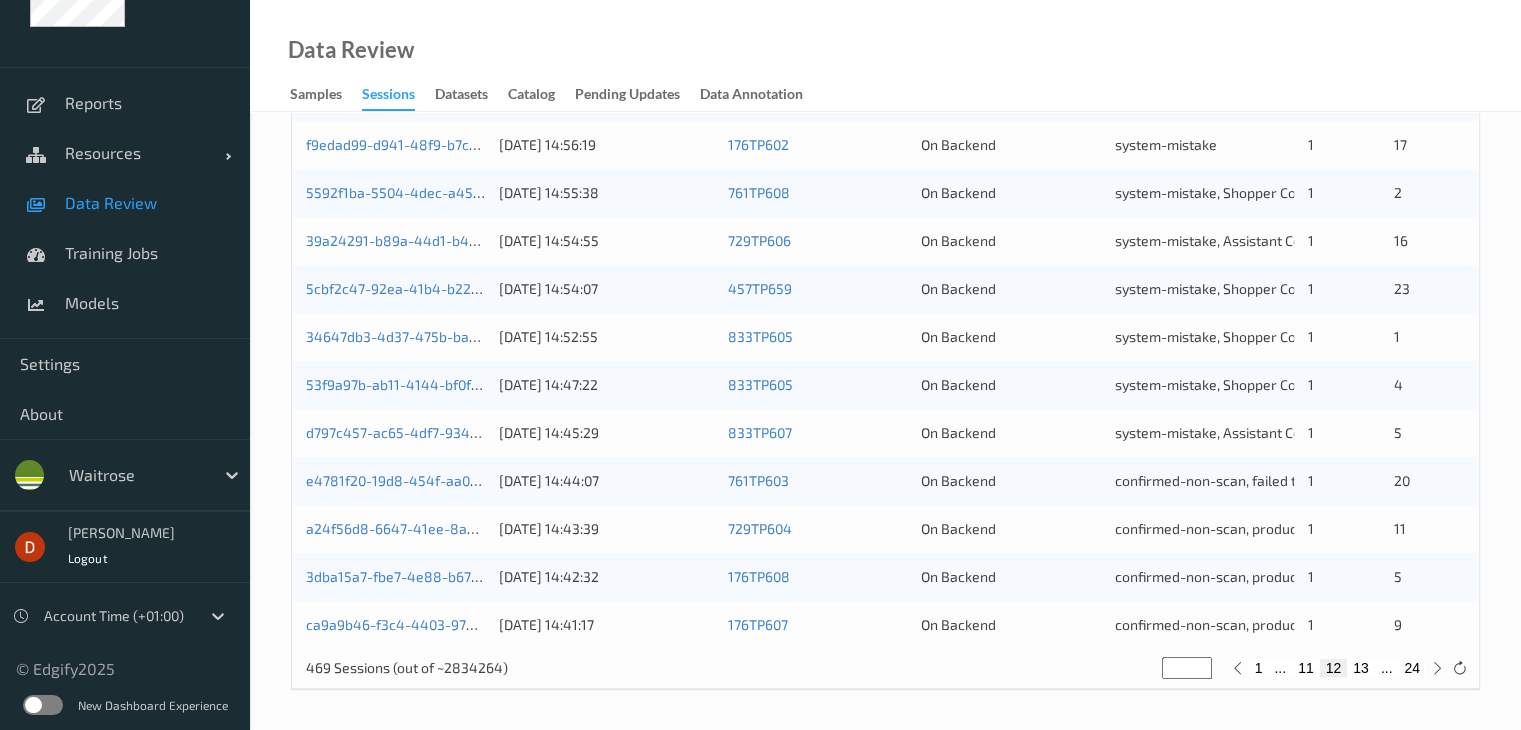 click on "13" at bounding box center (1361, 668) 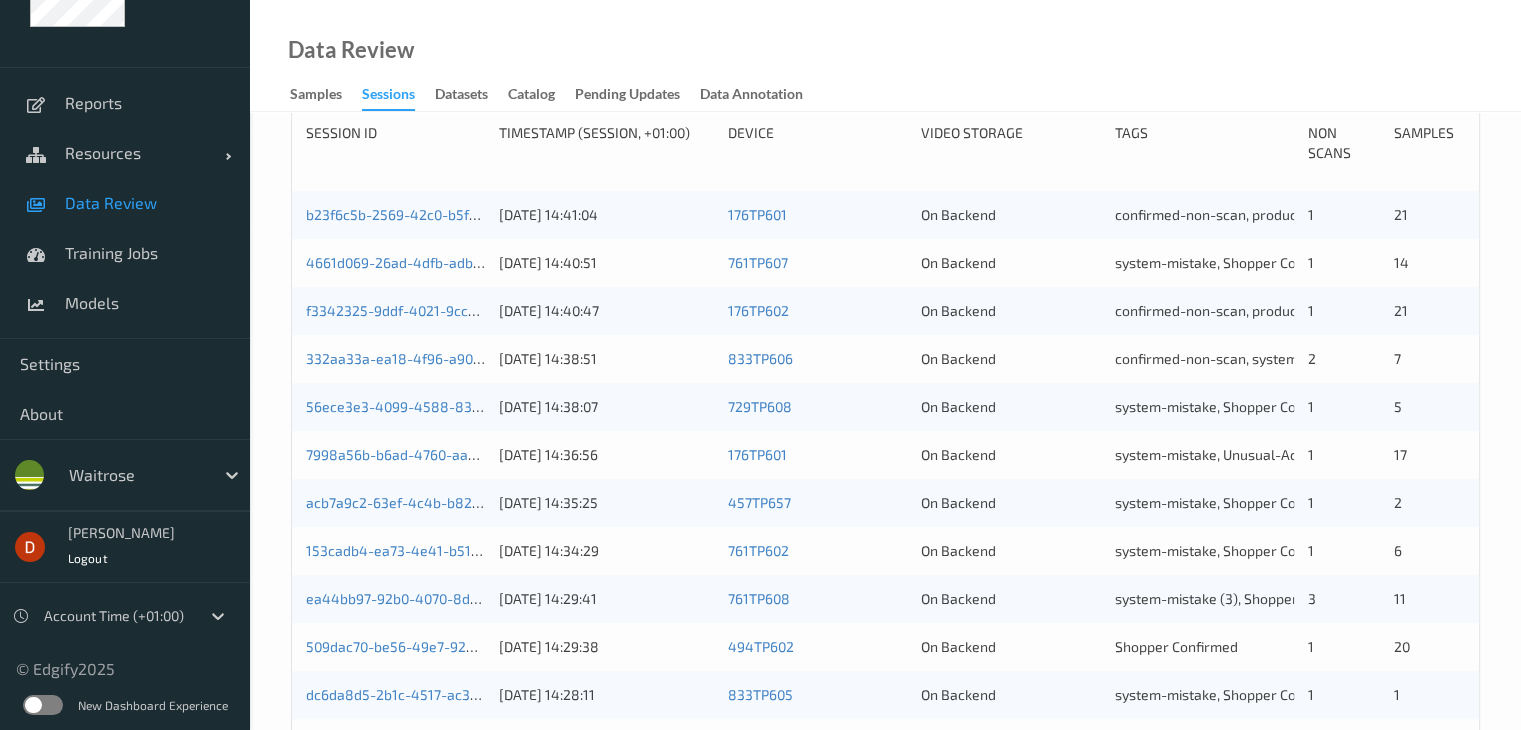 scroll, scrollTop: 451, scrollLeft: 0, axis: vertical 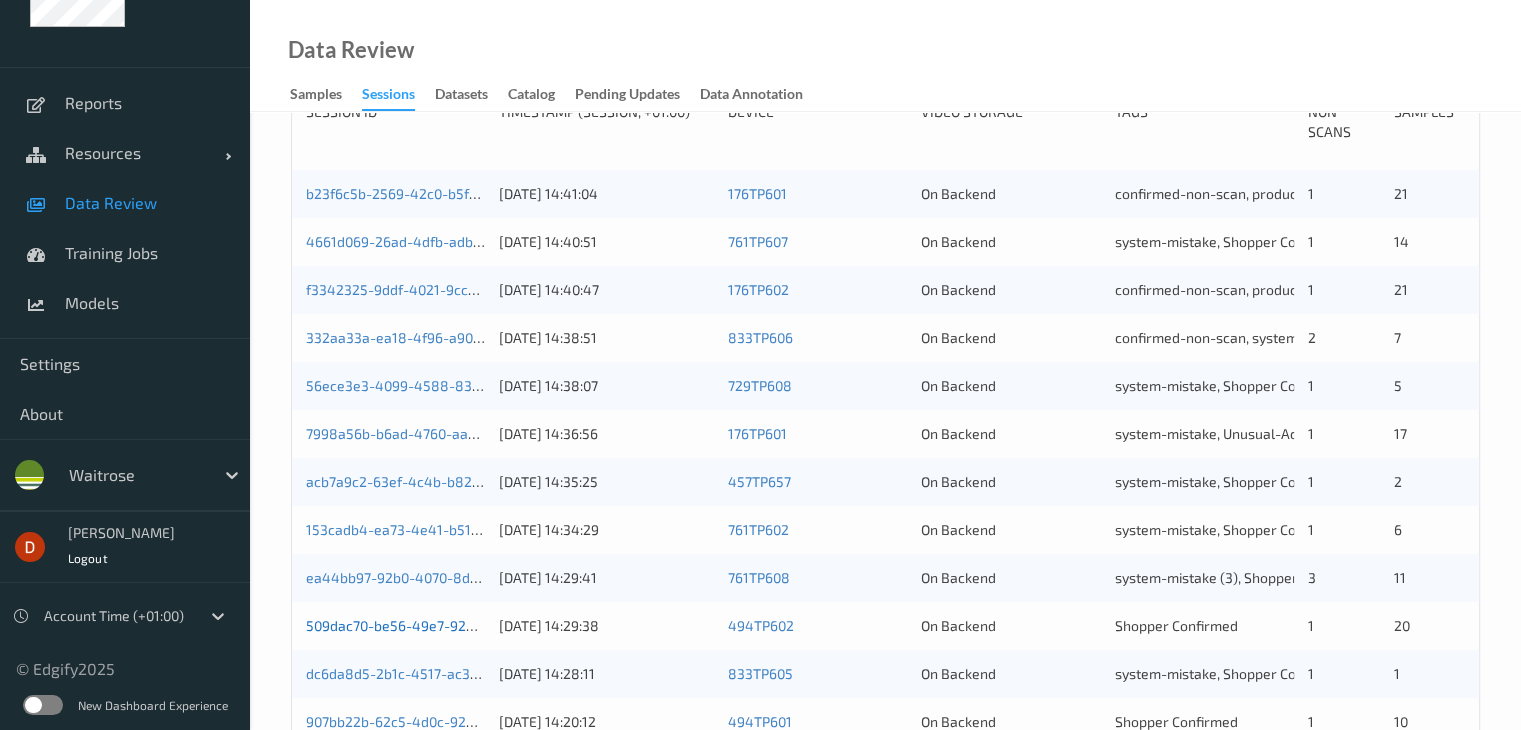 click on "509dac70-be56-49e7-9283-6cceba40f26d" at bounding box center (443, 625) 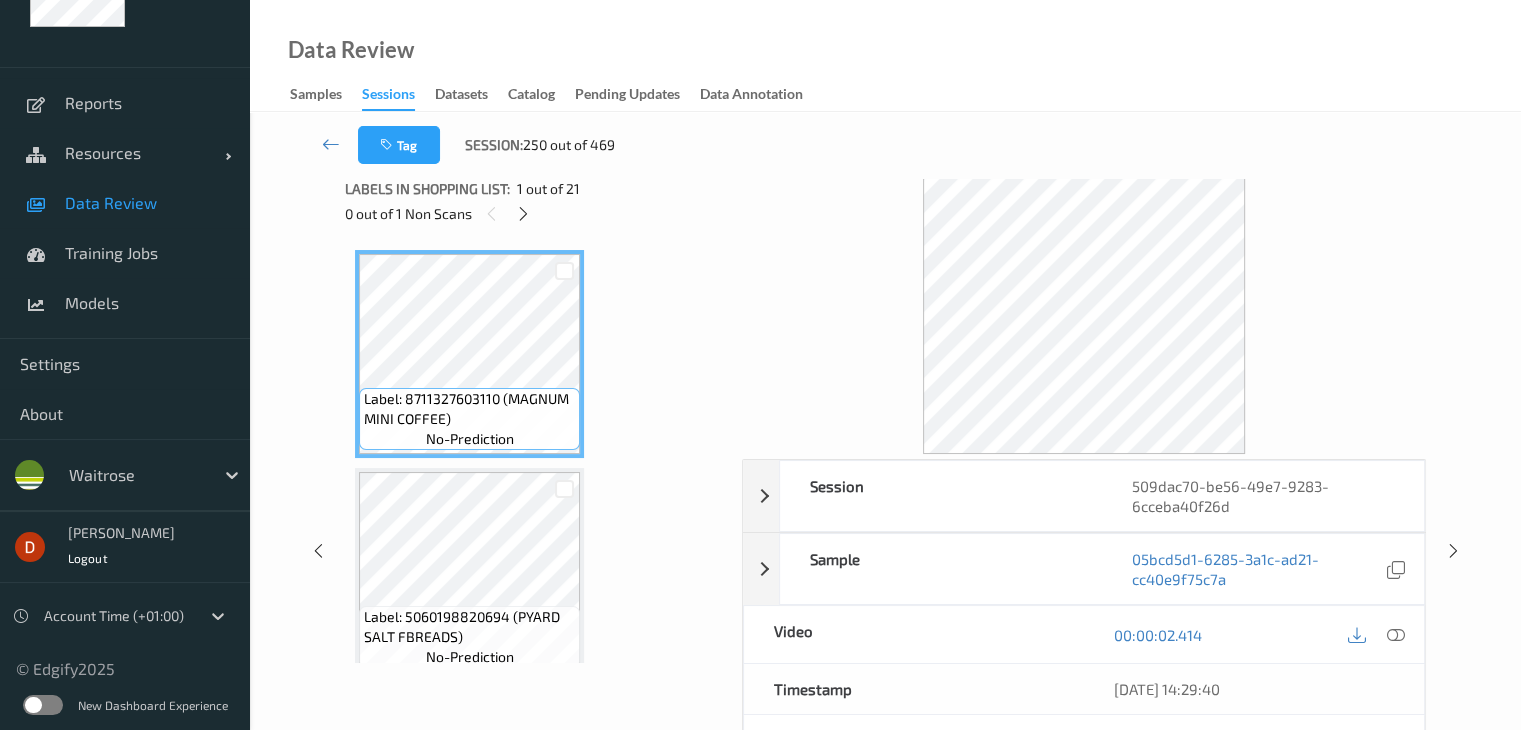 scroll, scrollTop: 15, scrollLeft: 0, axis: vertical 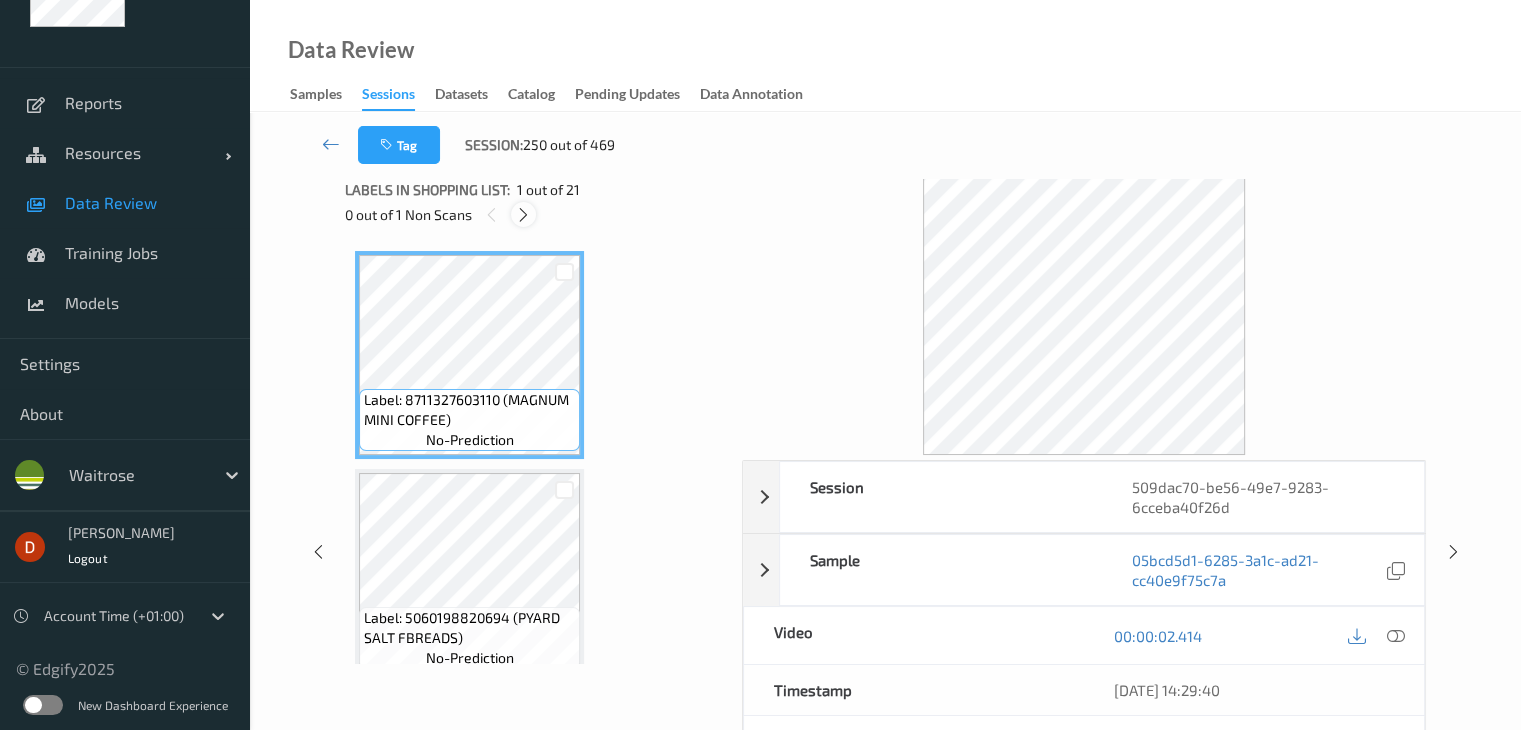 click at bounding box center (523, 215) 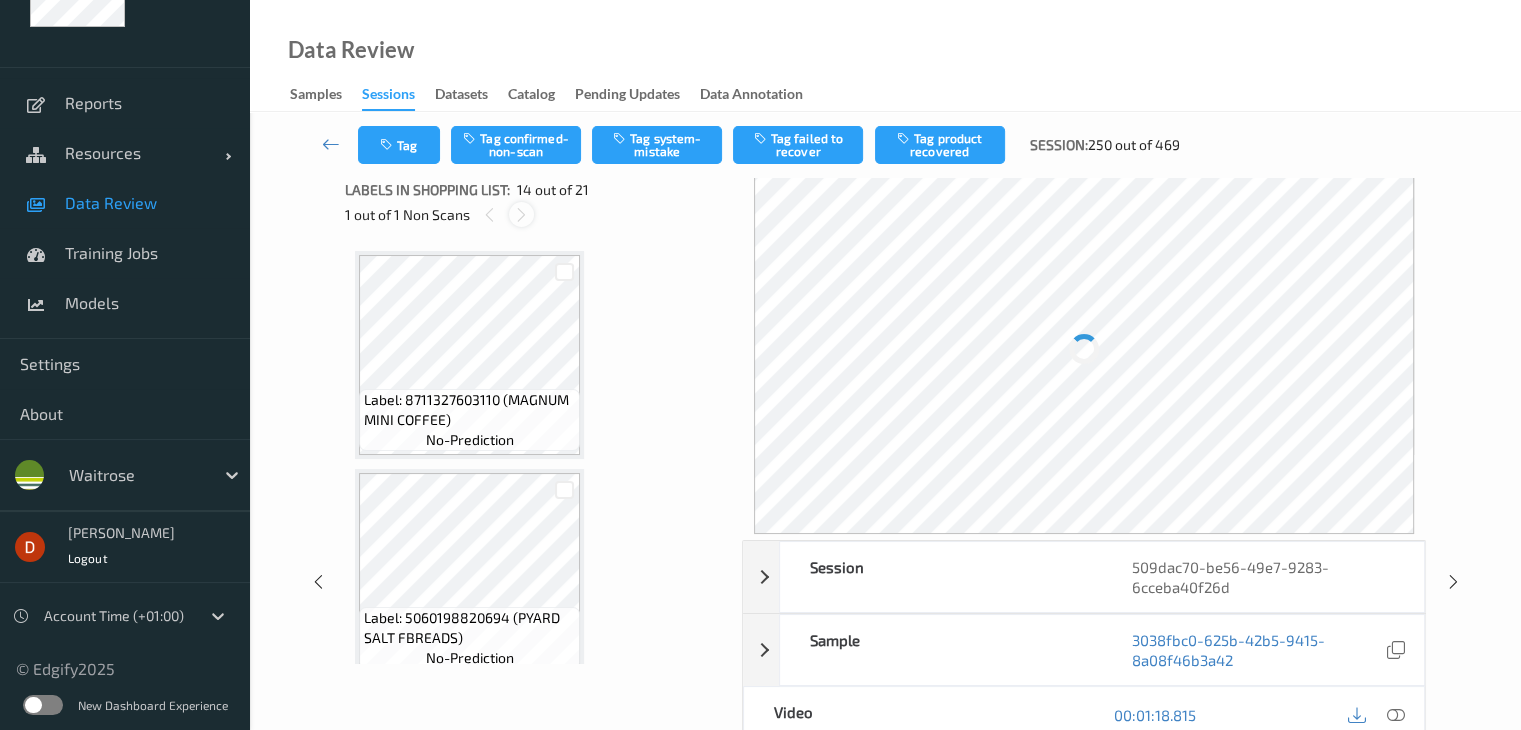 scroll, scrollTop: 2626, scrollLeft: 0, axis: vertical 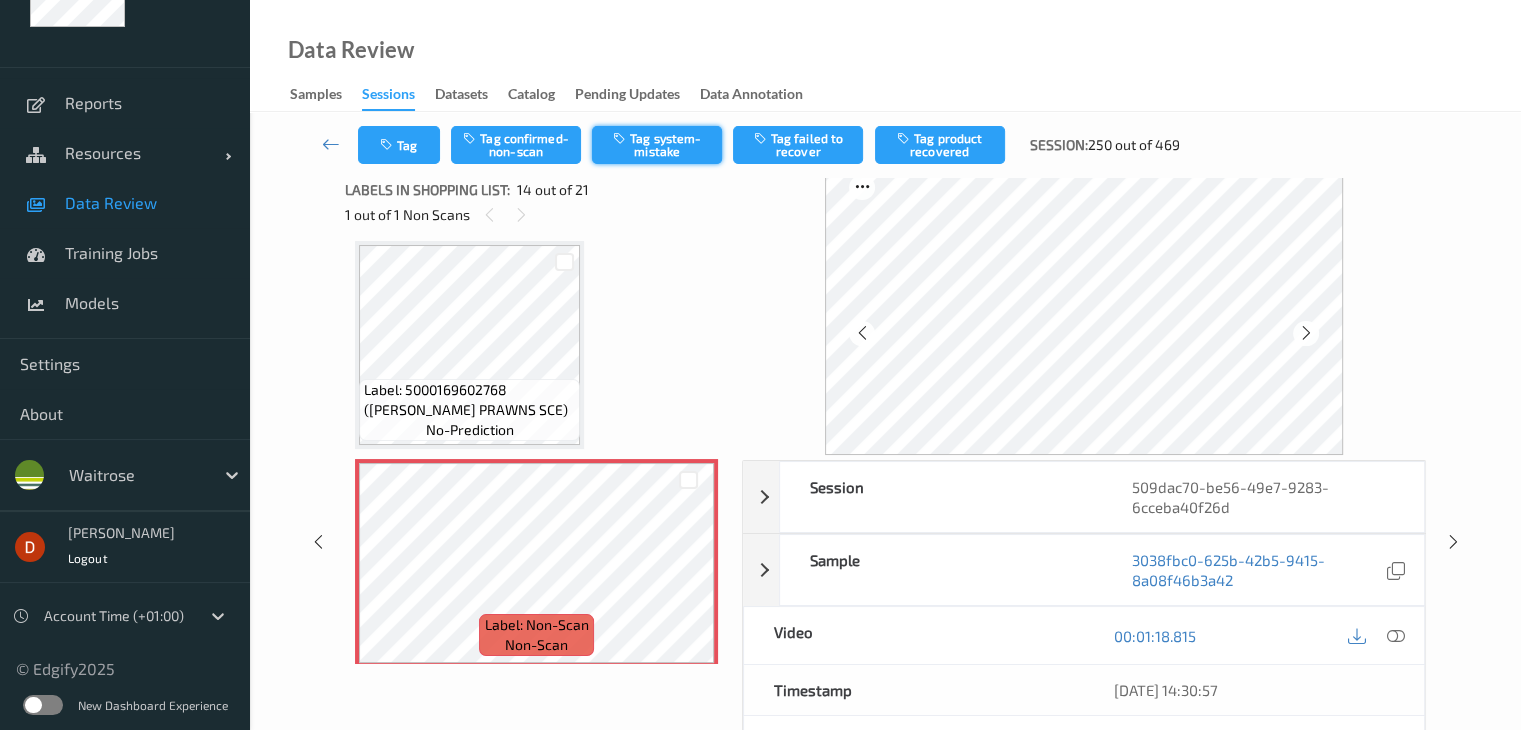 click on "Tag   system-mistake" at bounding box center [657, 145] 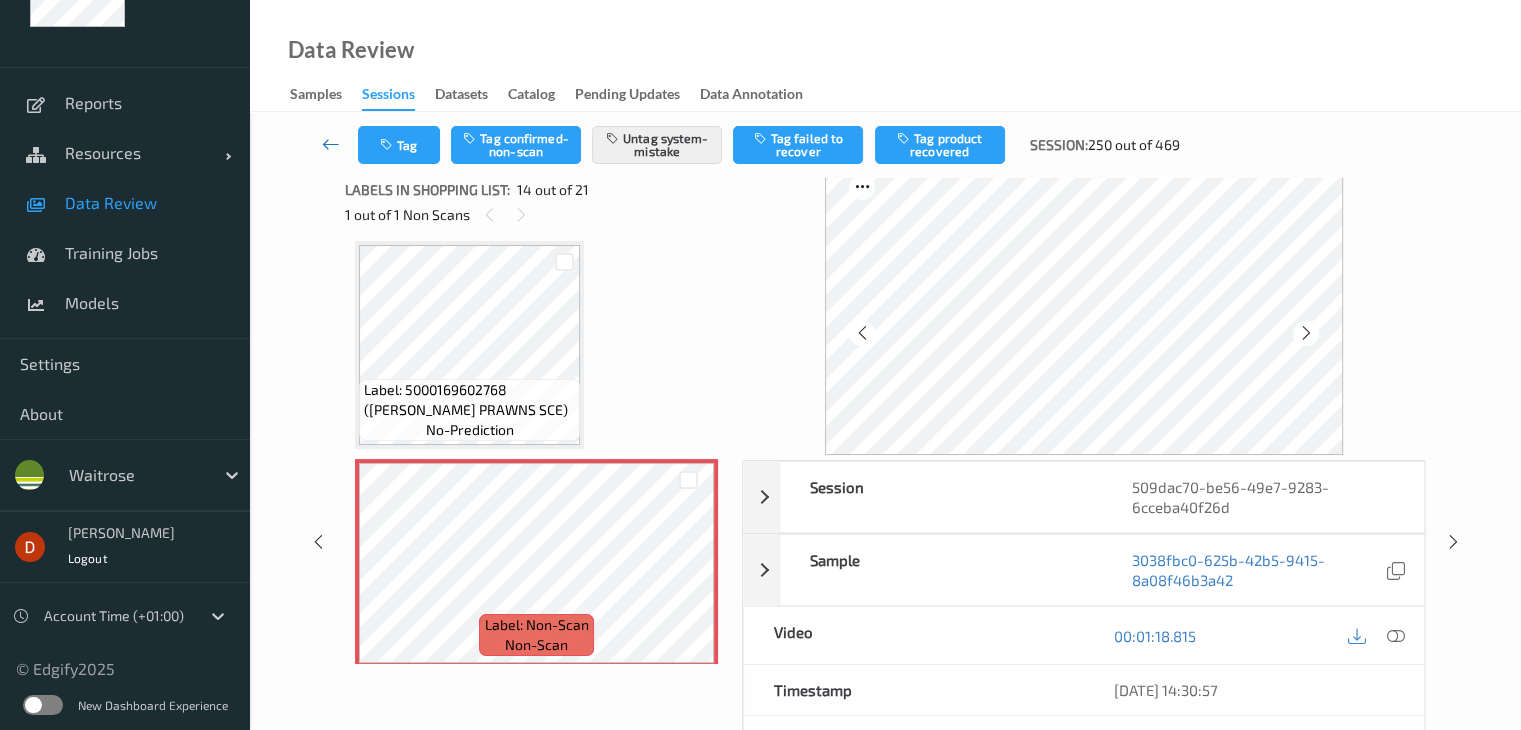 click at bounding box center [331, 144] 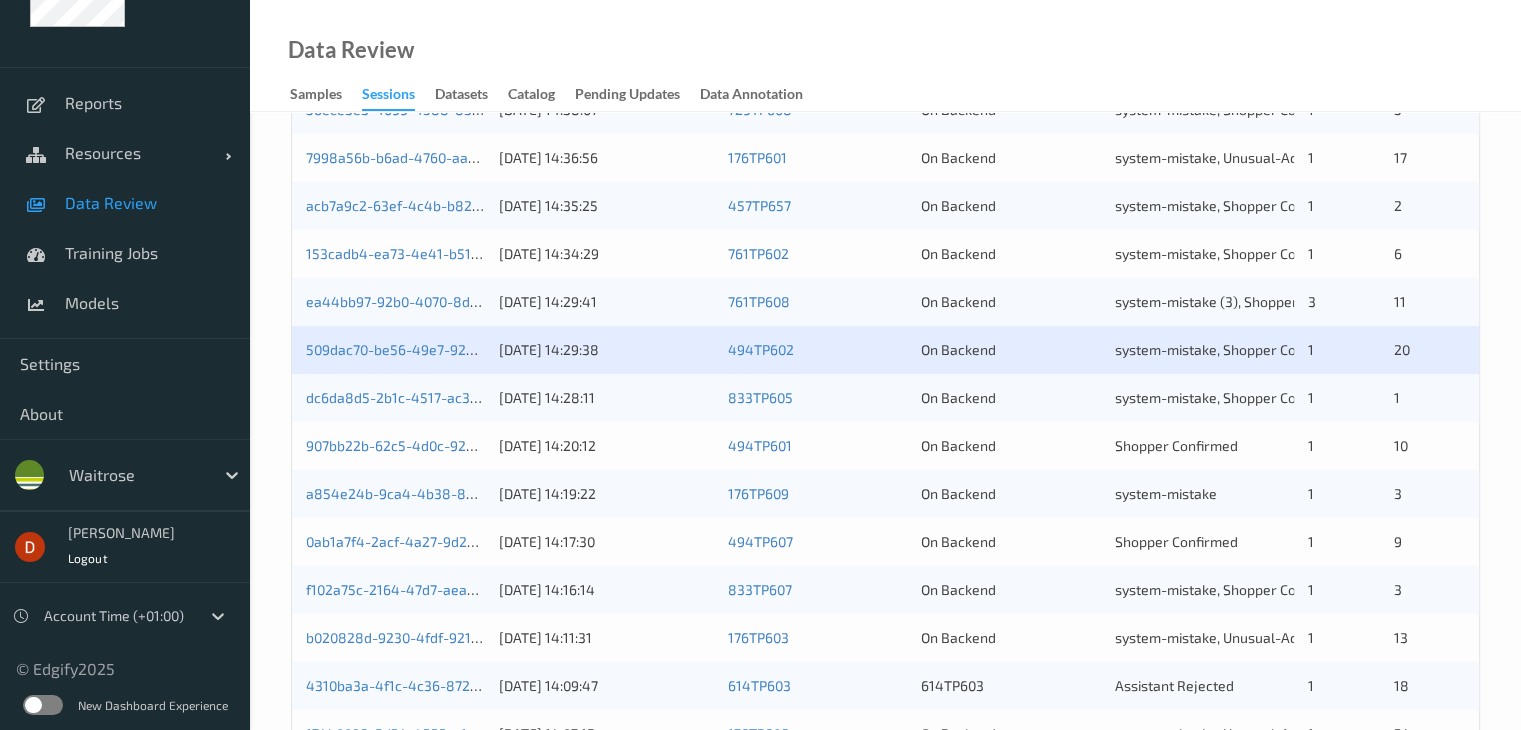 scroll, scrollTop: 740, scrollLeft: 0, axis: vertical 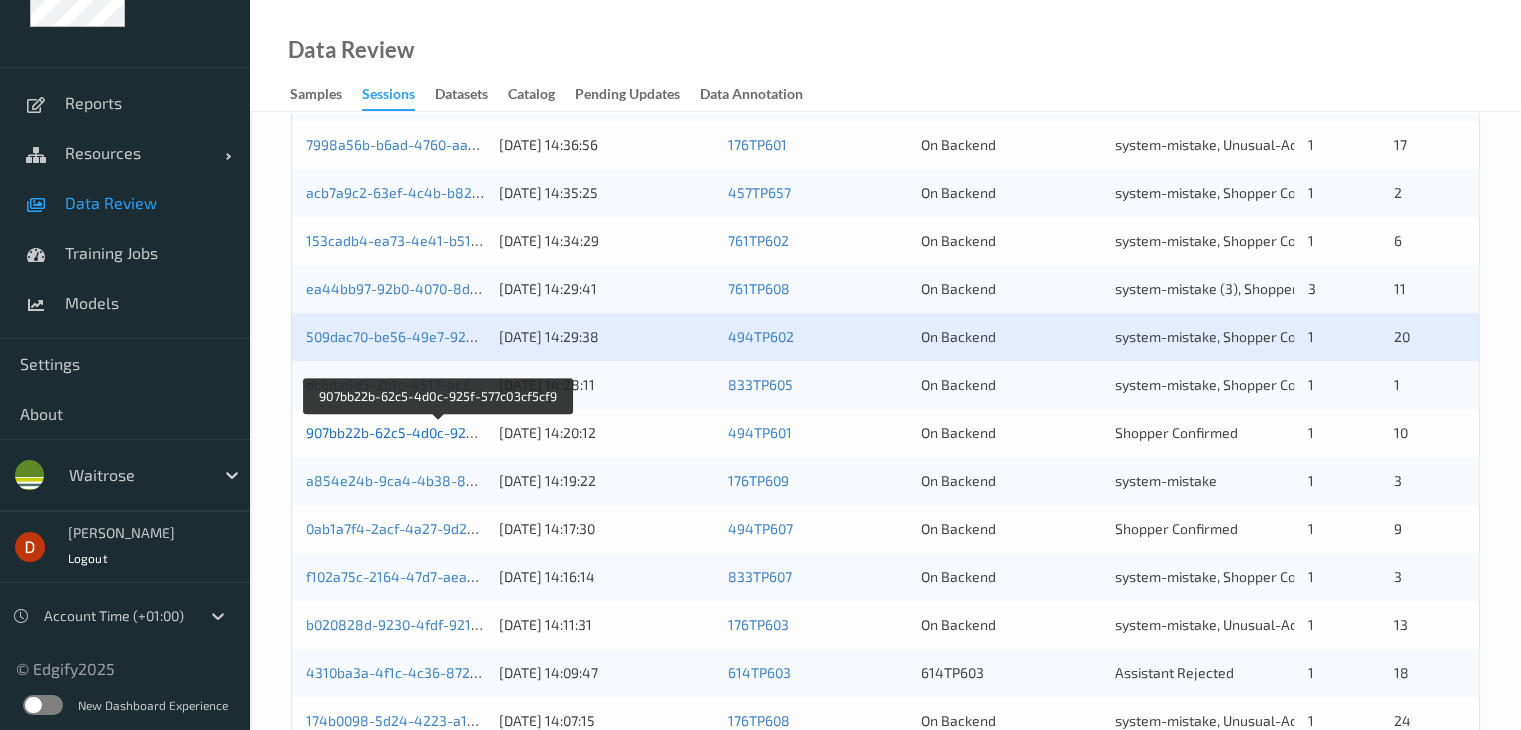 click on "907bb22b-62c5-4d0c-925f-577c03cf5cf9" at bounding box center (438, 432) 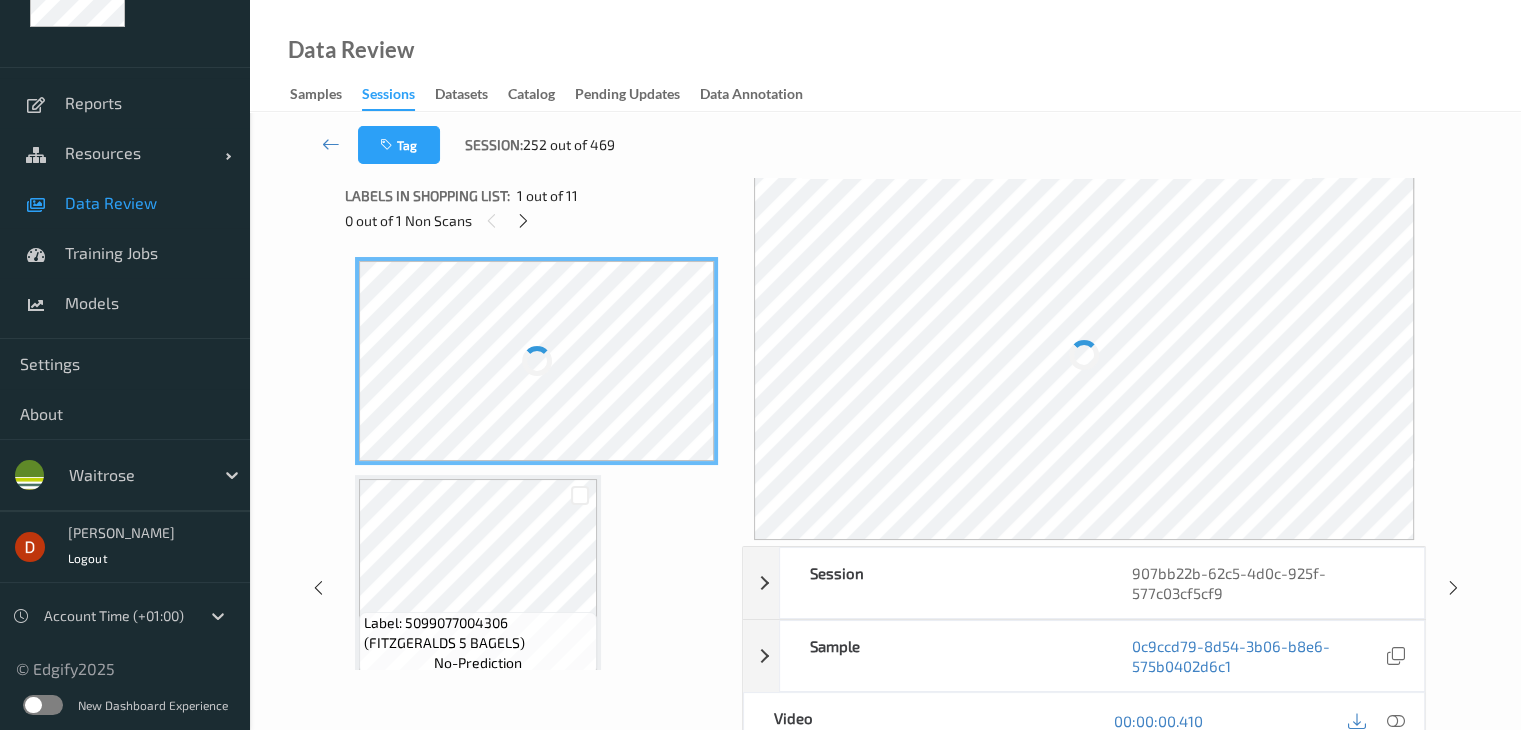 scroll, scrollTop: 5, scrollLeft: 0, axis: vertical 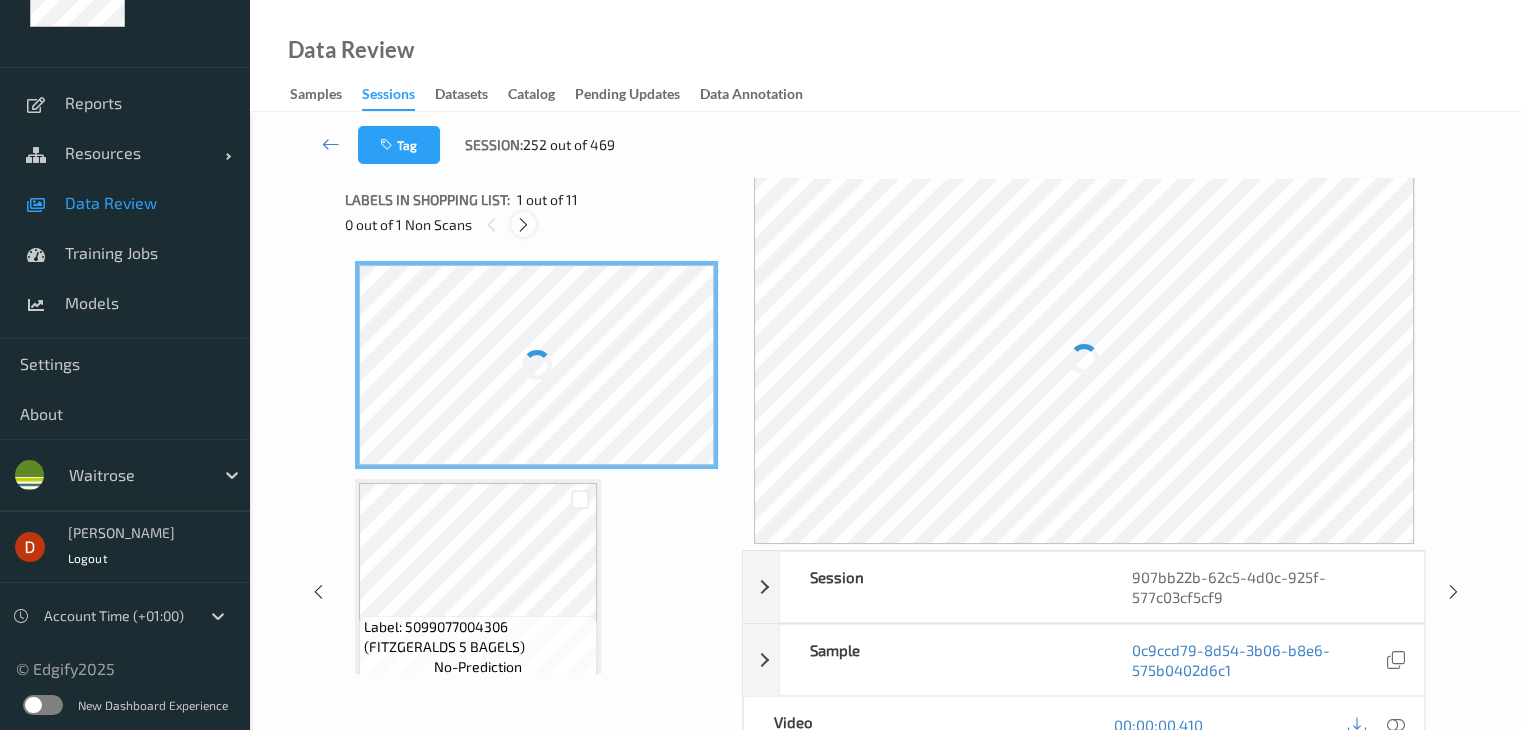 click at bounding box center [523, 225] 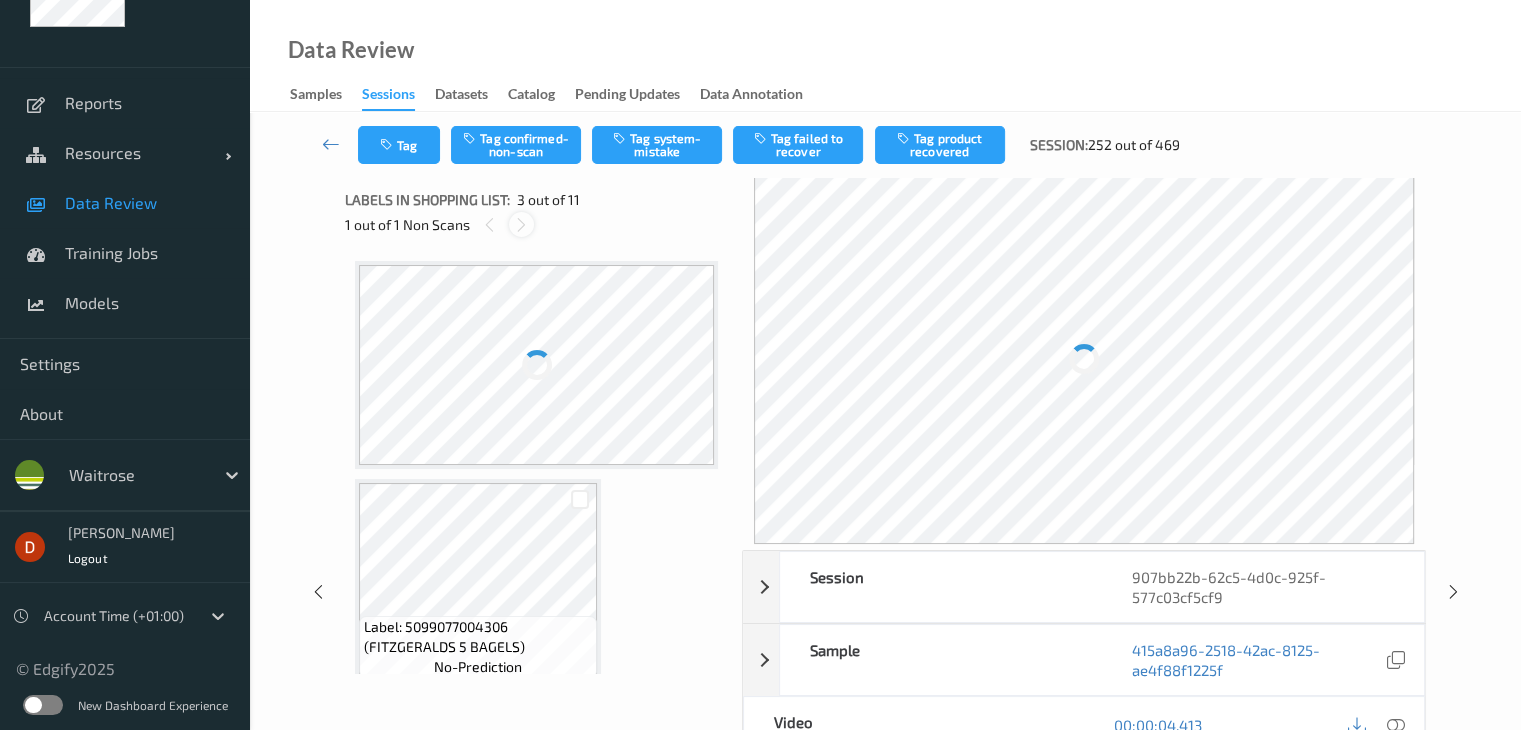 scroll, scrollTop: 228, scrollLeft: 0, axis: vertical 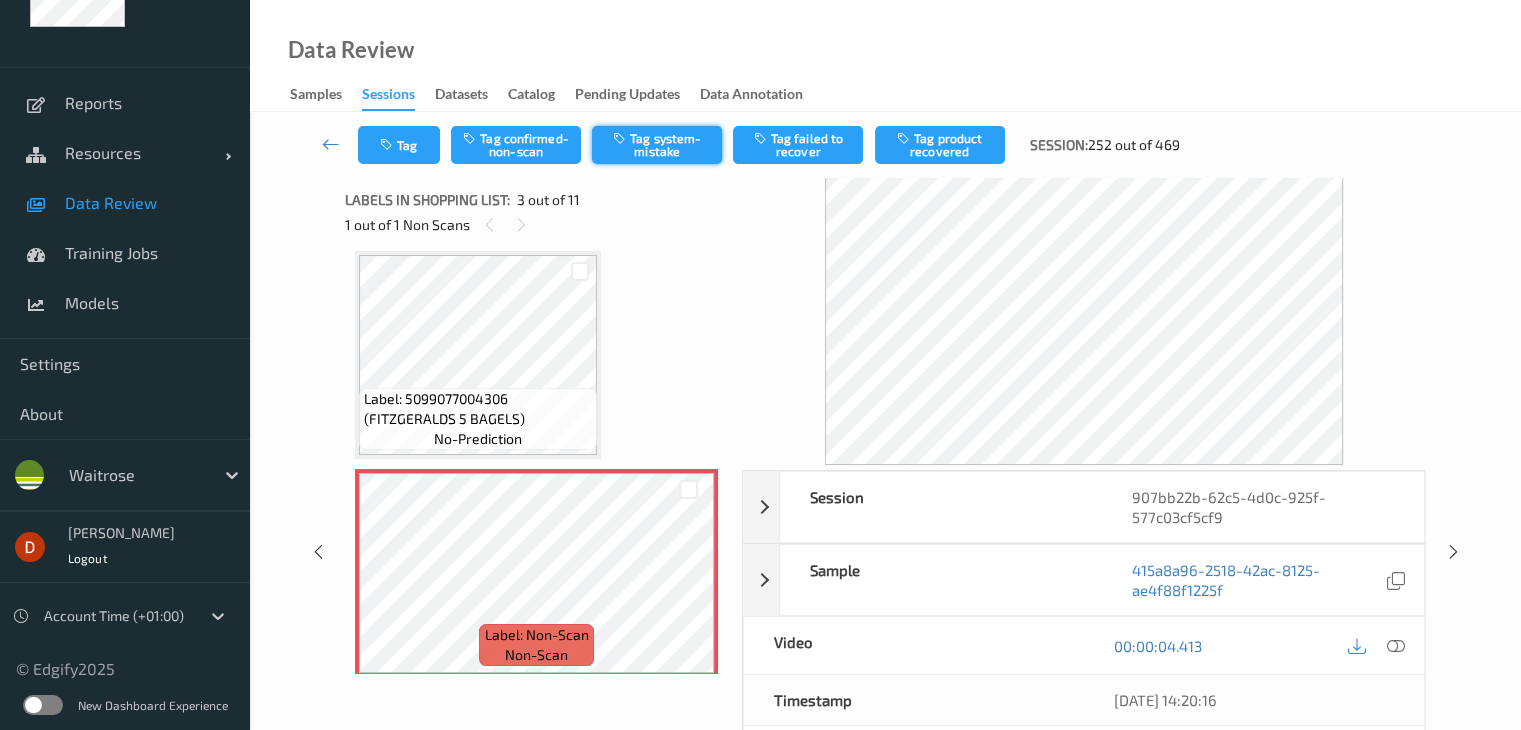 click on "Tag   system-mistake" at bounding box center [657, 145] 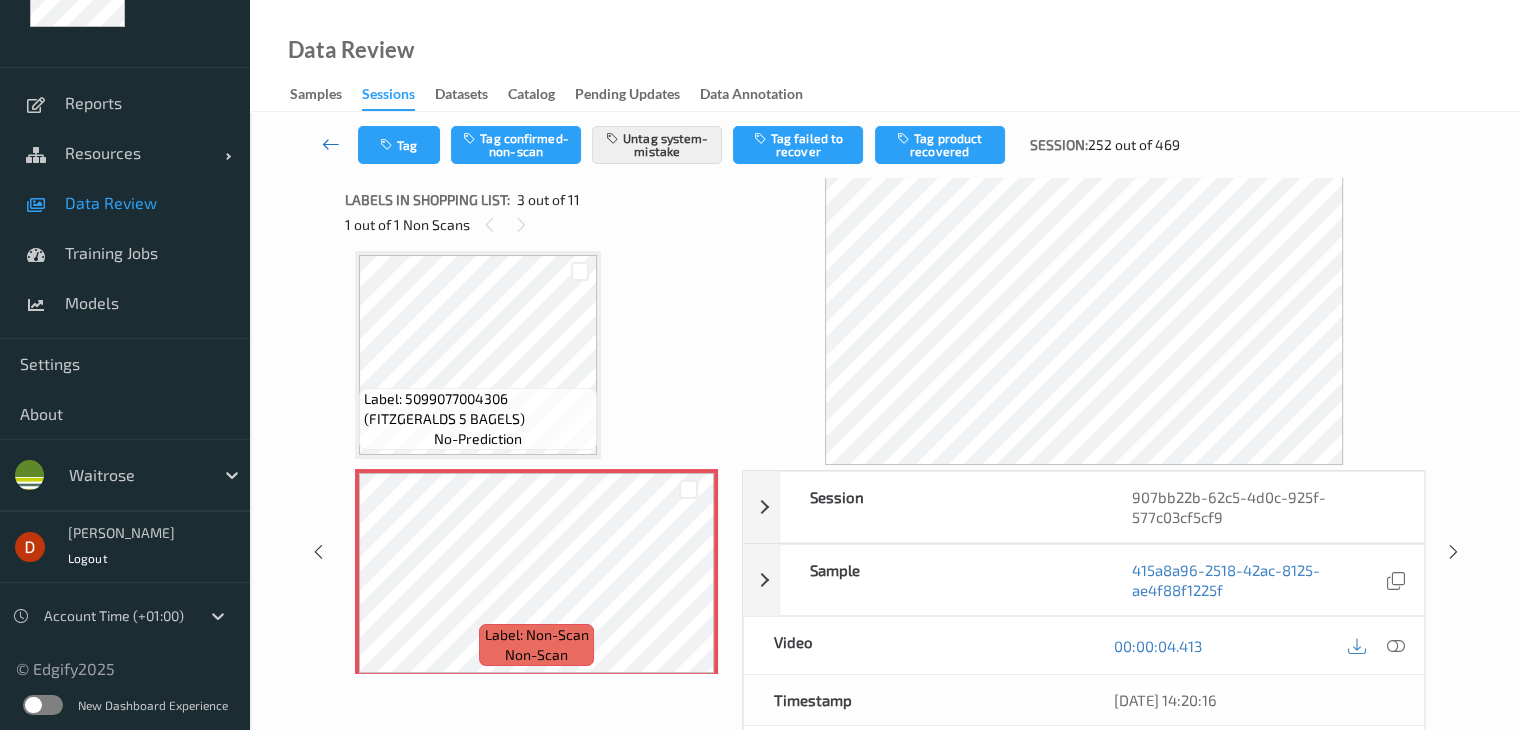 click at bounding box center [331, 144] 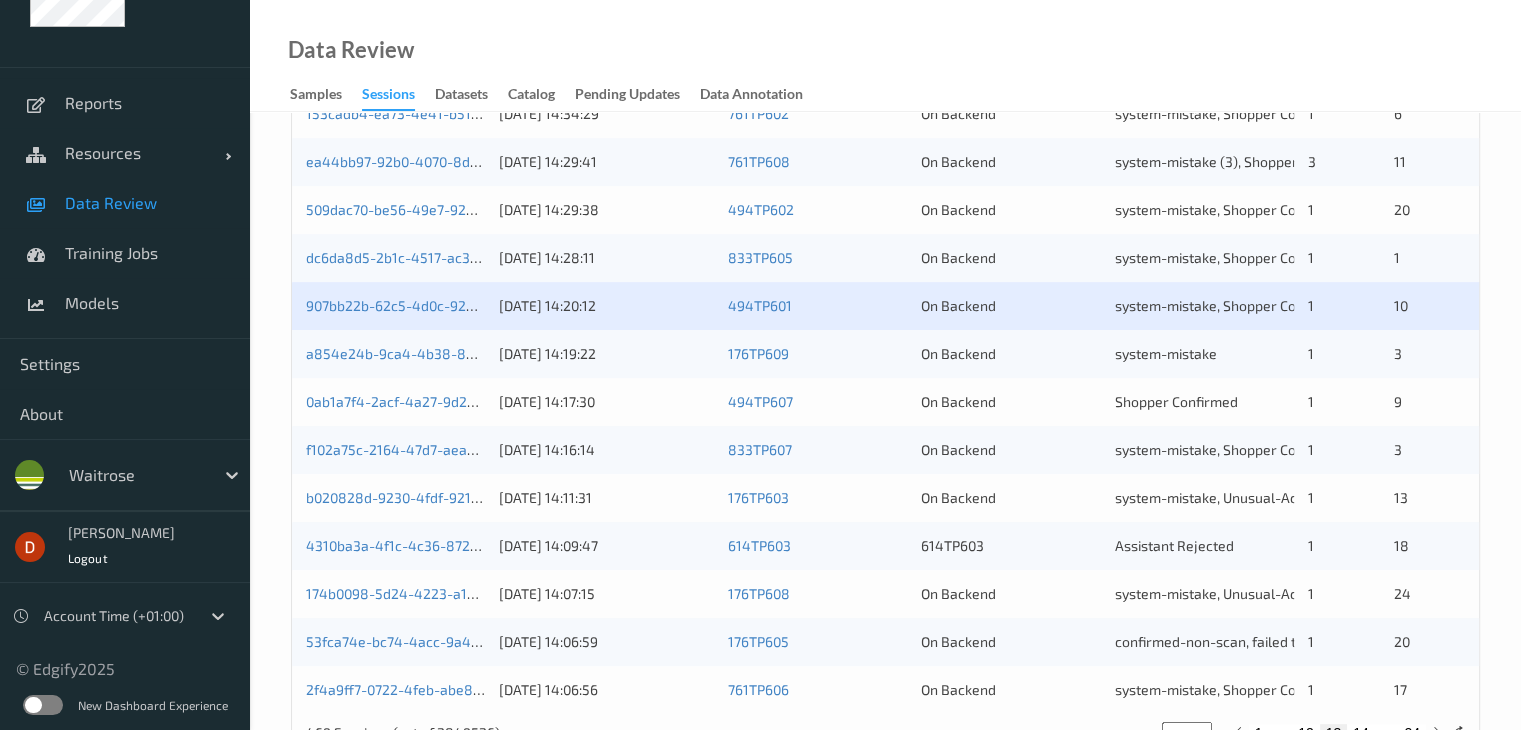scroll, scrollTop: 932, scrollLeft: 0, axis: vertical 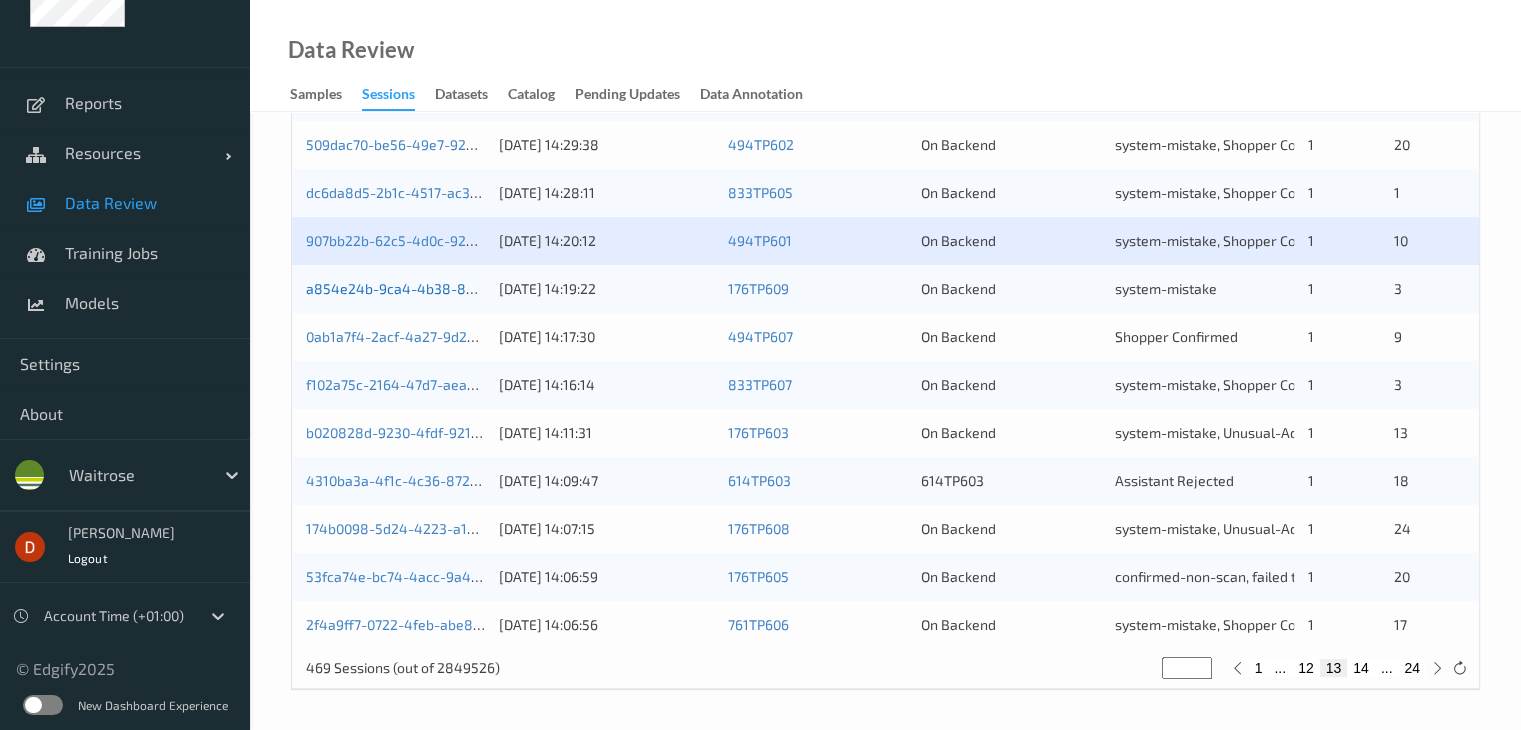 click on "a854e24b-9ca4-4b38-8b84-102fdb78adcc" at bounding box center [446, 288] 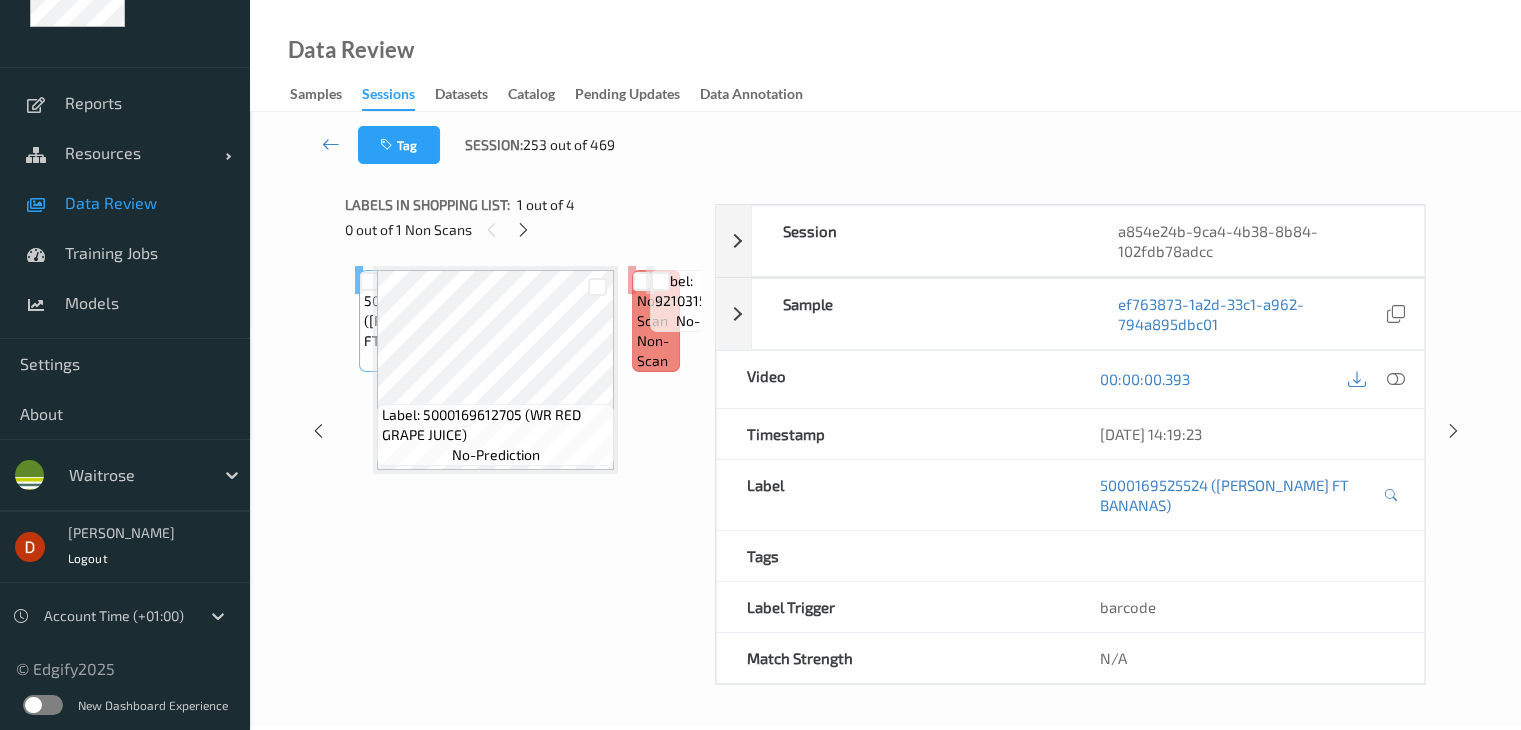 scroll, scrollTop: 0, scrollLeft: 0, axis: both 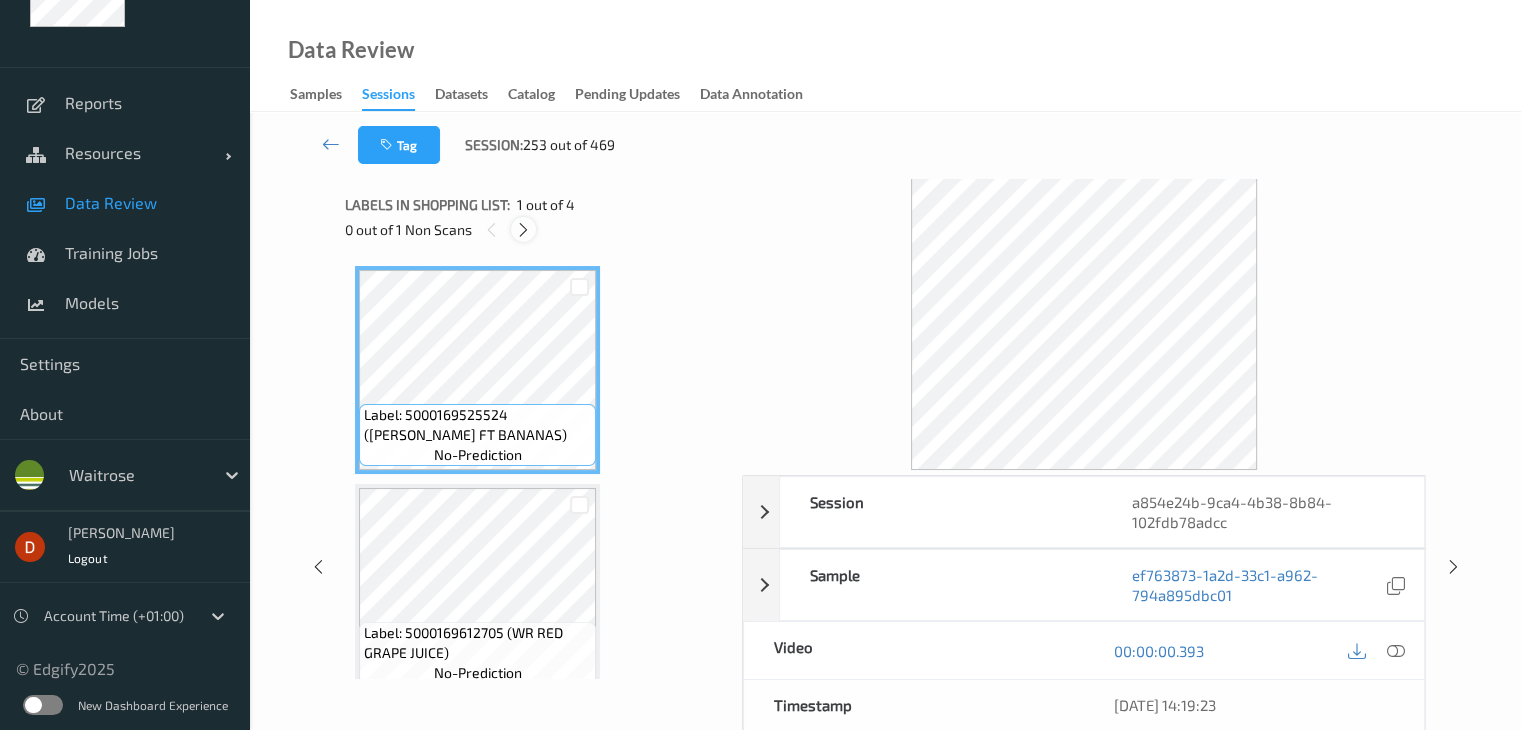 click at bounding box center (523, 230) 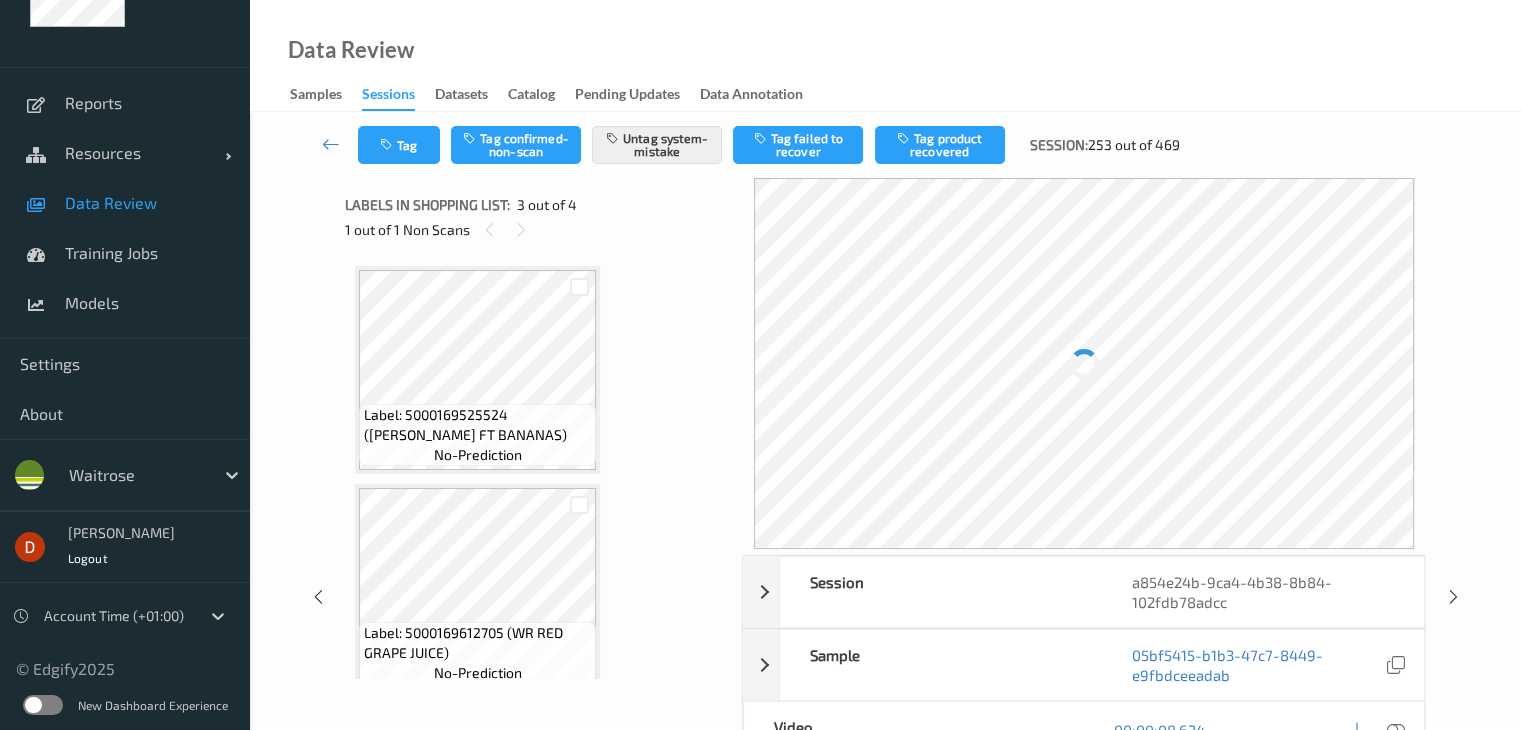 scroll, scrollTop: 228, scrollLeft: 0, axis: vertical 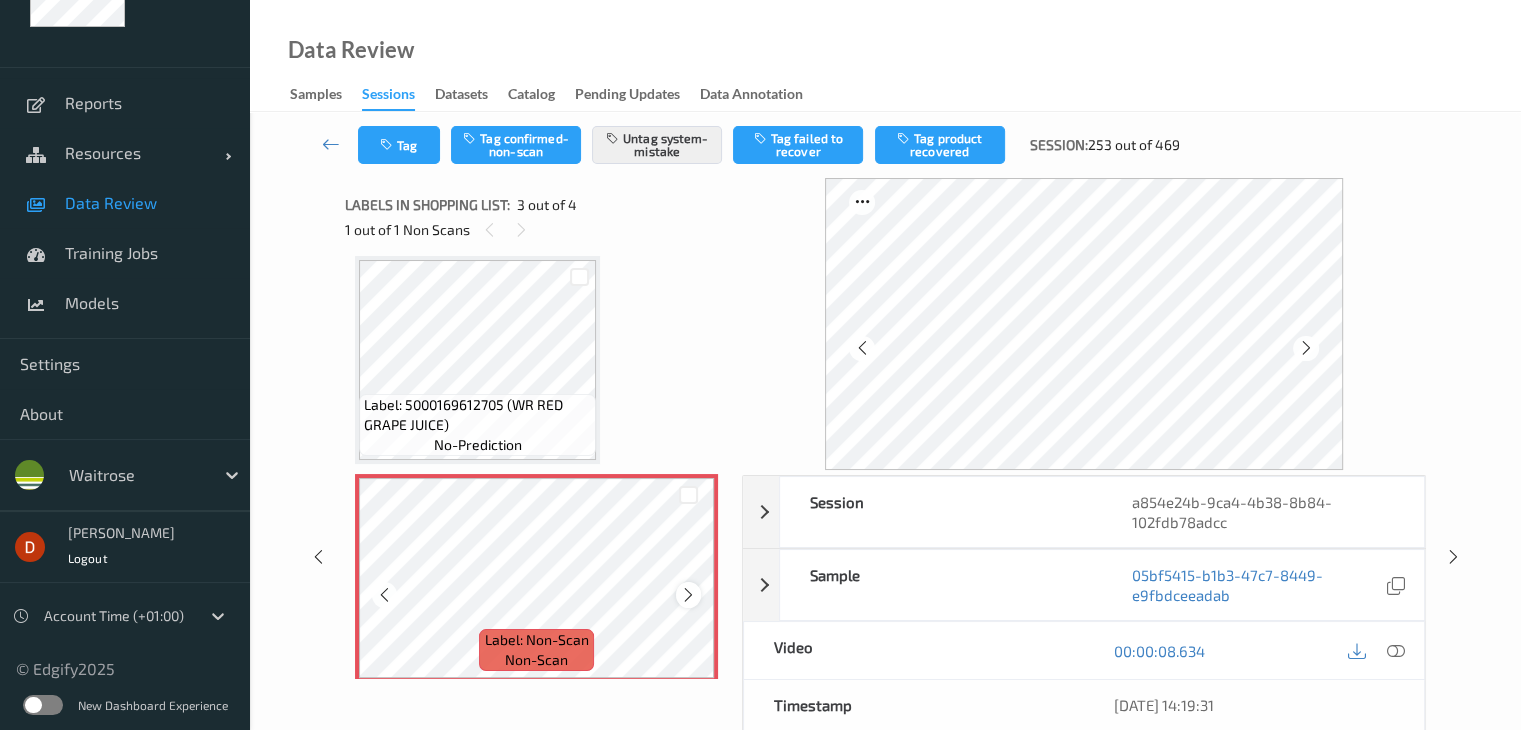 click at bounding box center [688, 595] 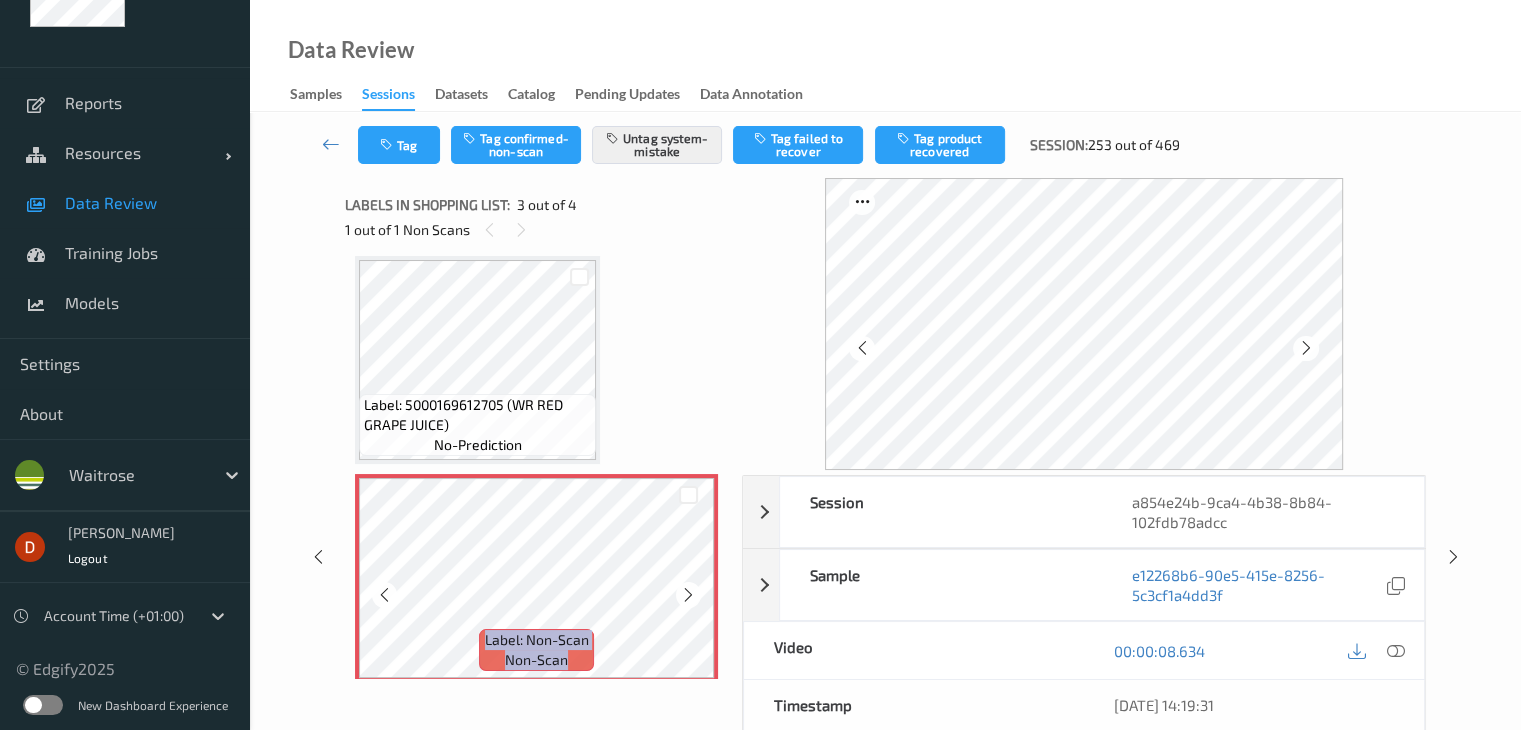 click at bounding box center [688, 595] 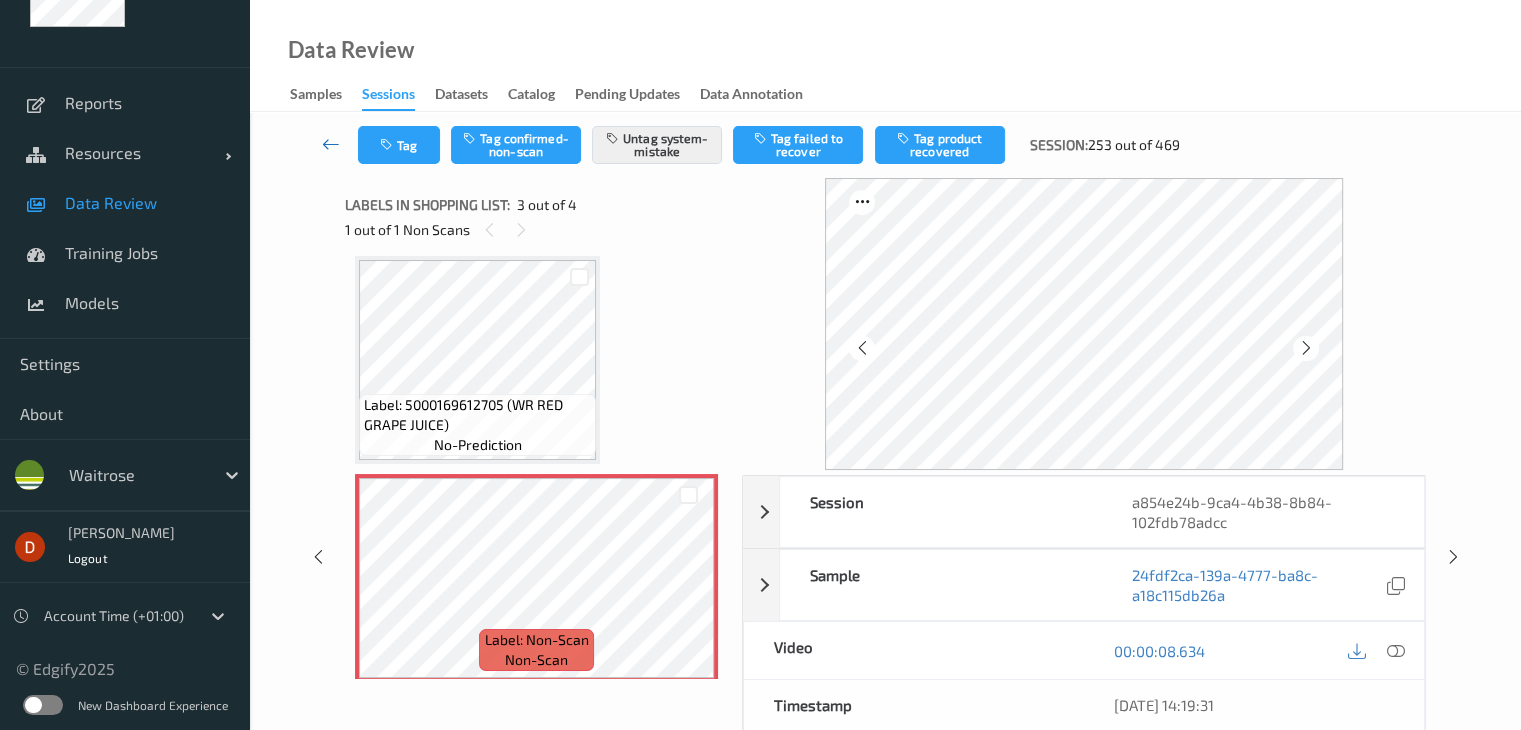 click at bounding box center [331, 145] 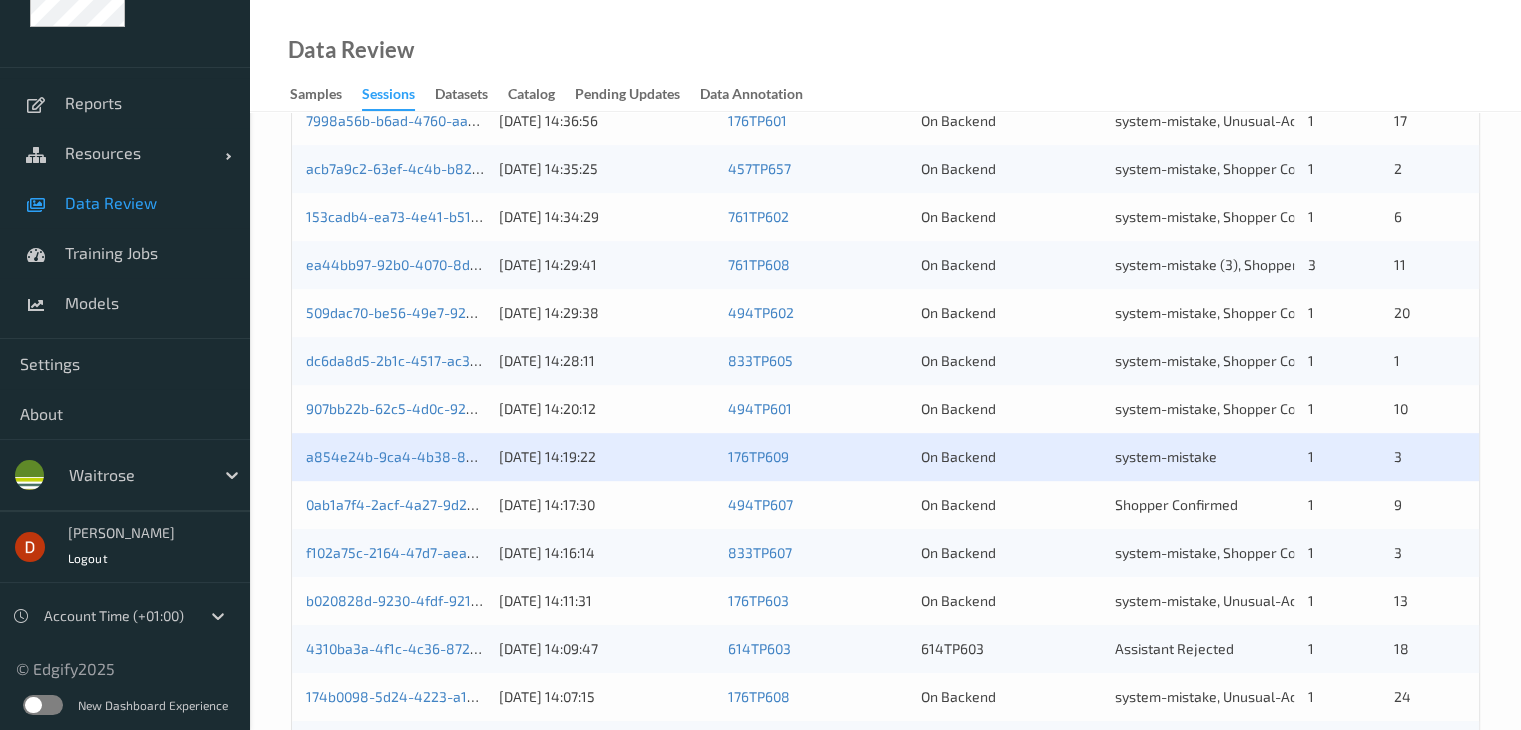 scroll, scrollTop: 800, scrollLeft: 0, axis: vertical 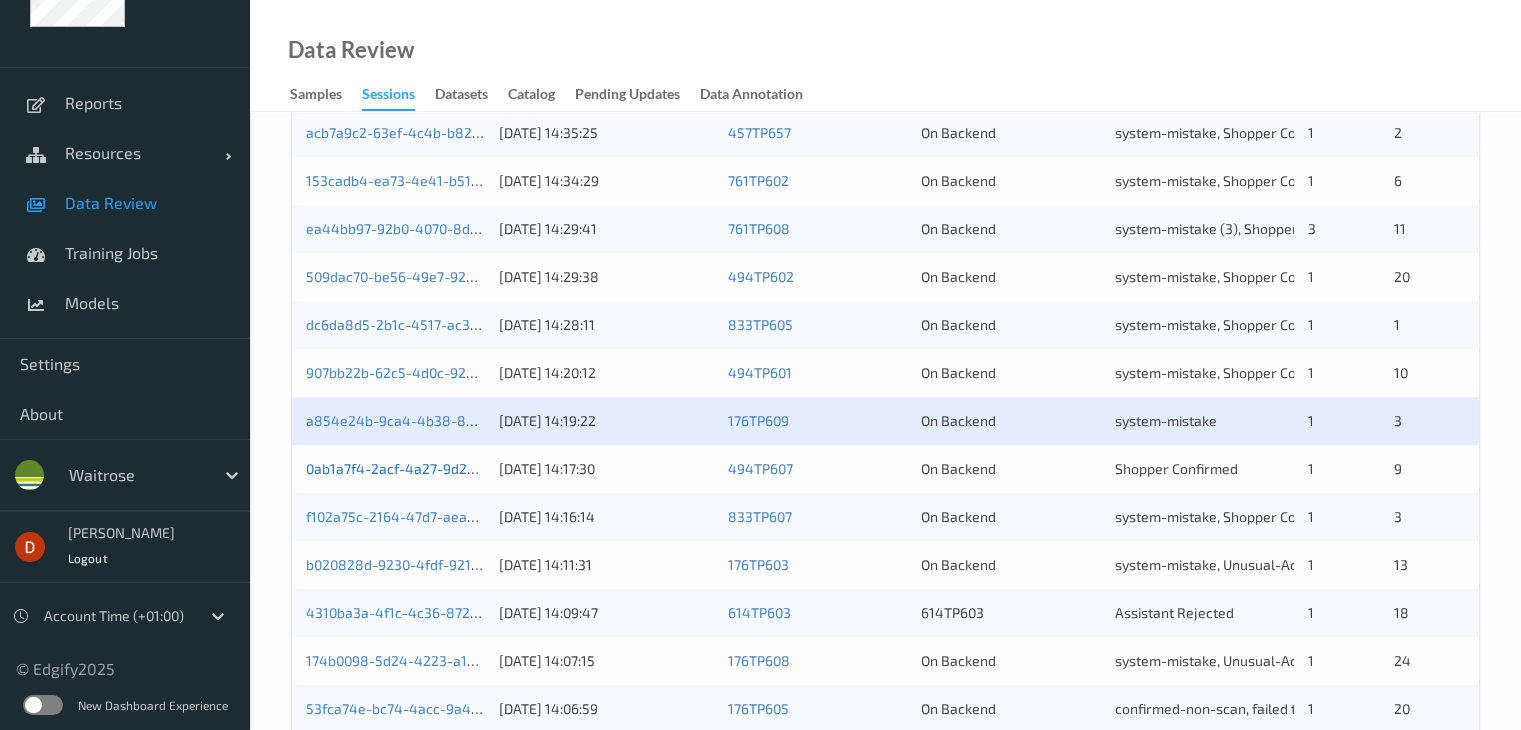 click on "0ab1a7f4-2acf-4a27-9d20-018bde6c0939" at bounding box center [440, 468] 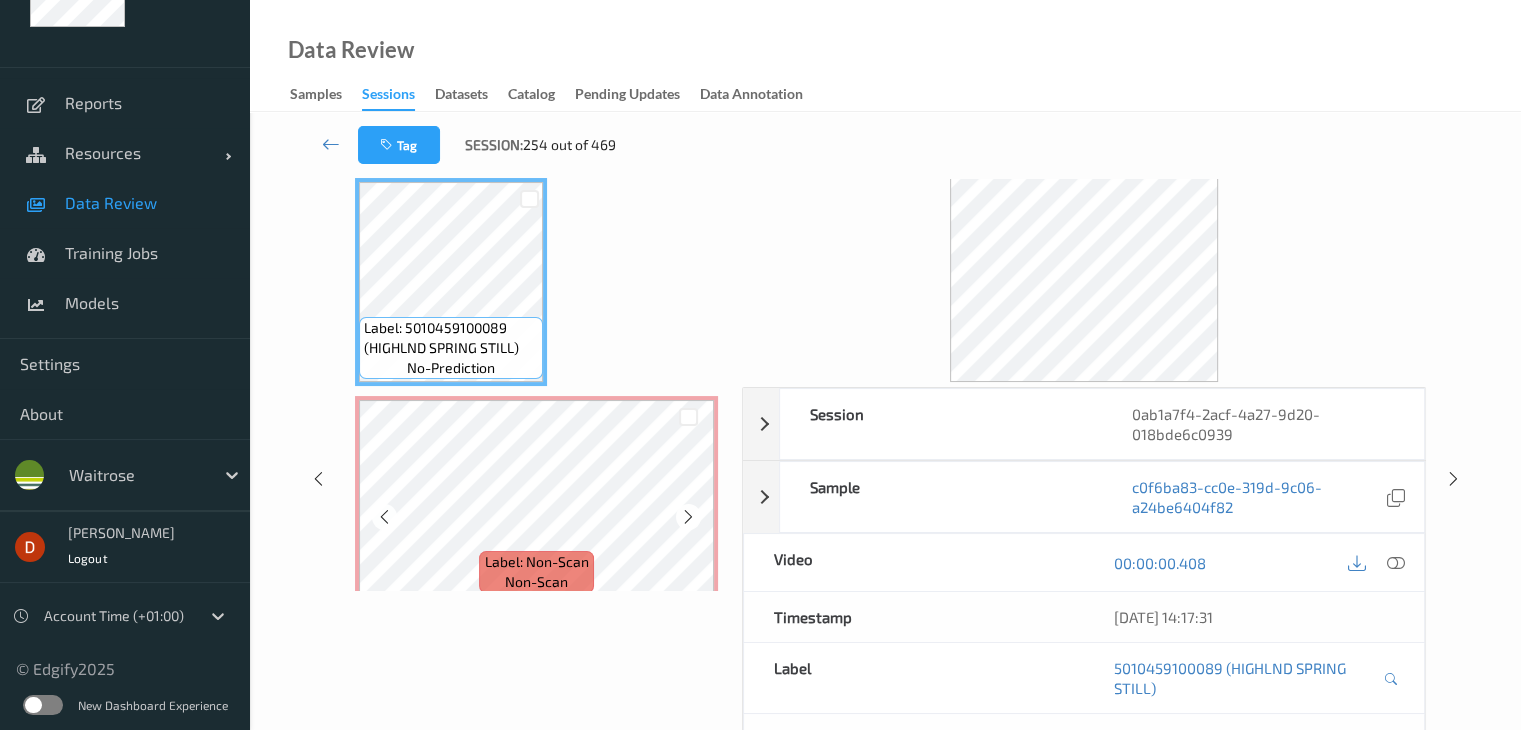 scroll, scrollTop: 0, scrollLeft: 0, axis: both 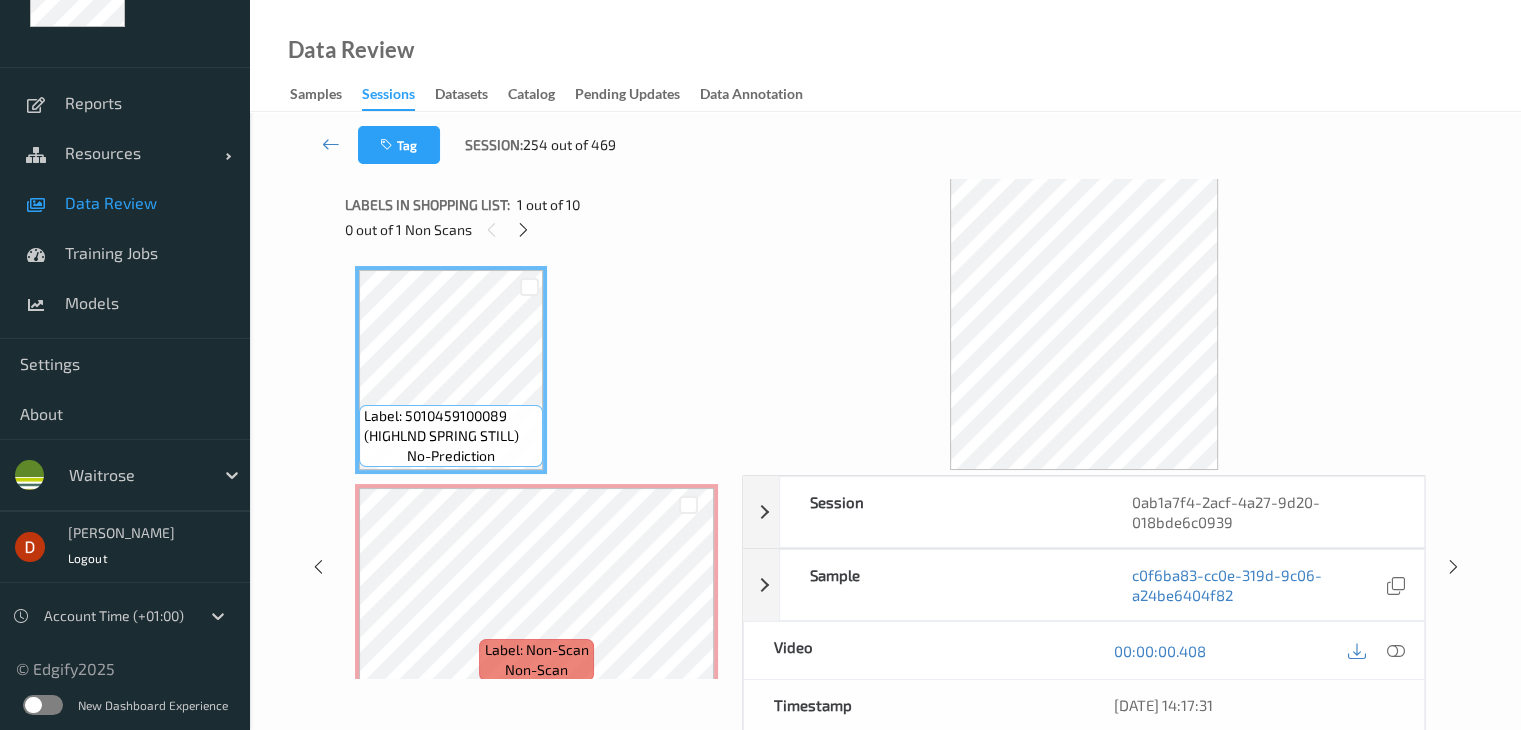 click on "Labels in shopping list: 1 out of 10 0 out of 1 Non Scans" at bounding box center (536, 217) 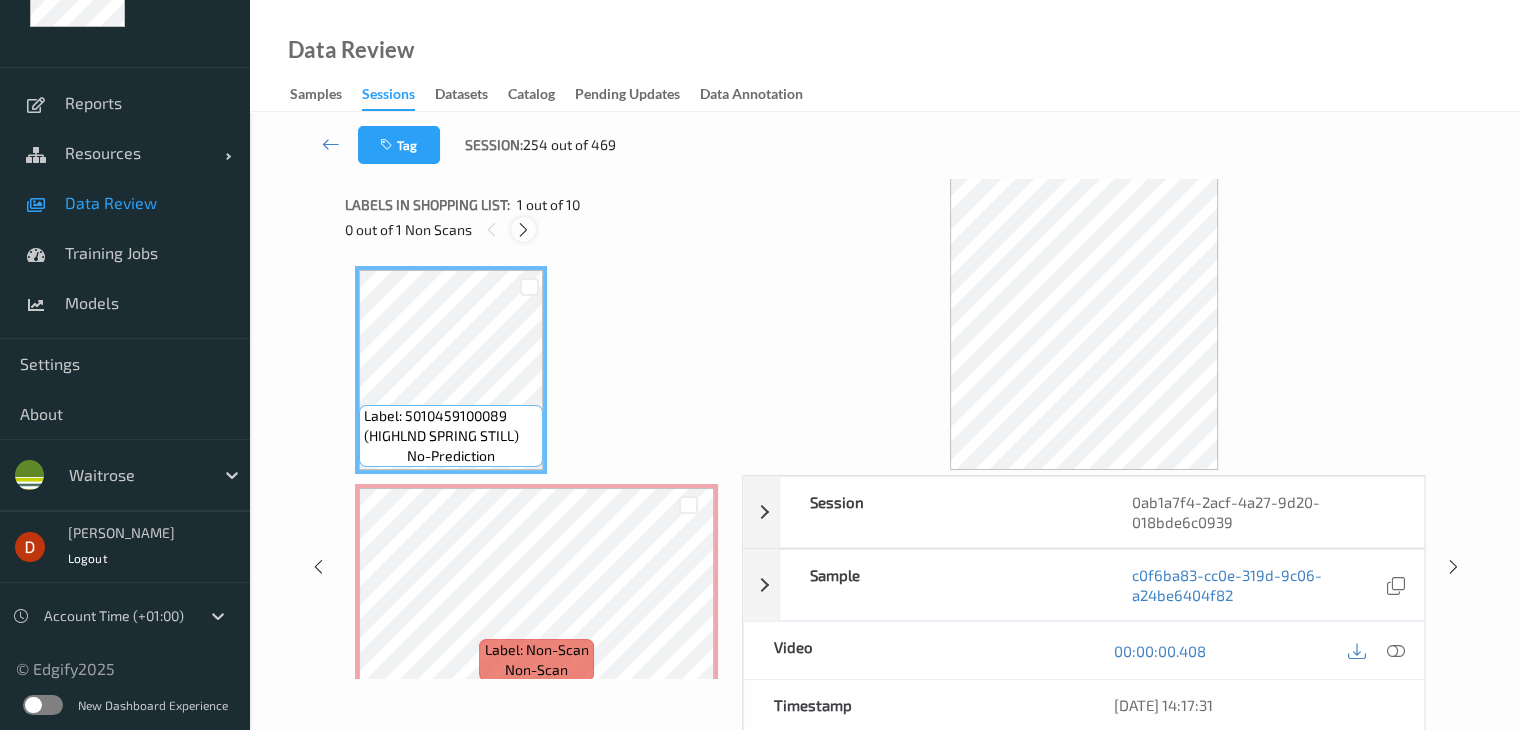click at bounding box center [523, 230] 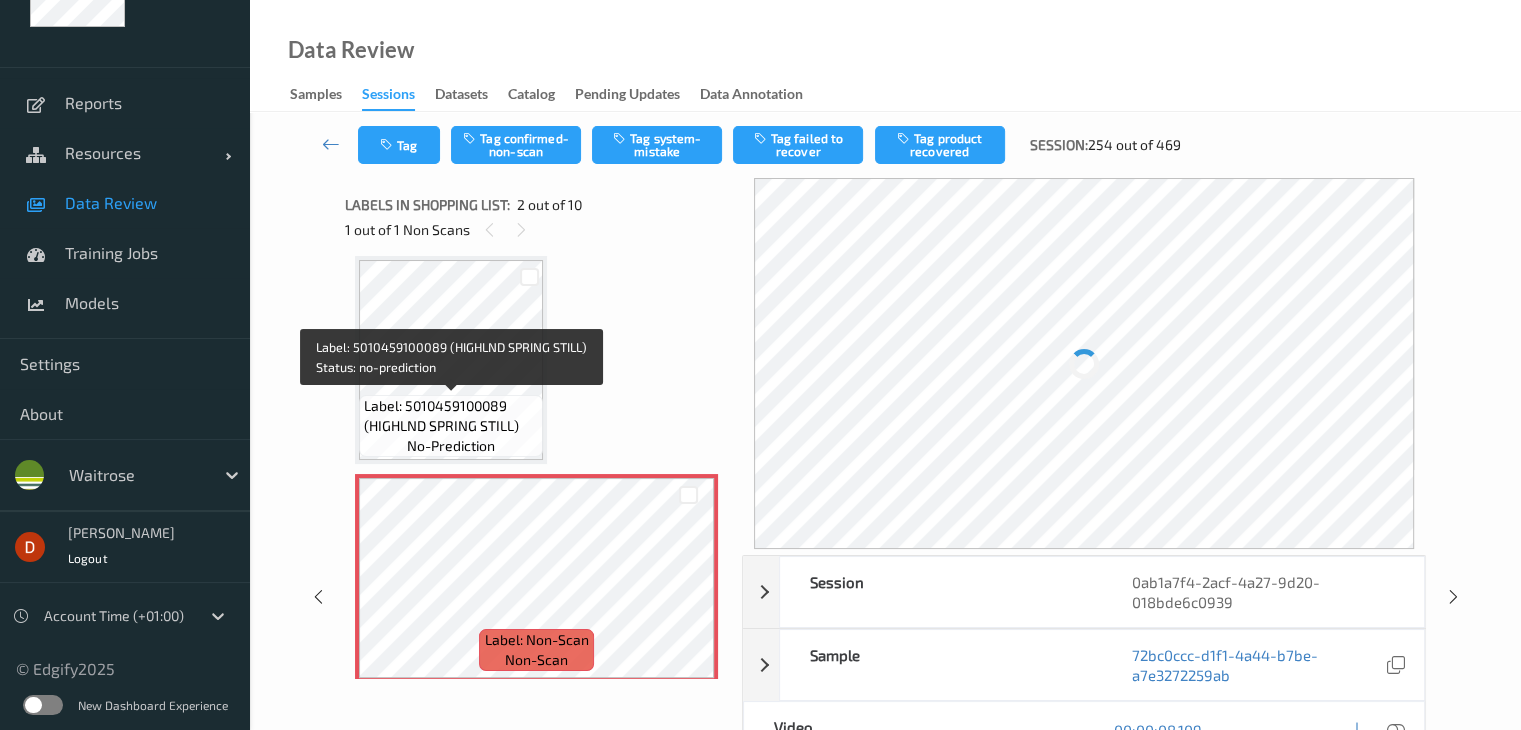 click on "Label: 5010459100089 (HIGHLND SPRING STILL)" at bounding box center (451, 416) 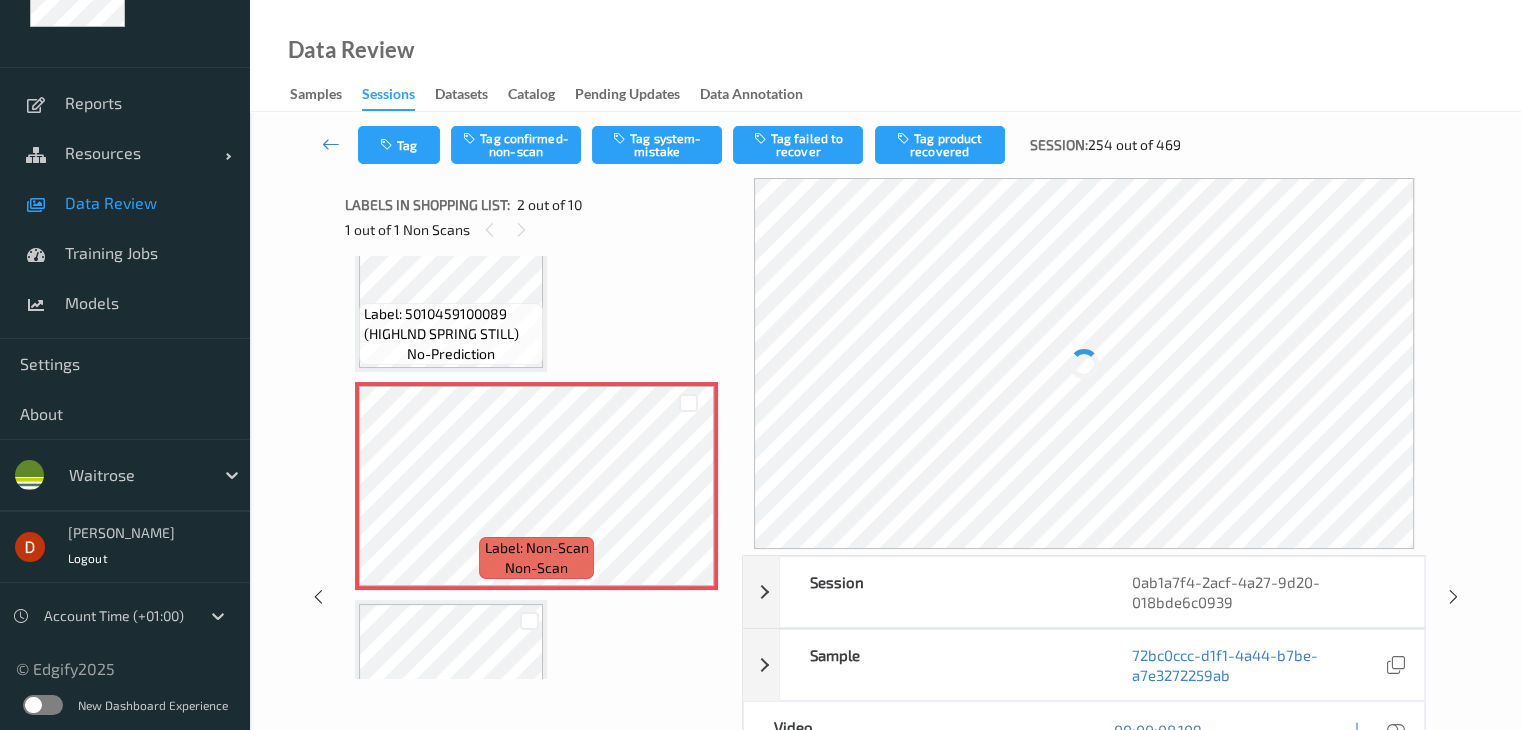 scroll, scrollTop: 10, scrollLeft: 0, axis: vertical 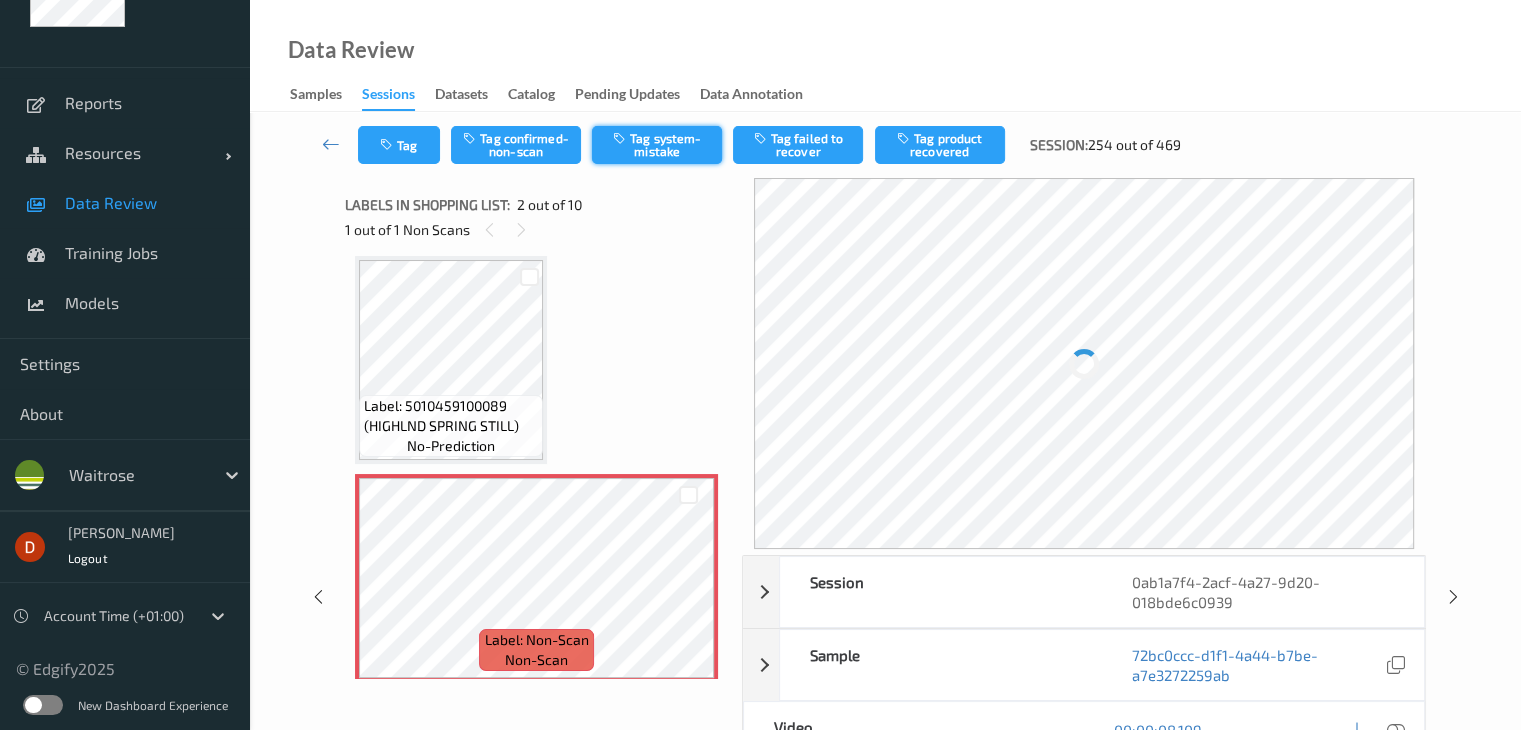click on "Tag   system-mistake" at bounding box center [657, 145] 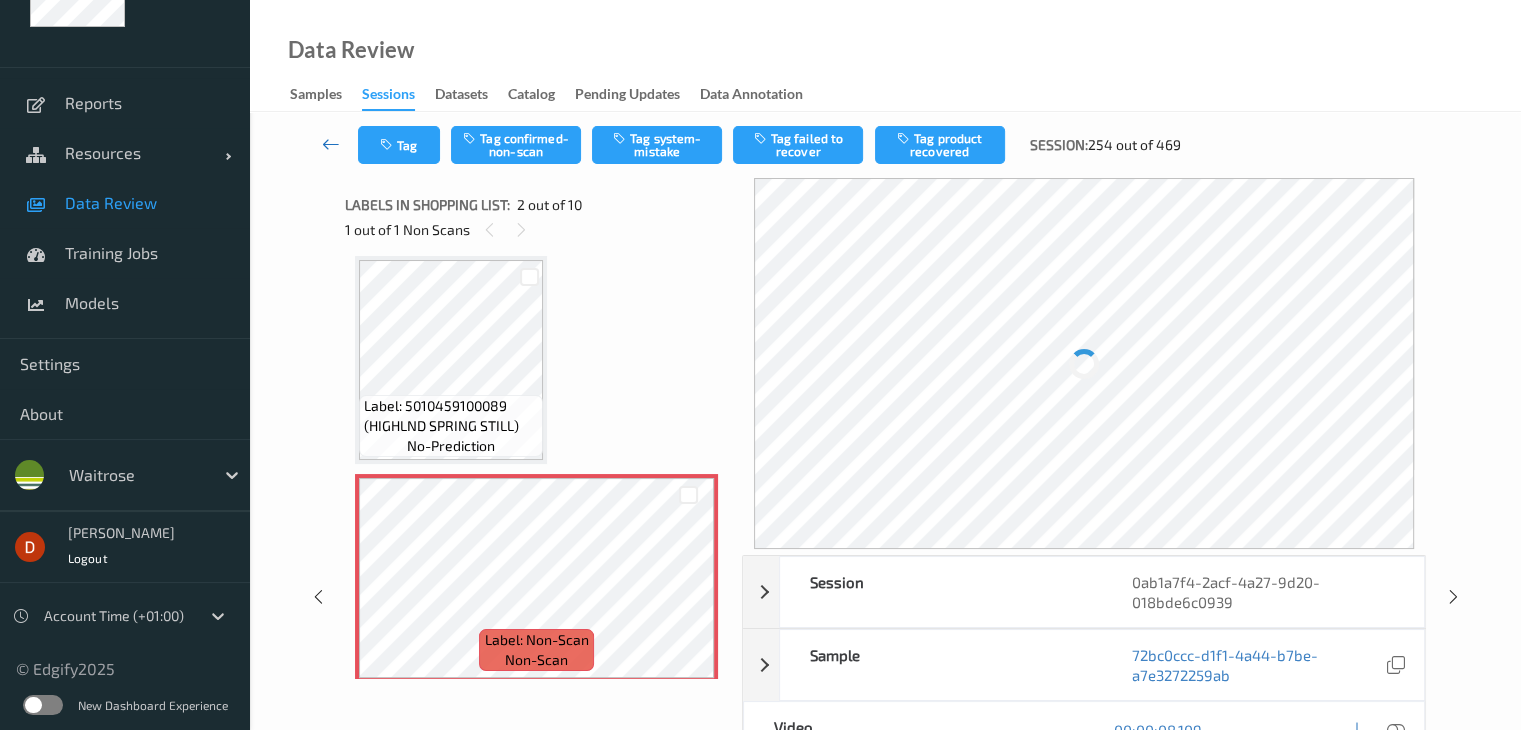 click at bounding box center (331, 144) 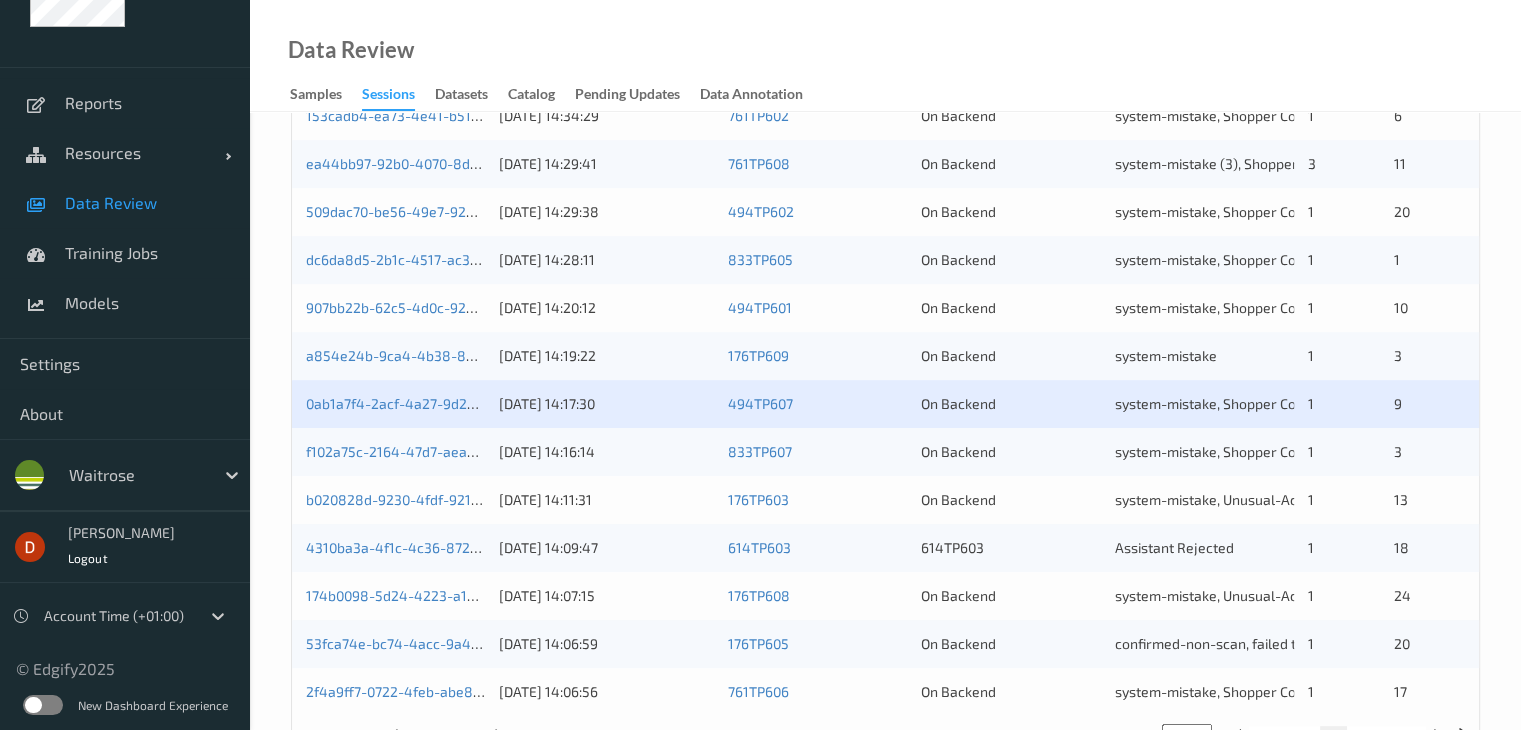 scroll, scrollTop: 932, scrollLeft: 0, axis: vertical 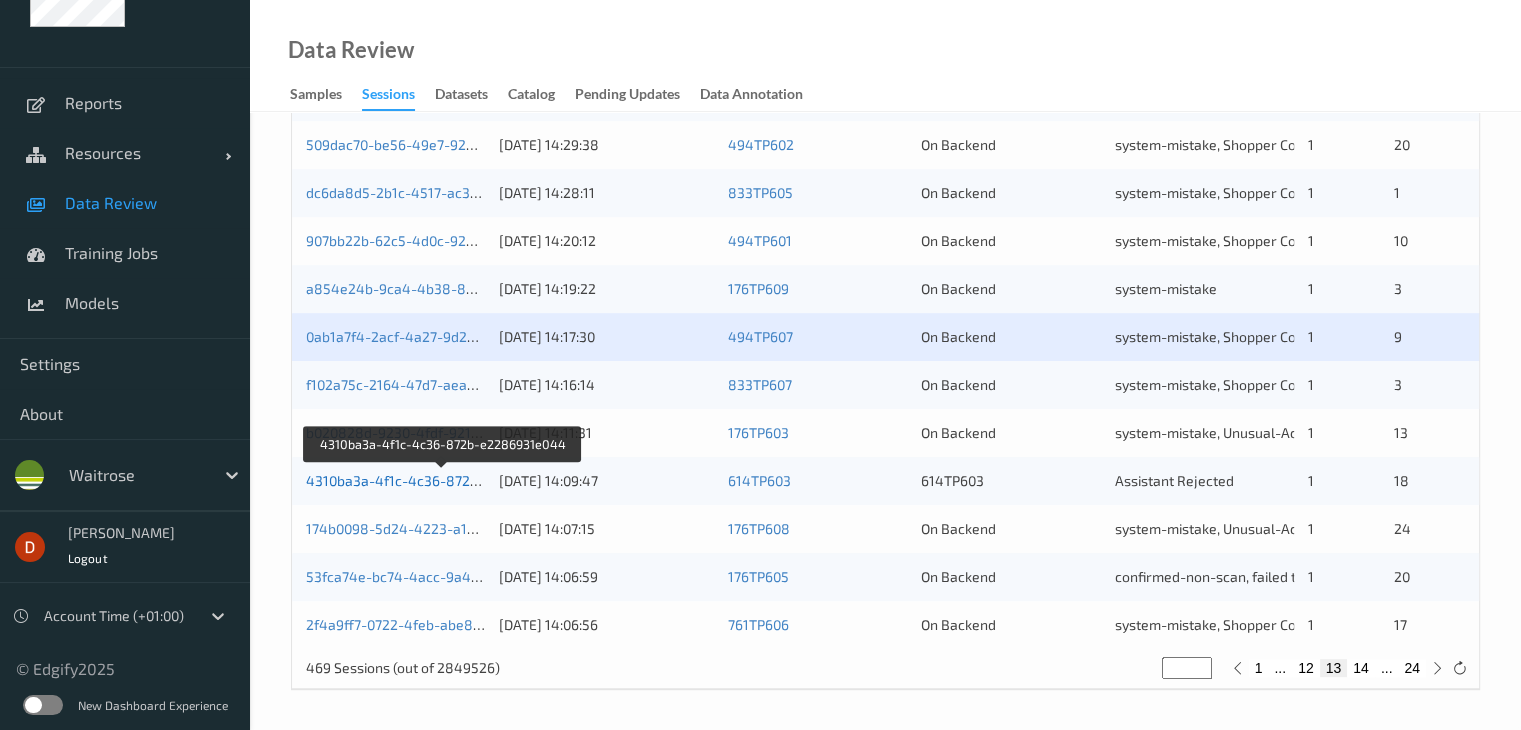 click on "4310ba3a-4f1c-4c36-872b-e2286931e044" at bounding box center [443, 480] 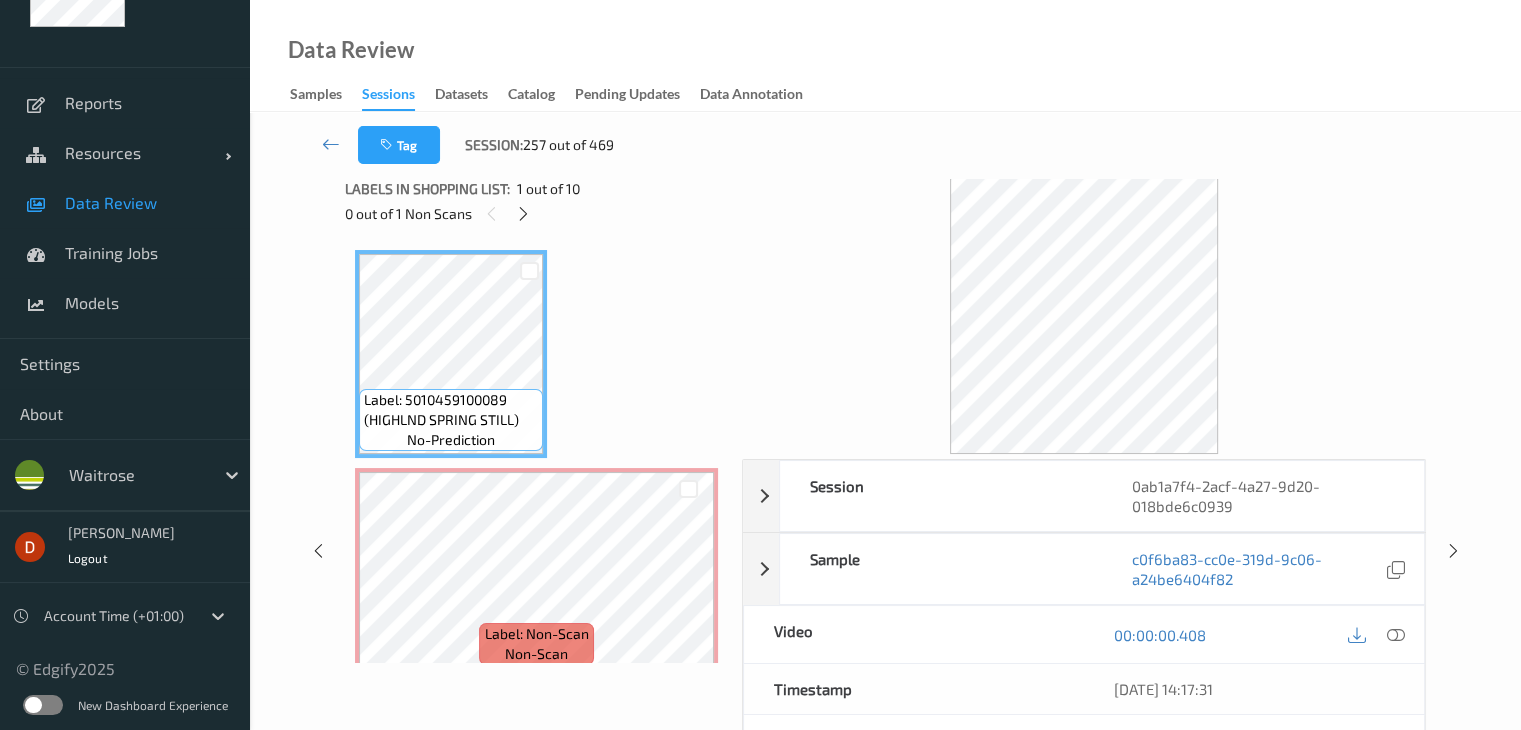 scroll, scrollTop: 0, scrollLeft: 0, axis: both 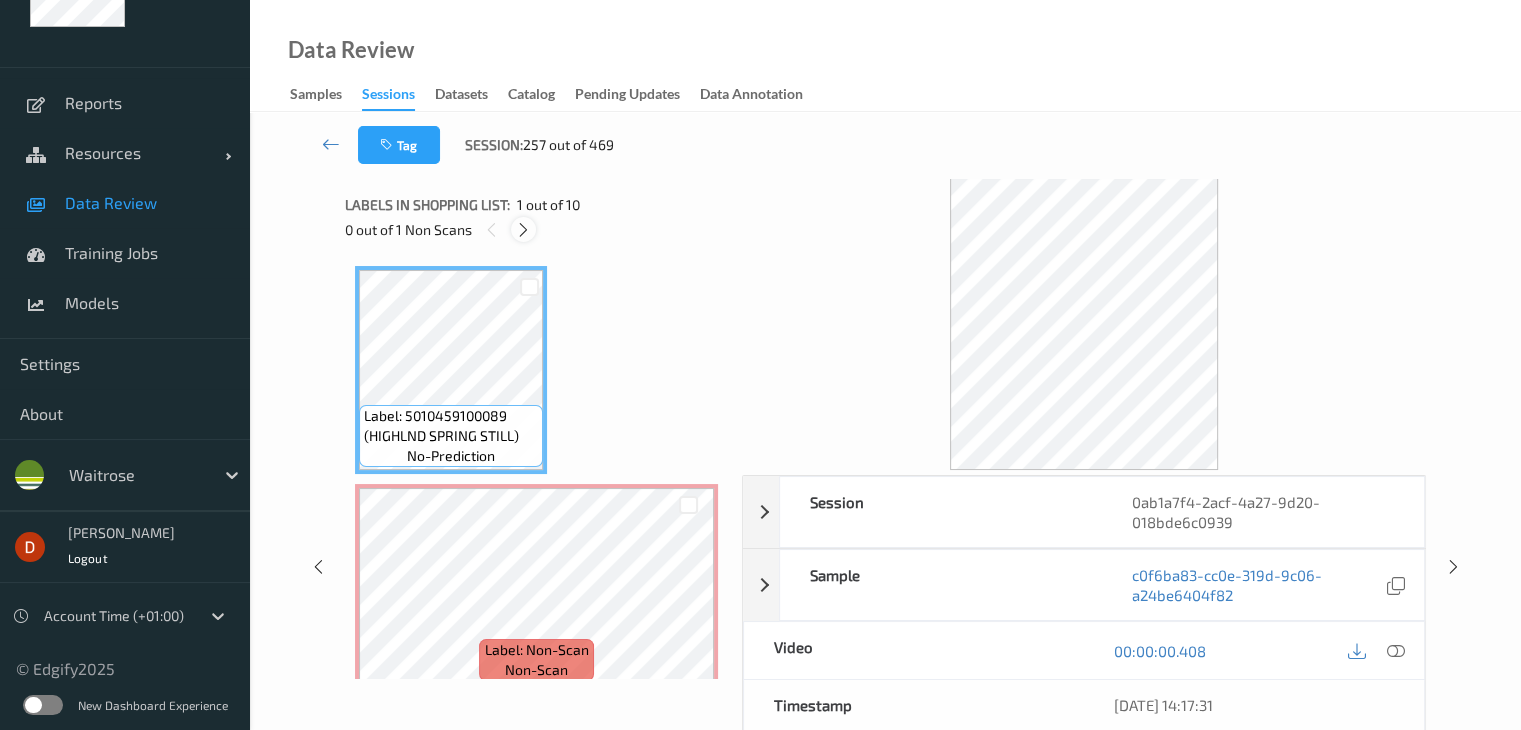 click at bounding box center (523, 229) 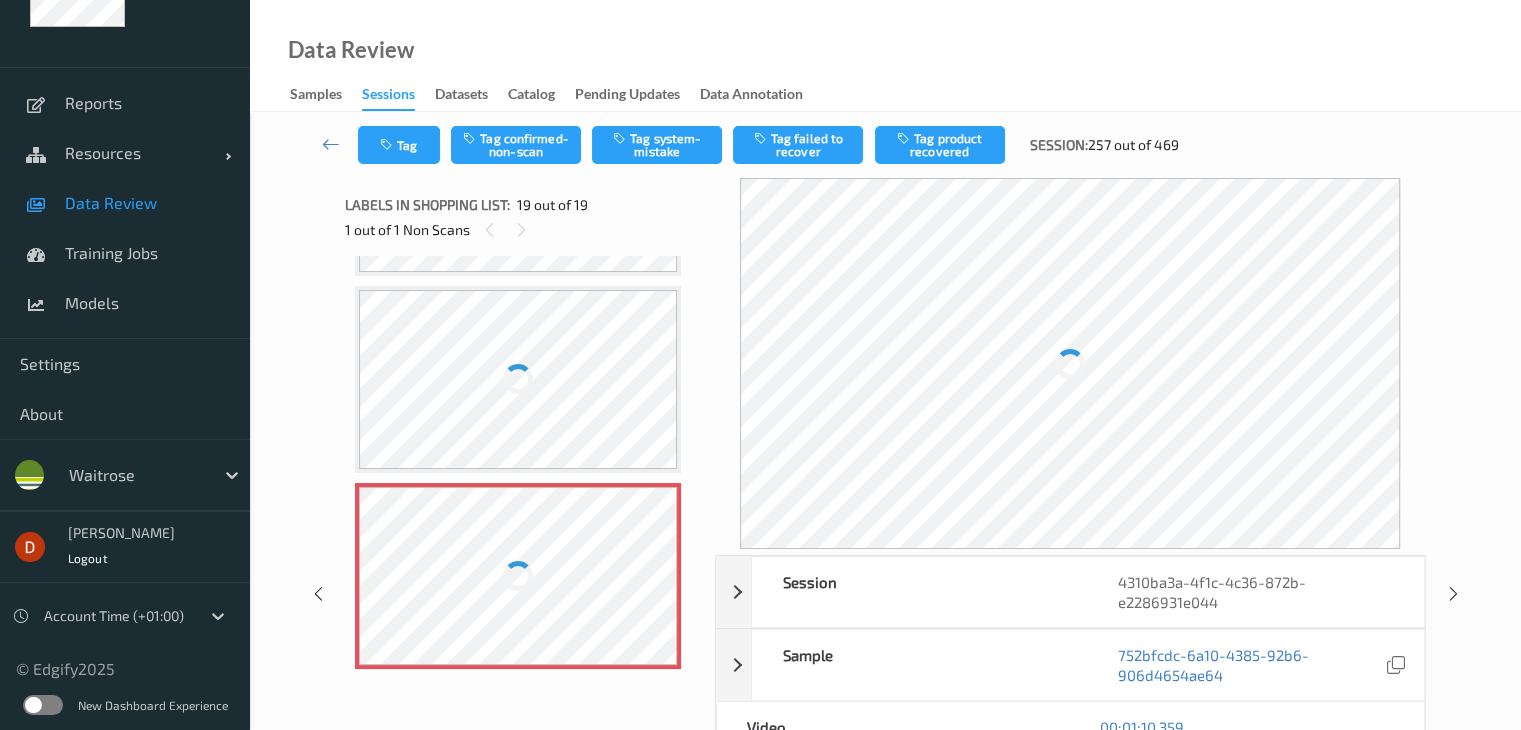 scroll, scrollTop: 3686, scrollLeft: 0, axis: vertical 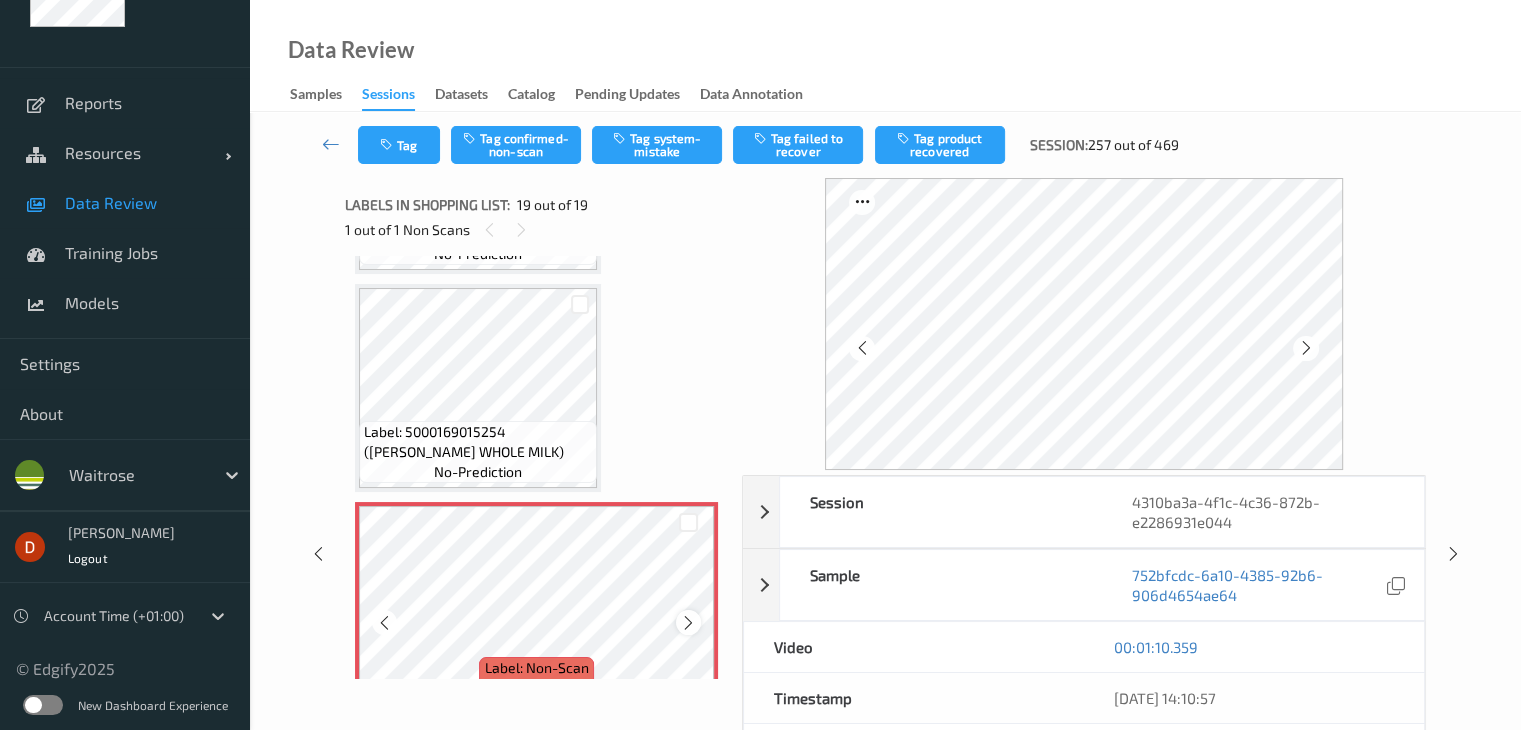 click at bounding box center [688, 622] 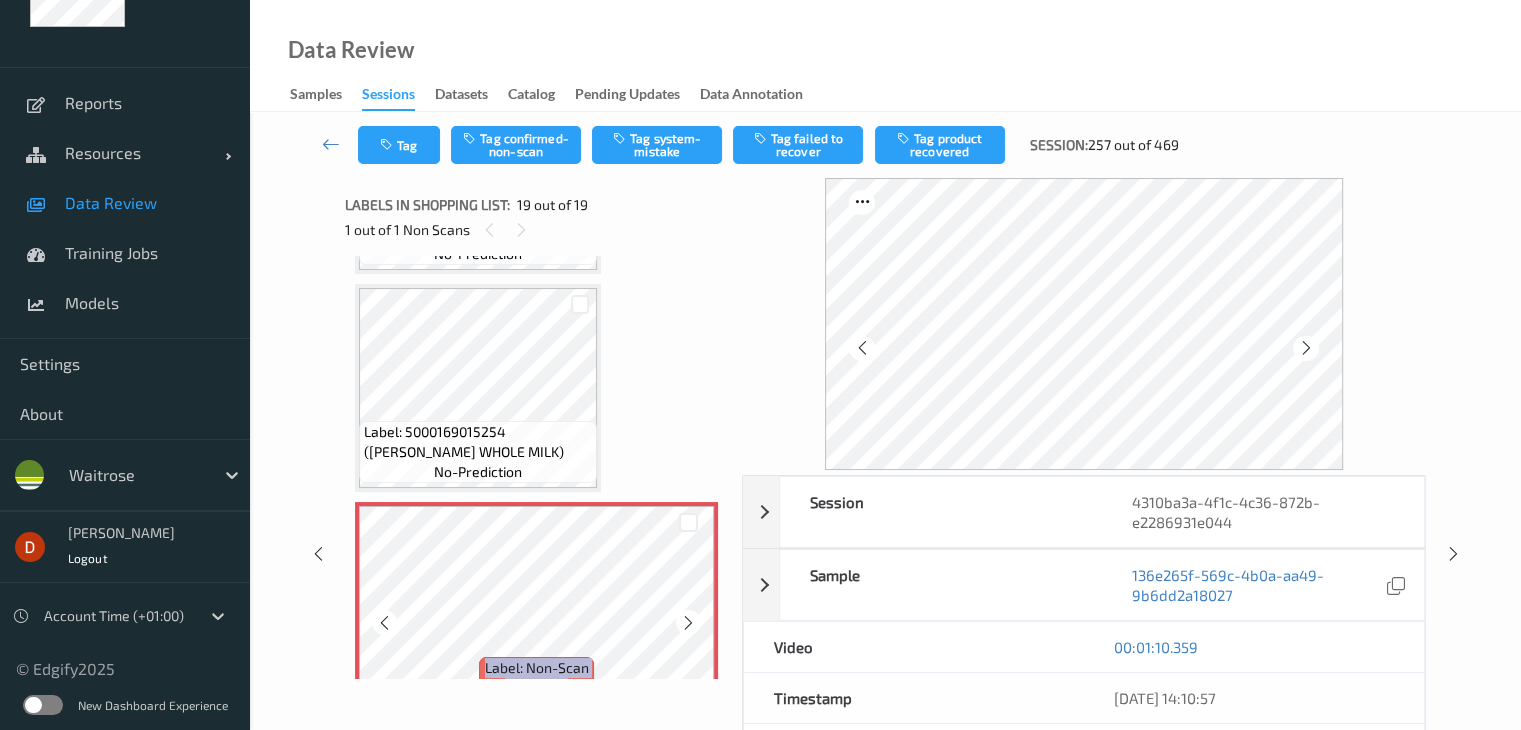 click at bounding box center (688, 623) 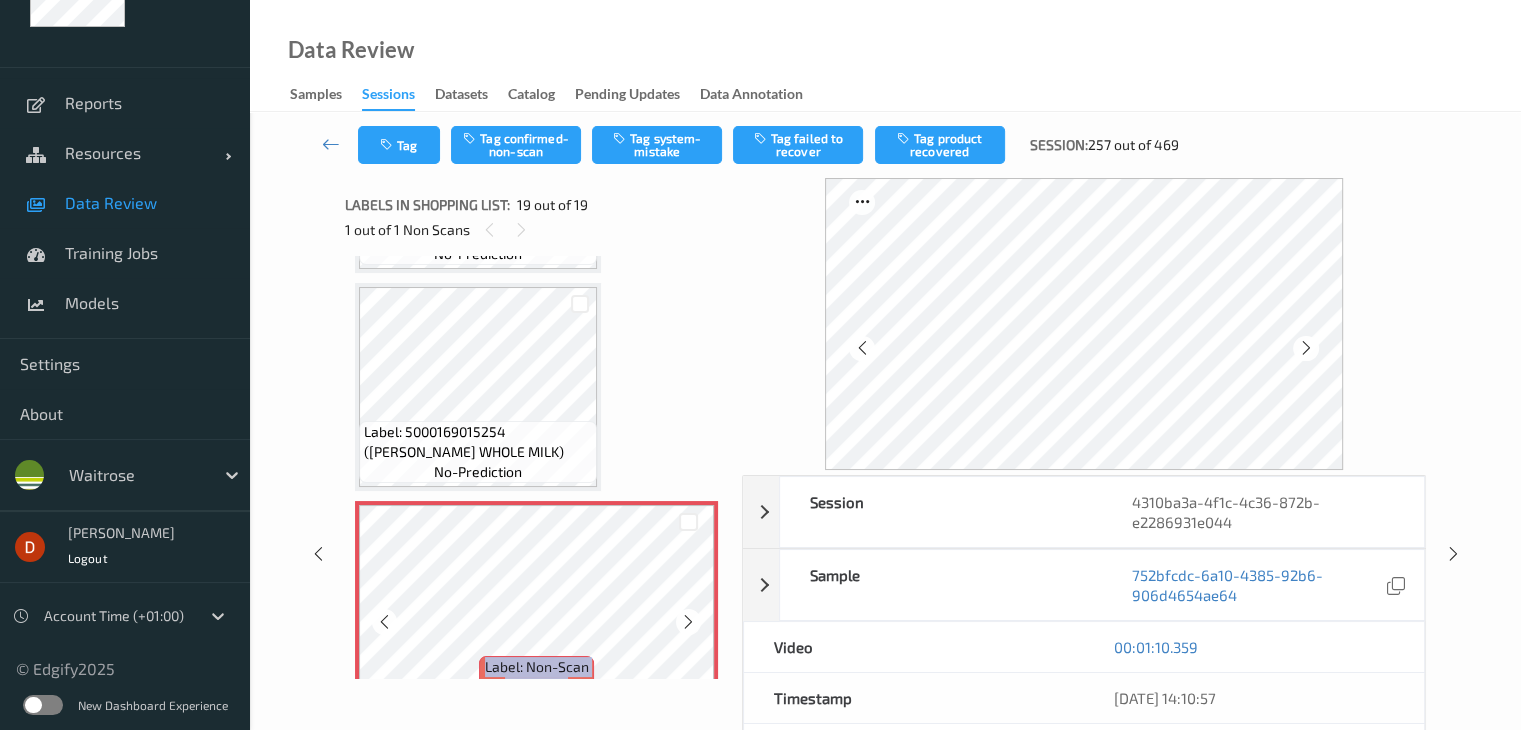 click at bounding box center (688, 622) 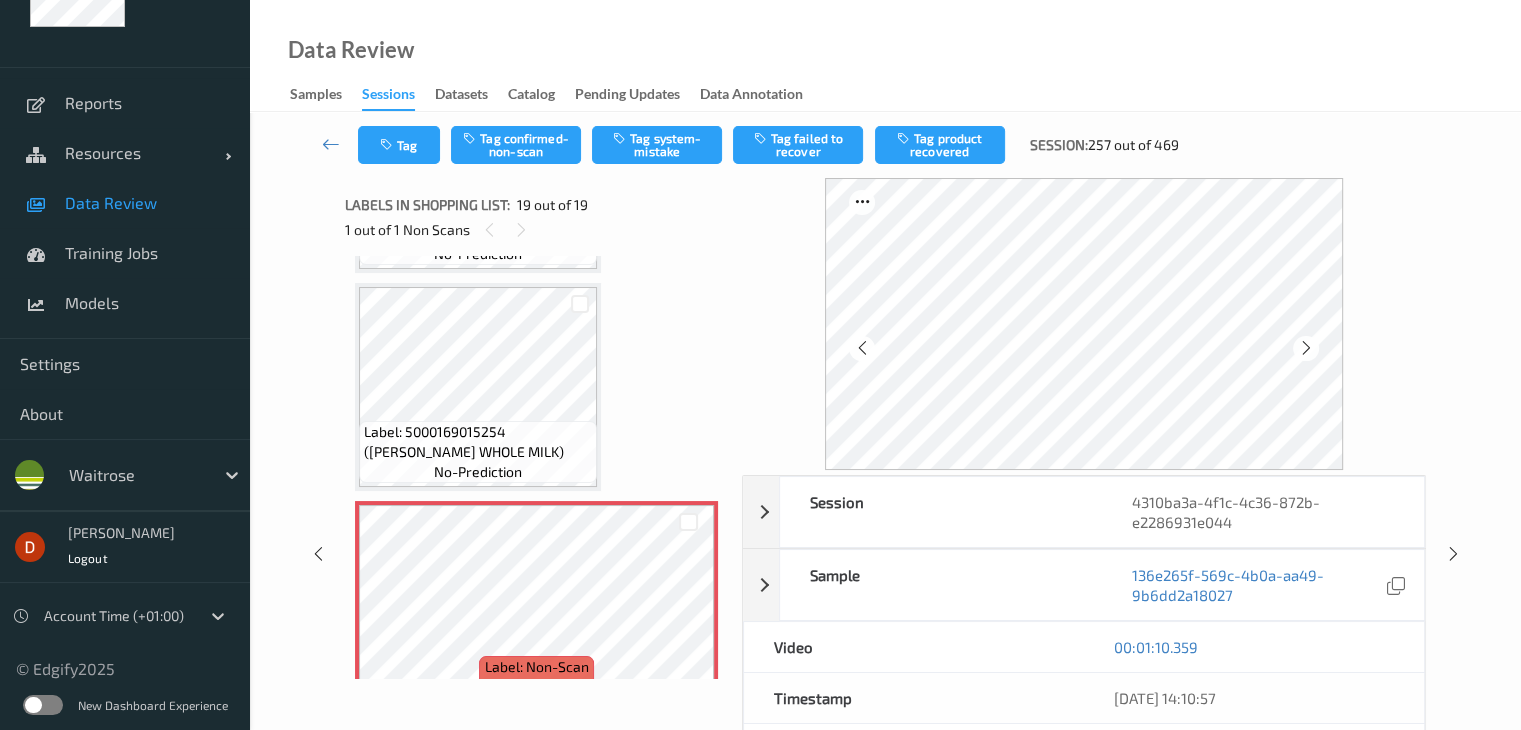 click on "Tag Tag   confirmed-non-scan Tag   system-mistake Tag   failed to recover Tag   product recovered Session: 257 out of 469" at bounding box center (885, 145) 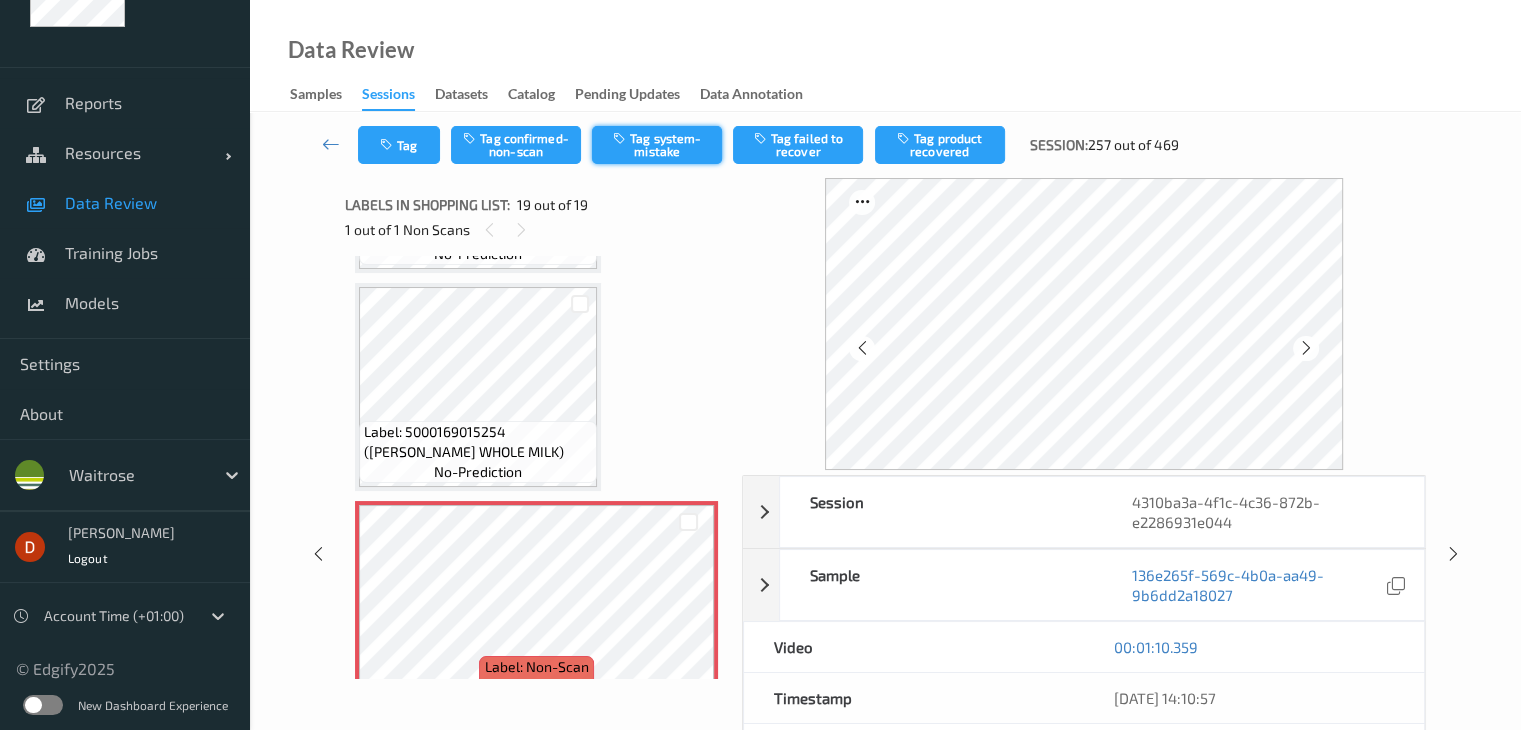 click on "Tag   system-mistake" at bounding box center (657, 145) 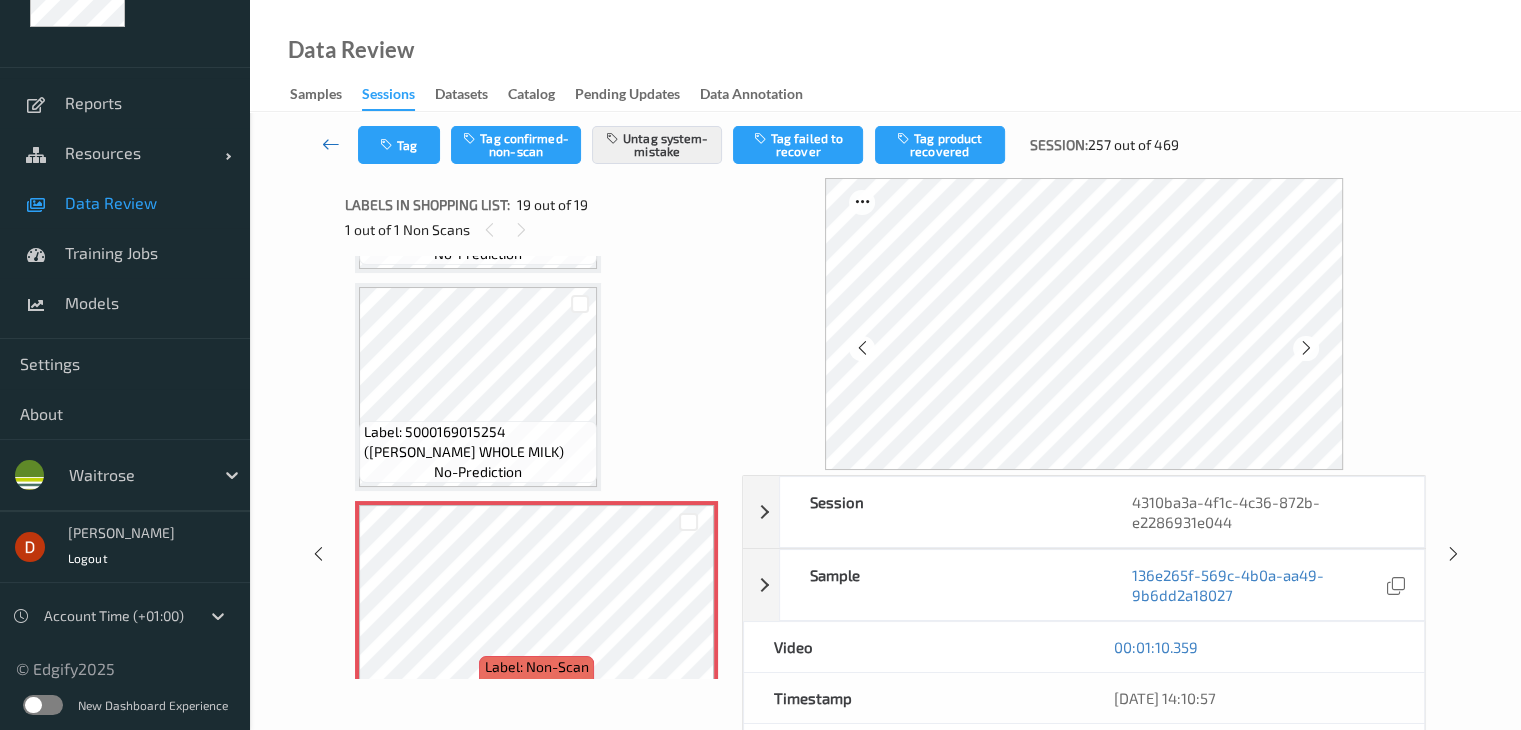 click at bounding box center (331, 144) 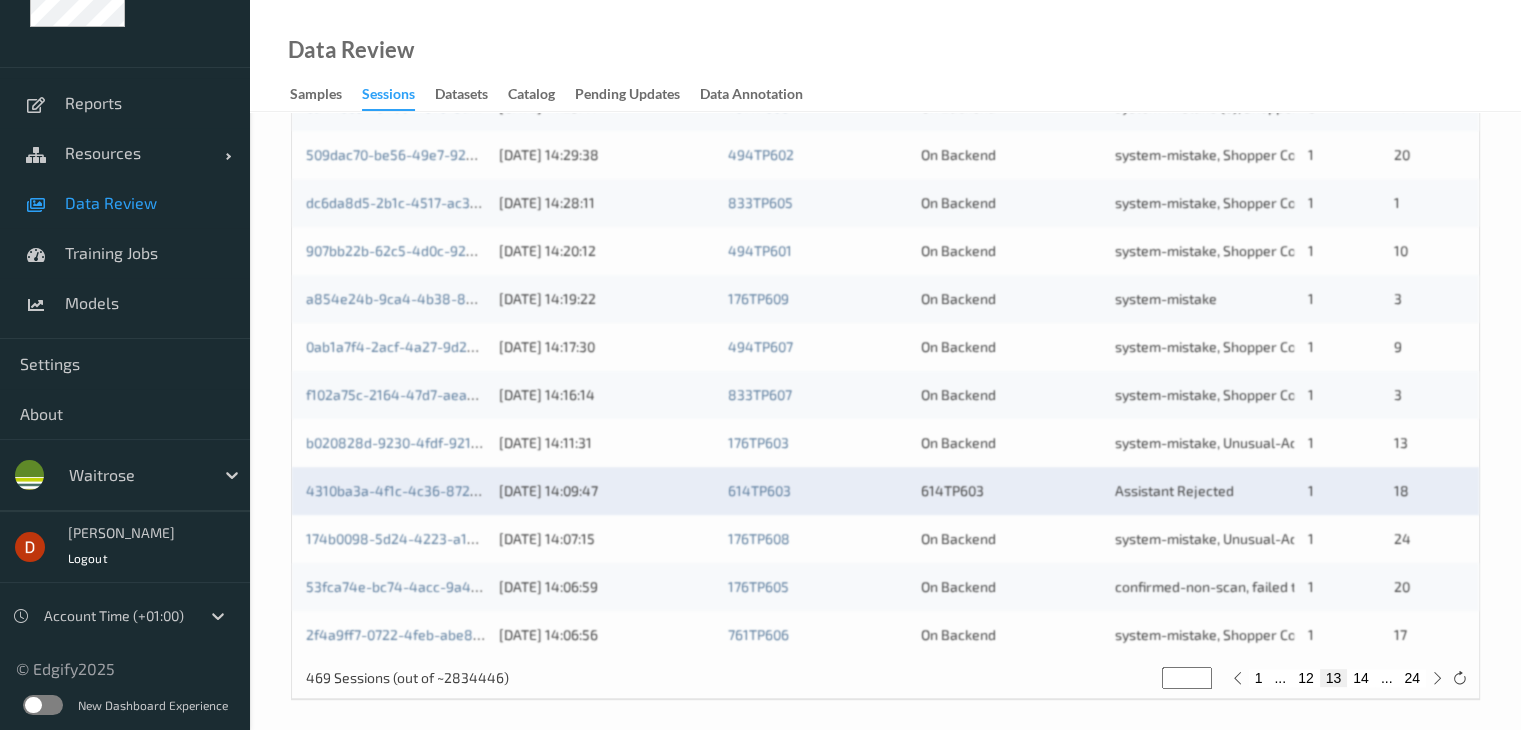 scroll, scrollTop: 932, scrollLeft: 0, axis: vertical 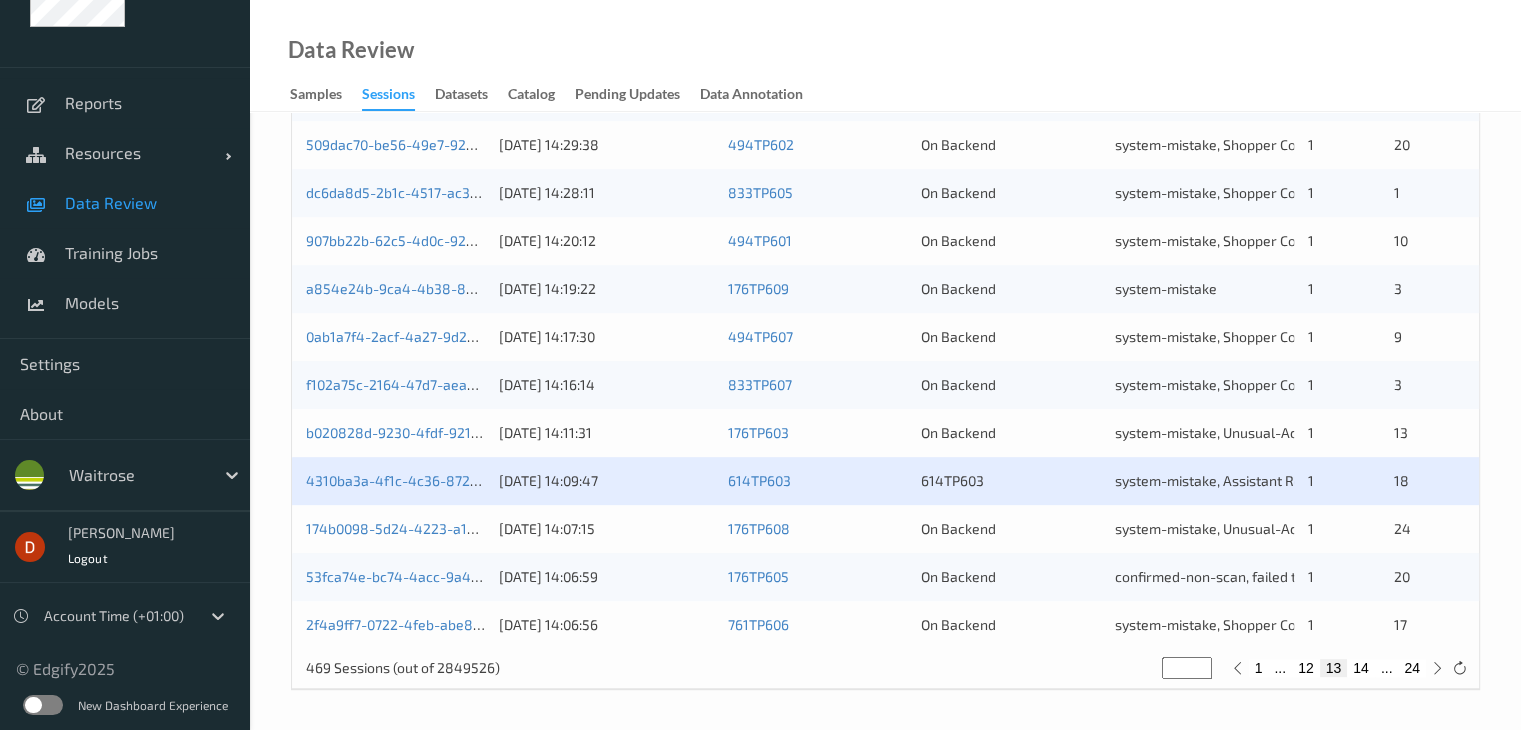 click on "14" at bounding box center (1361, 668) 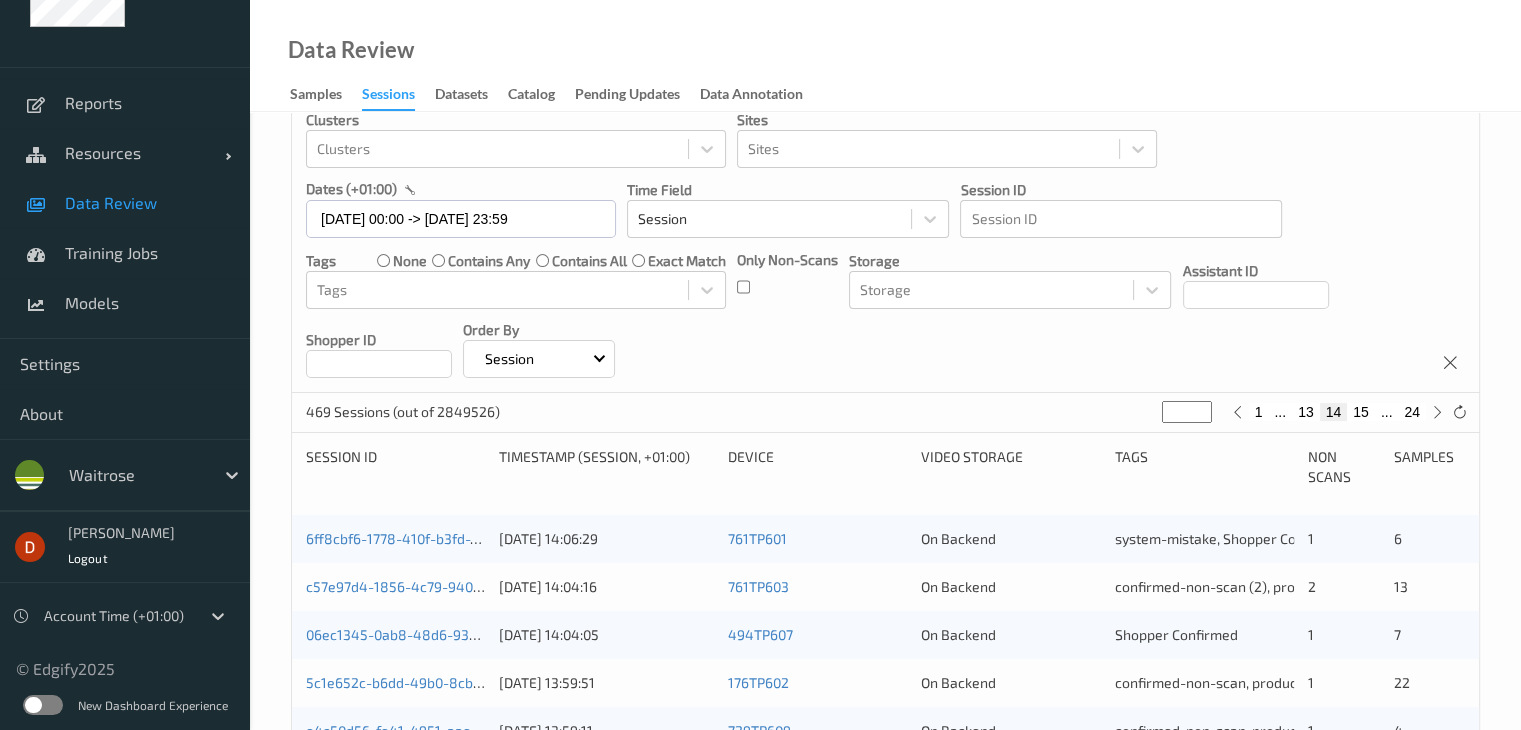 scroll, scrollTop: 300, scrollLeft: 0, axis: vertical 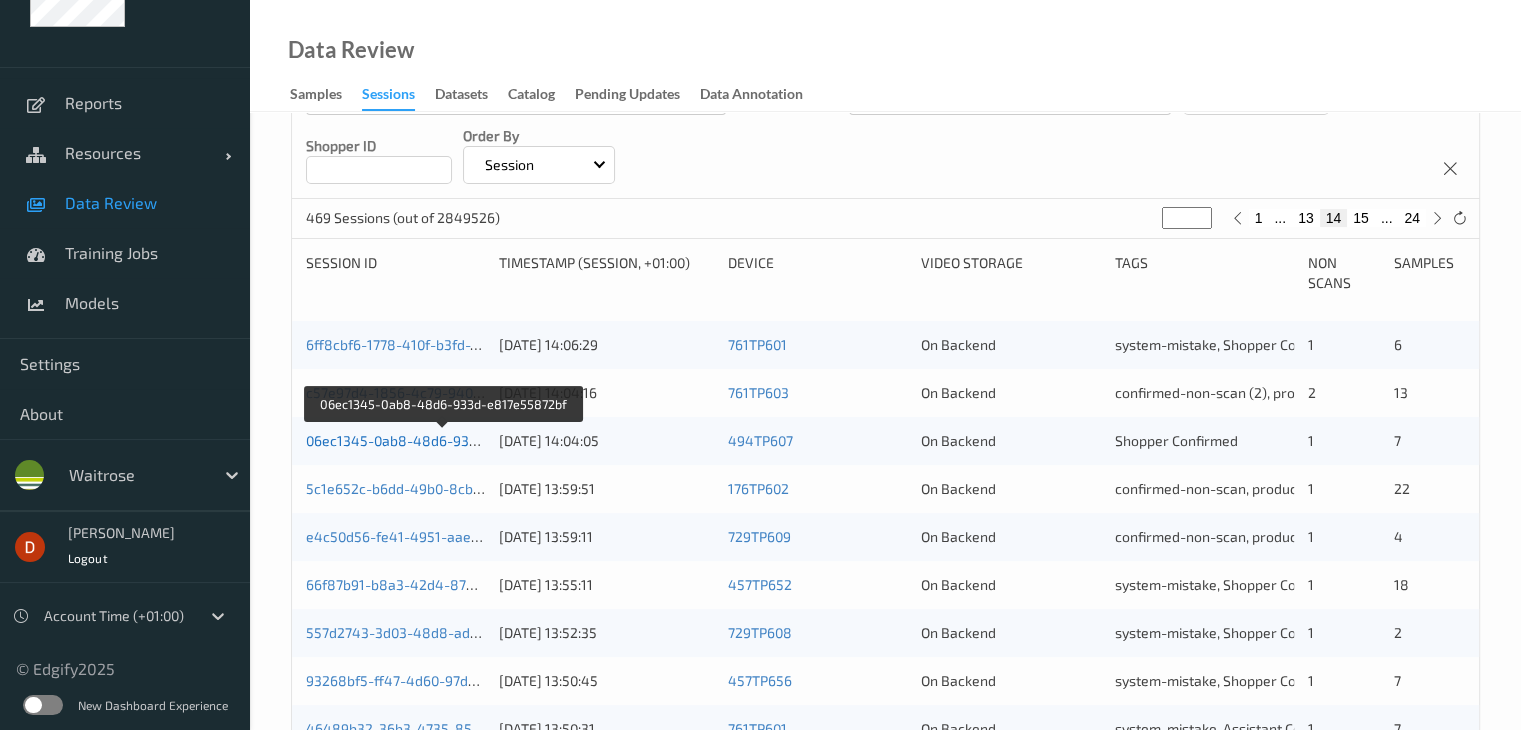 click on "06ec1345-0ab8-48d6-933d-e817e55872bf" at bounding box center (444, 440) 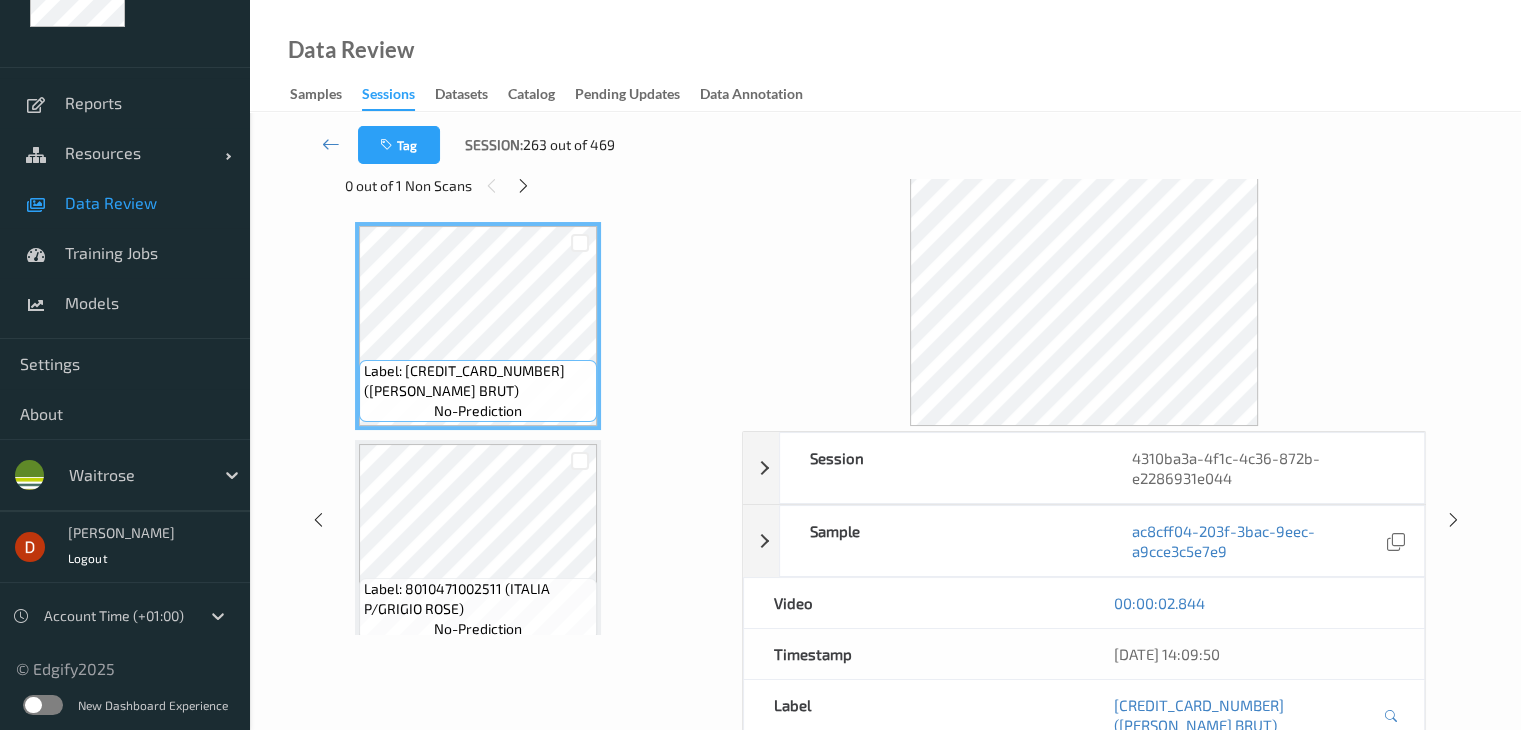 scroll, scrollTop: 0, scrollLeft: 0, axis: both 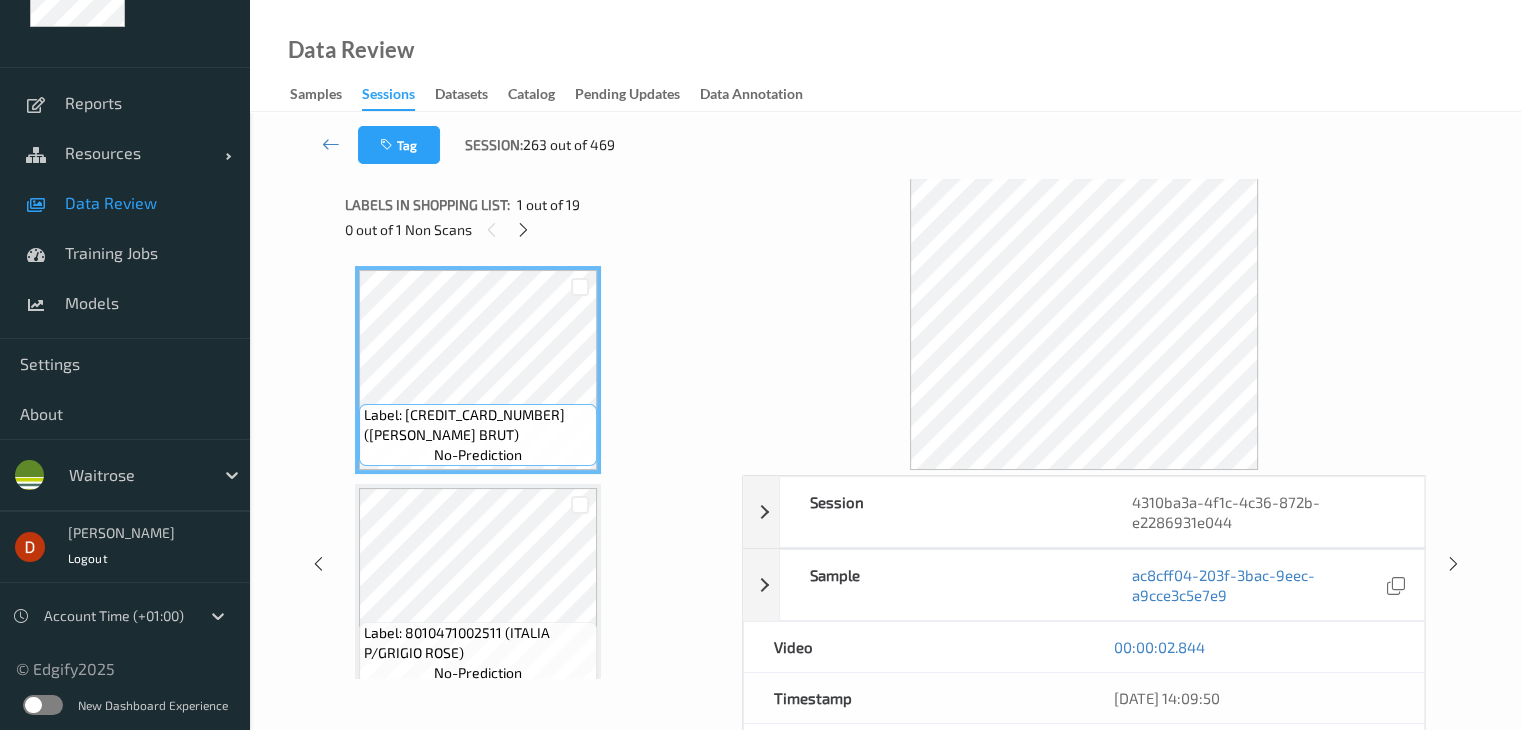 click on "Labels in shopping list: 1 out of 19 0 out of 1 Non Scans" at bounding box center [536, 217] 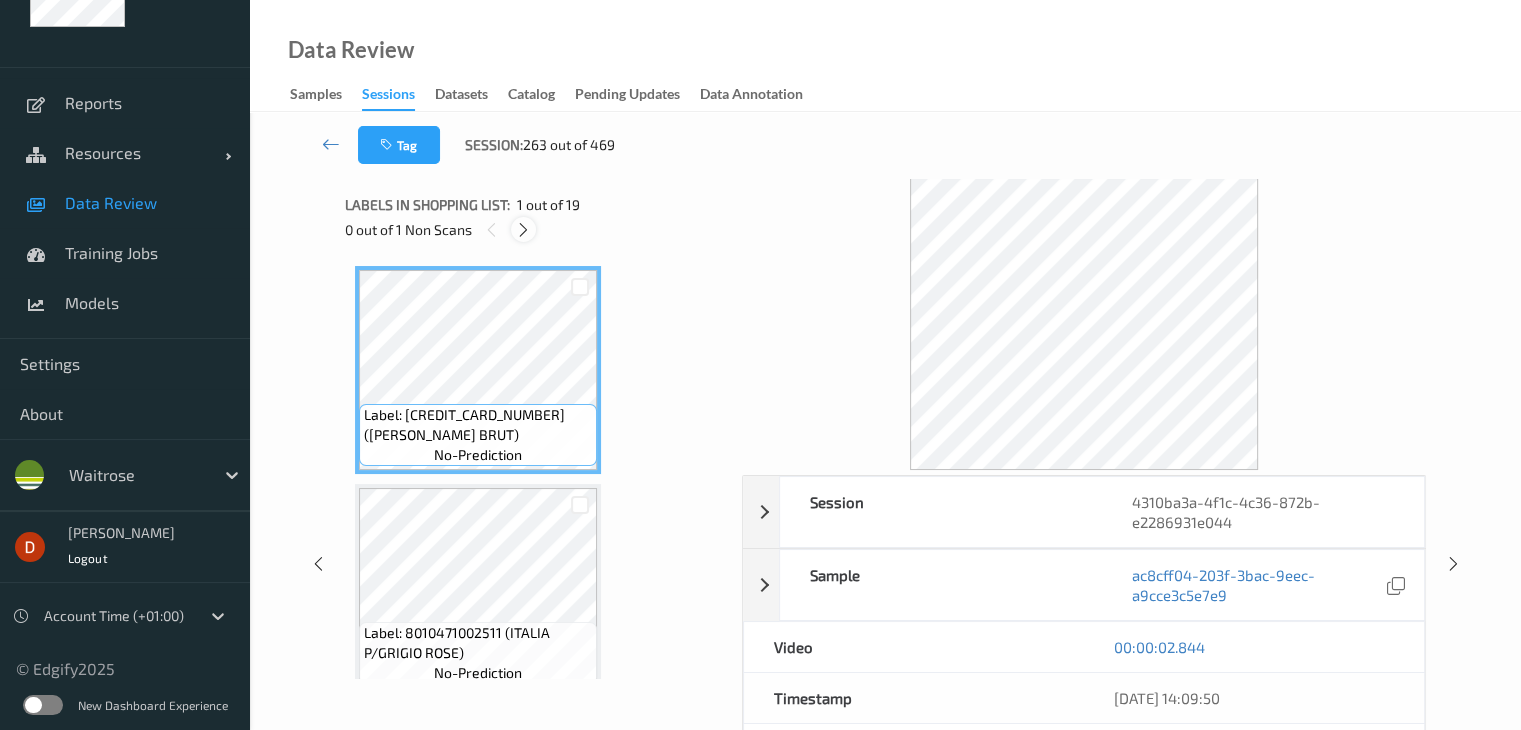 click at bounding box center (523, 230) 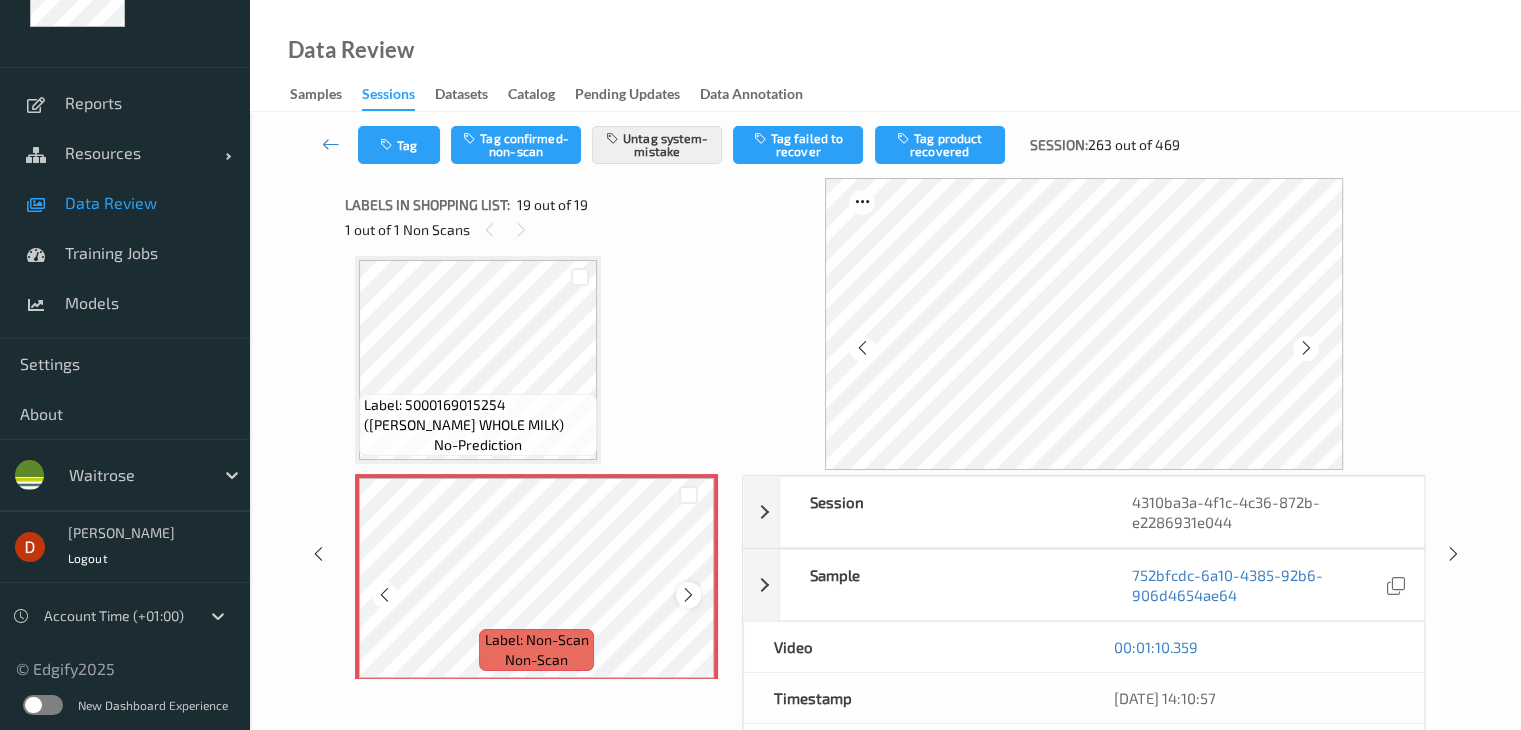 click at bounding box center (688, 595) 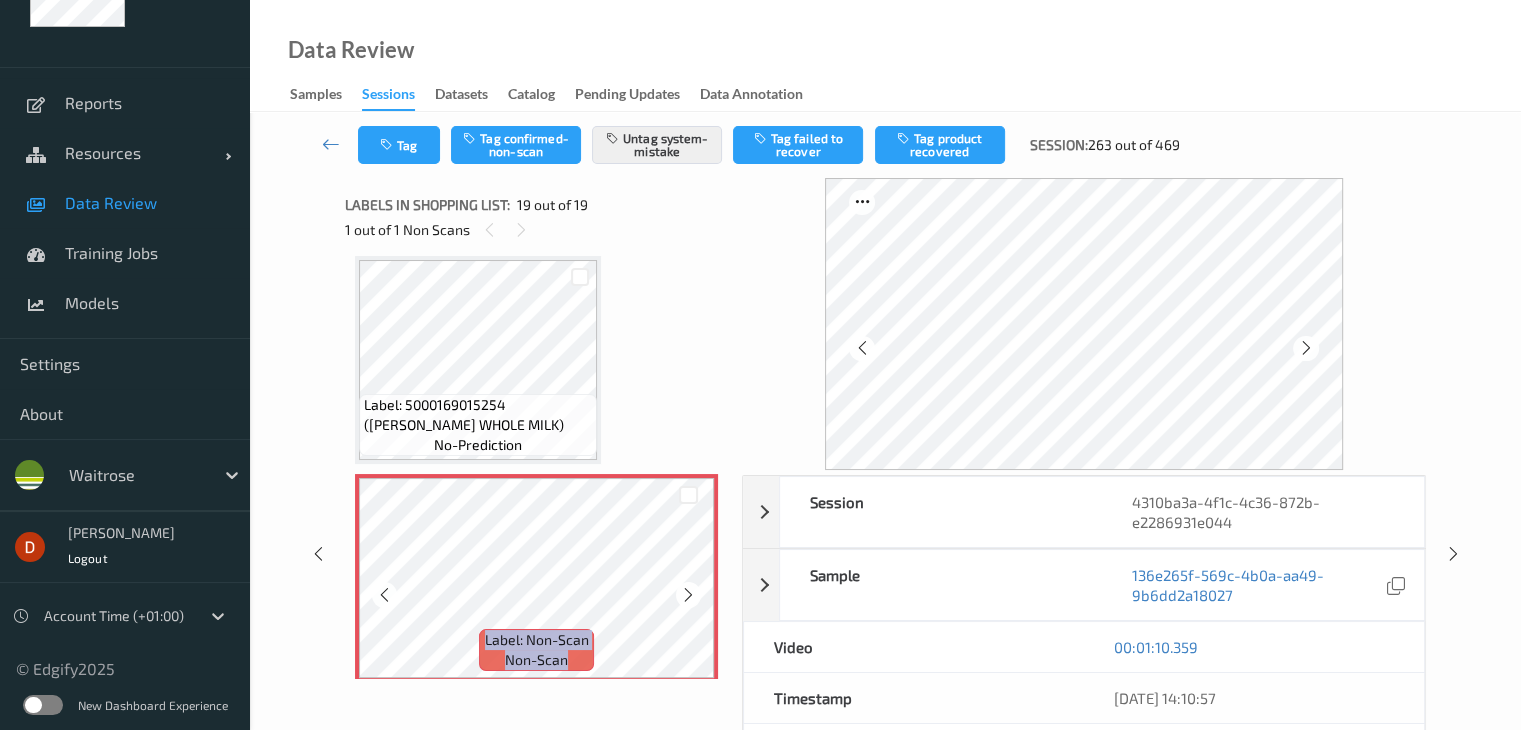 click at bounding box center [688, 595] 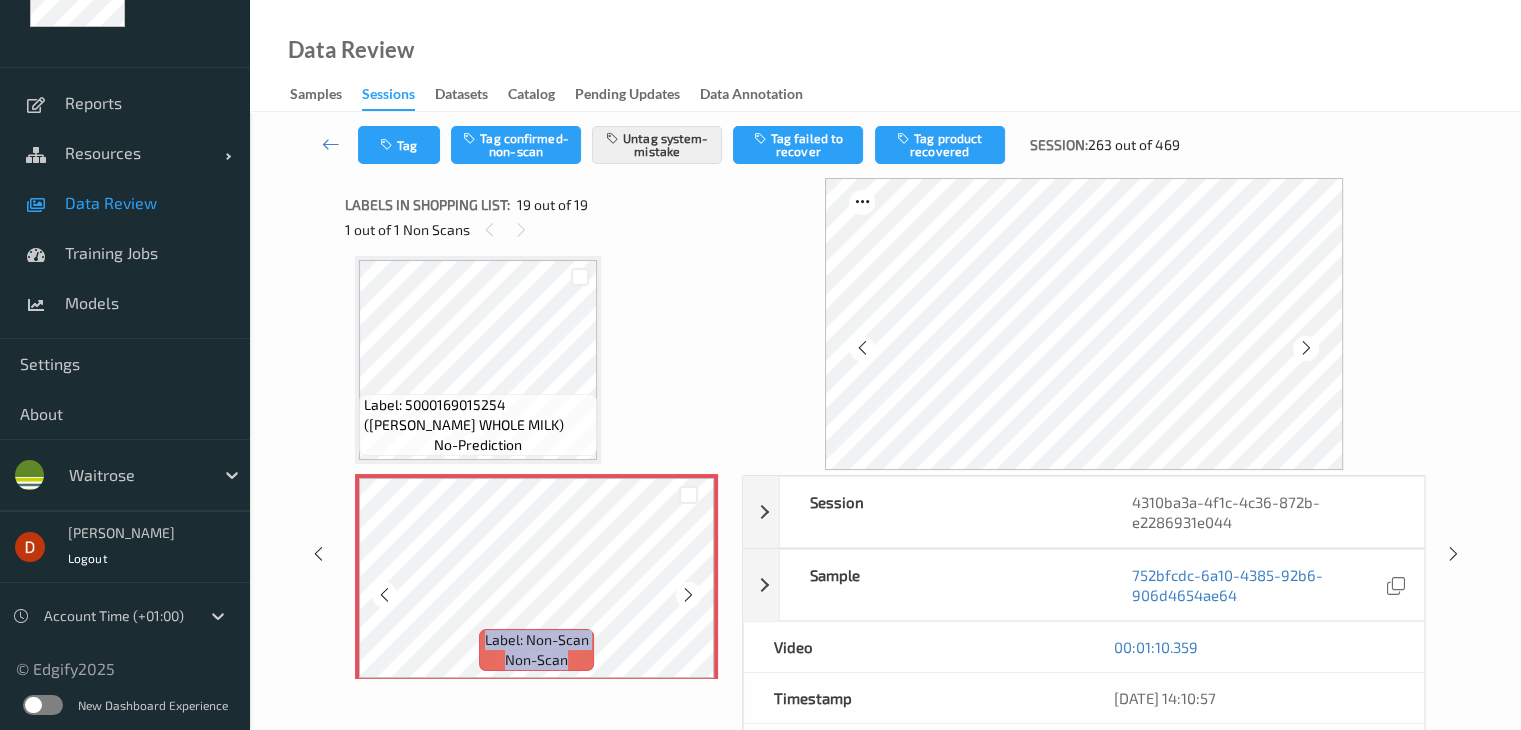click at bounding box center [688, 595] 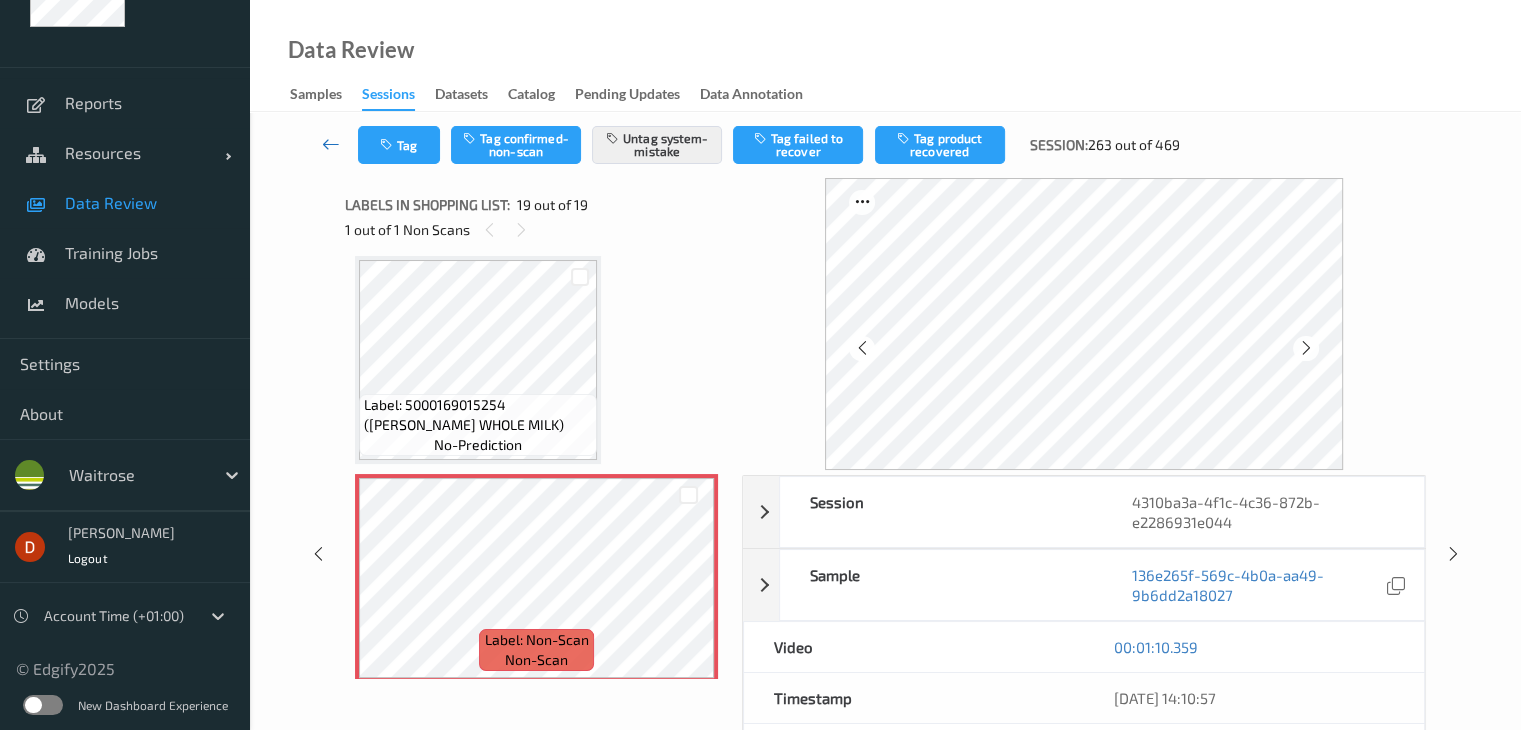 click at bounding box center (331, 145) 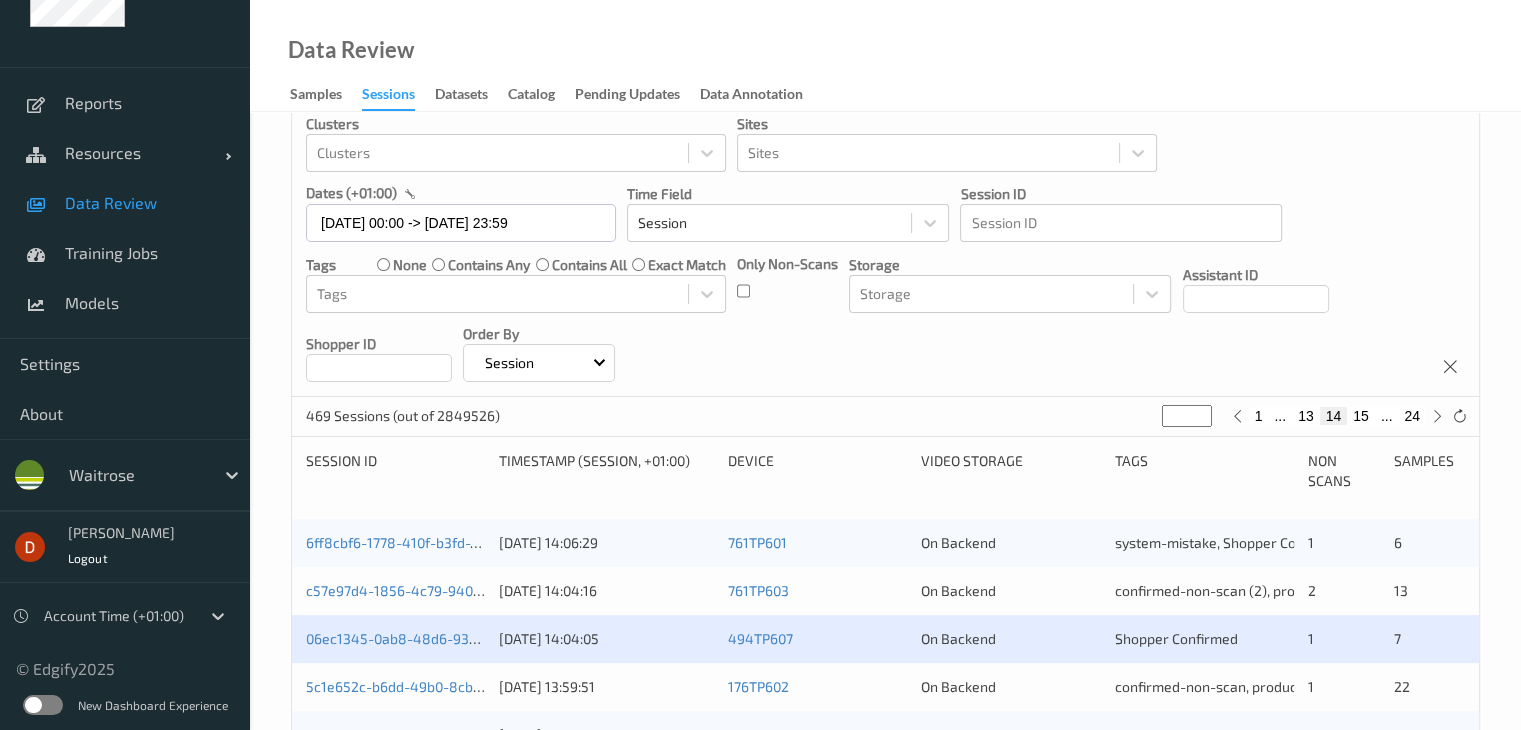 scroll, scrollTop: 200, scrollLeft: 0, axis: vertical 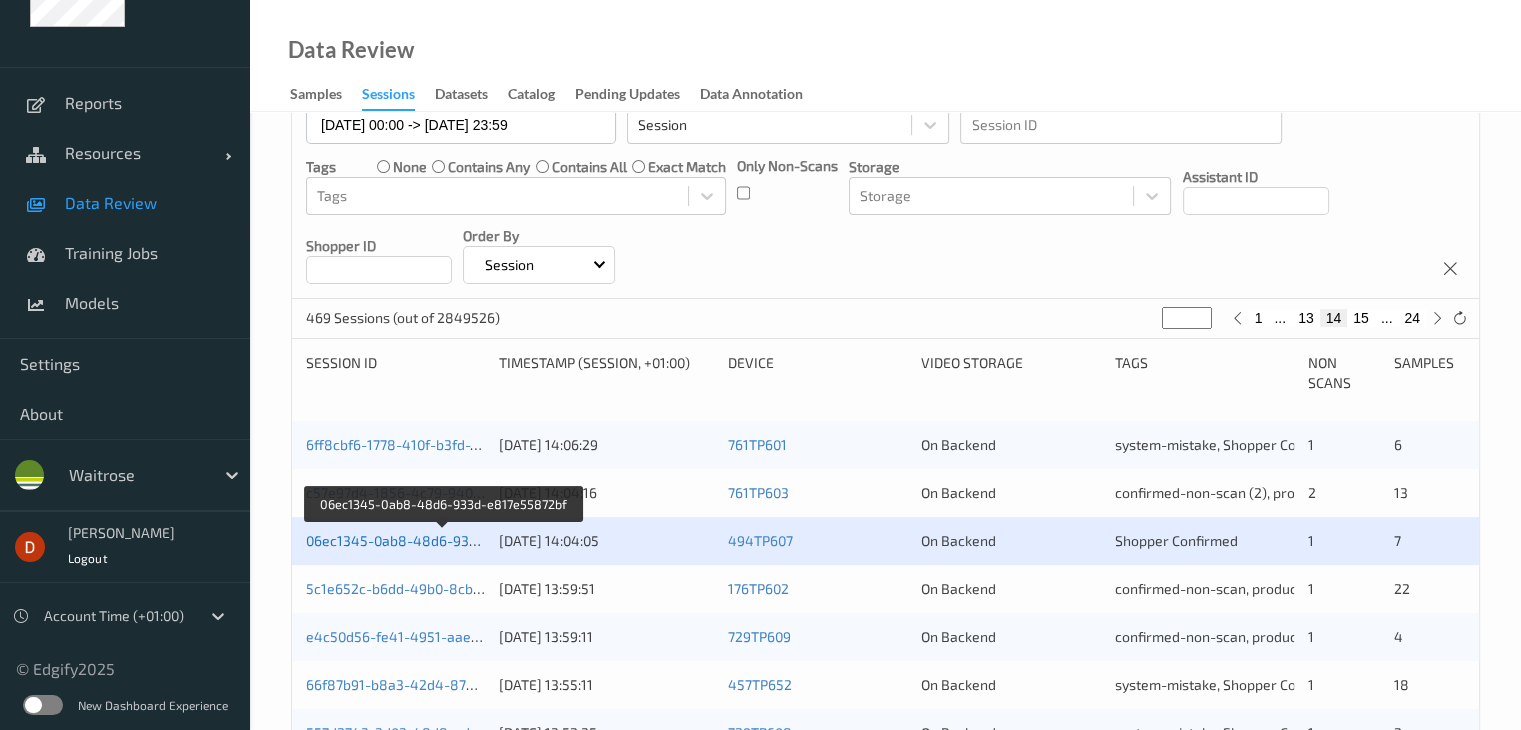 click on "06ec1345-0ab8-48d6-933d-e817e55872bf" at bounding box center (444, 540) 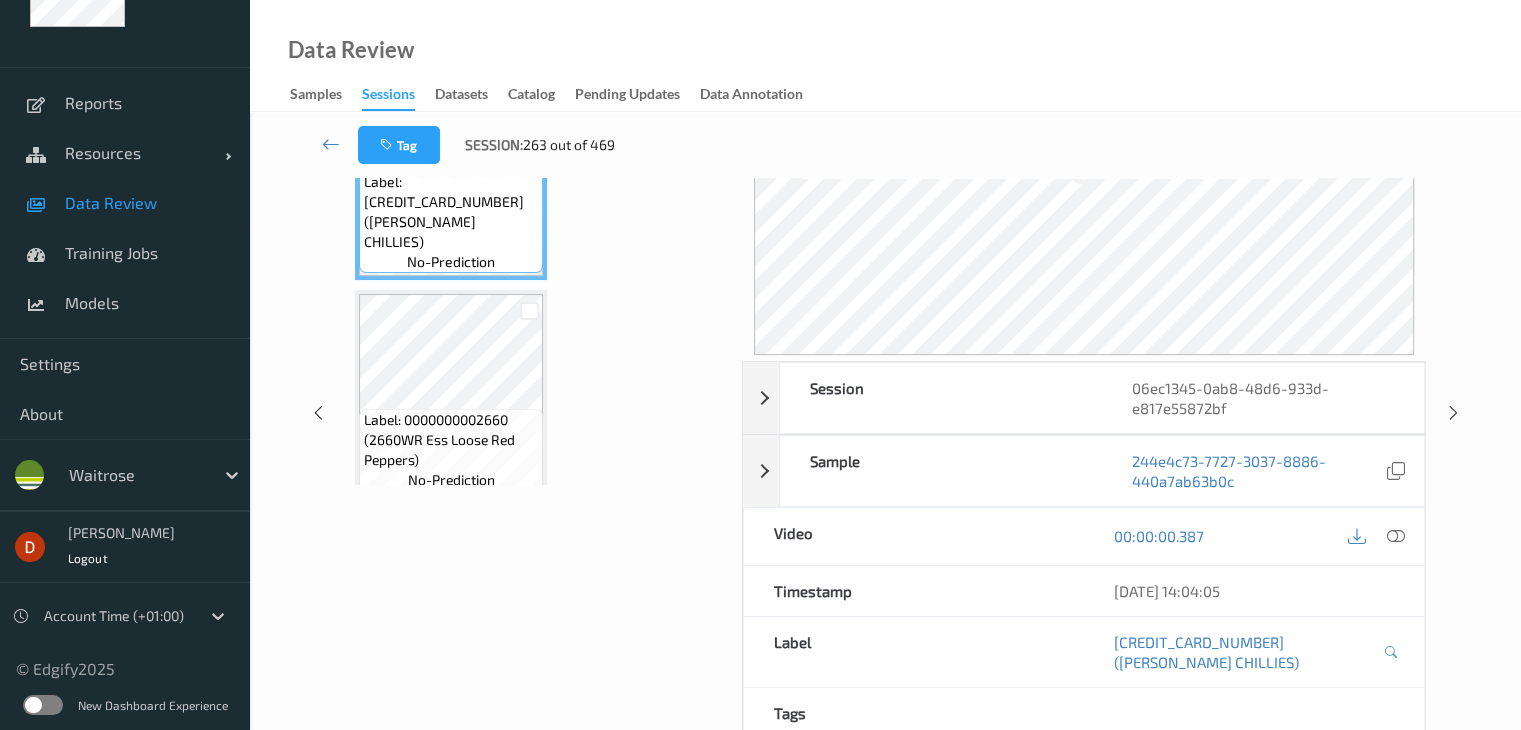 scroll, scrollTop: 0, scrollLeft: 0, axis: both 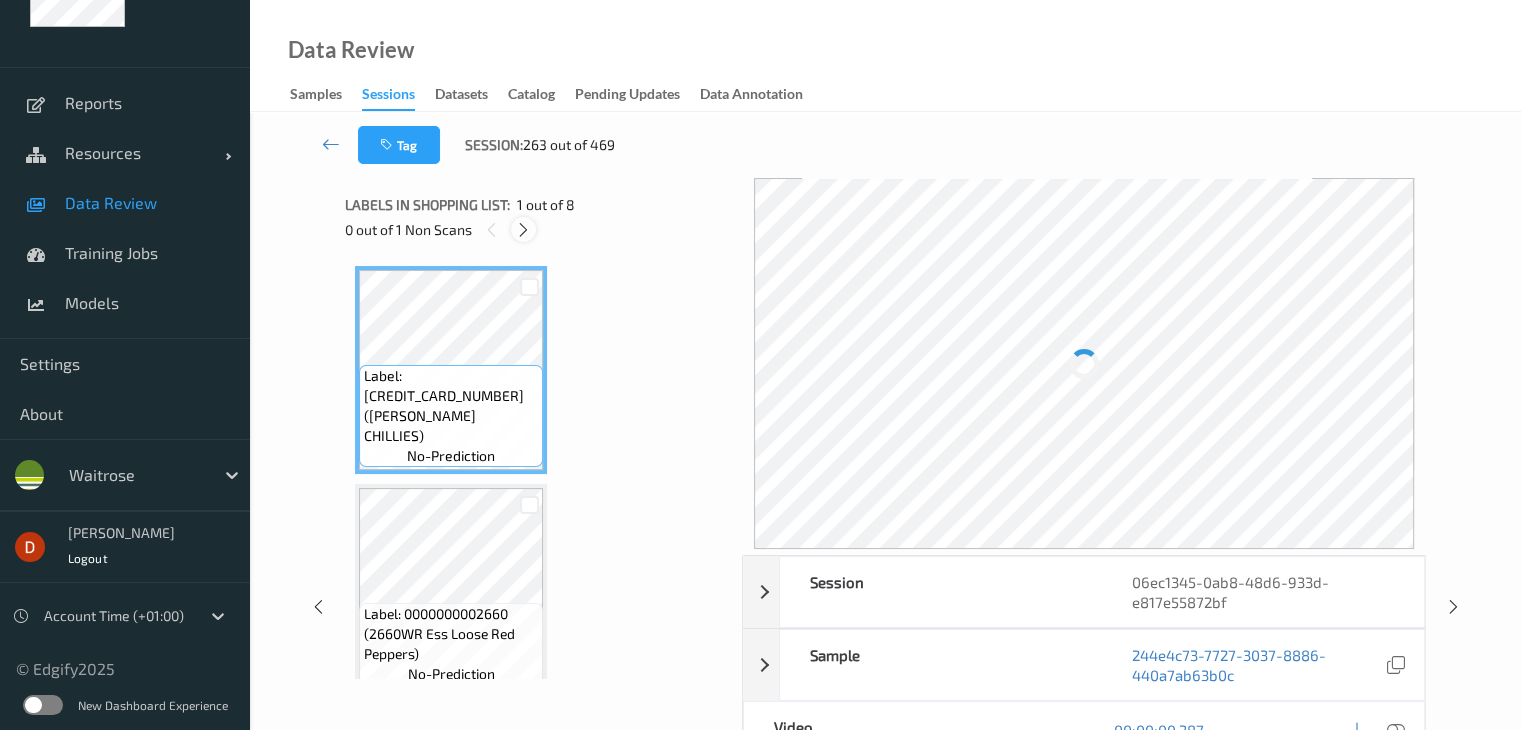 click at bounding box center [523, 229] 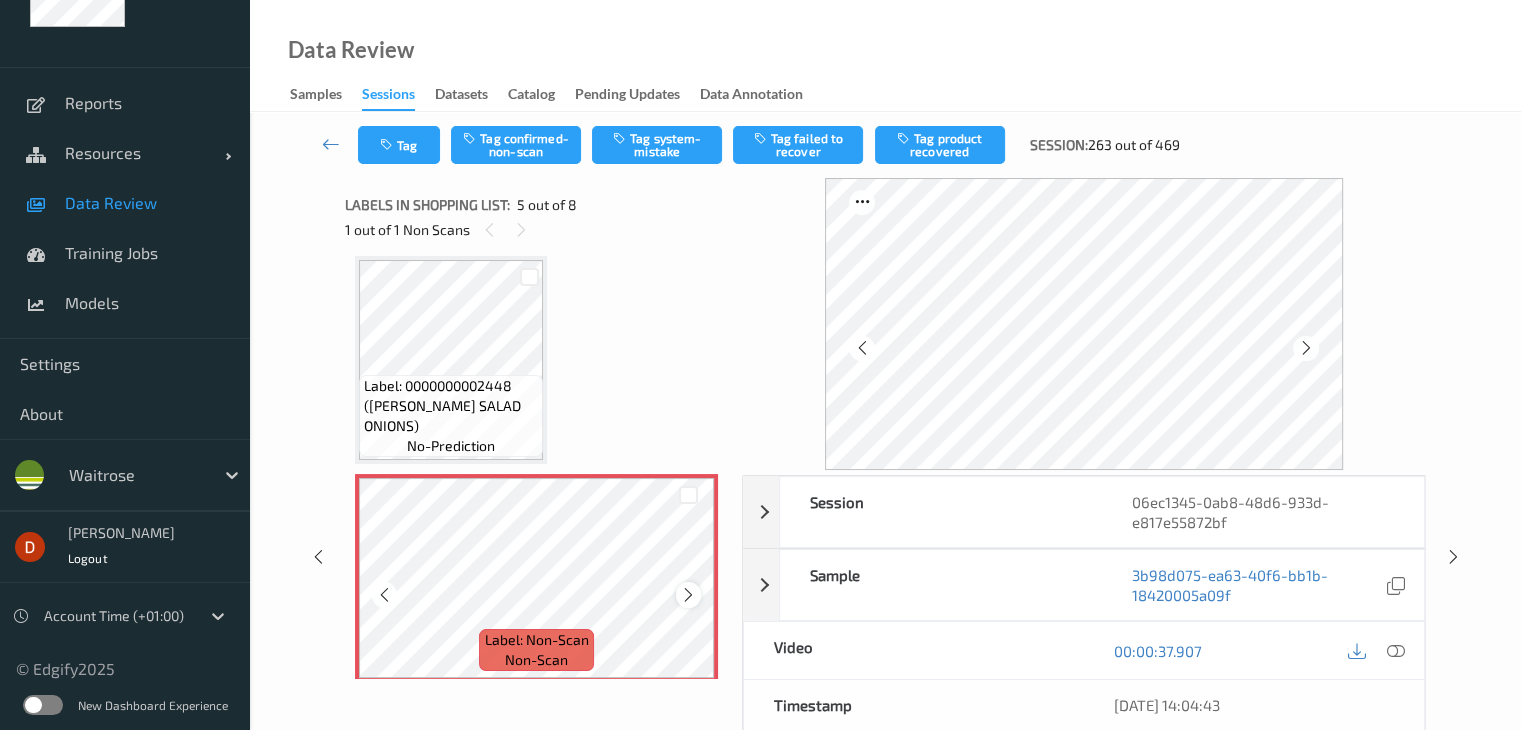 click at bounding box center (688, 595) 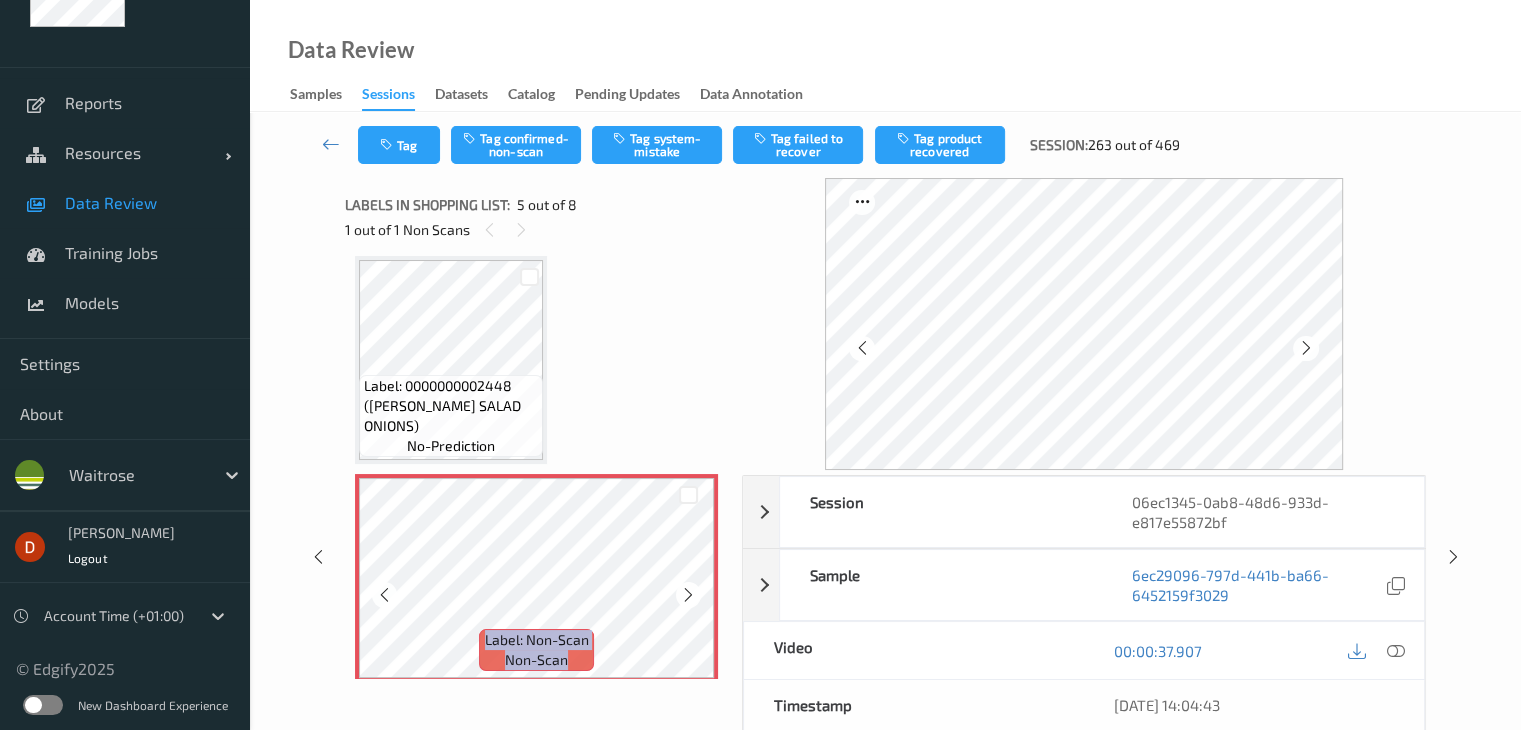click at bounding box center (688, 595) 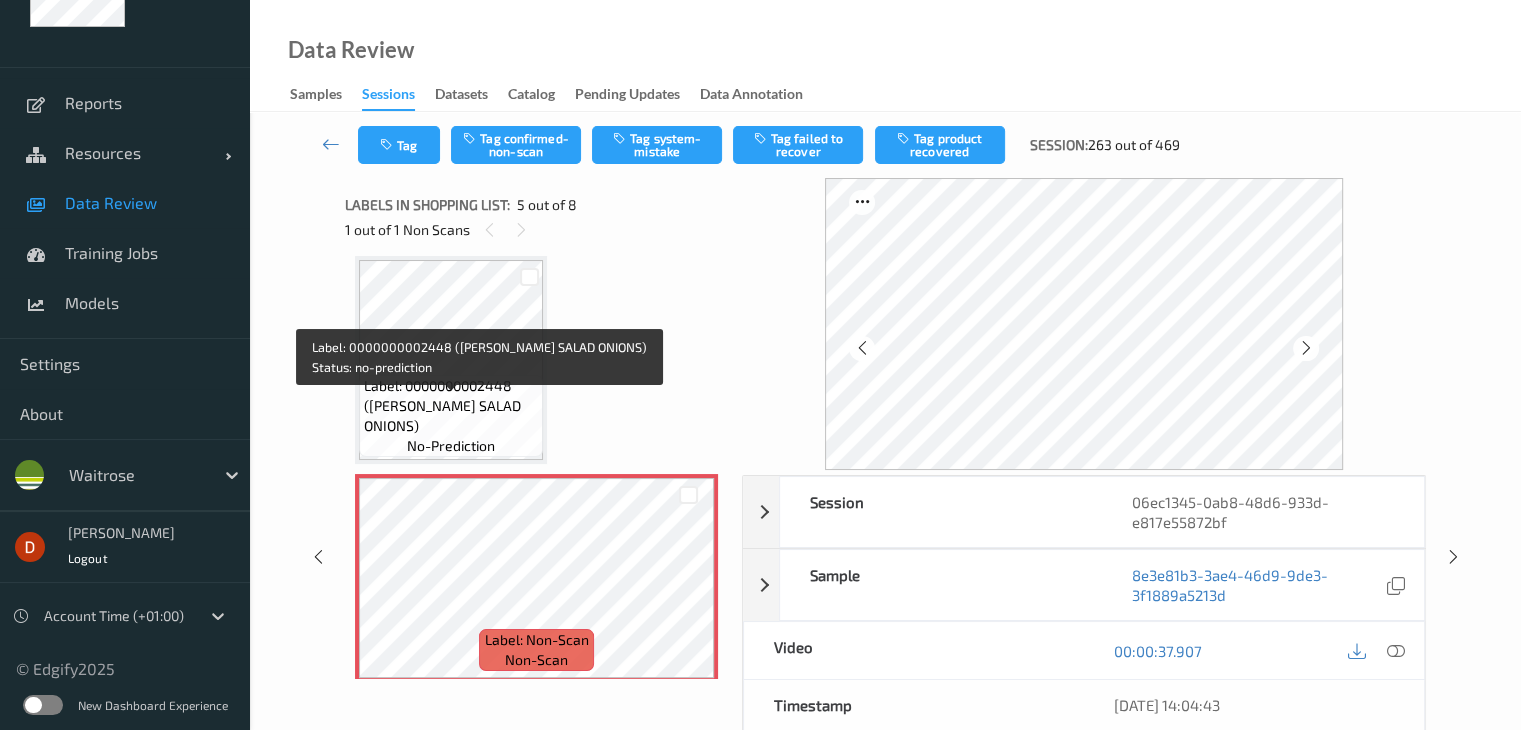 click on "Label: 0000000002448 ([PERSON_NAME] SALAD ONIONS)" at bounding box center [451, 406] 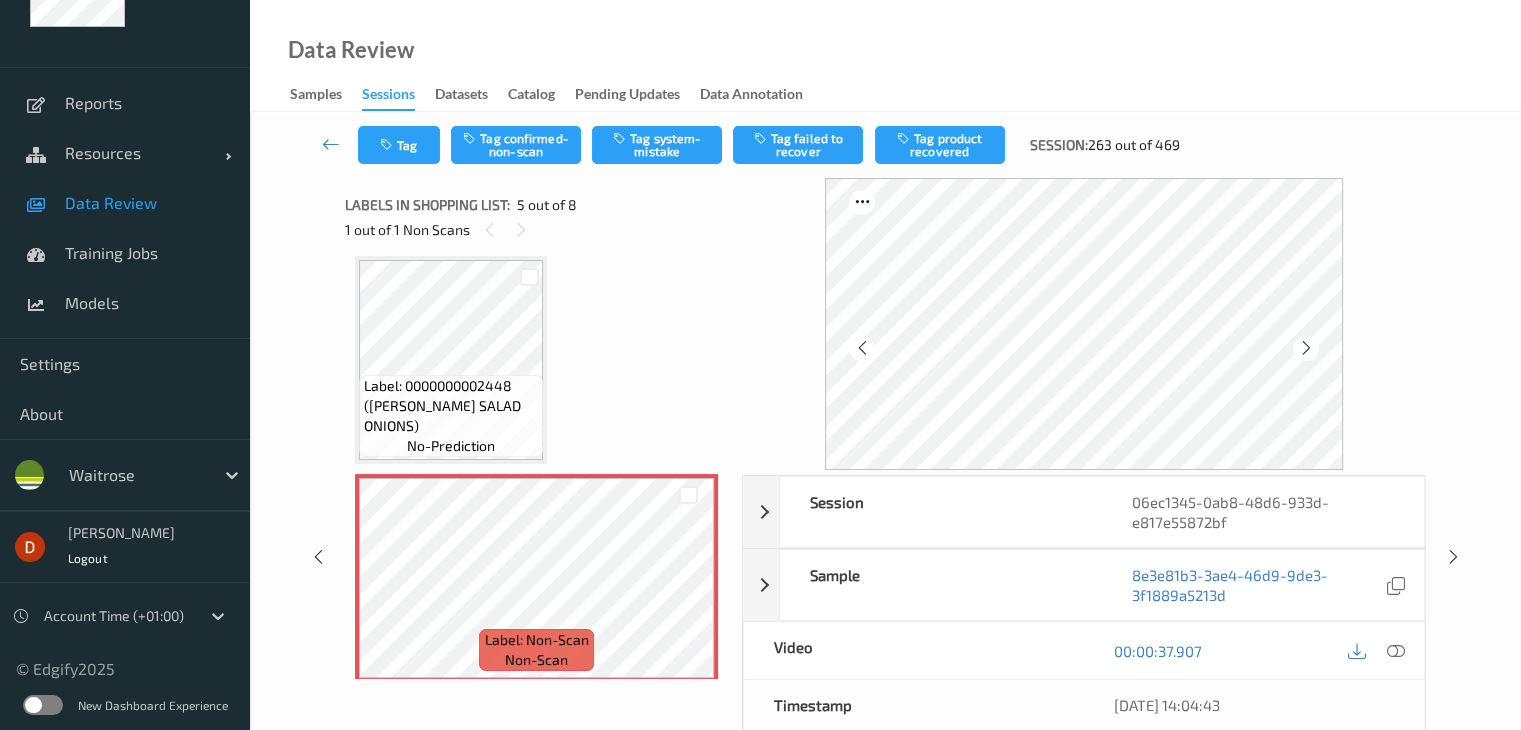 click on "Tag   system-mistake" at bounding box center [657, 145] 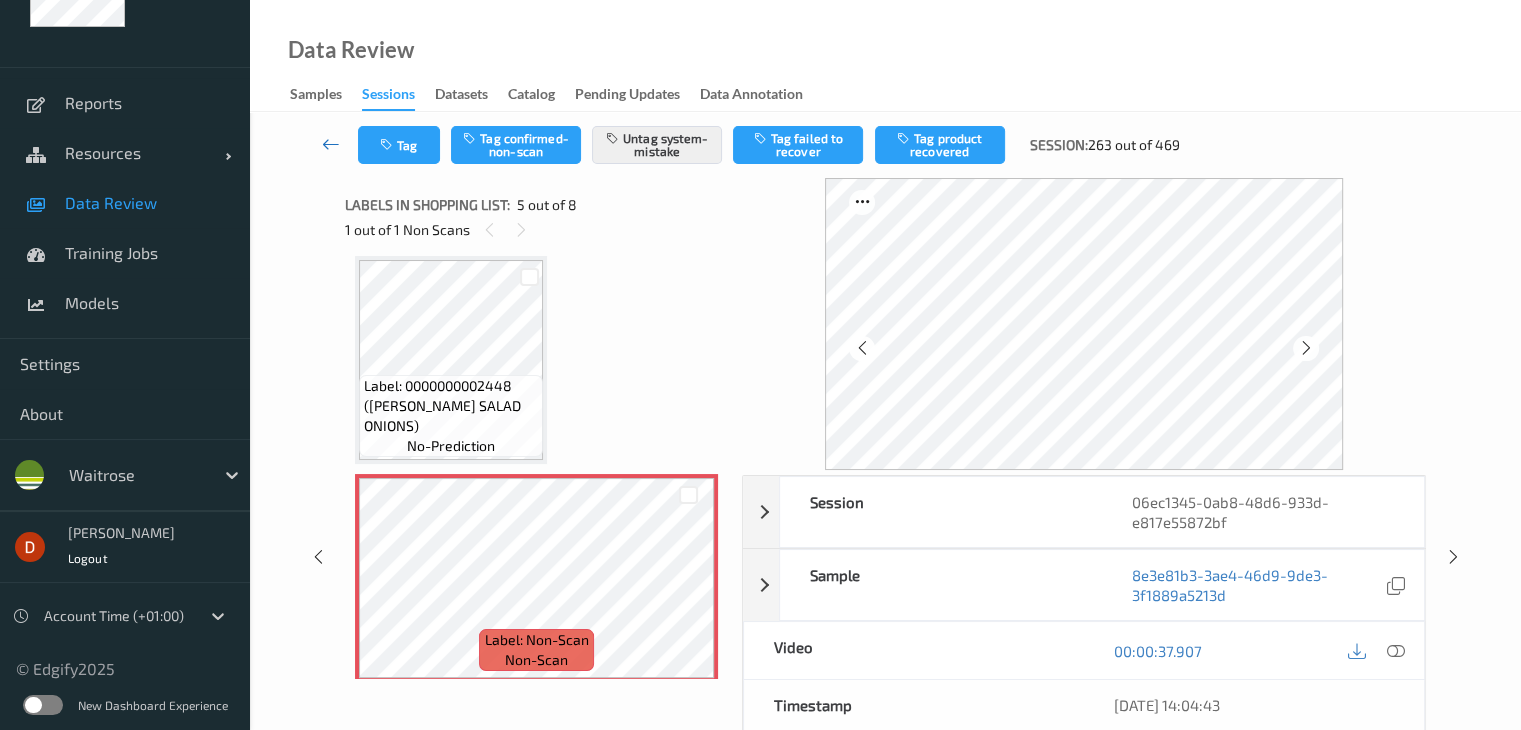 click at bounding box center (331, 144) 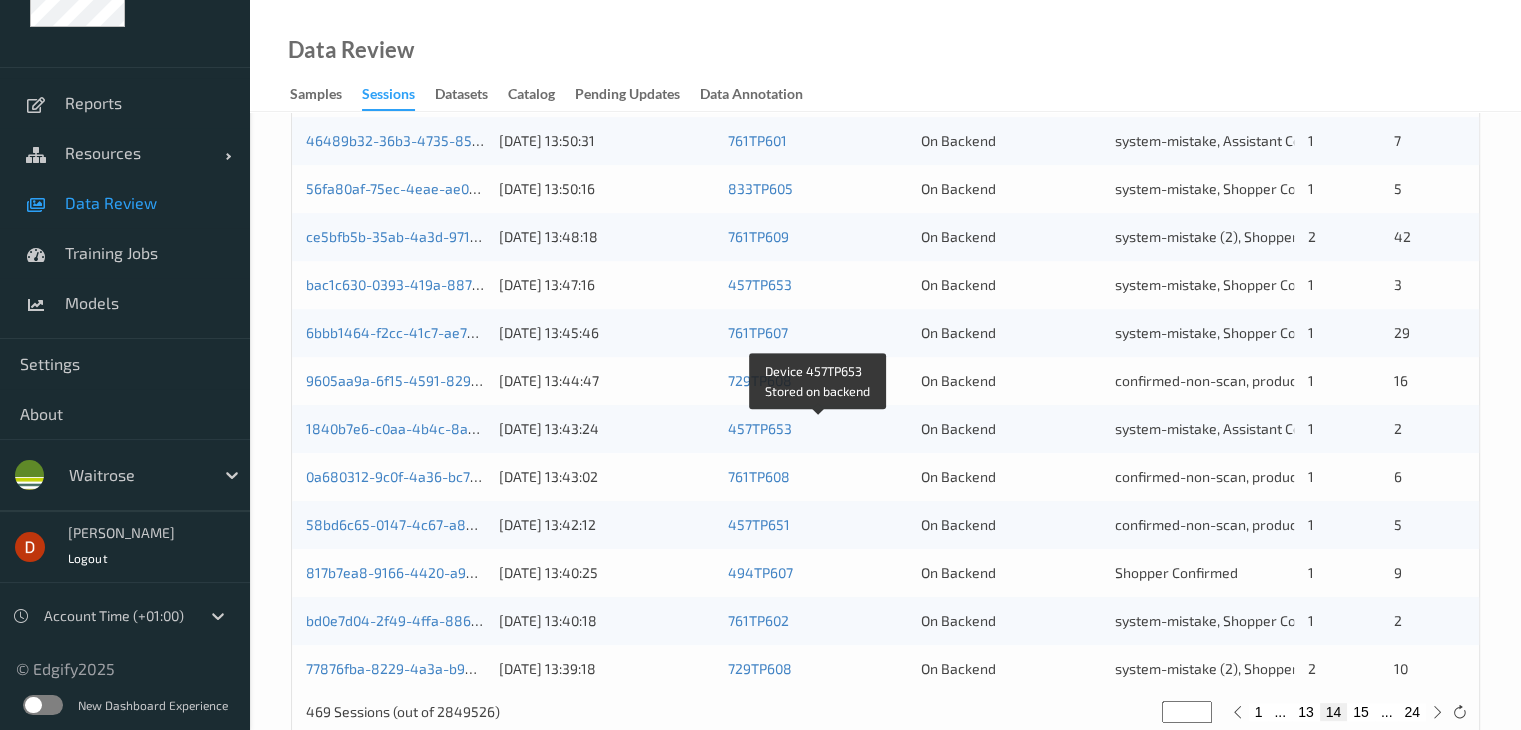 scroll, scrollTop: 900, scrollLeft: 0, axis: vertical 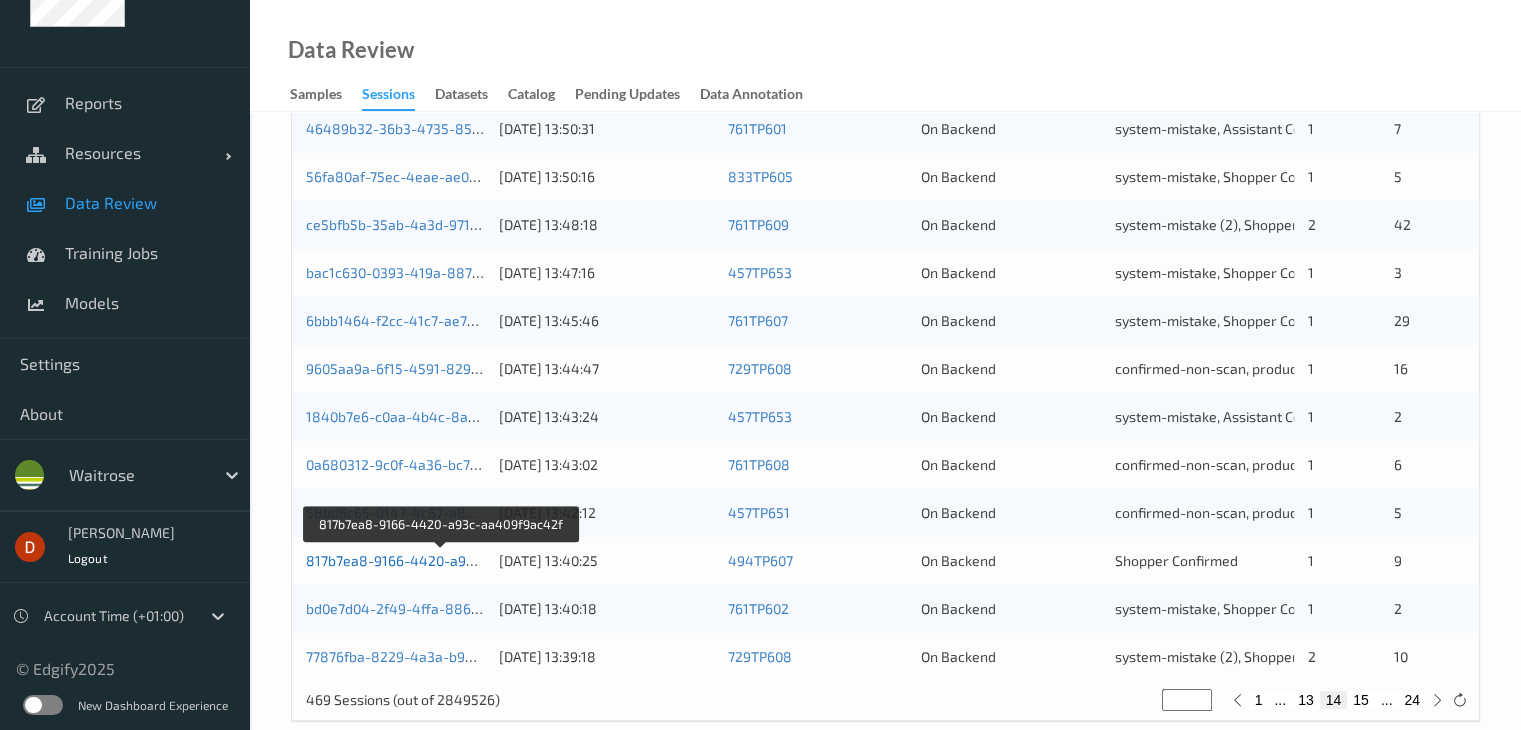 click on "817b7ea8-9166-4420-a93c-aa409f9ac42f" at bounding box center [442, 560] 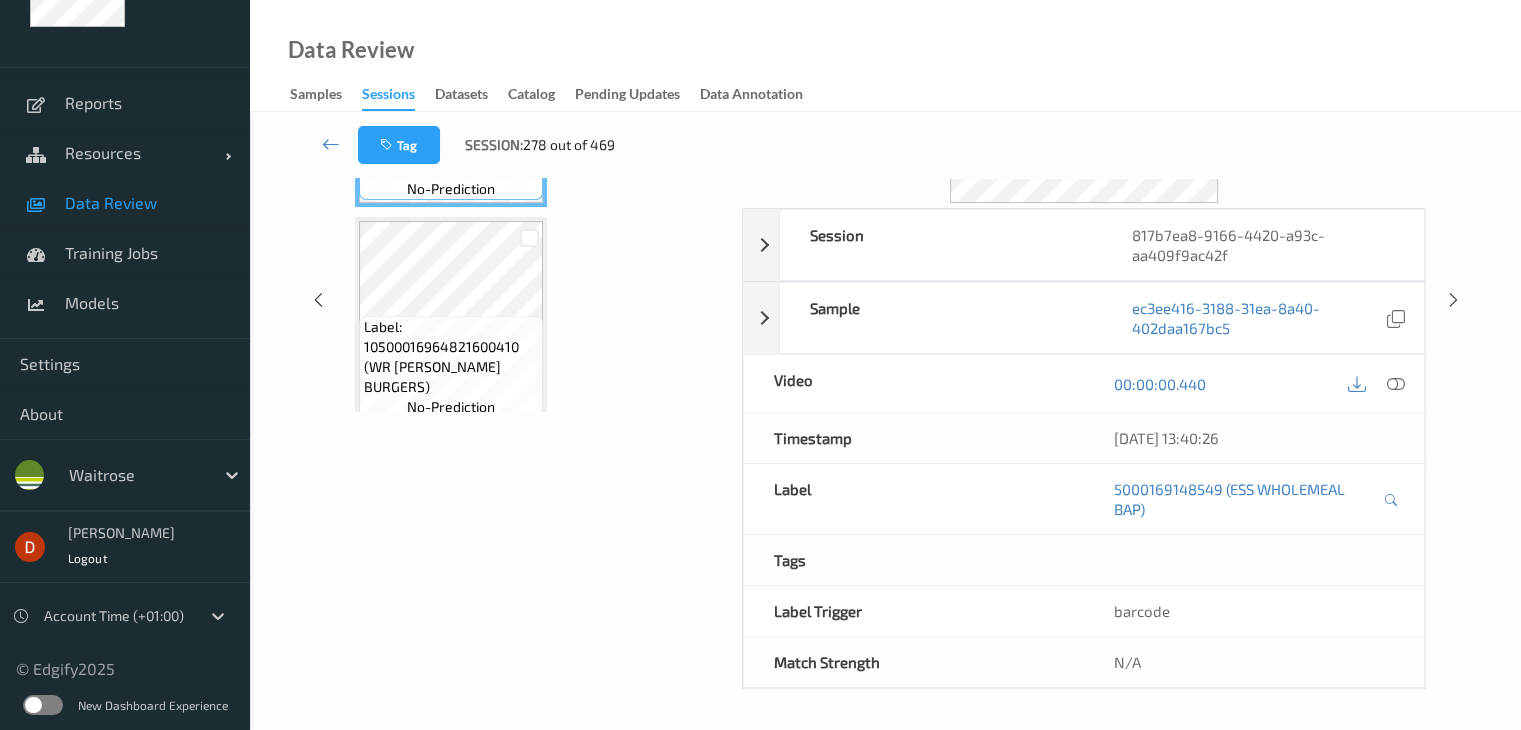 scroll, scrollTop: 0, scrollLeft: 0, axis: both 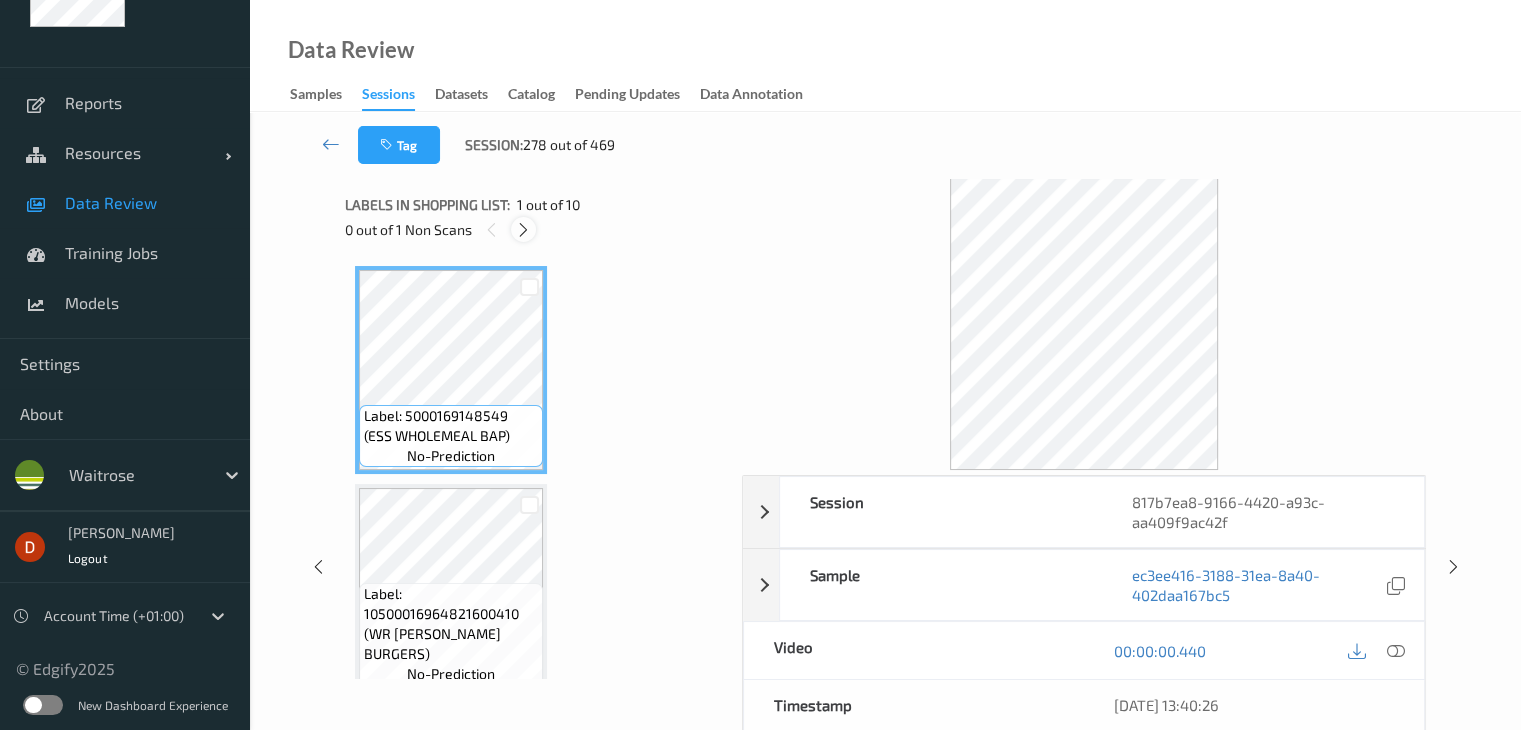 click at bounding box center (523, 230) 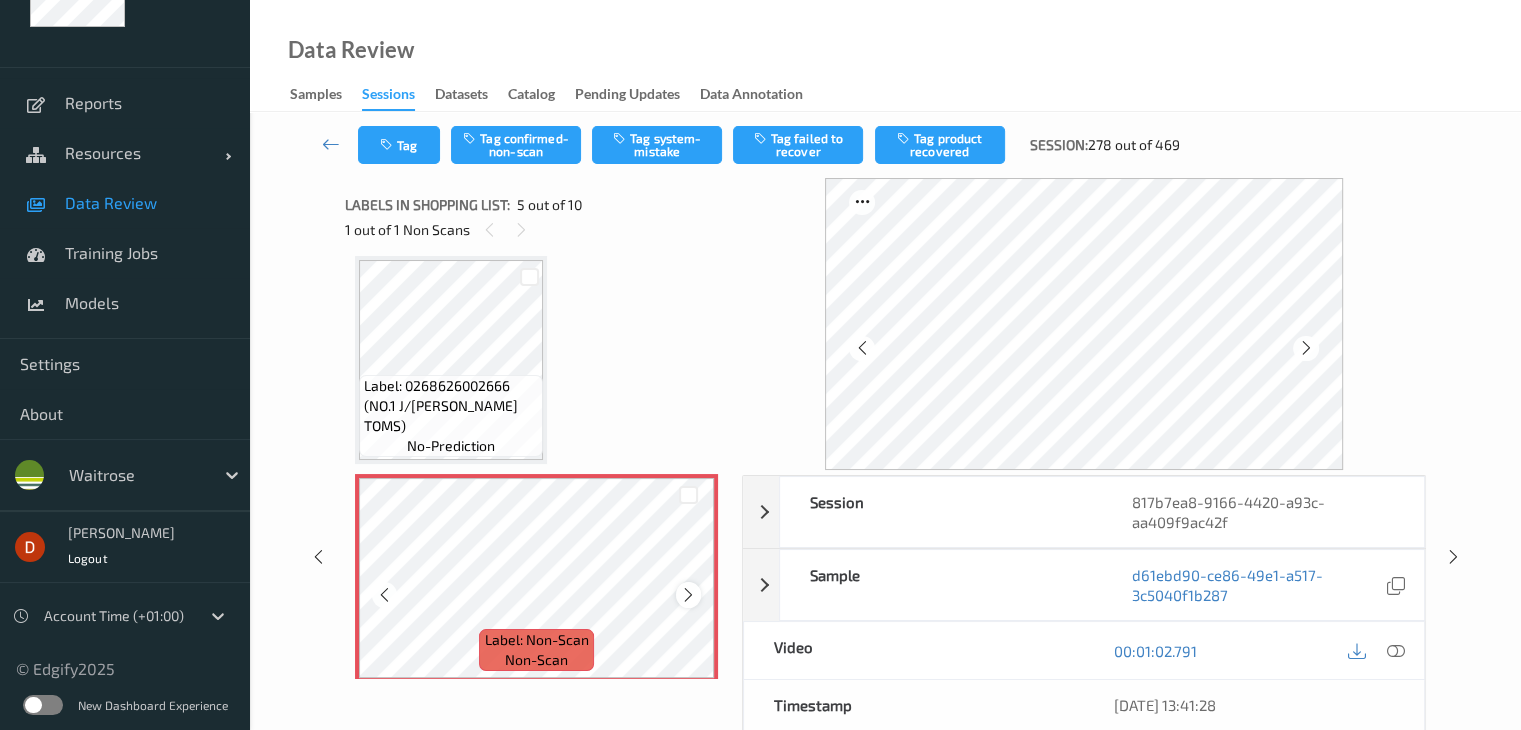 click at bounding box center (688, 595) 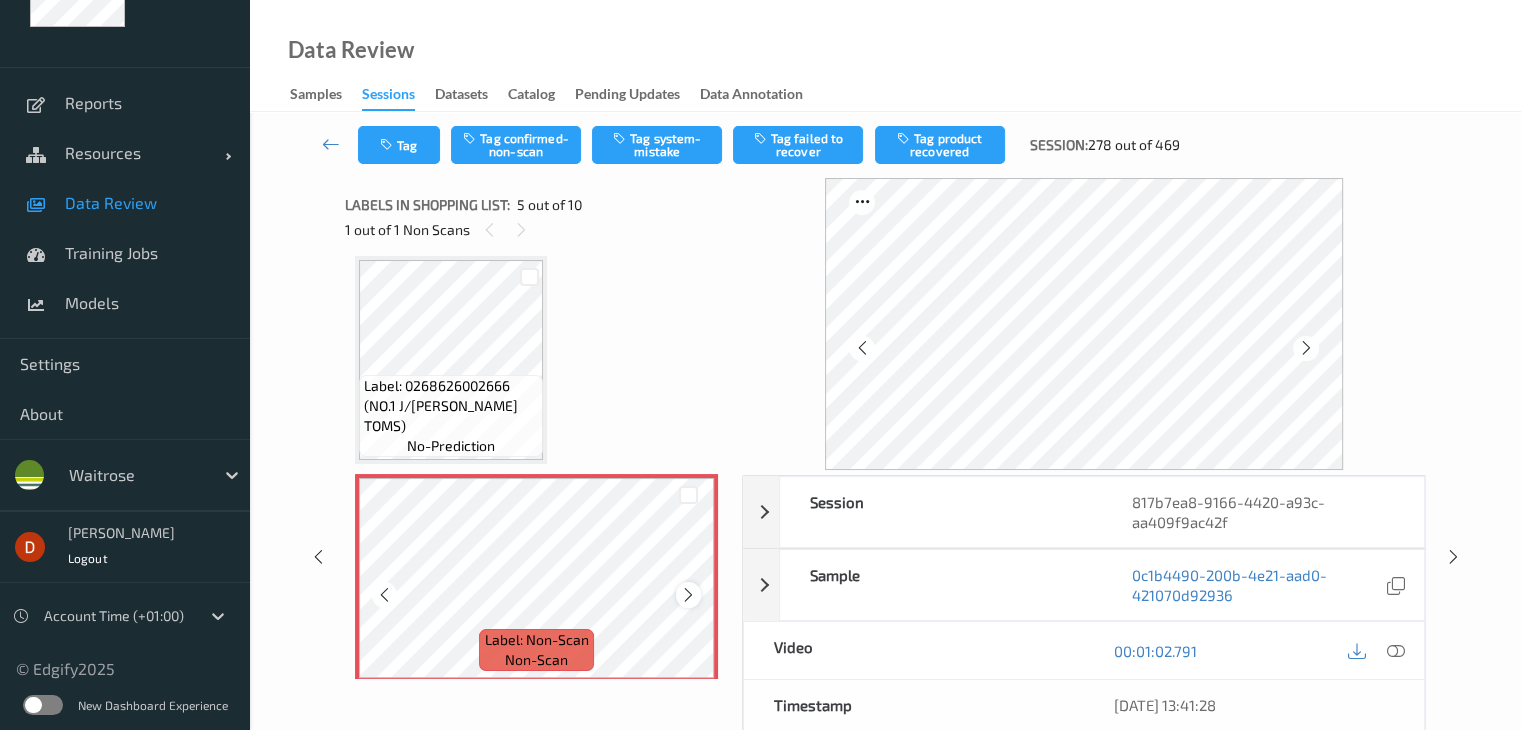 click at bounding box center [688, 595] 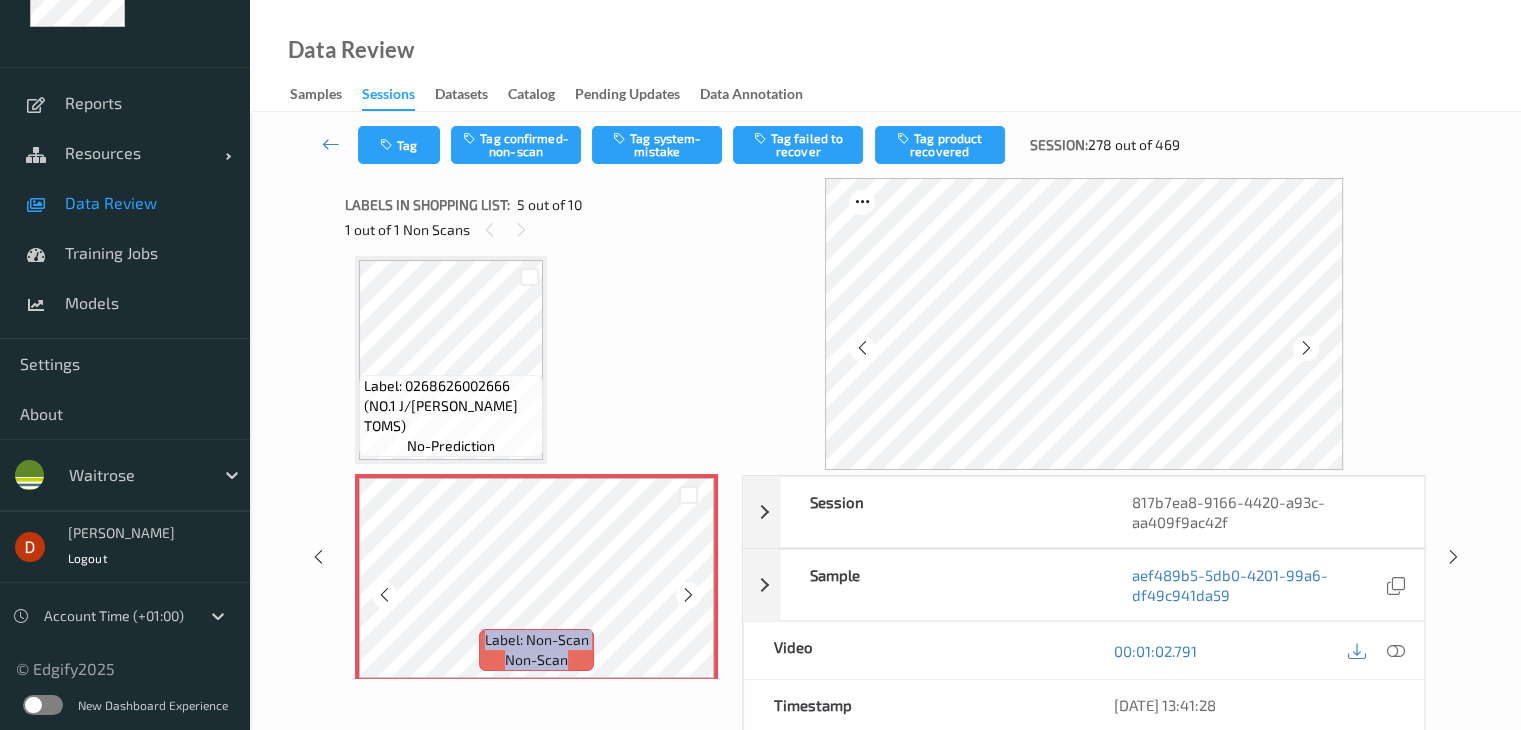 click at bounding box center [688, 595] 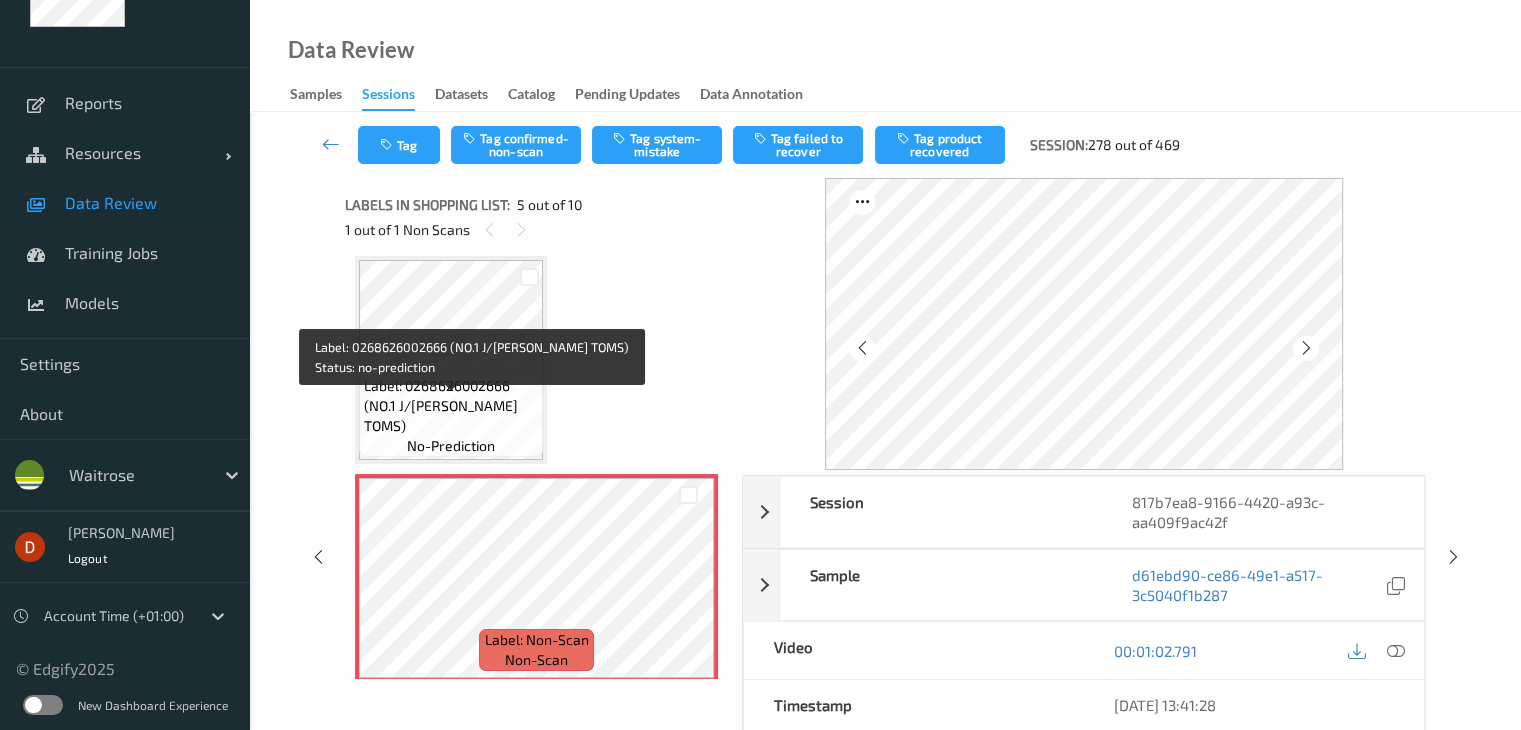 click on "Label: 0268626002666 (NO.1 J/[PERSON_NAME] TOMS)" at bounding box center [451, 406] 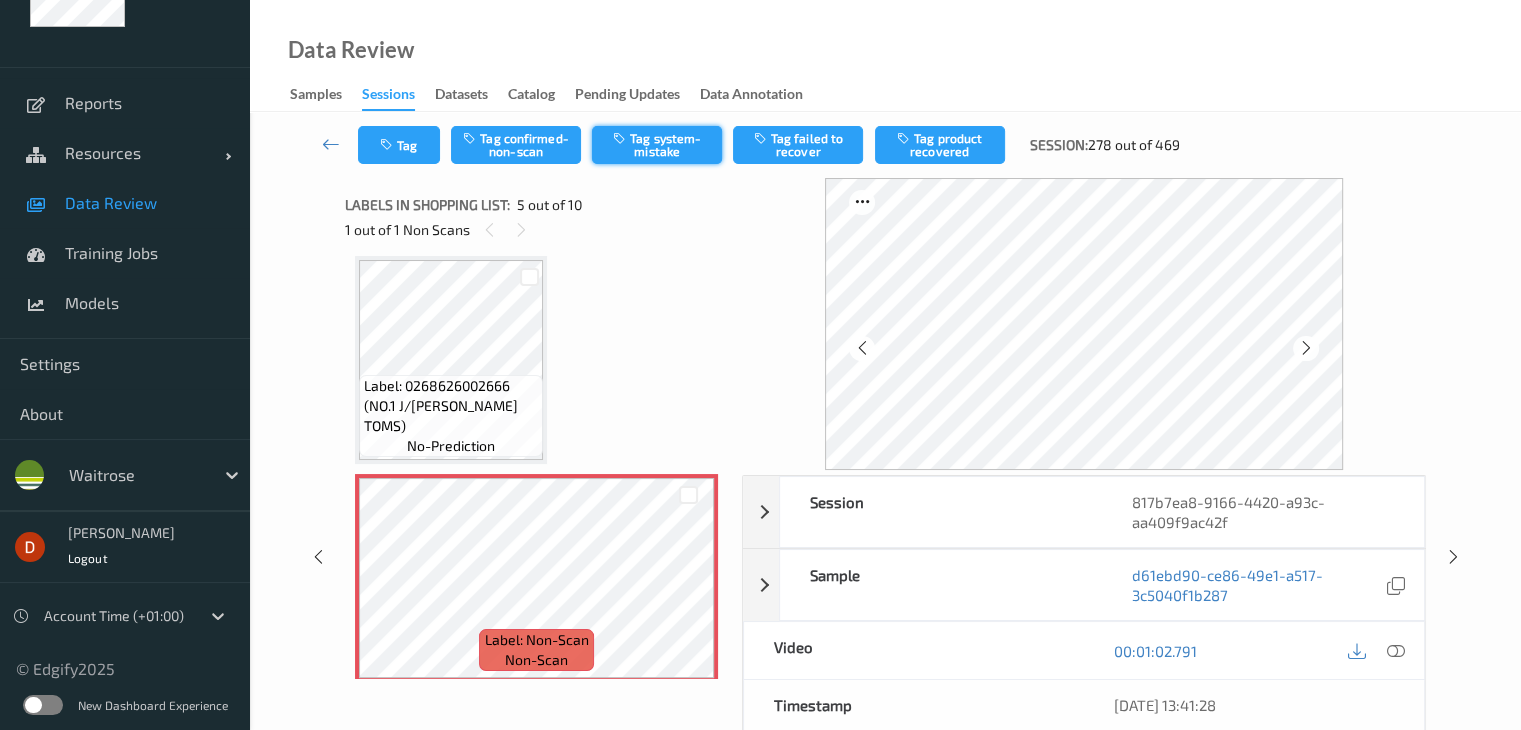 click on "Tag   system-mistake" at bounding box center (657, 145) 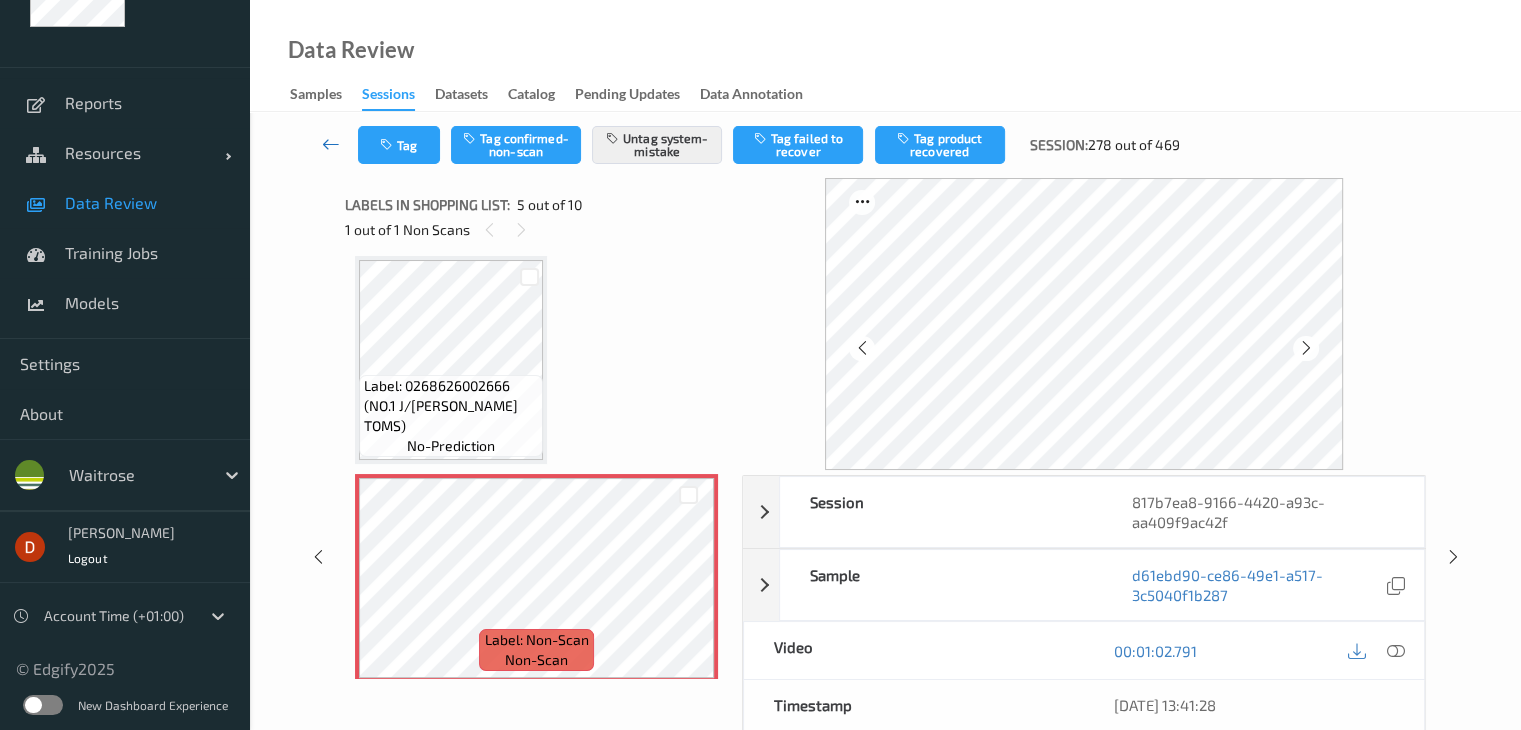 click at bounding box center [331, 145] 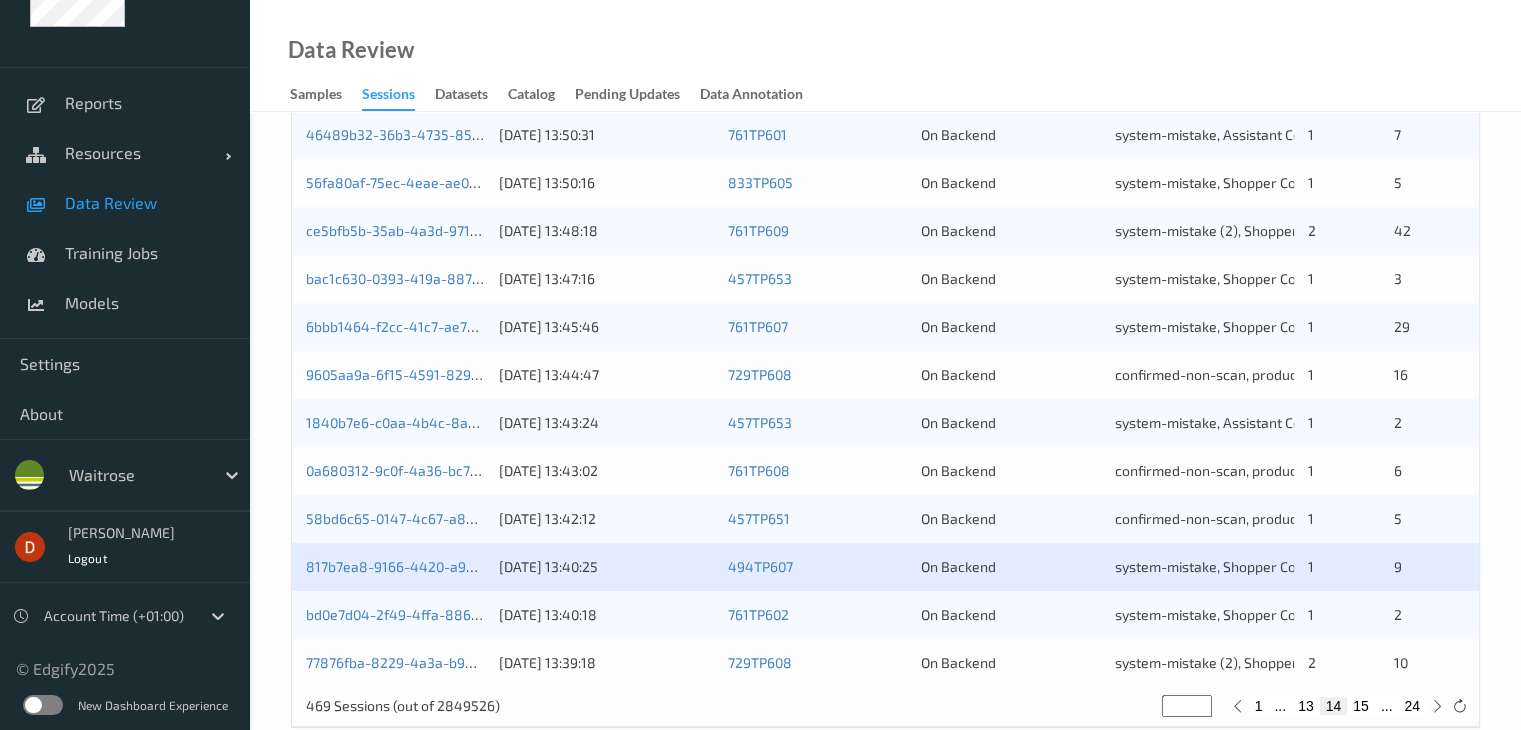 scroll, scrollTop: 932, scrollLeft: 0, axis: vertical 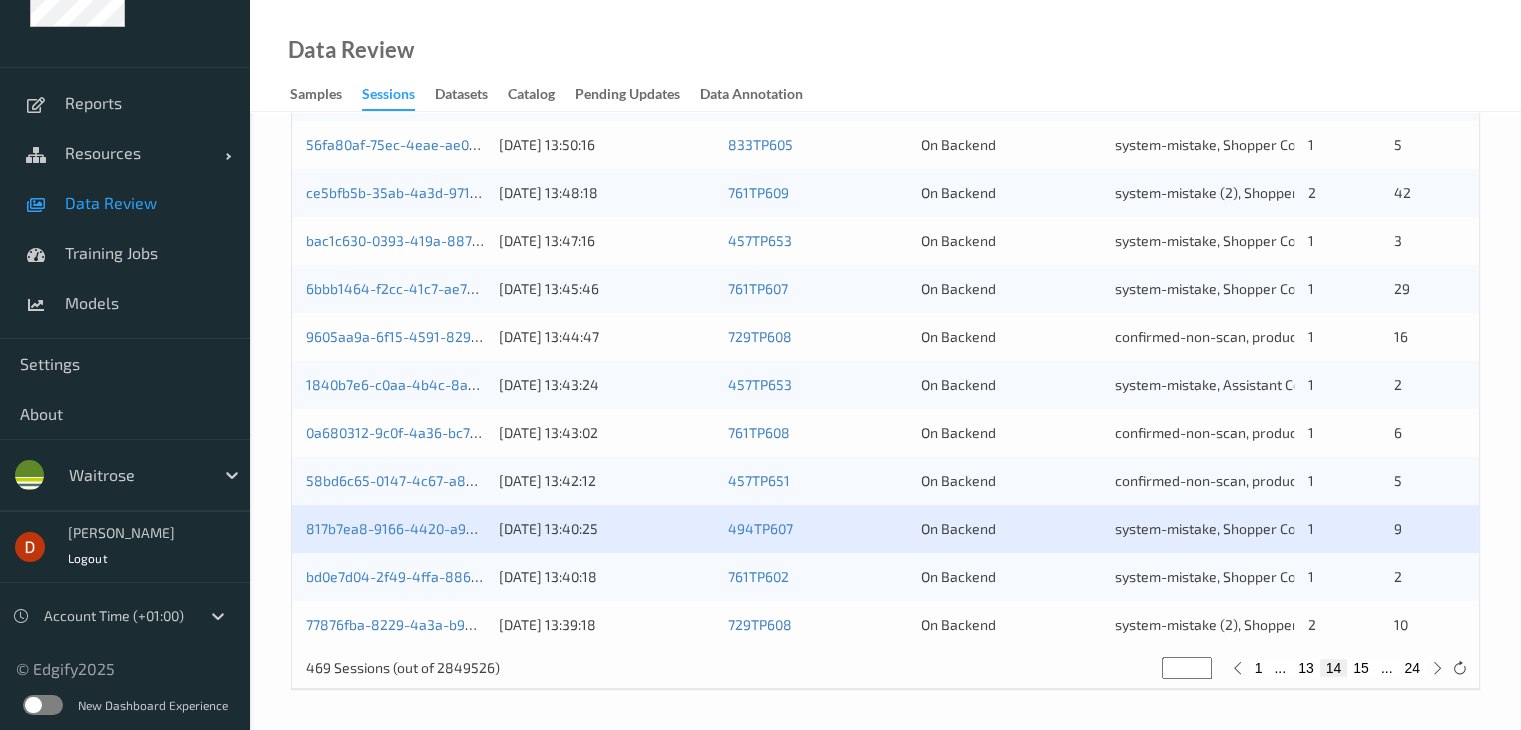 click on "15" at bounding box center [1361, 668] 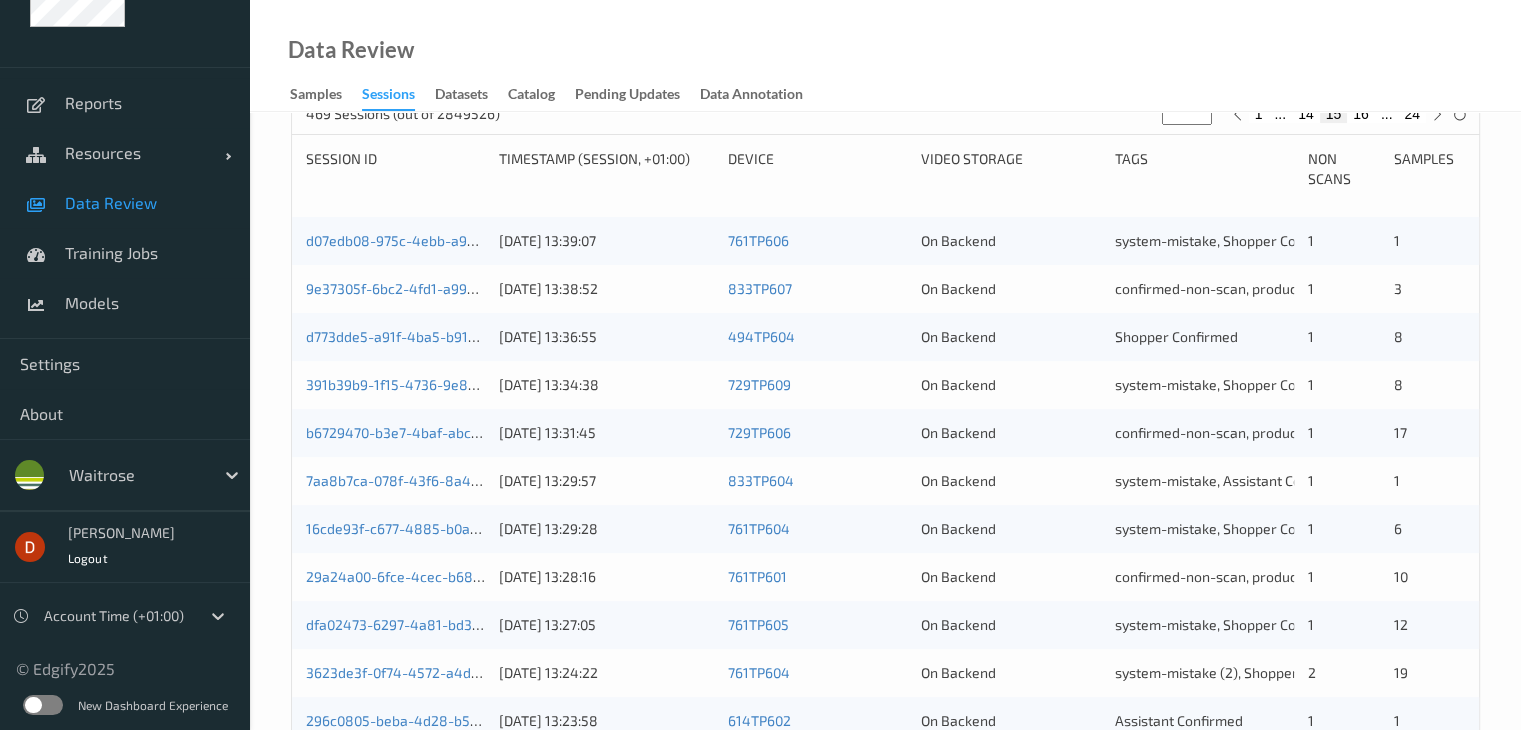 scroll, scrollTop: 400, scrollLeft: 0, axis: vertical 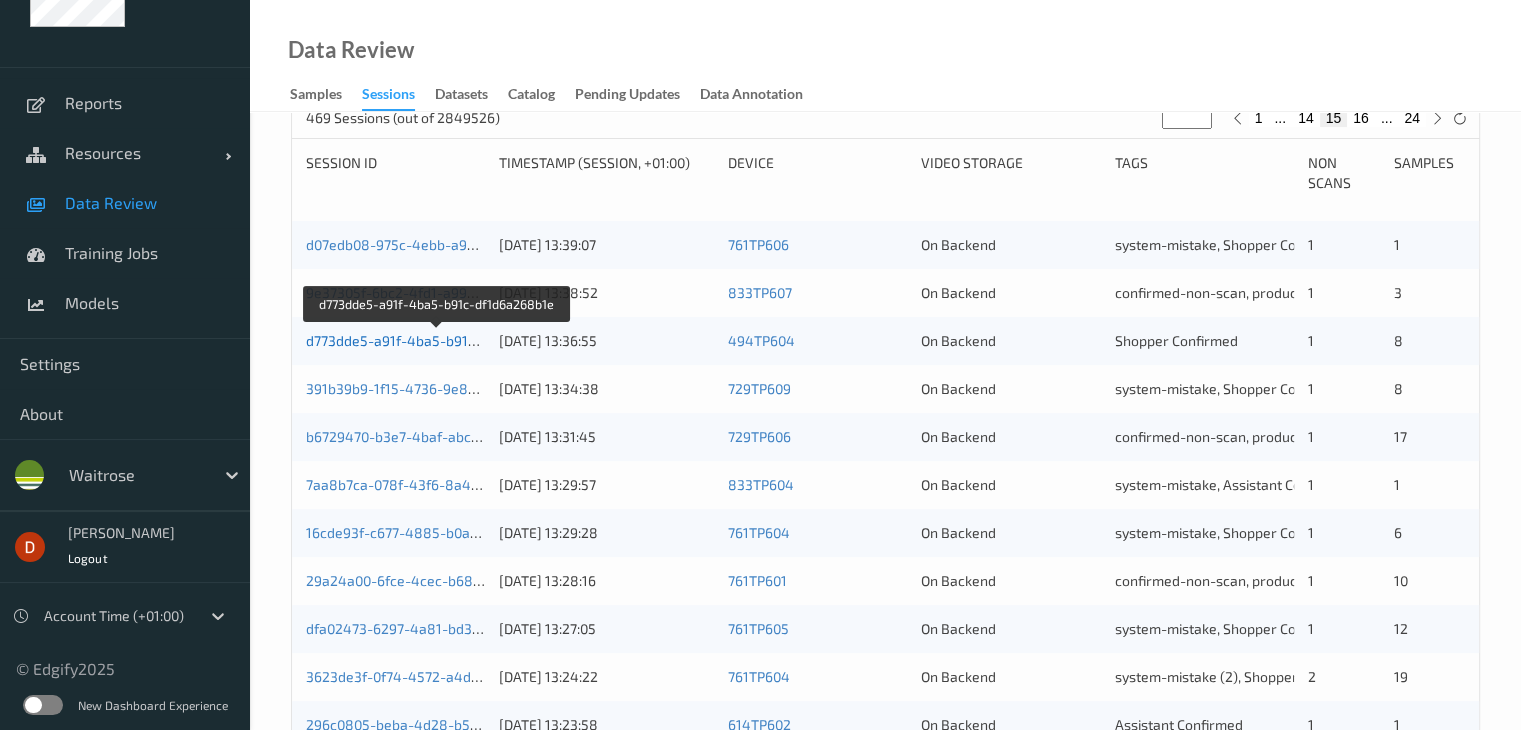 click on "d773dde5-a91f-4ba5-b91c-df1d6a268b1e" at bounding box center [438, 340] 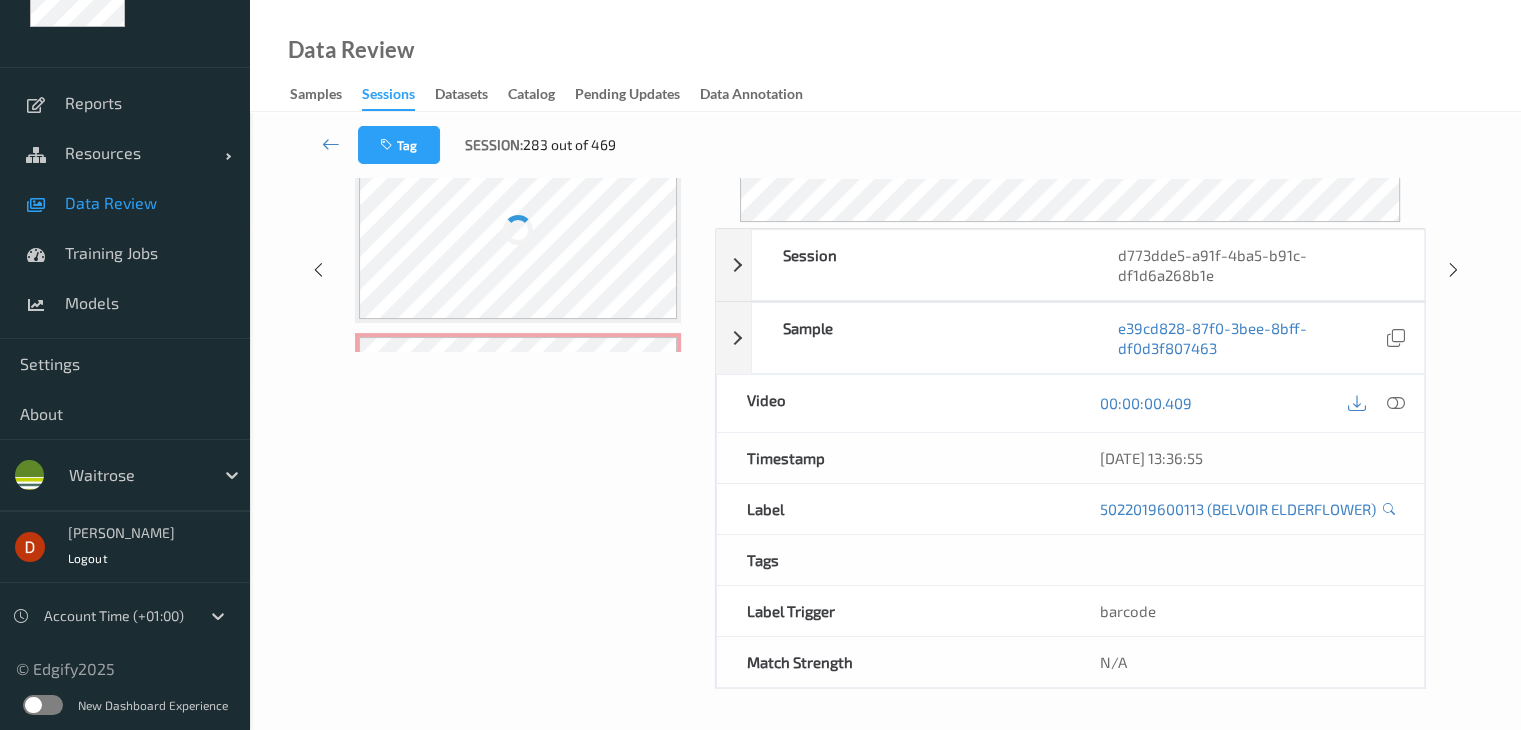 scroll, scrollTop: 0, scrollLeft: 0, axis: both 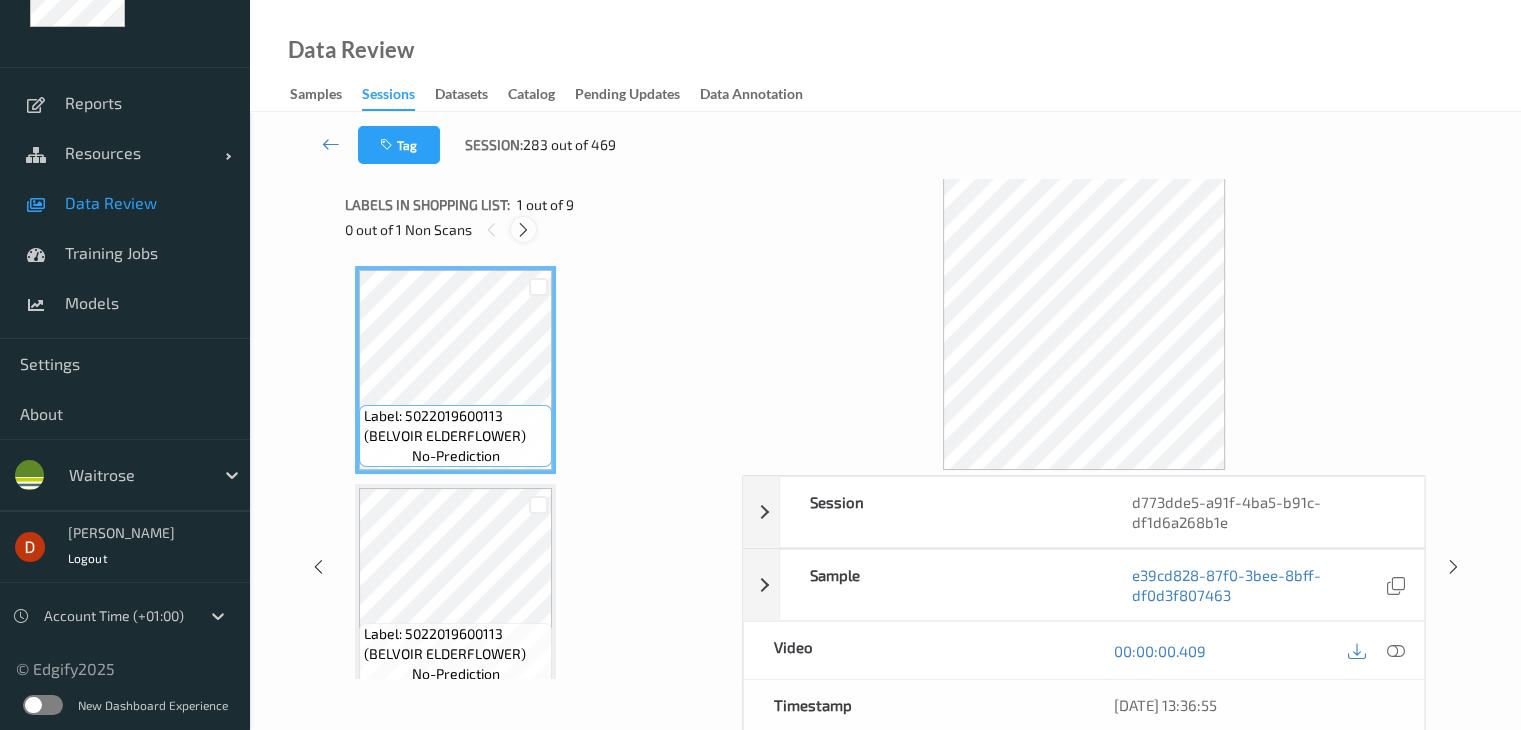 click at bounding box center (523, 230) 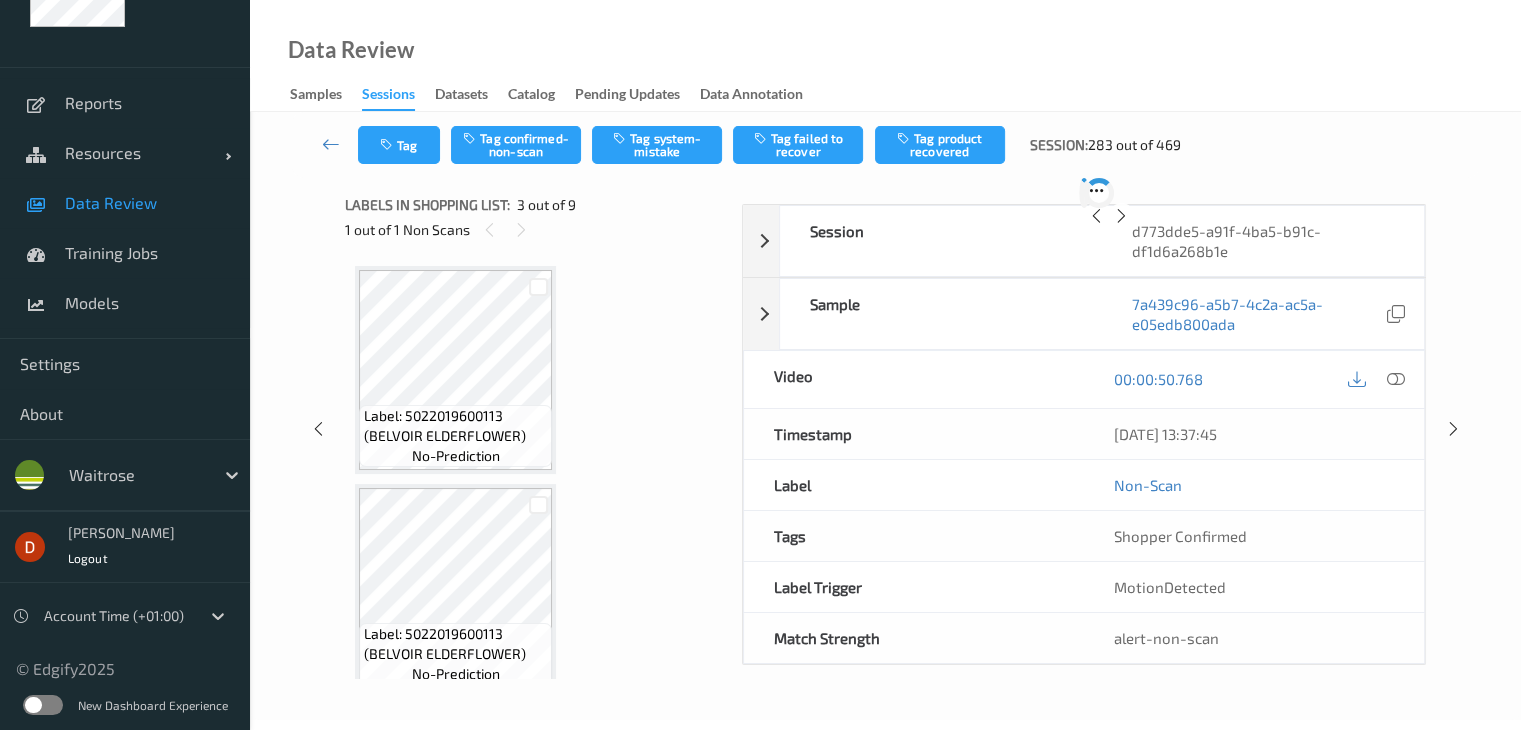 scroll, scrollTop: 228, scrollLeft: 0, axis: vertical 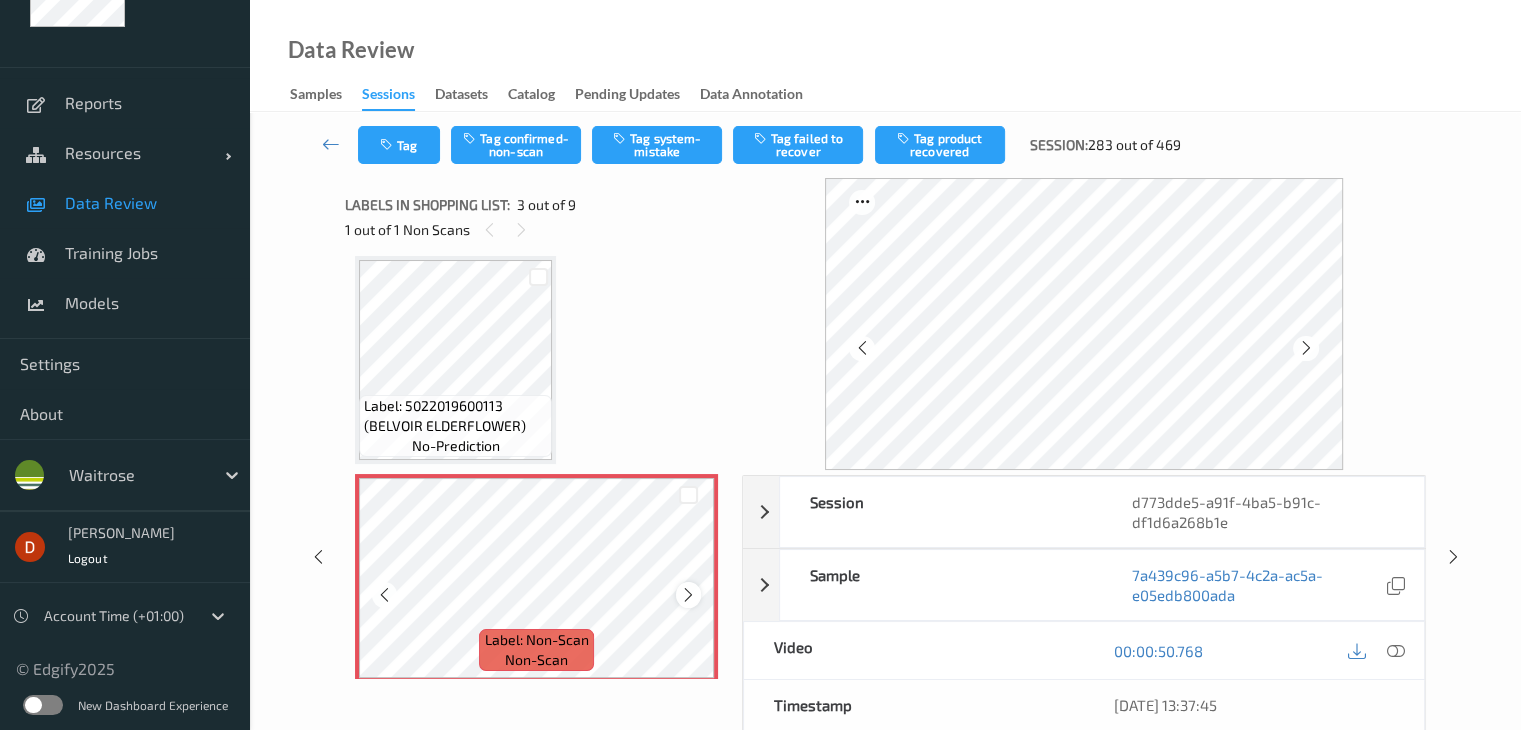 click at bounding box center (688, 594) 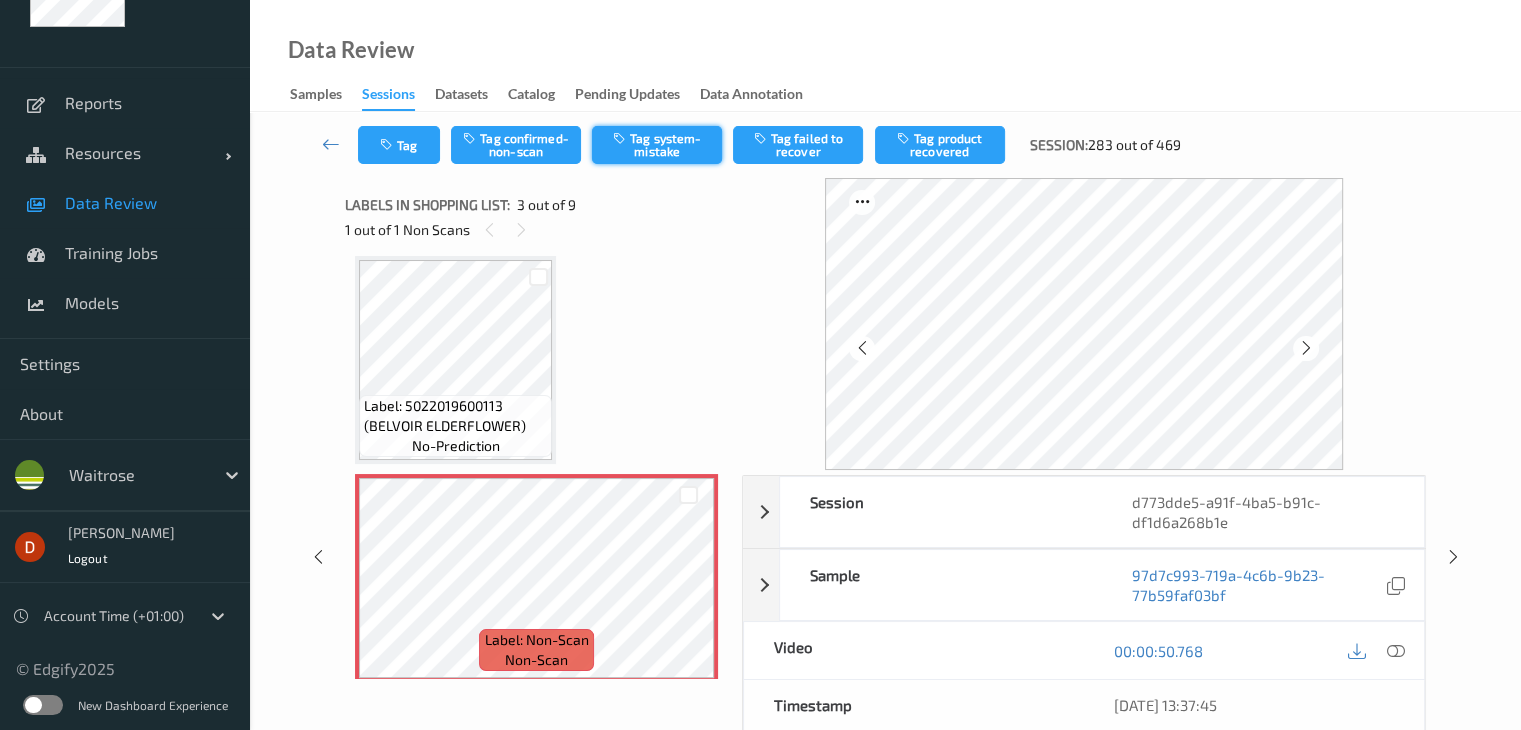 click on "Tag   system-mistake" at bounding box center [657, 145] 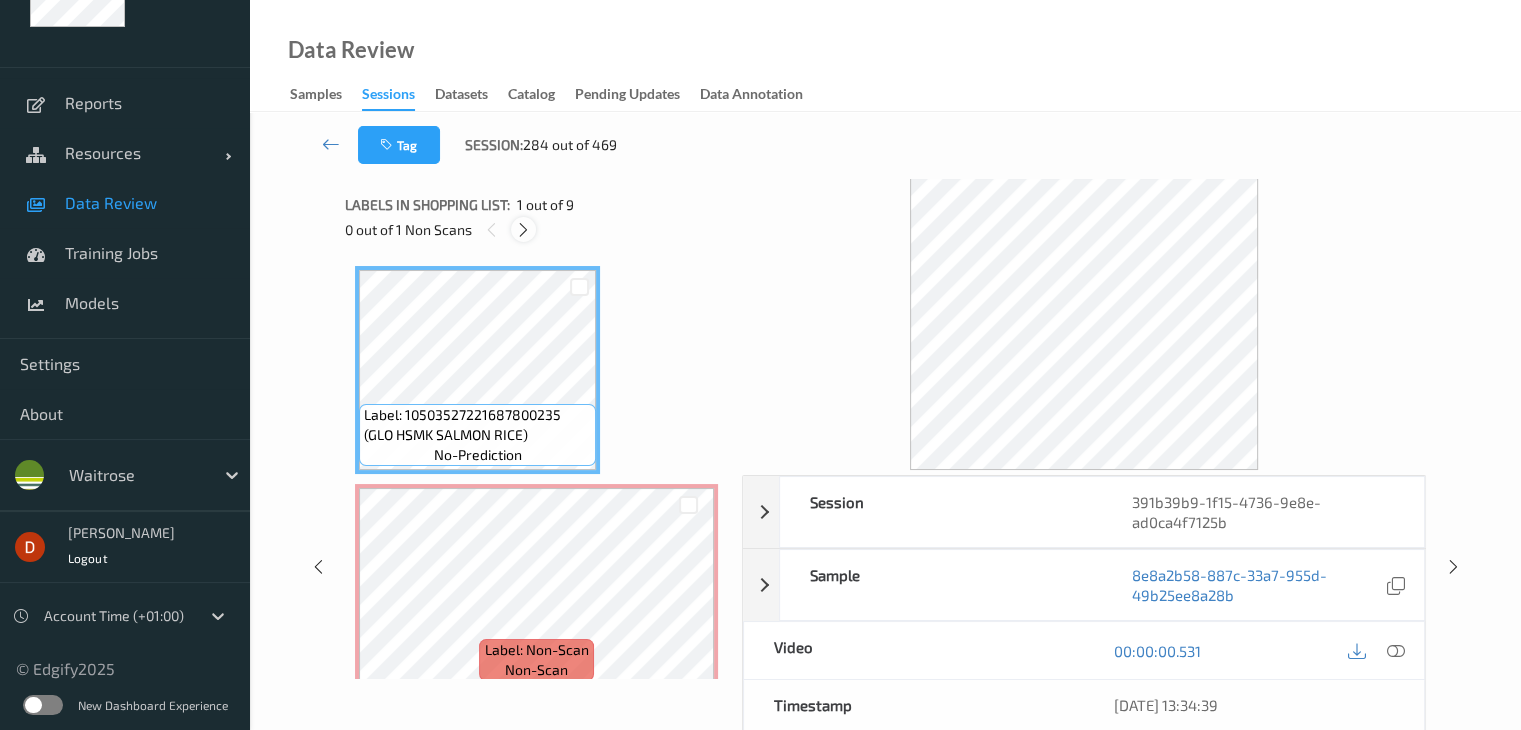 click at bounding box center [523, 230] 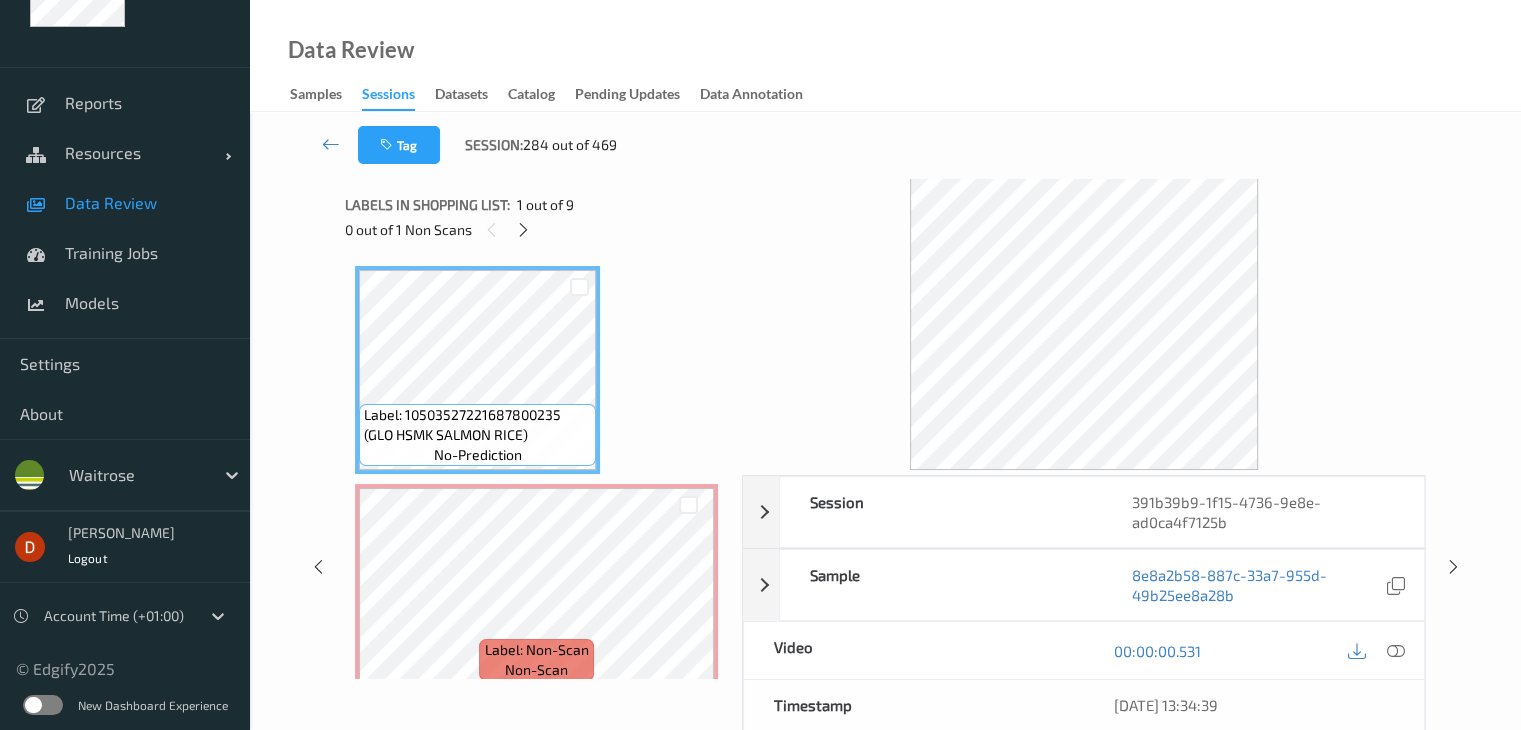 scroll, scrollTop: 10, scrollLeft: 0, axis: vertical 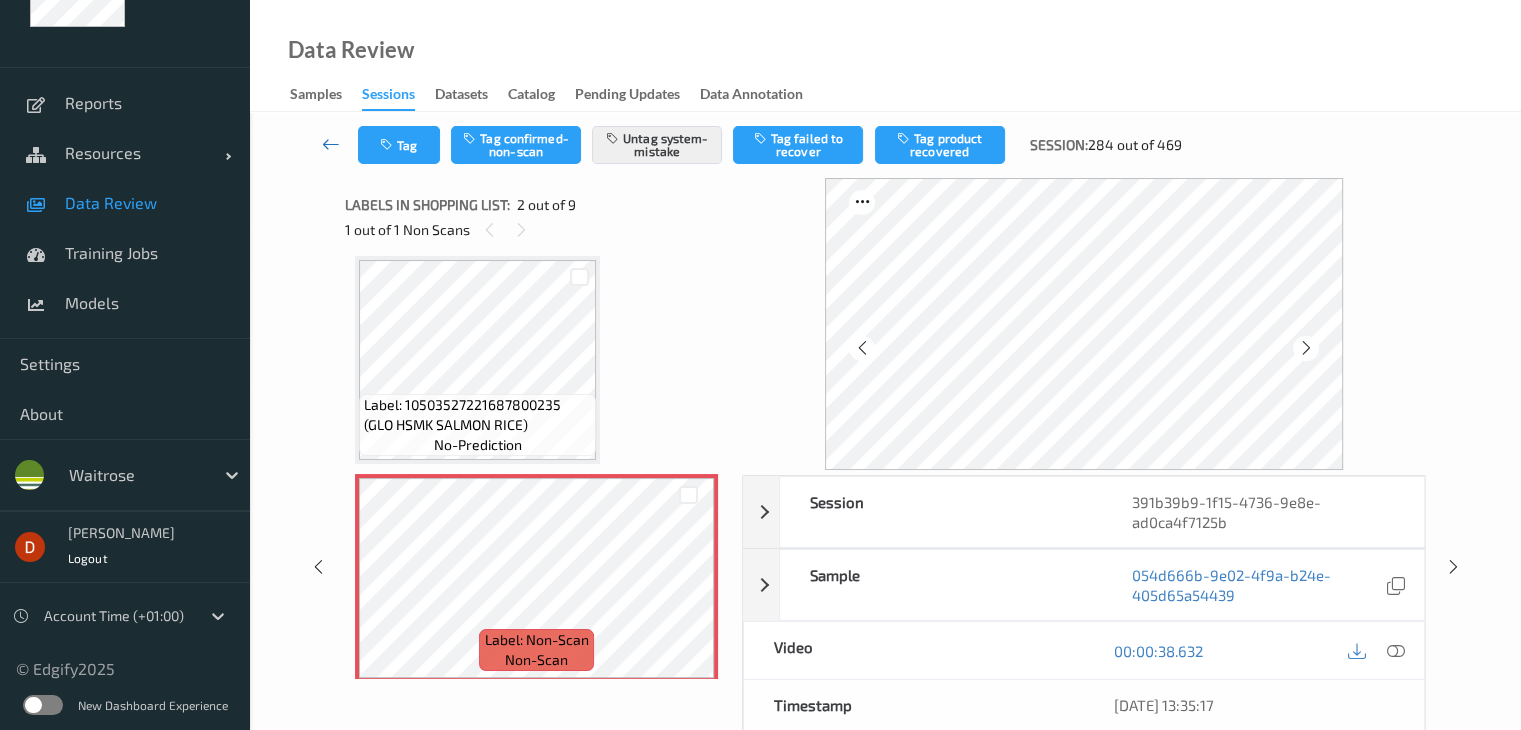 click at bounding box center [331, 145] 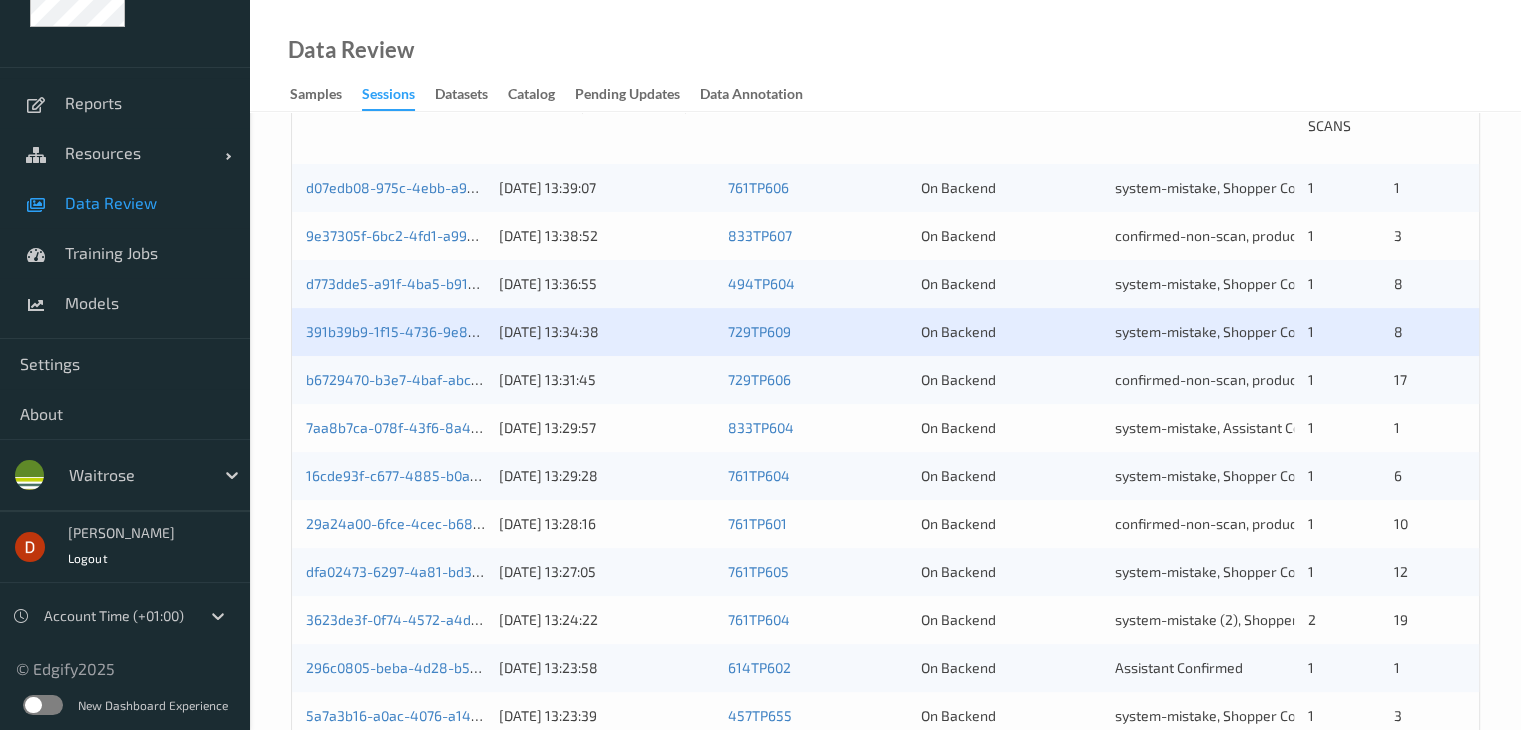 scroll, scrollTop: 600, scrollLeft: 0, axis: vertical 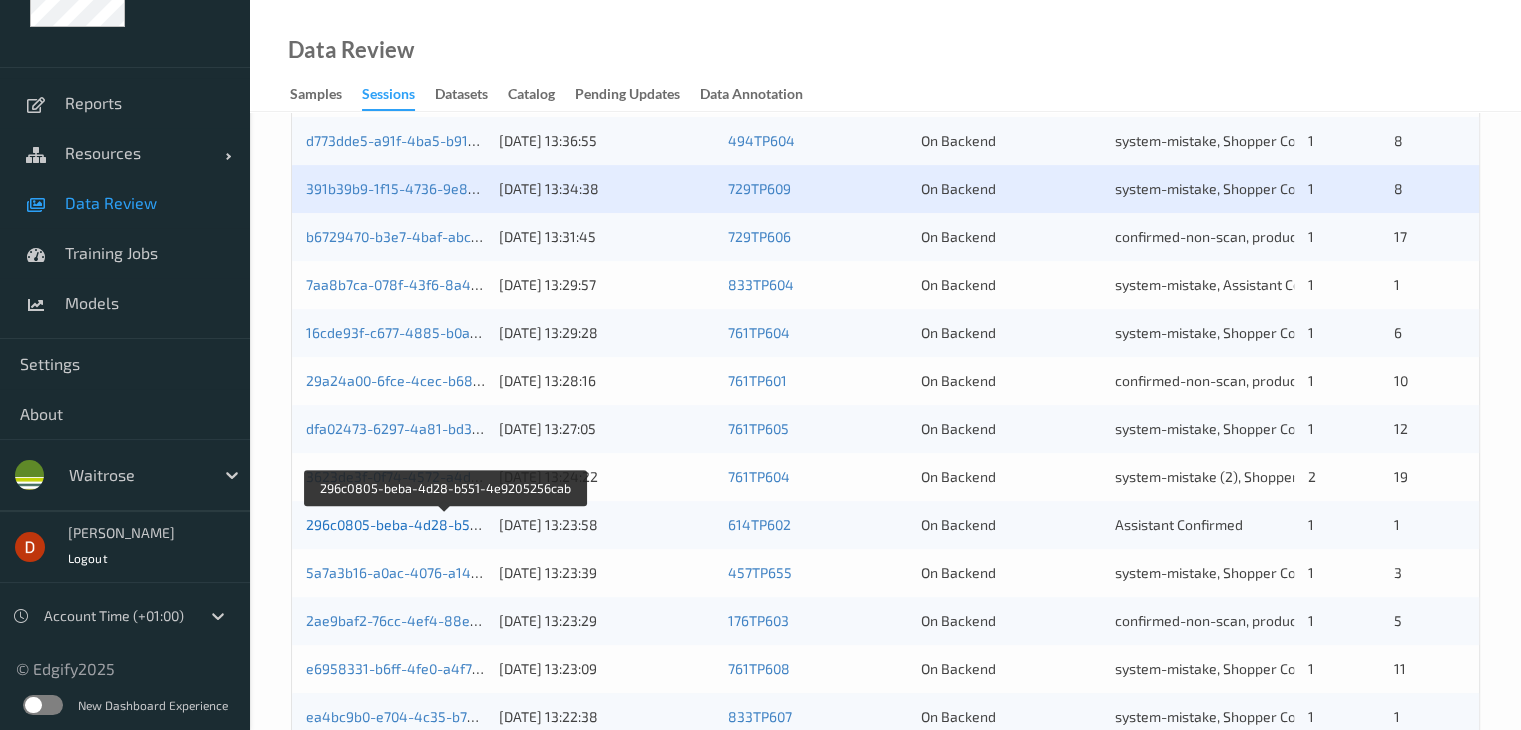 click on "296c0805-beba-4d28-b551-4e9205256cab" at bounding box center [446, 524] 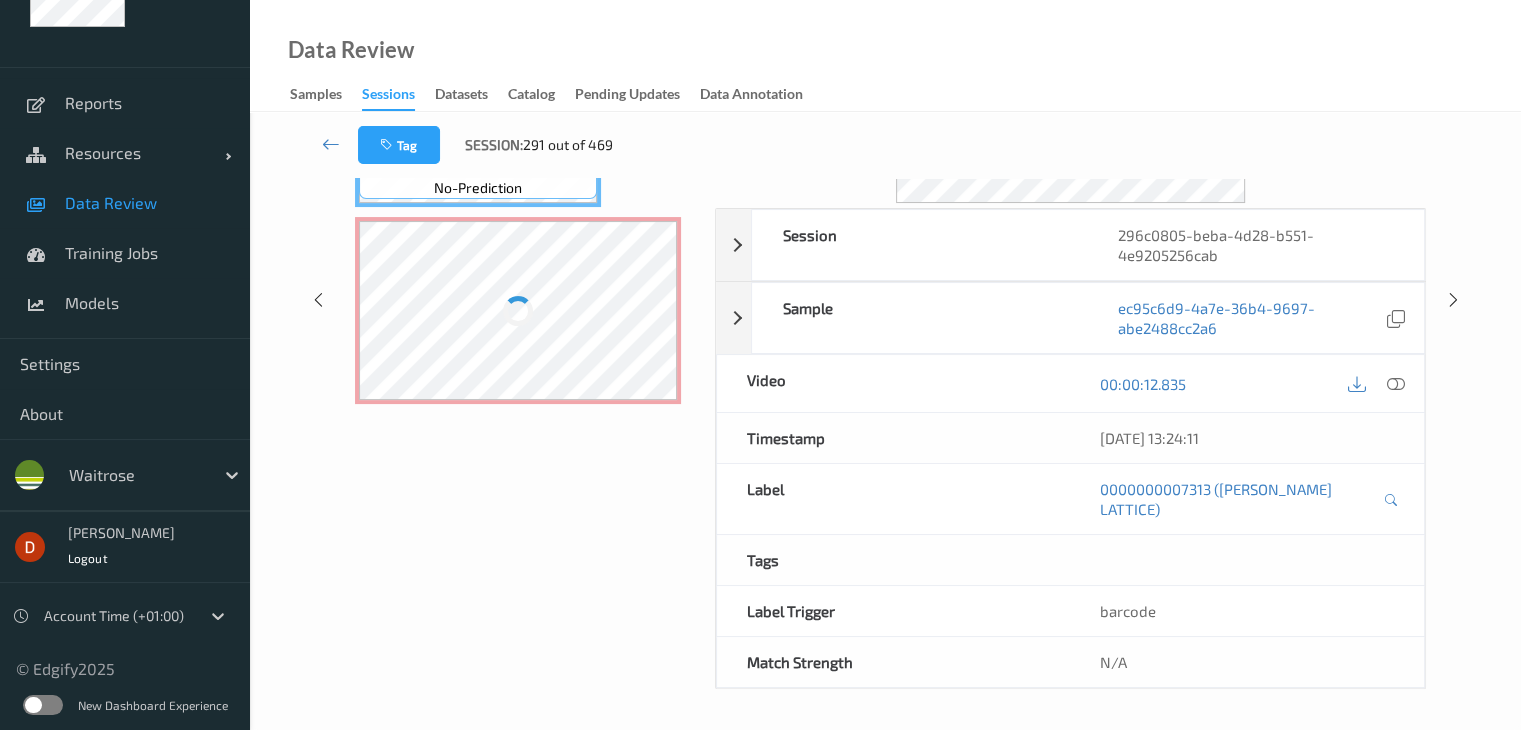 scroll, scrollTop: 0, scrollLeft: 0, axis: both 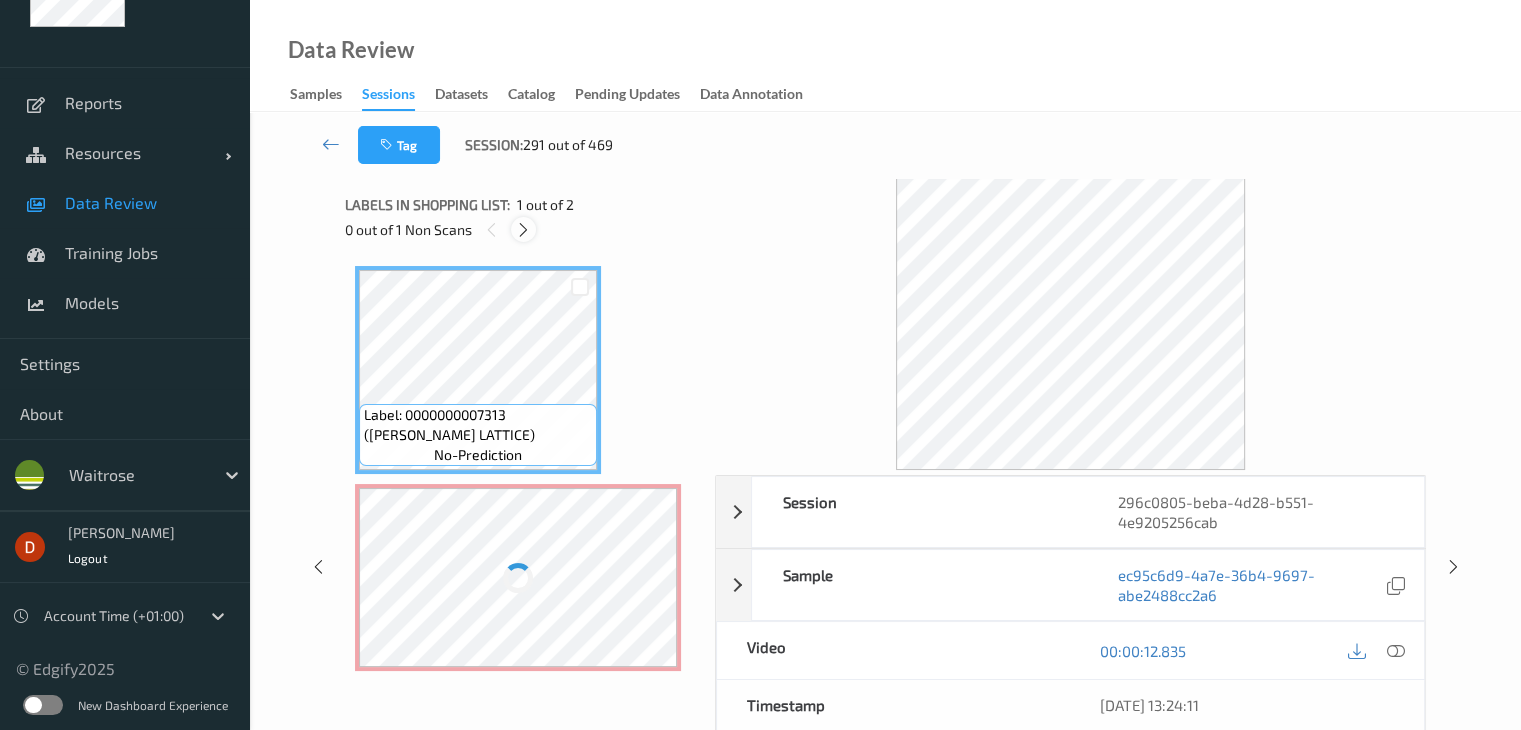 click at bounding box center [523, 230] 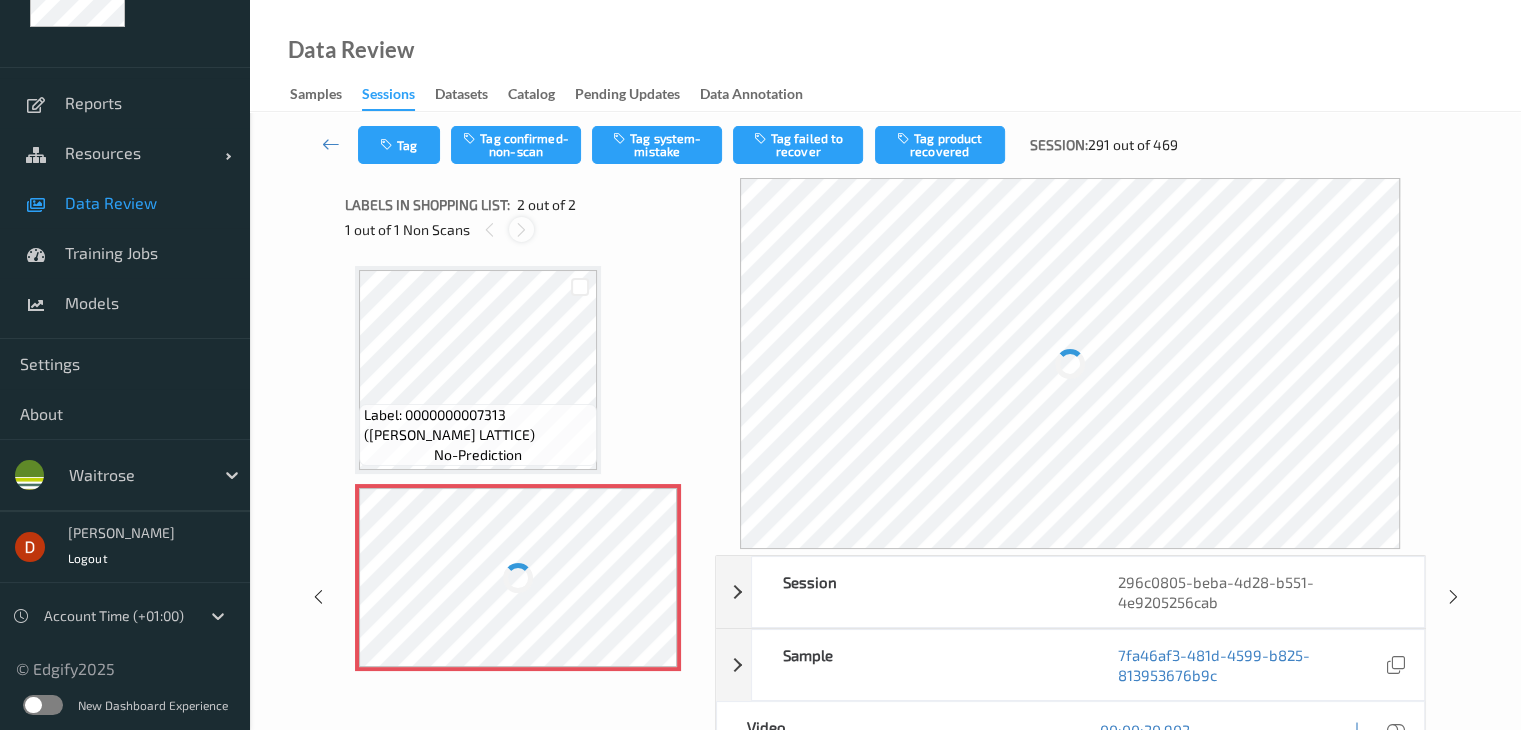 scroll, scrollTop: 10, scrollLeft: 0, axis: vertical 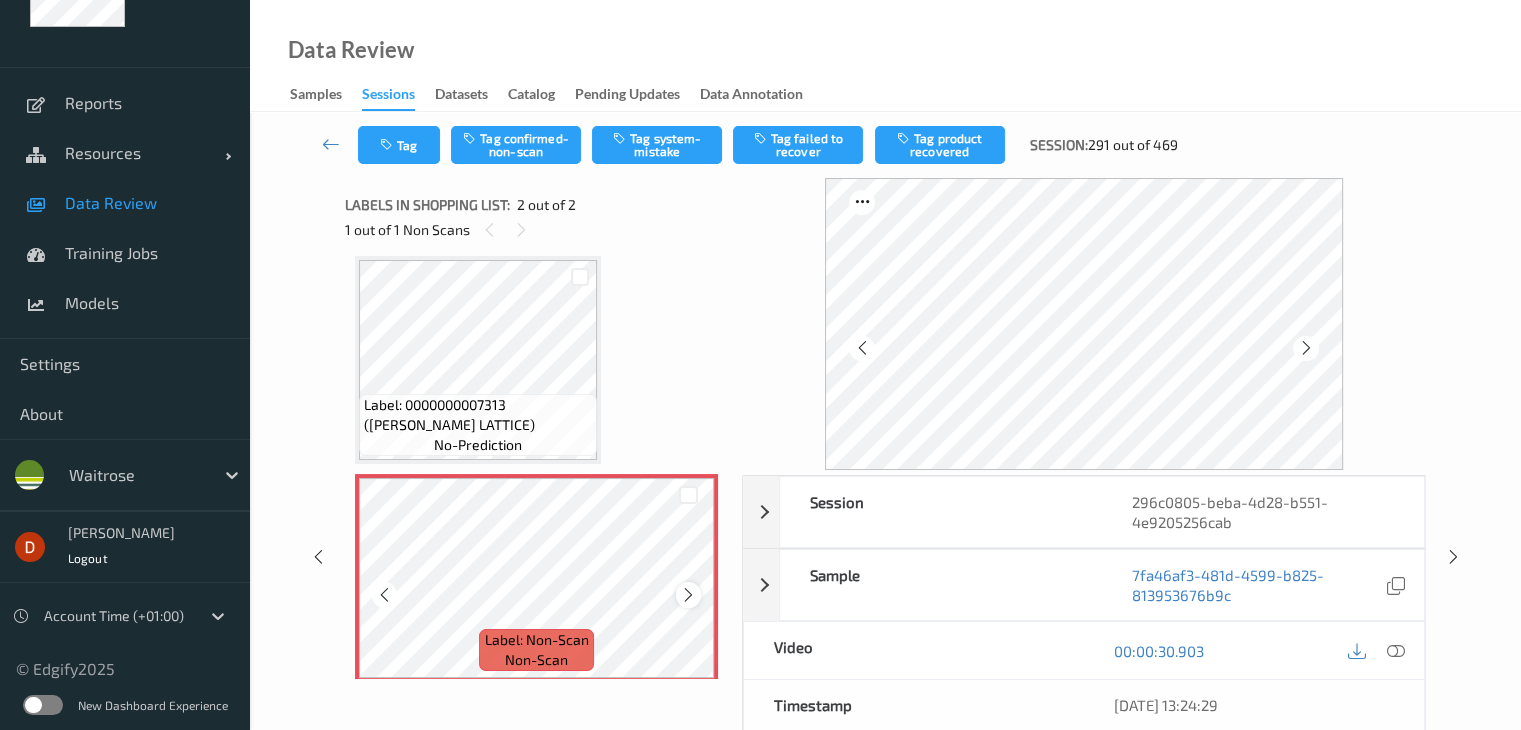 click at bounding box center [688, 594] 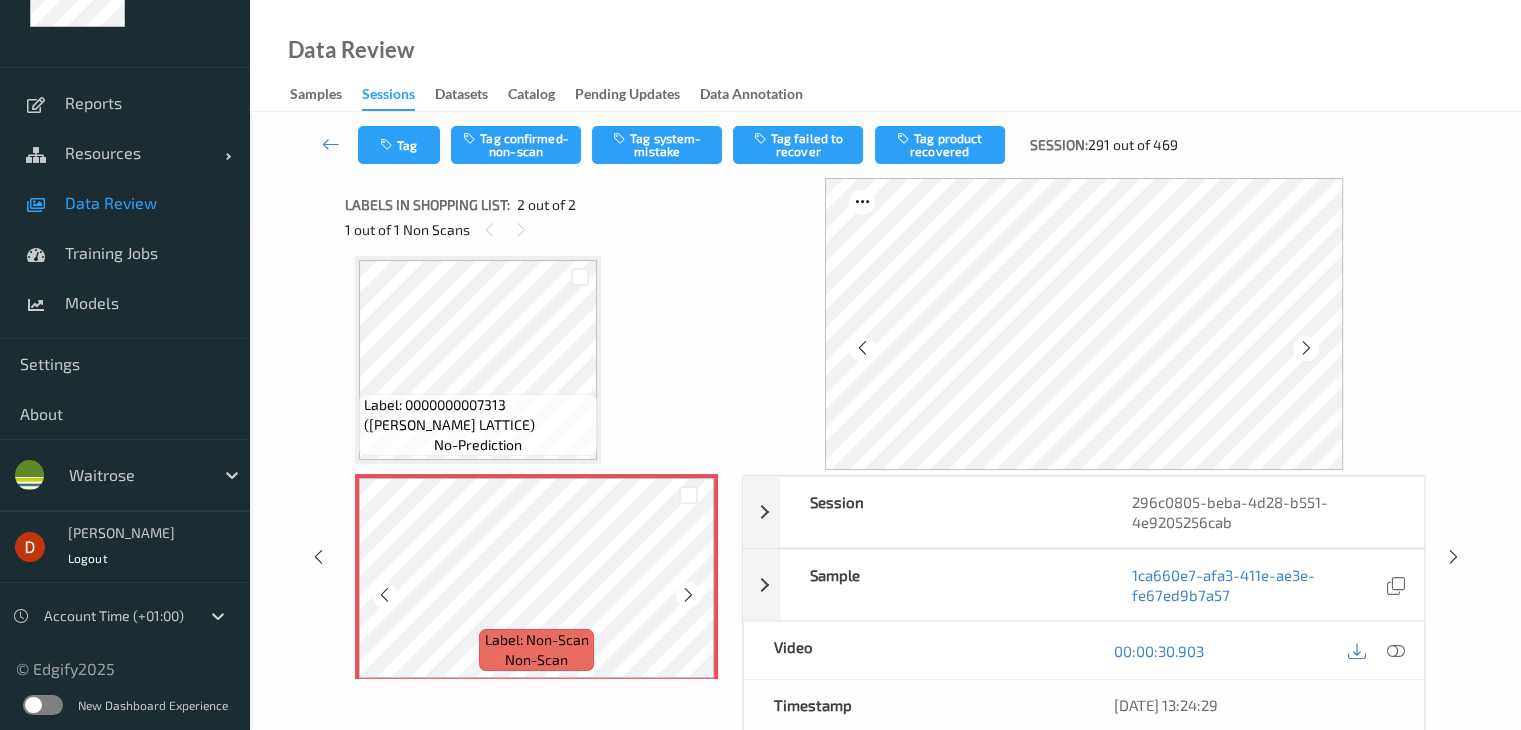 click at bounding box center (688, 594) 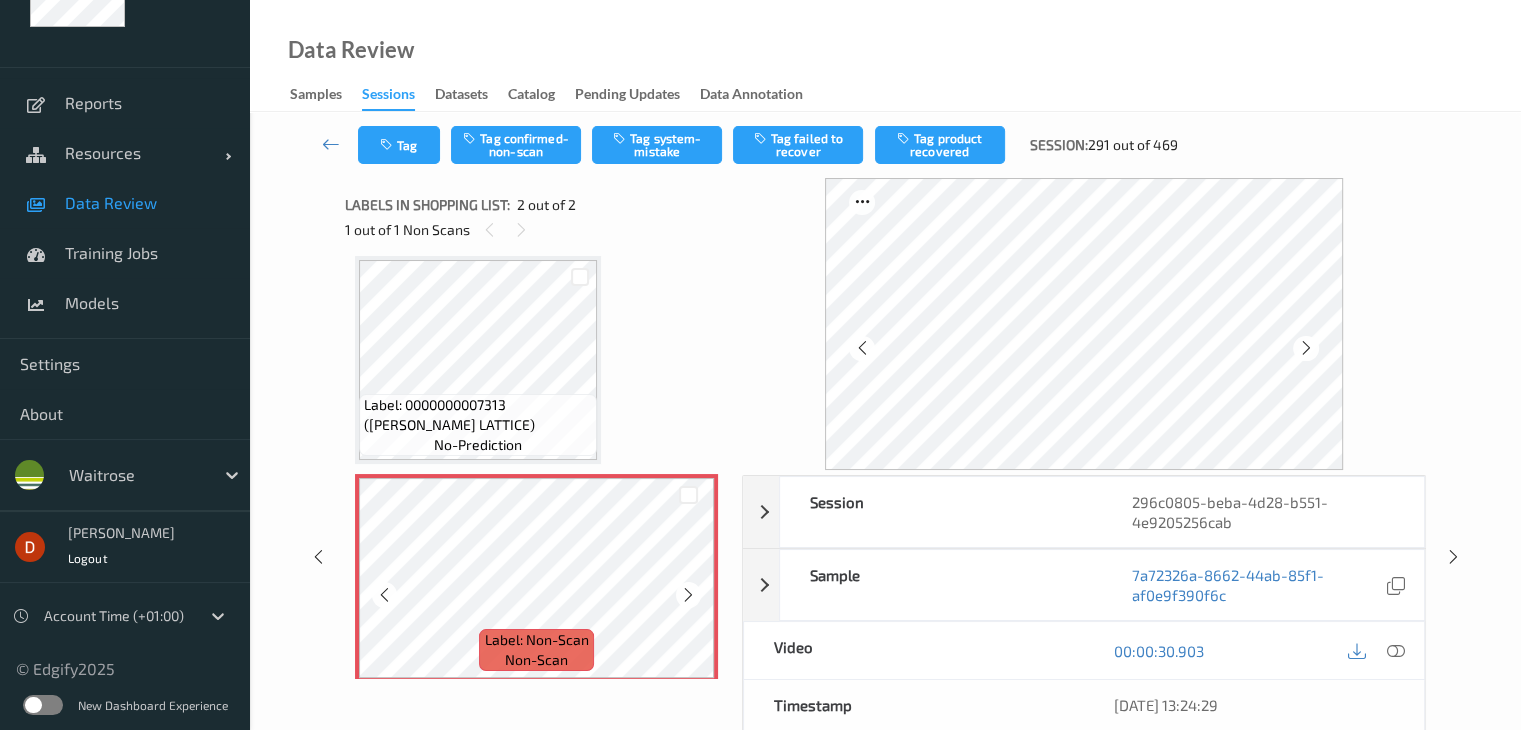 click at bounding box center [688, 594] 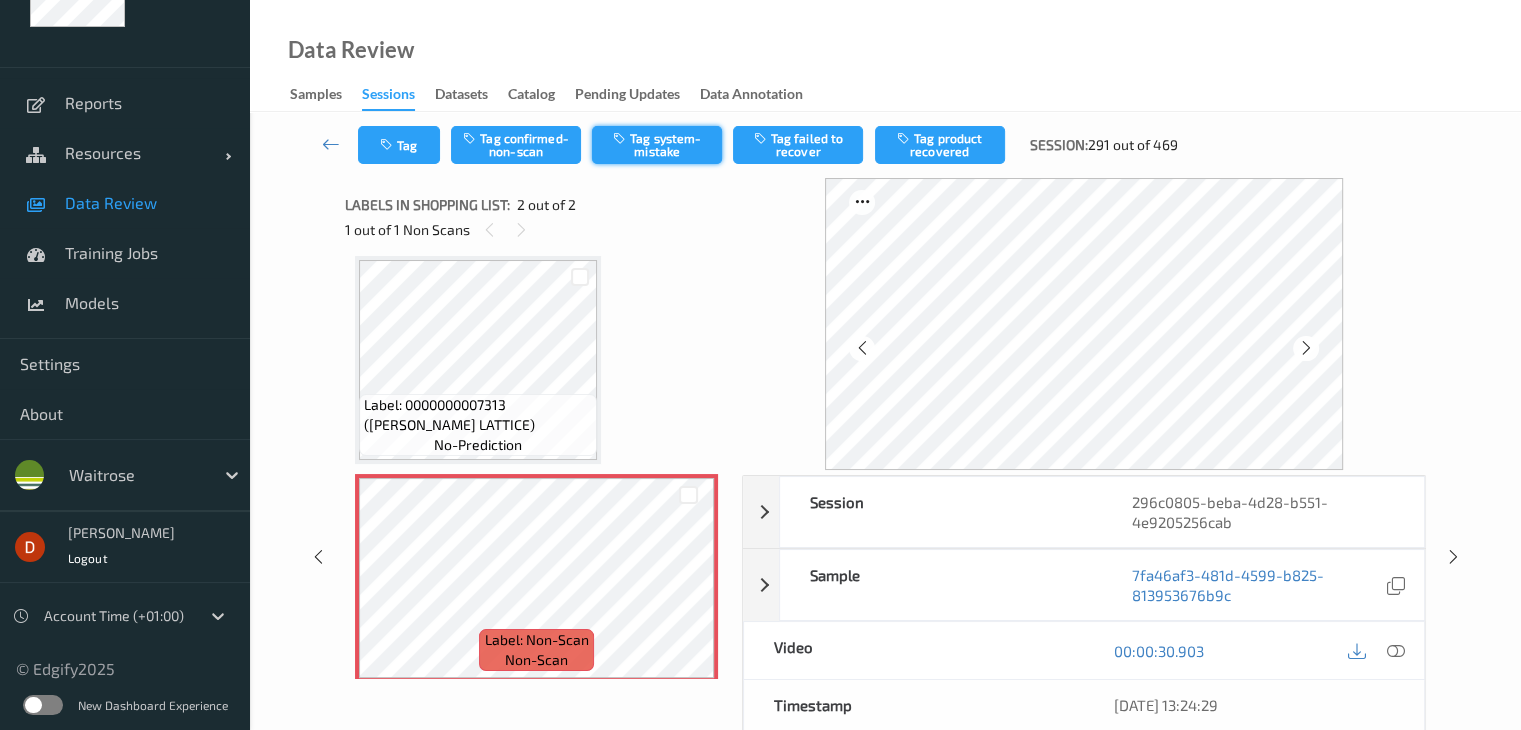 click on "Tag   system-mistake" at bounding box center [657, 145] 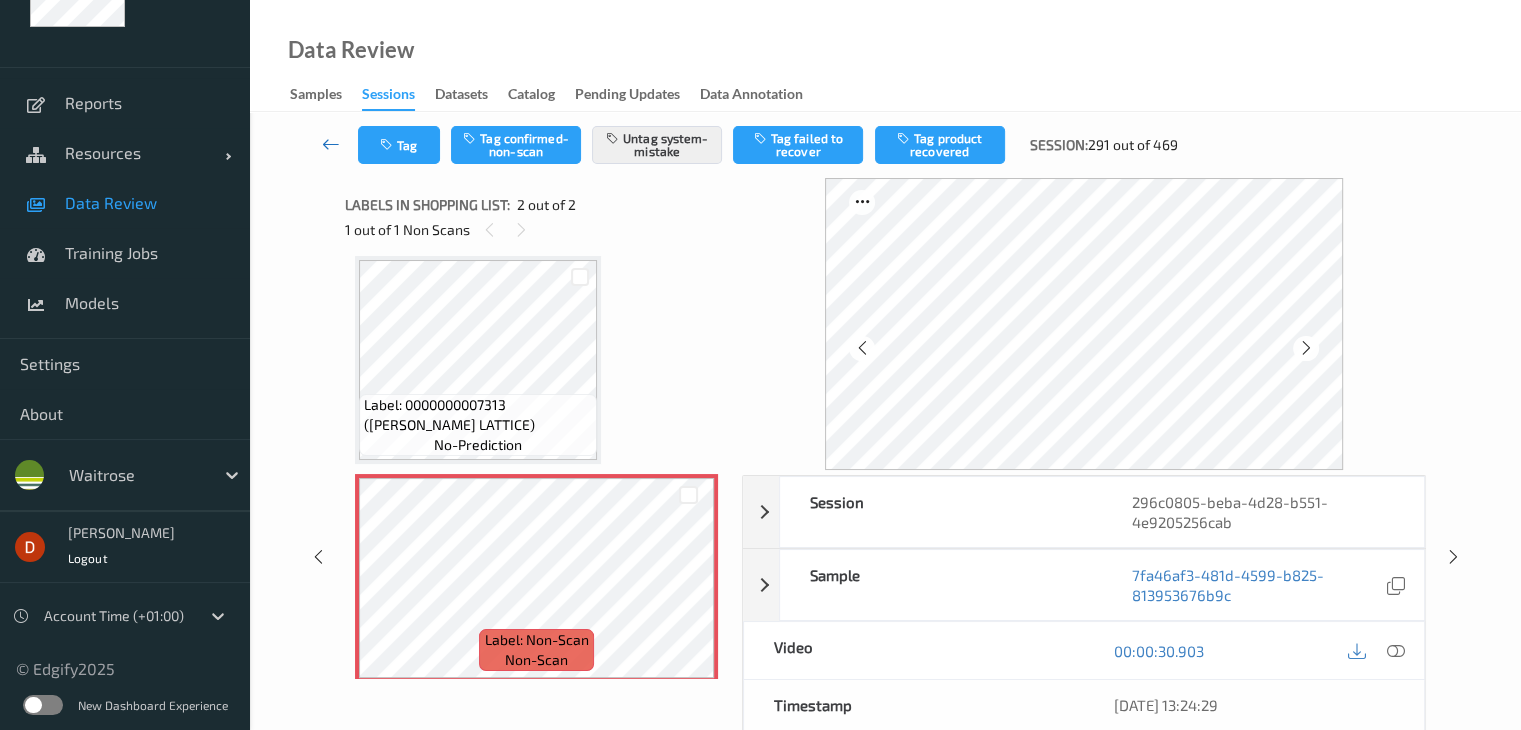 click at bounding box center [331, 145] 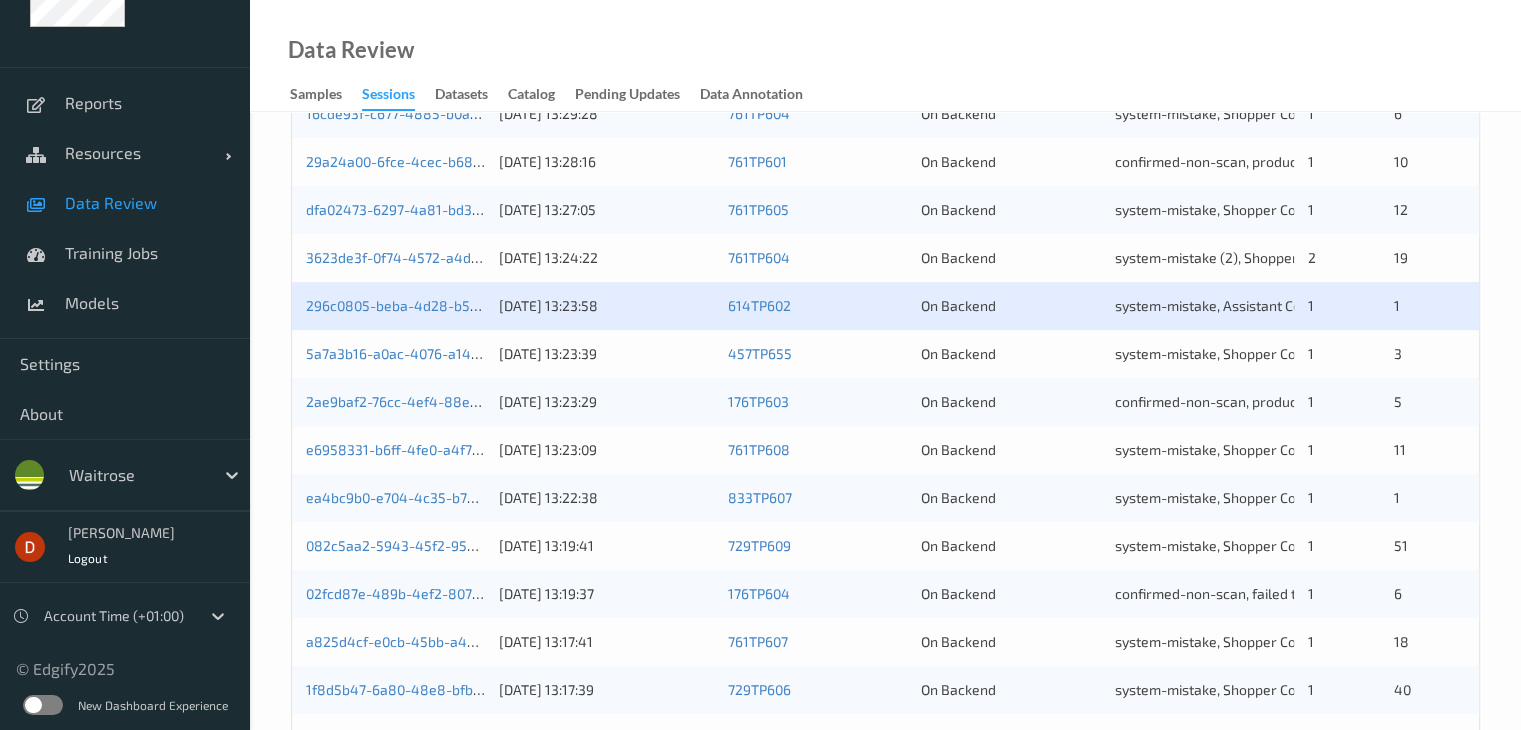 scroll, scrollTop: 932, scrollLeft: 0, axis: vertical 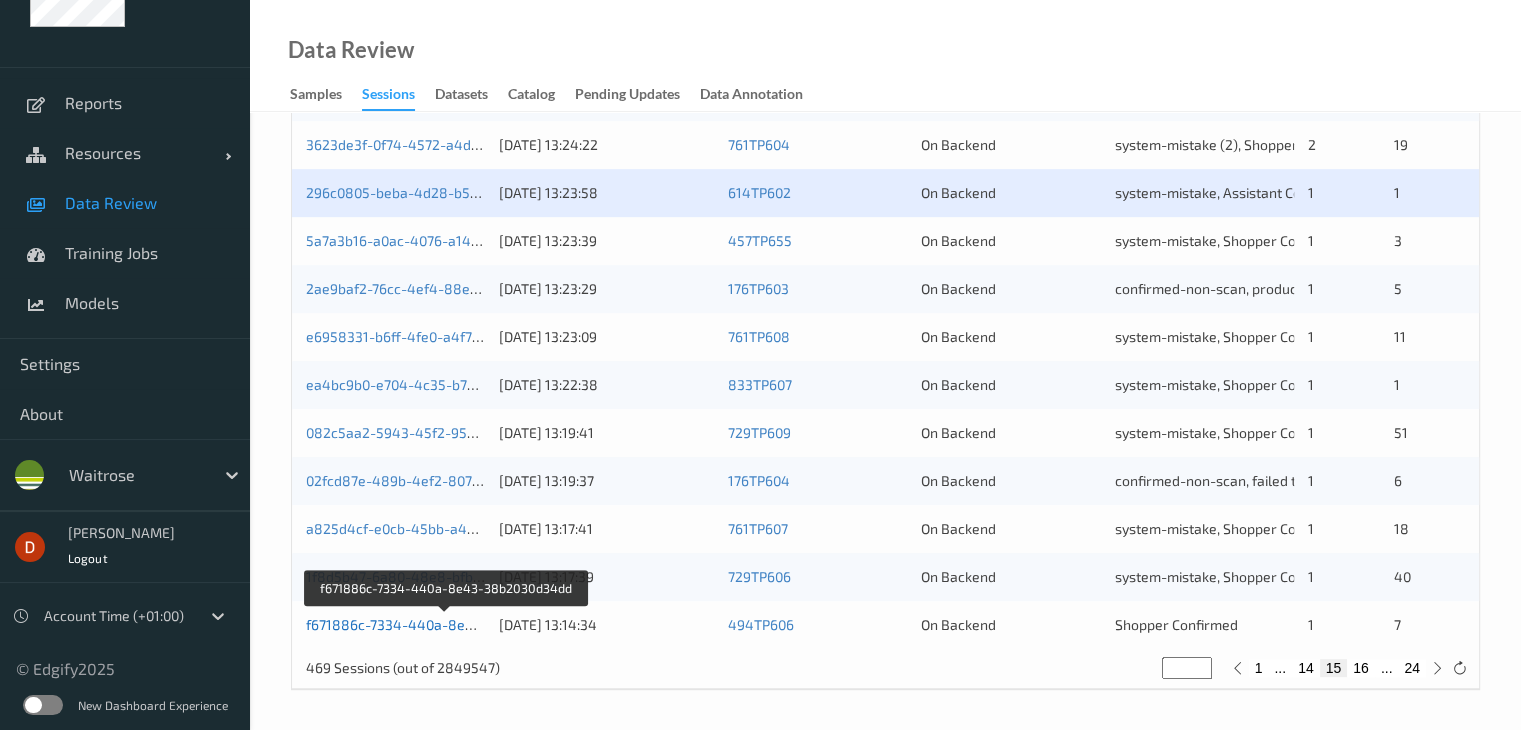 click on "f671886c-7334-440a-8e43-38b2030d34dd" at bounding box center [446, 624] 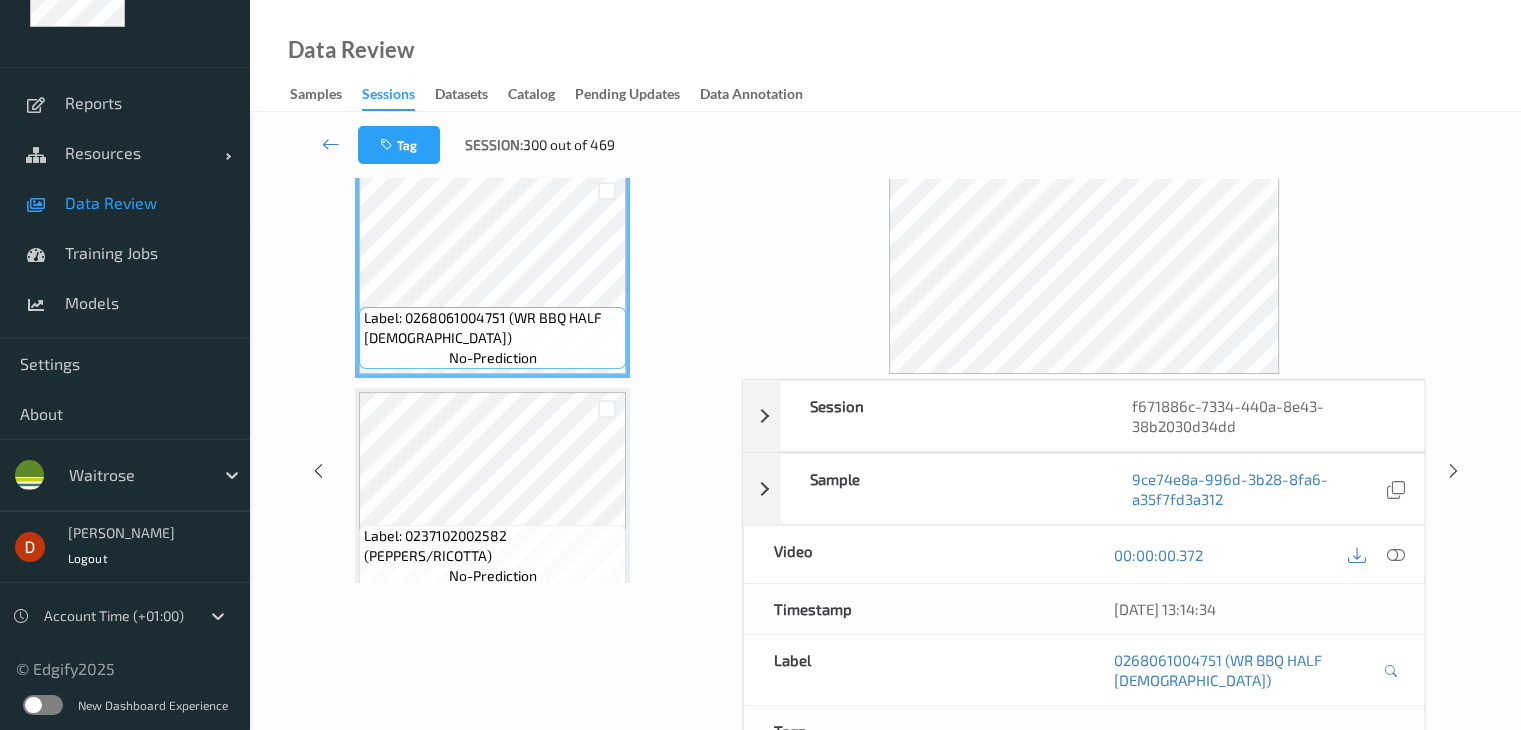 scroll, scrollTop: 0, scrollLeft: 0, axis: both 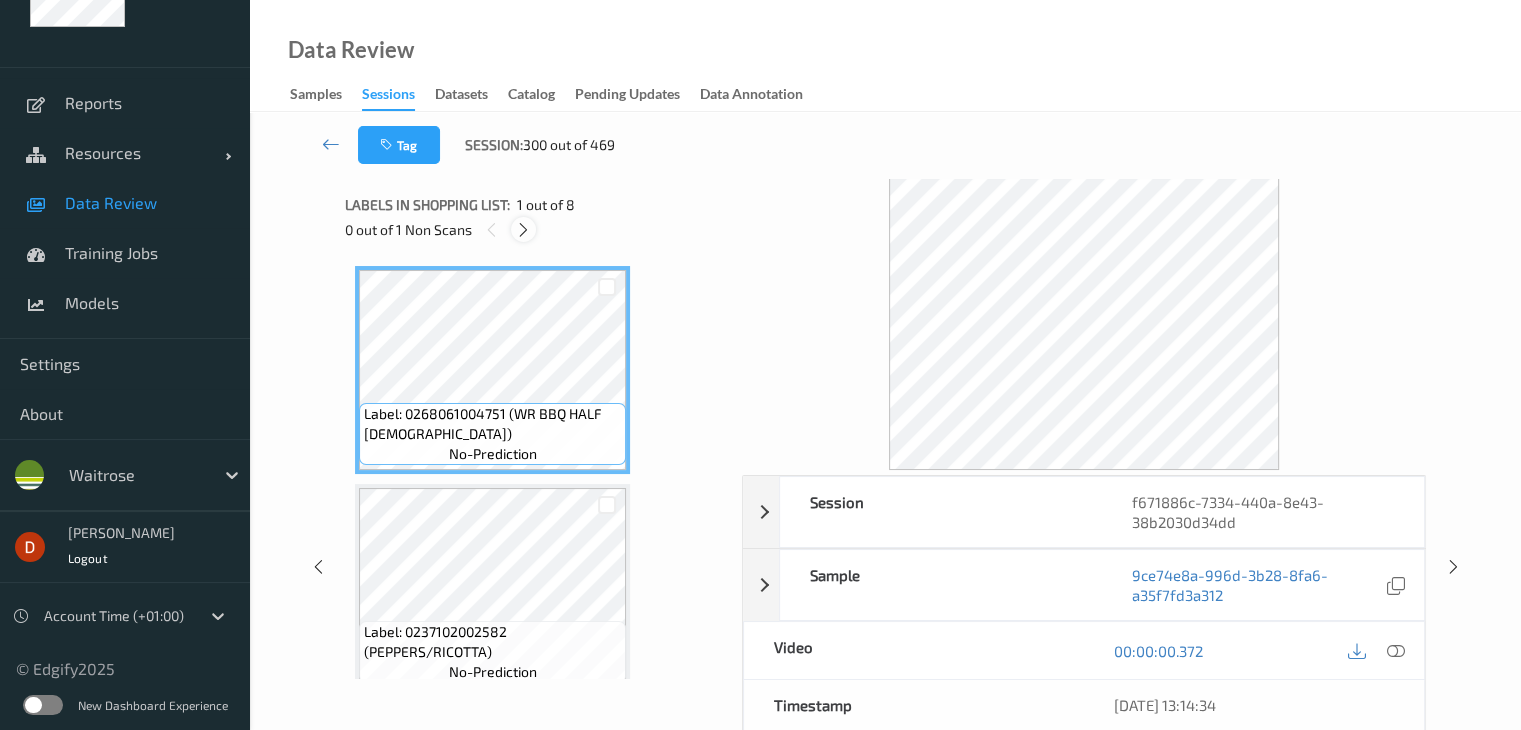 click at bounding box center [523, 229] 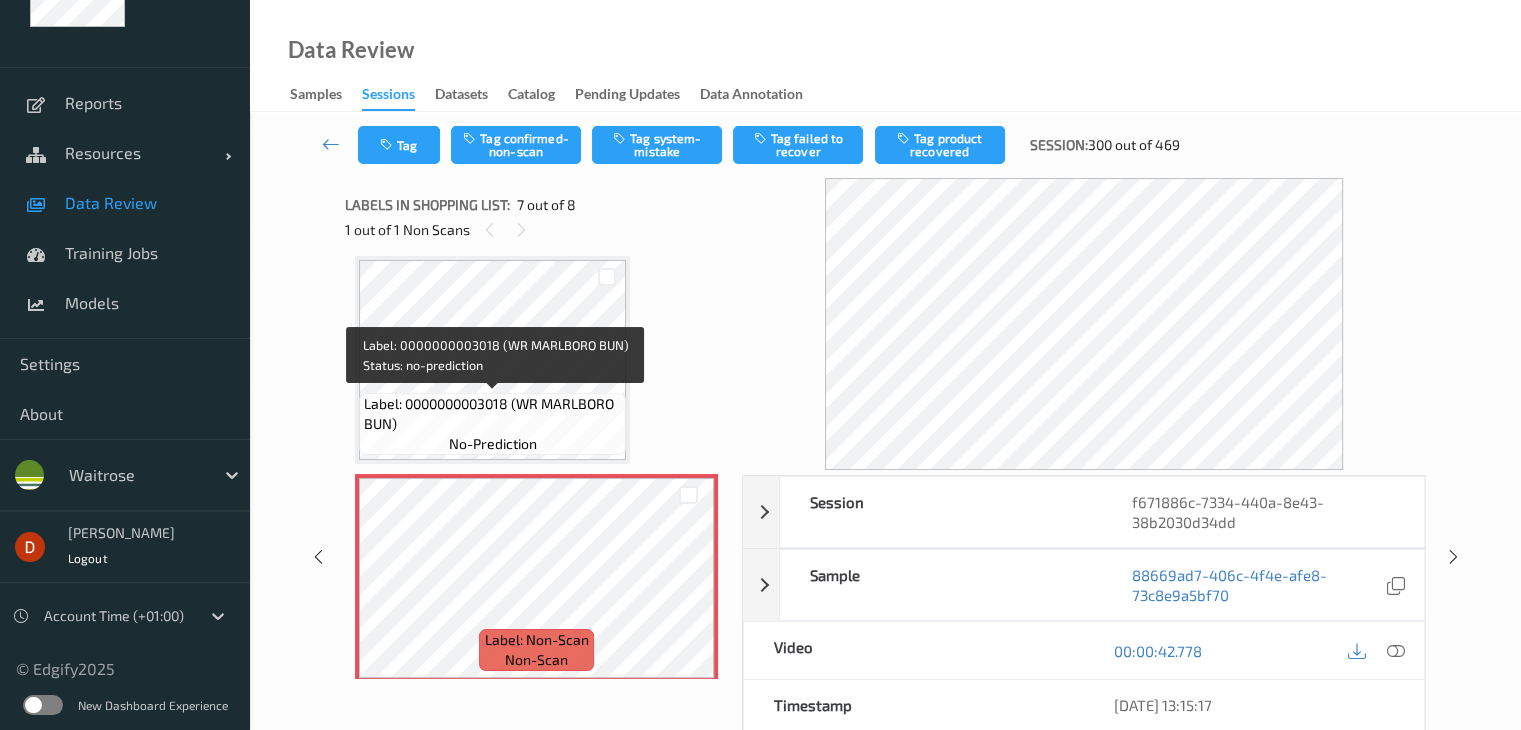 click on "Label: 0000000003018 (WR MARLBORO BUN)" at bounding box center (492, 414) 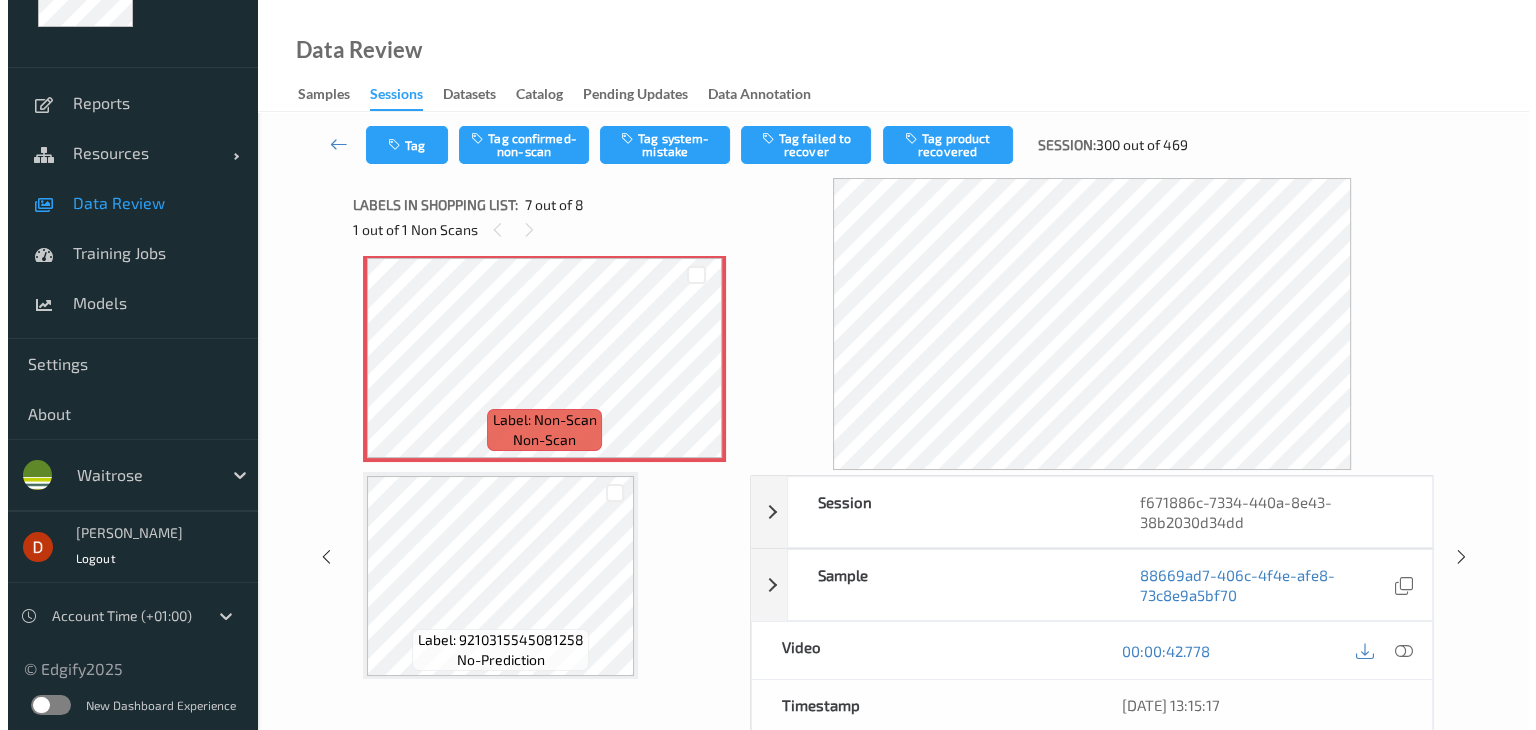 scroll, scrollTop: 1331, scrollLeft: 0, axis: vertical 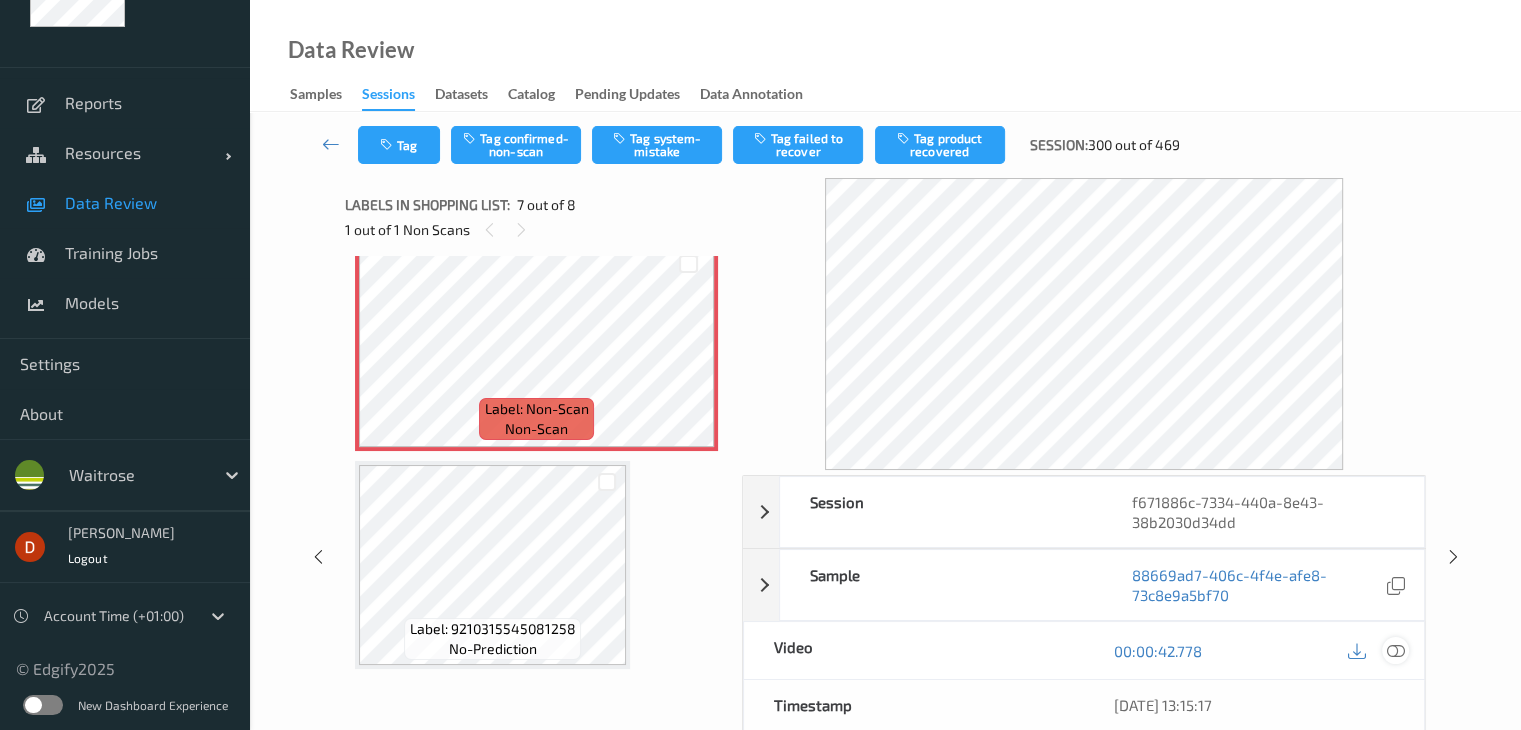 click at bounding box center [1395, 651] 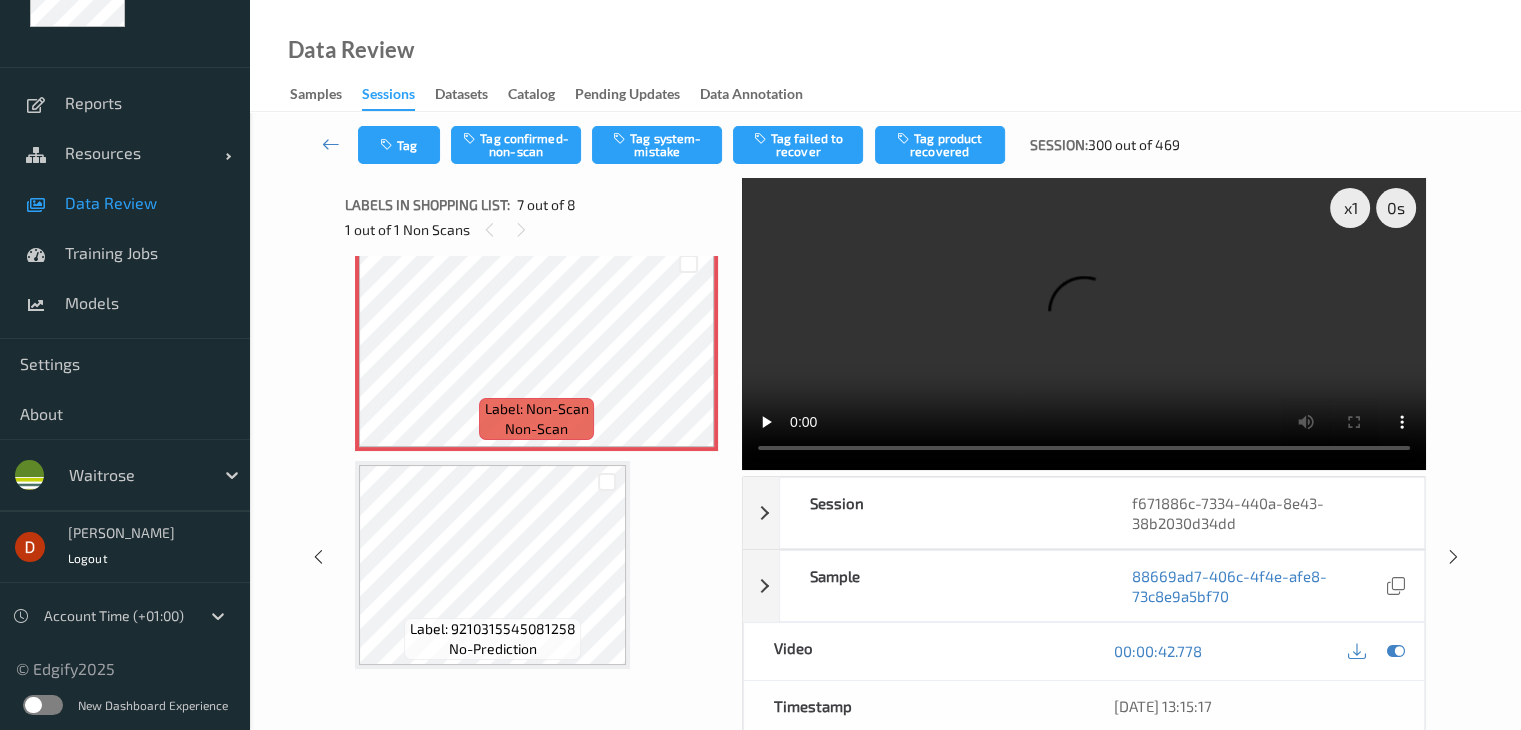 type 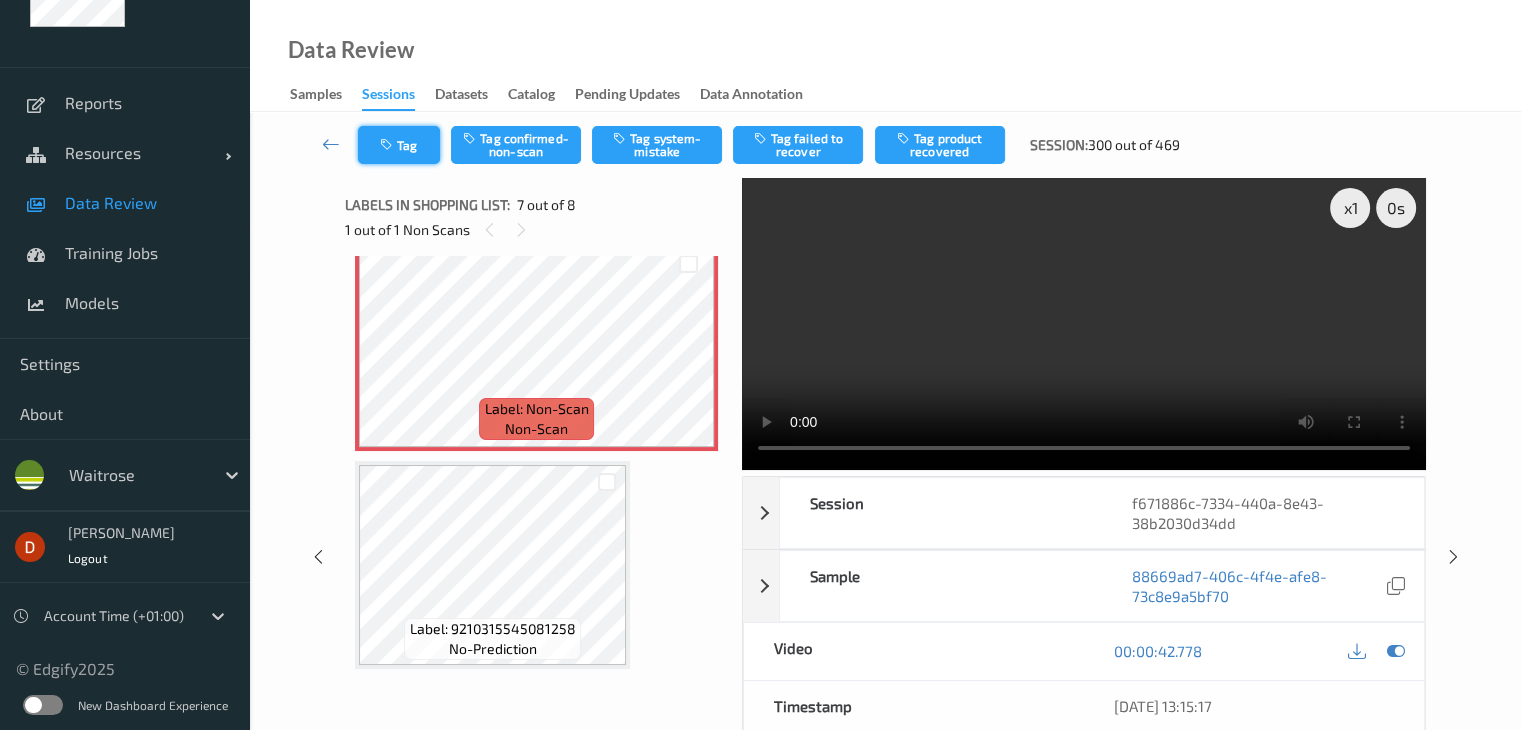 click on "Tag" at bounding box center (399, 145) 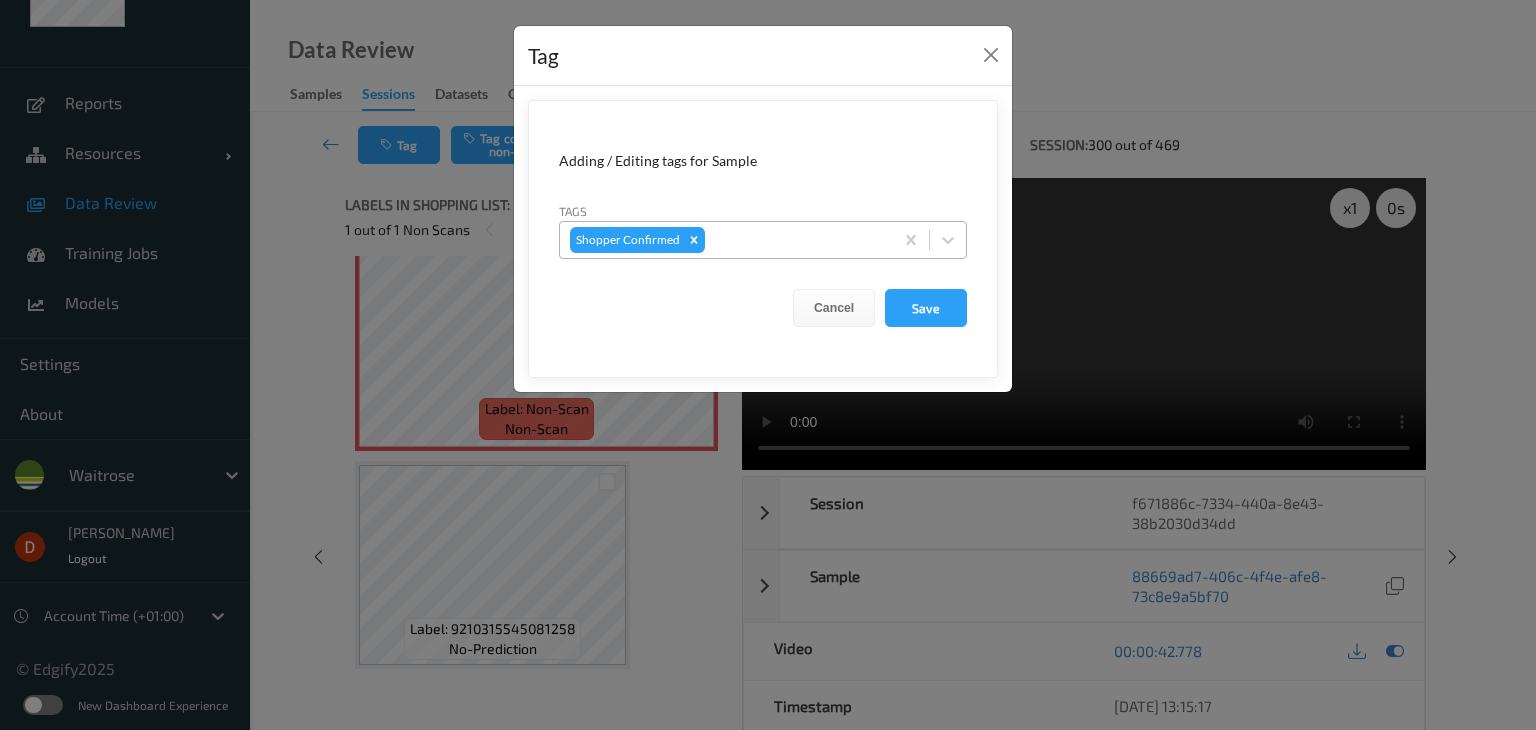 click at bounding box center (796, 240) 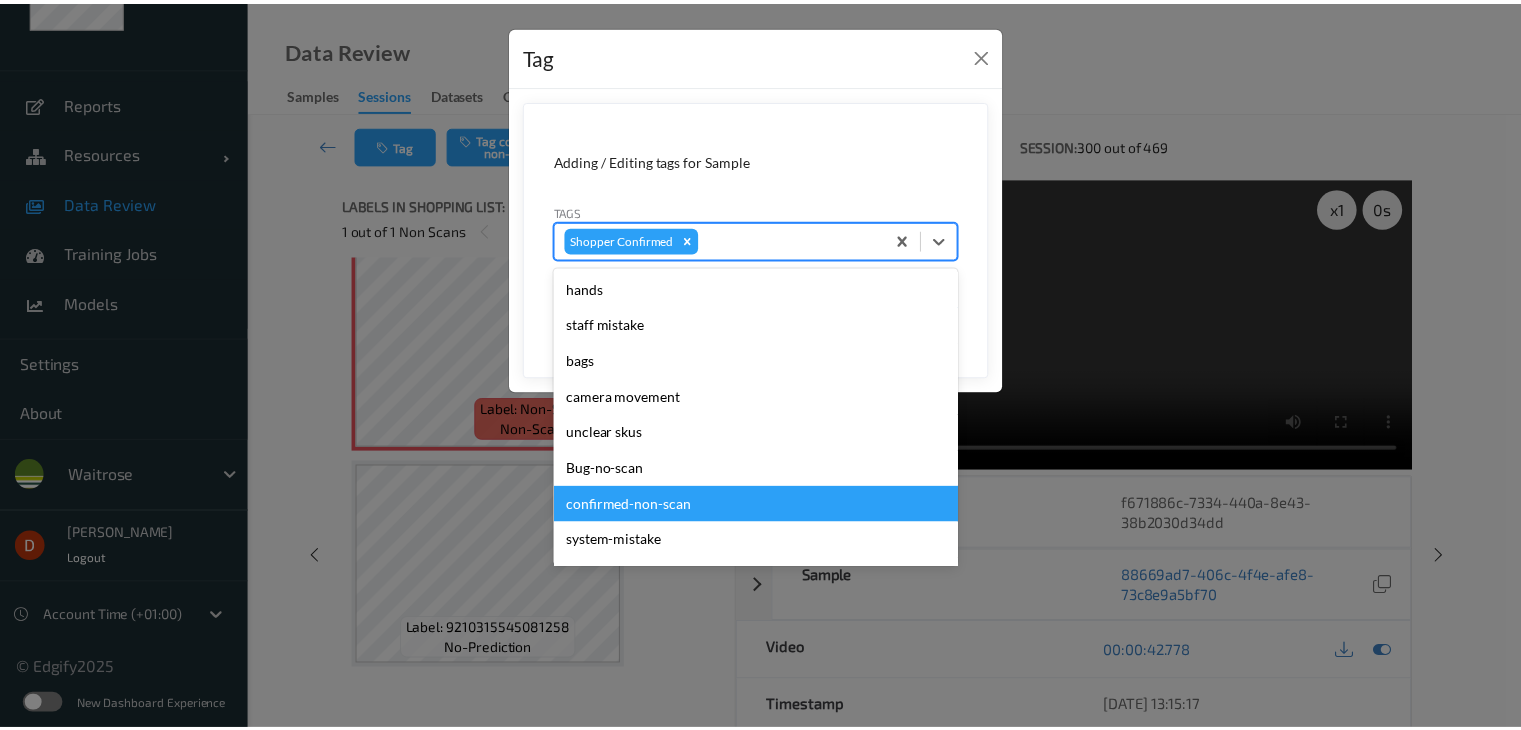scroll, scrollTop: 356, scrollLeft: 0, axis: vertical 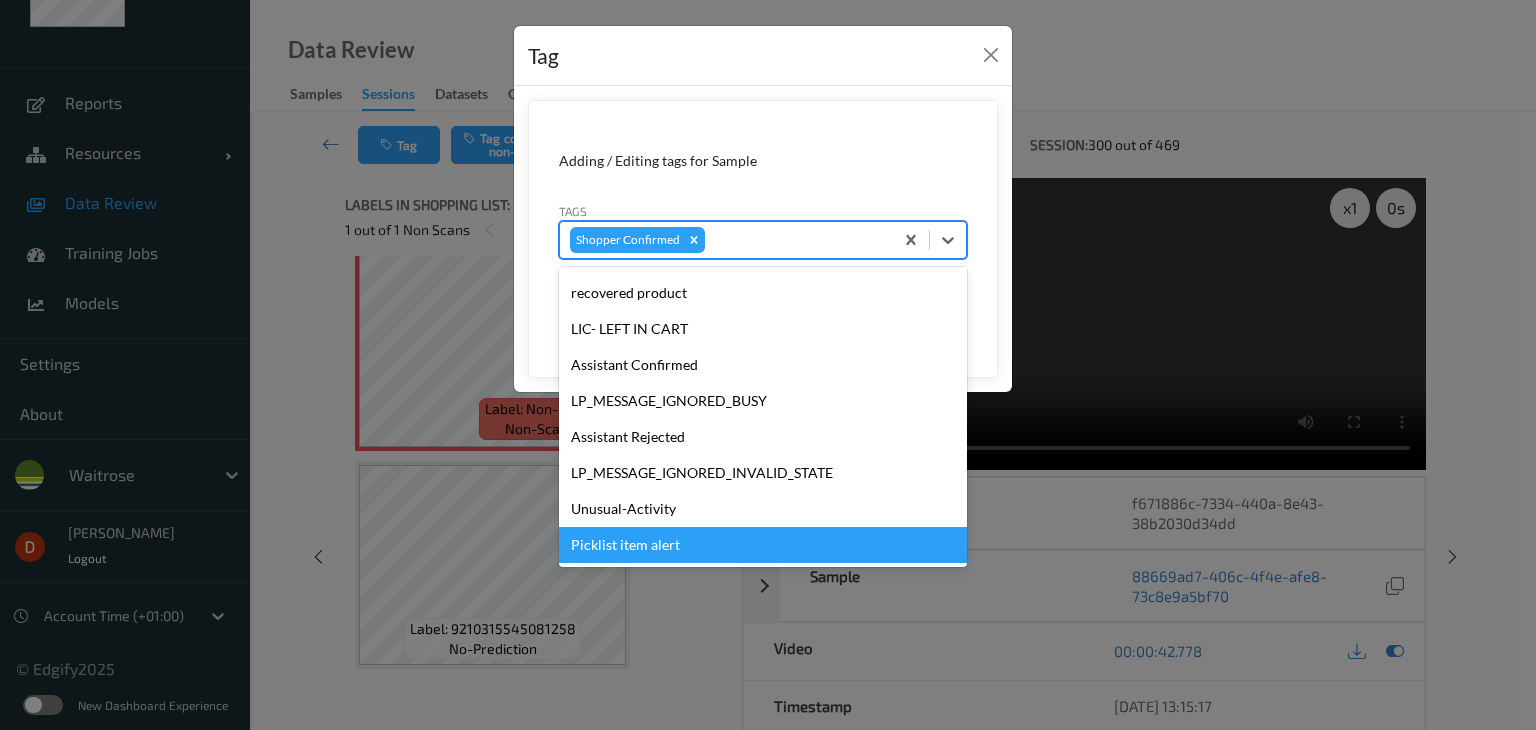 click on "Picklist item alert" at bounding box center (763, 545) 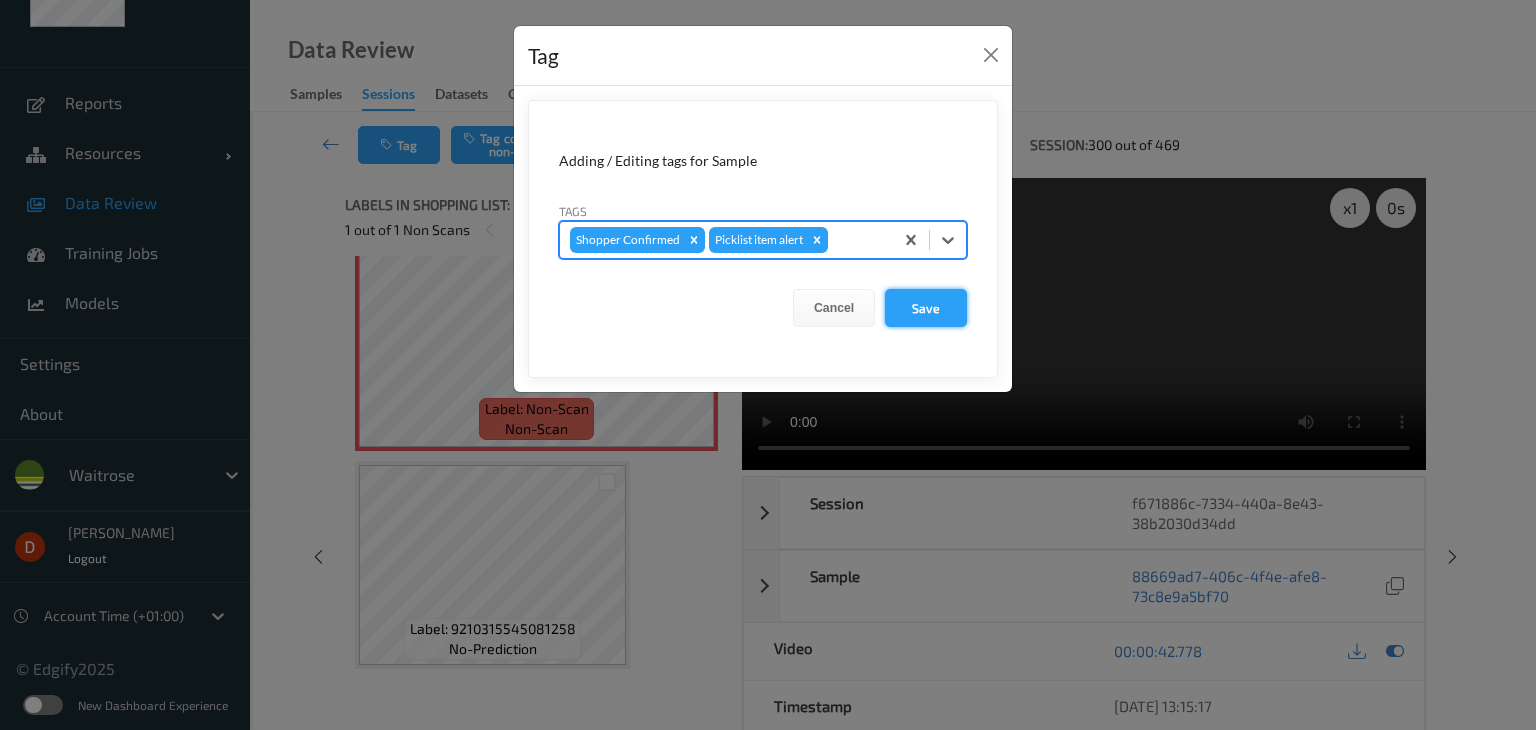 click on "Save" at bounding box center (926, 308) 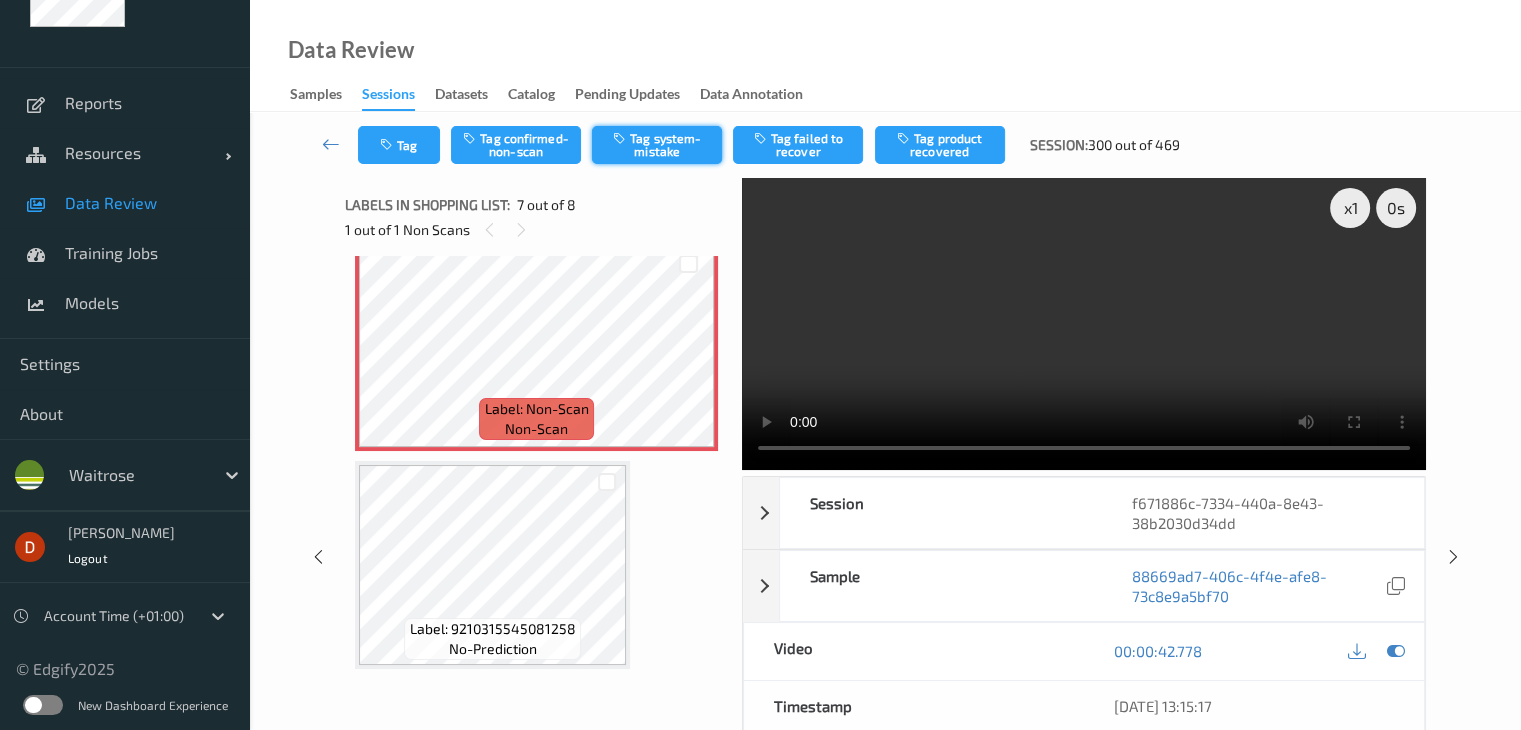 click on "Tag   system-mistake" at bounding box center [657, 145] 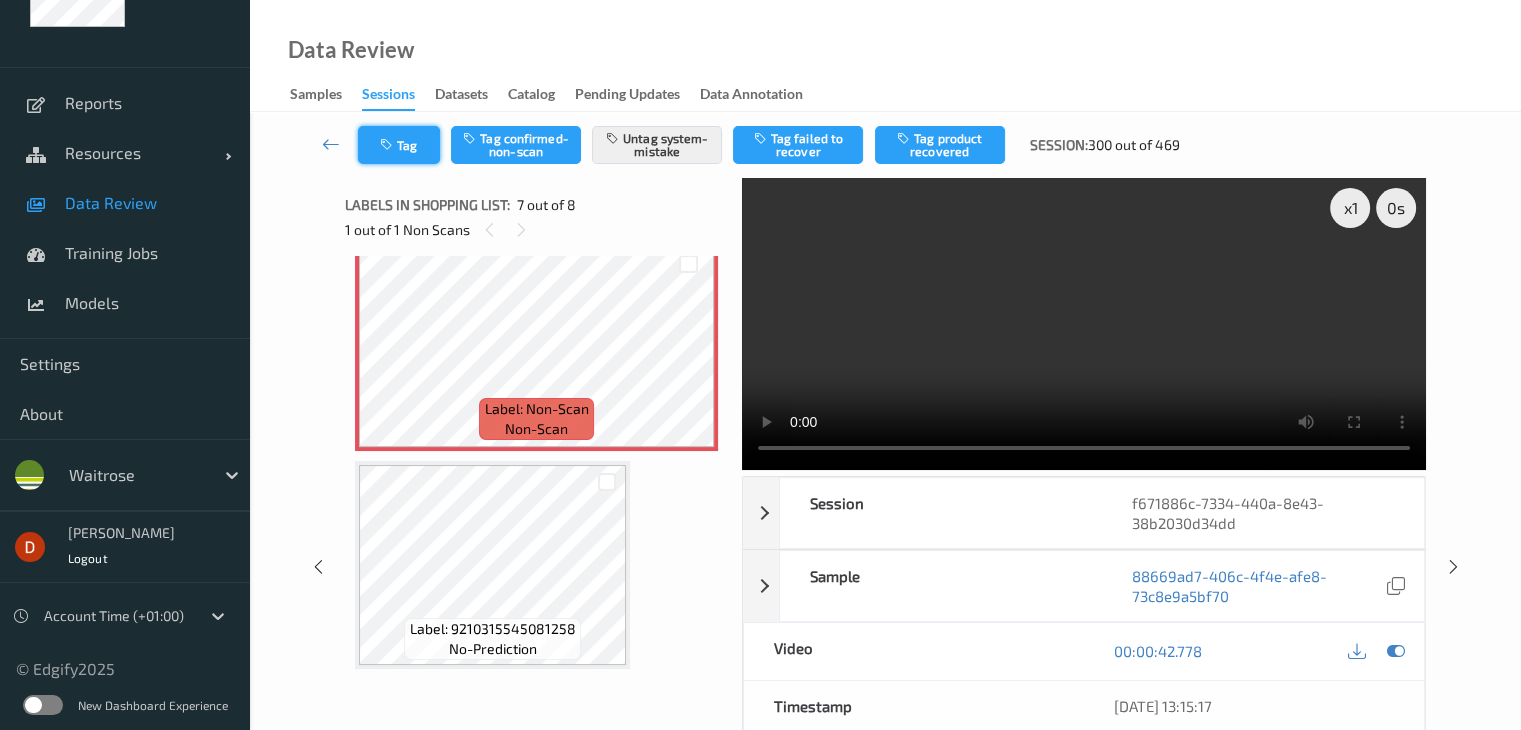 click on "Tag" at bounding box center [399, 145] 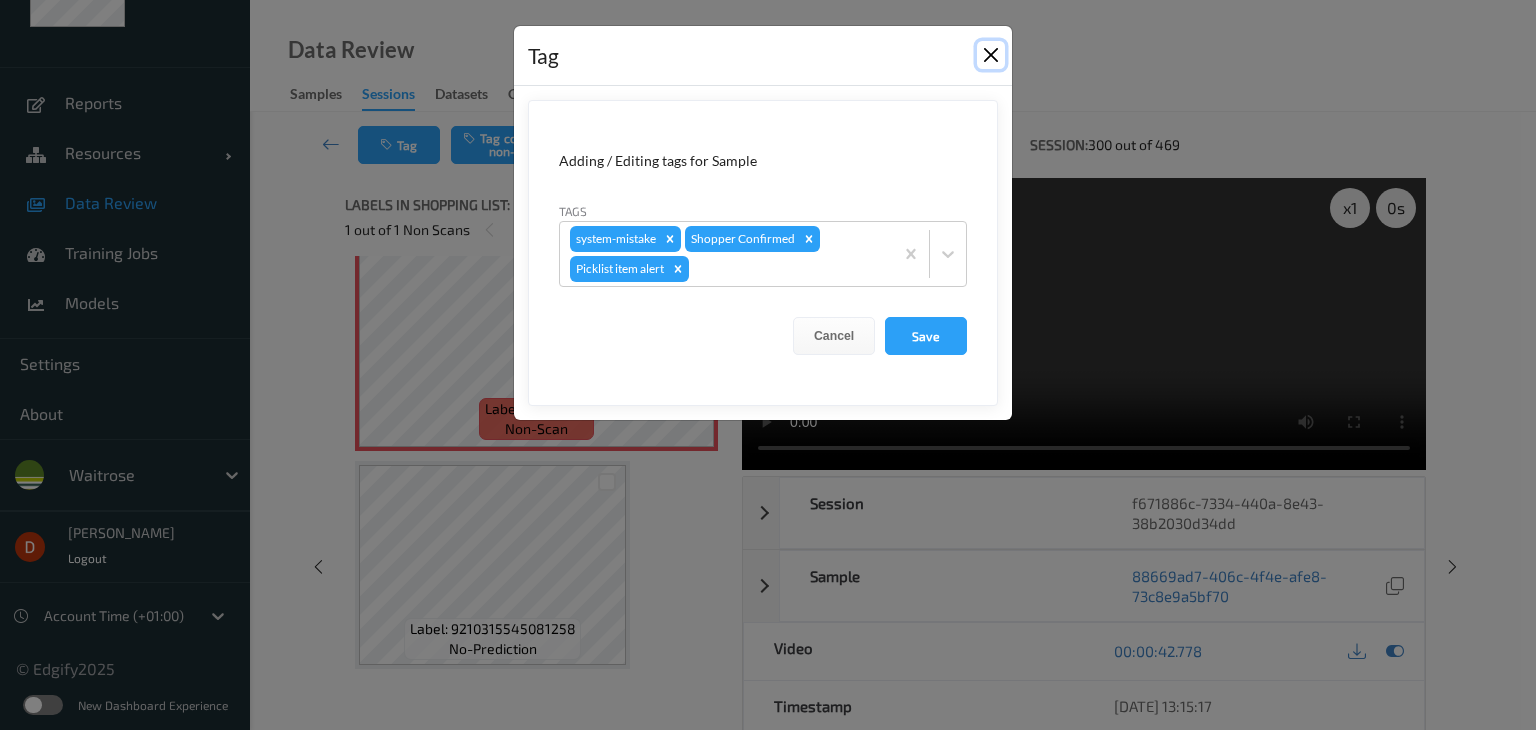 click at bounding box center (991, 55) 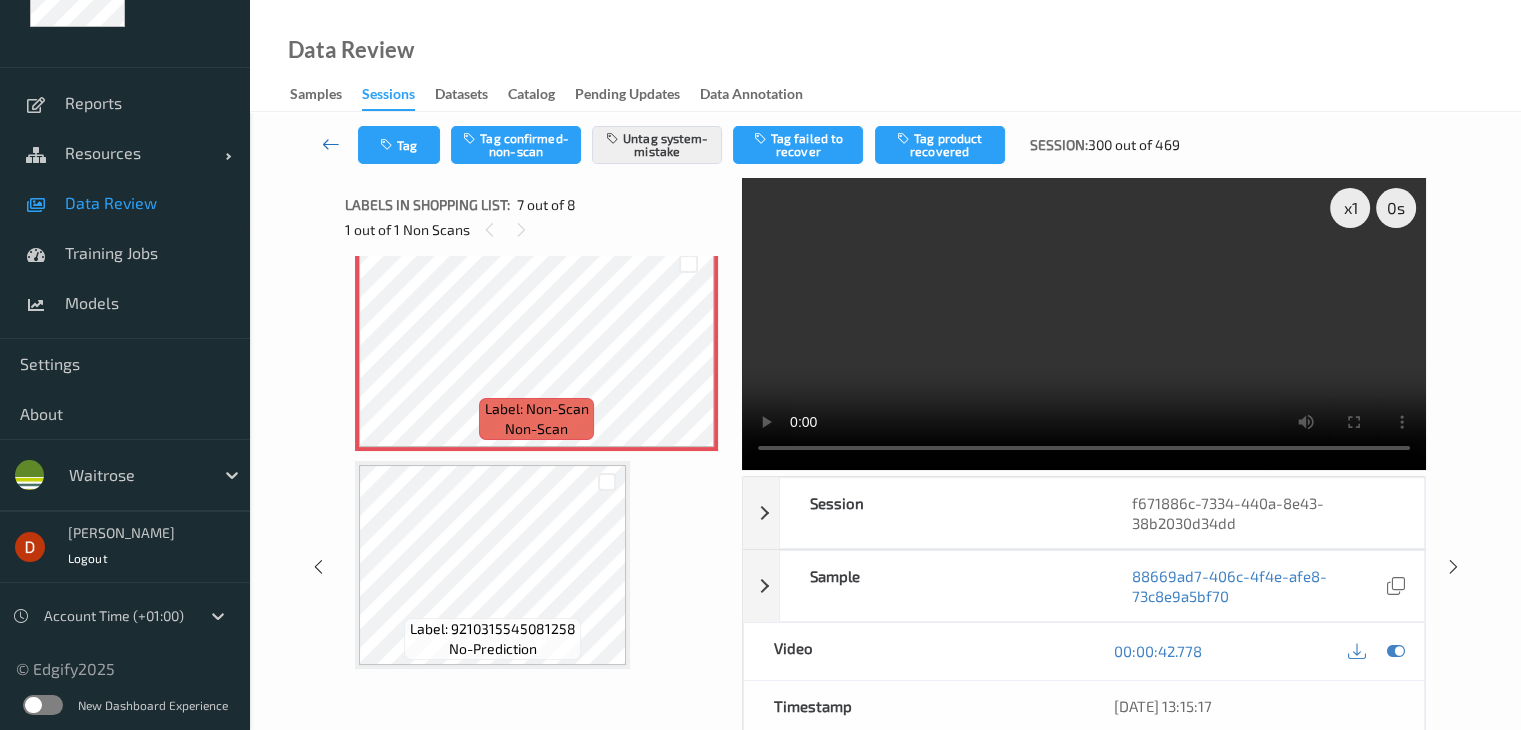 click at bounding box center (331, 145) 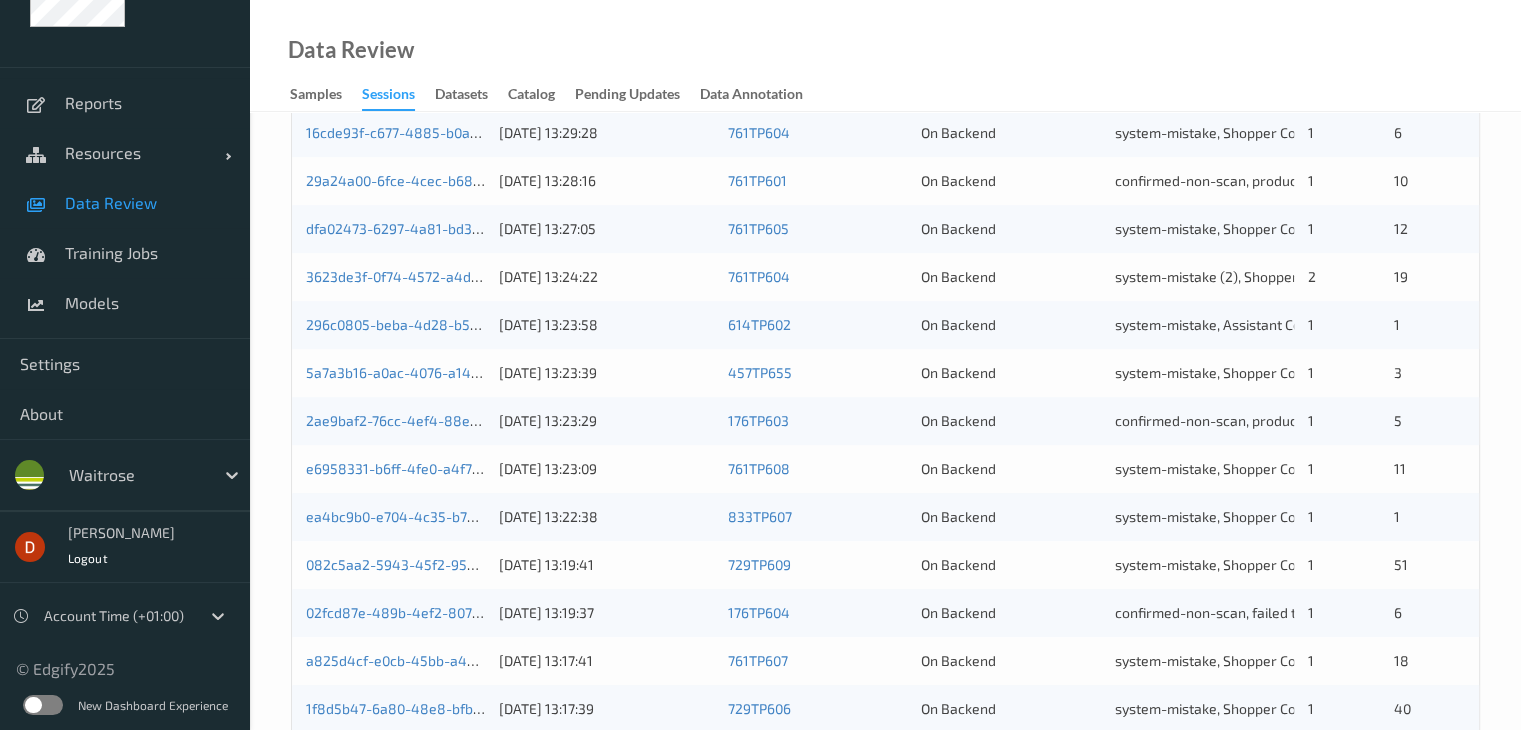 scroll, scrollTop: 932, scrollLeft: 0, axis: vertical 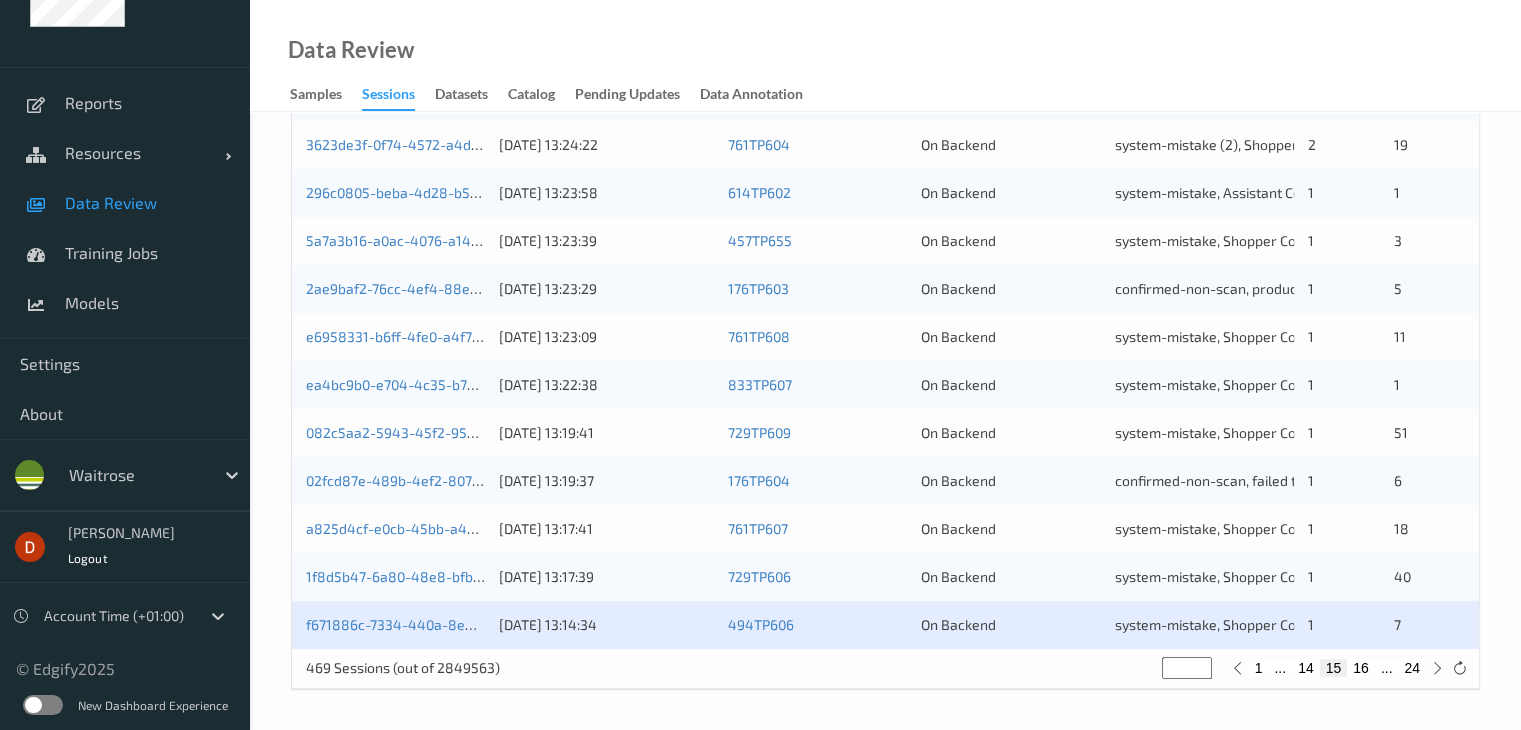 click on "16" at bounding box center [1361, 668] 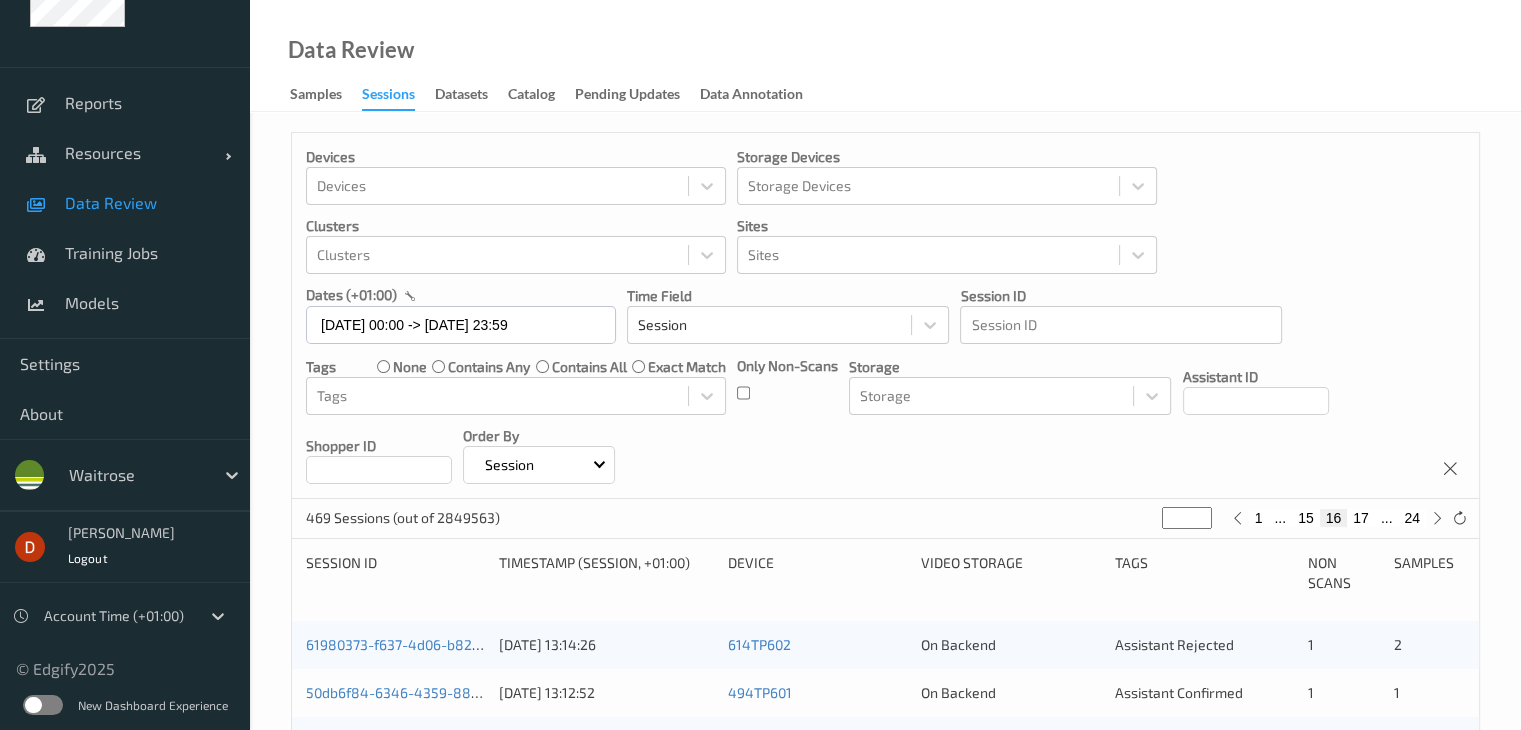 scroll, scrollTop: 0, scrollLeft: 0, axis: both 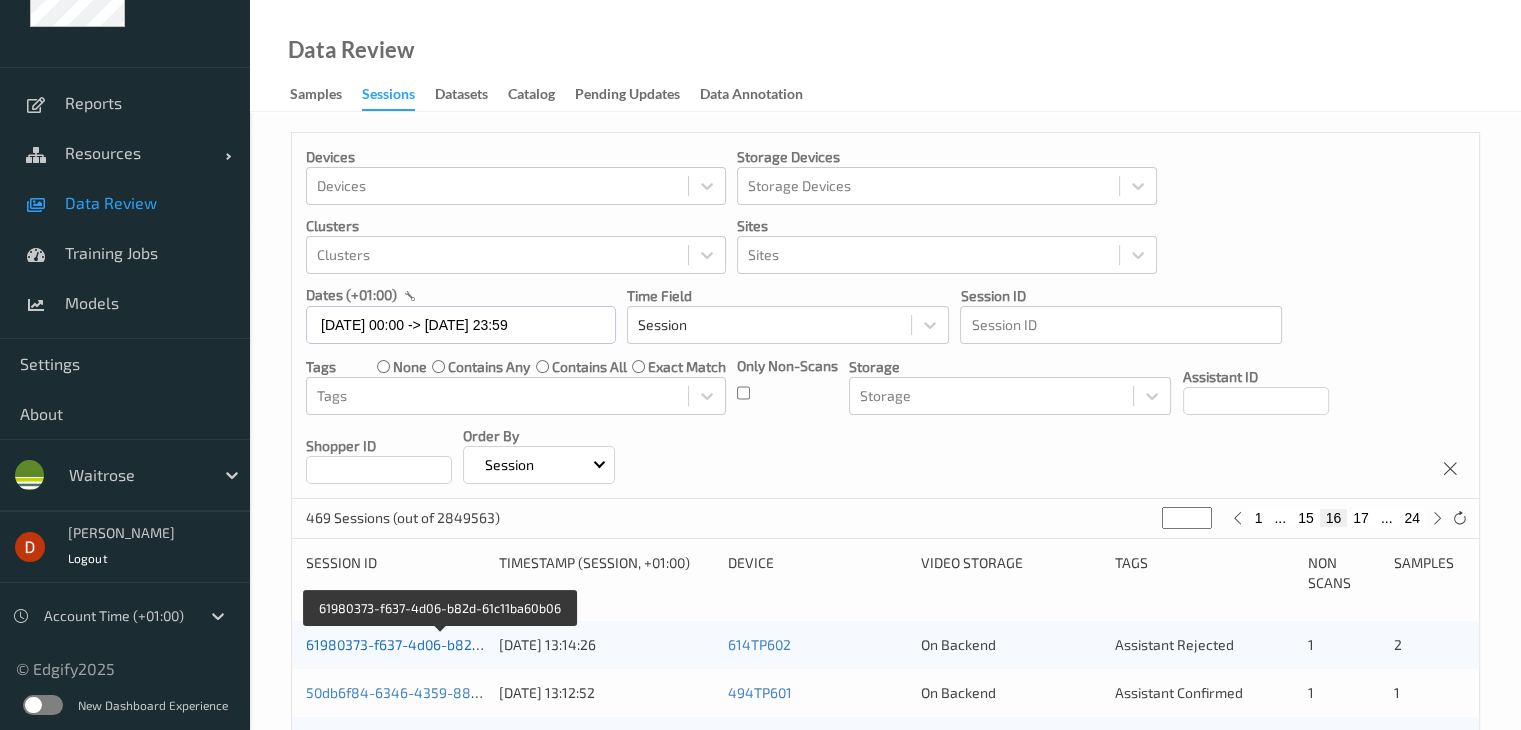 click on "61980373-f637-4d06-b82d-61c11ba60b06" at bounding box center [440, 644] 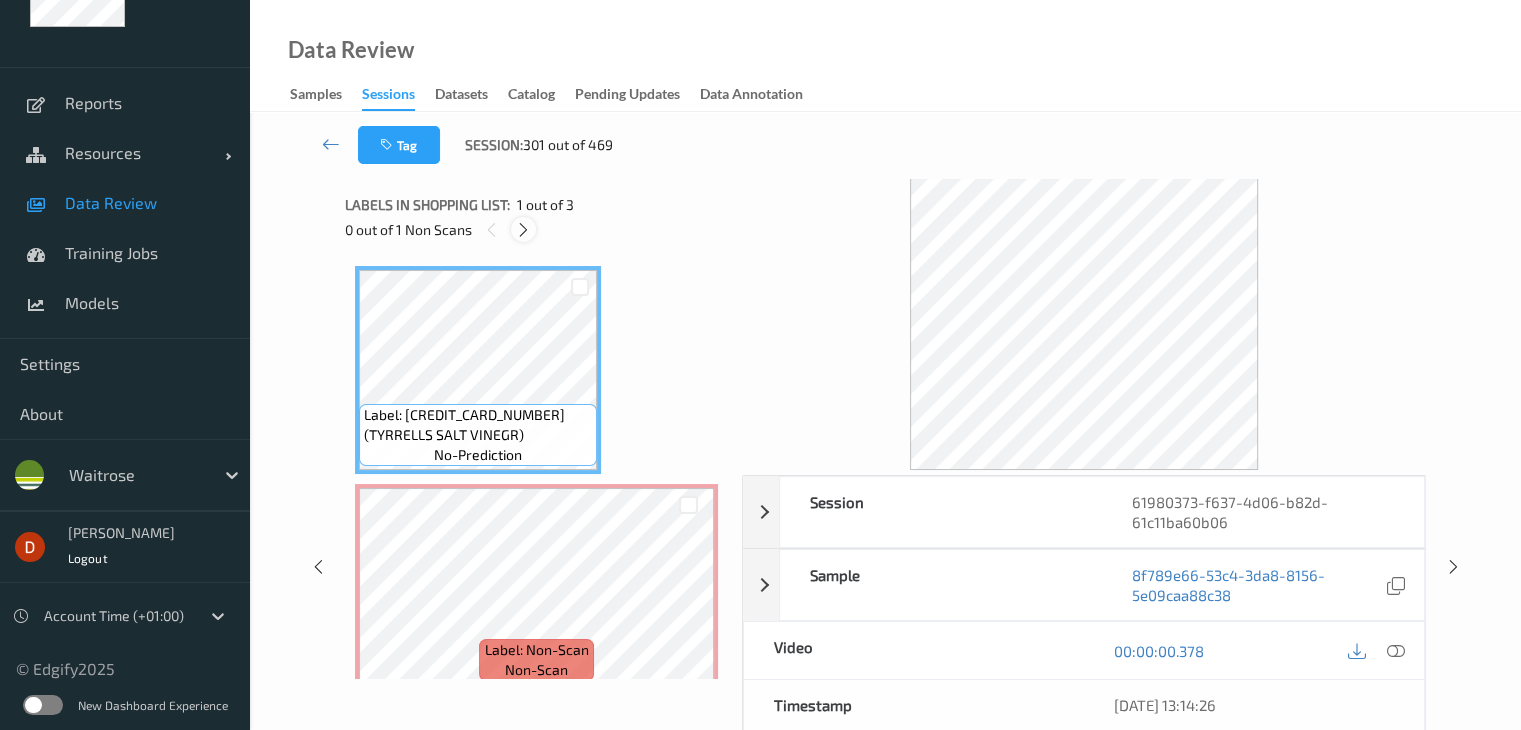 click at bounding box center [523, 230] 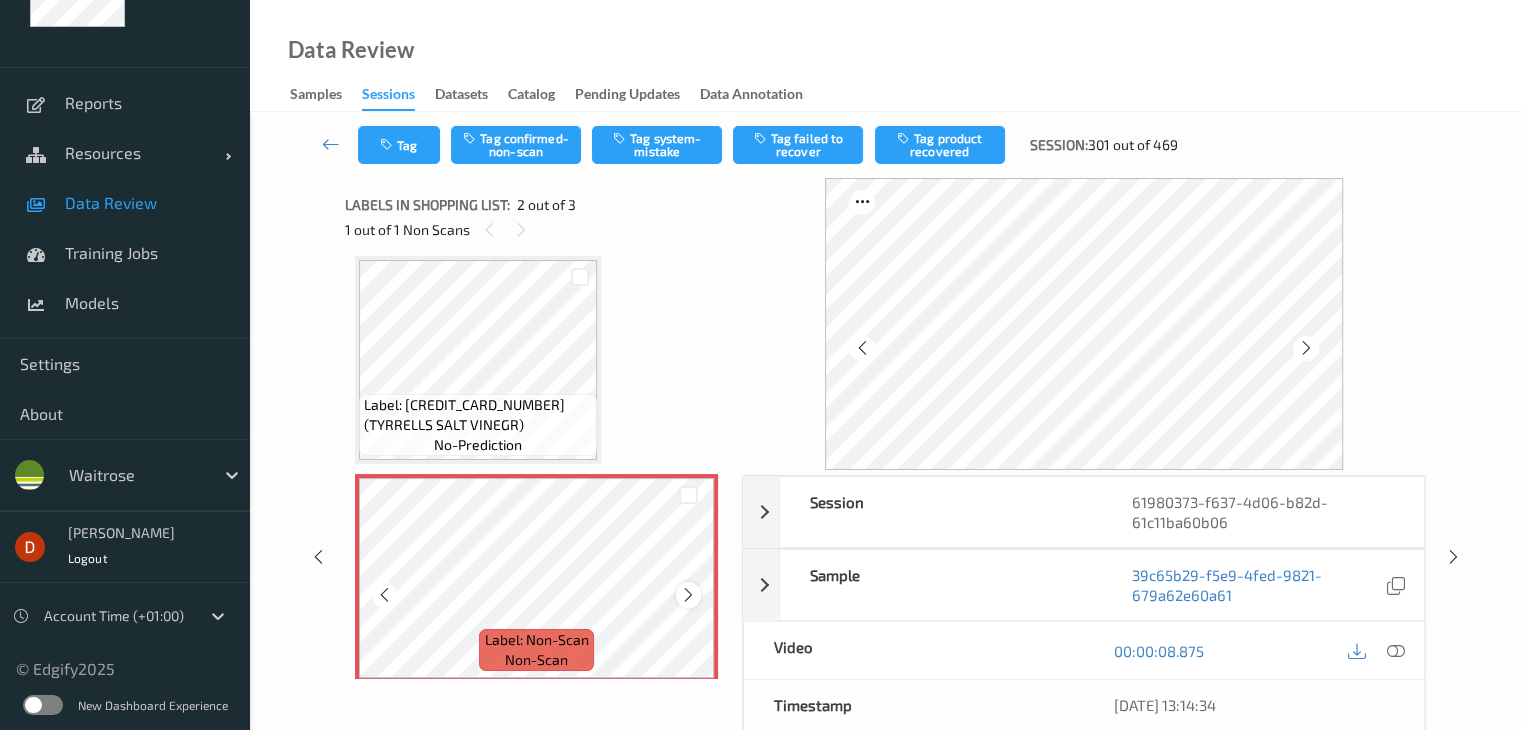 click at bounding box center (688, 595) 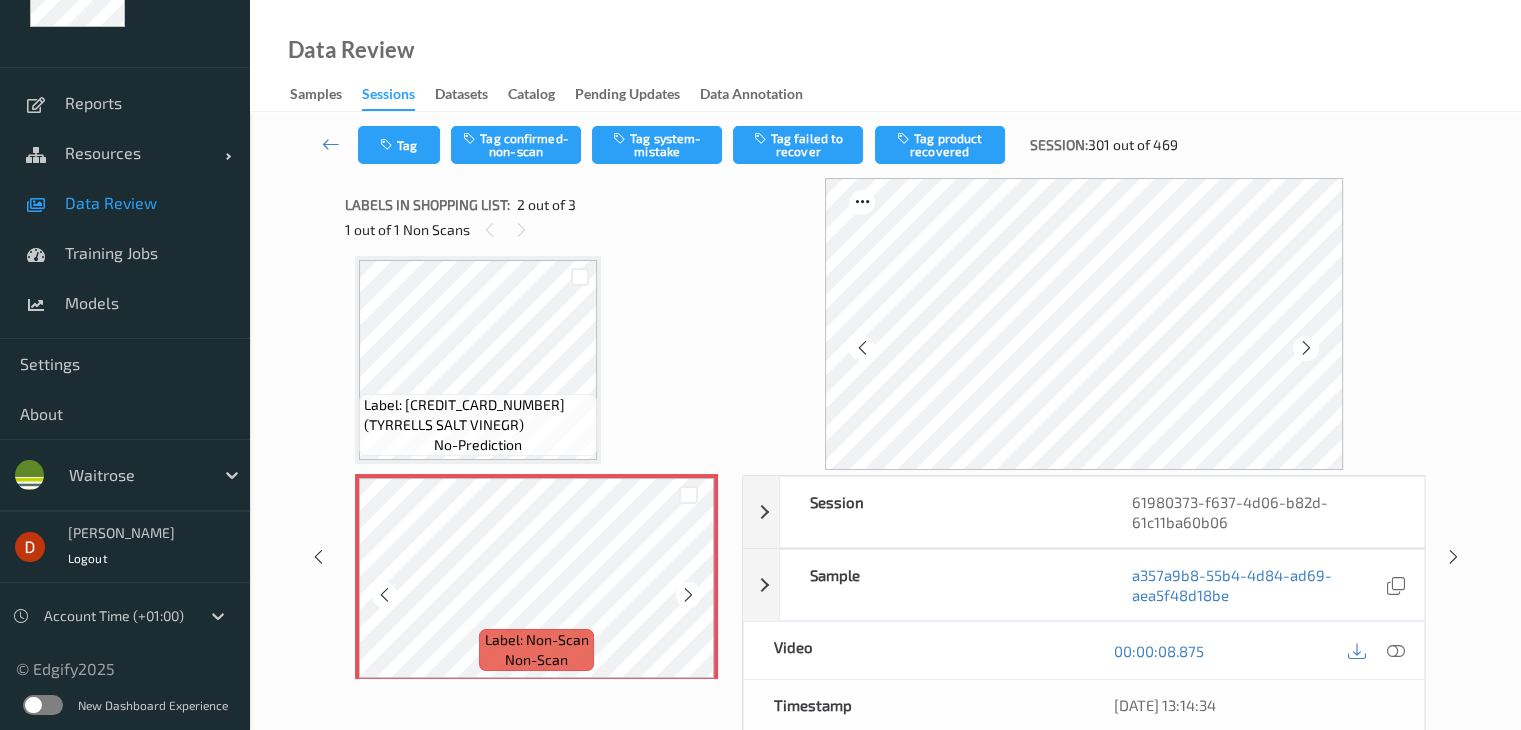 click at bounding box center [688, 595] 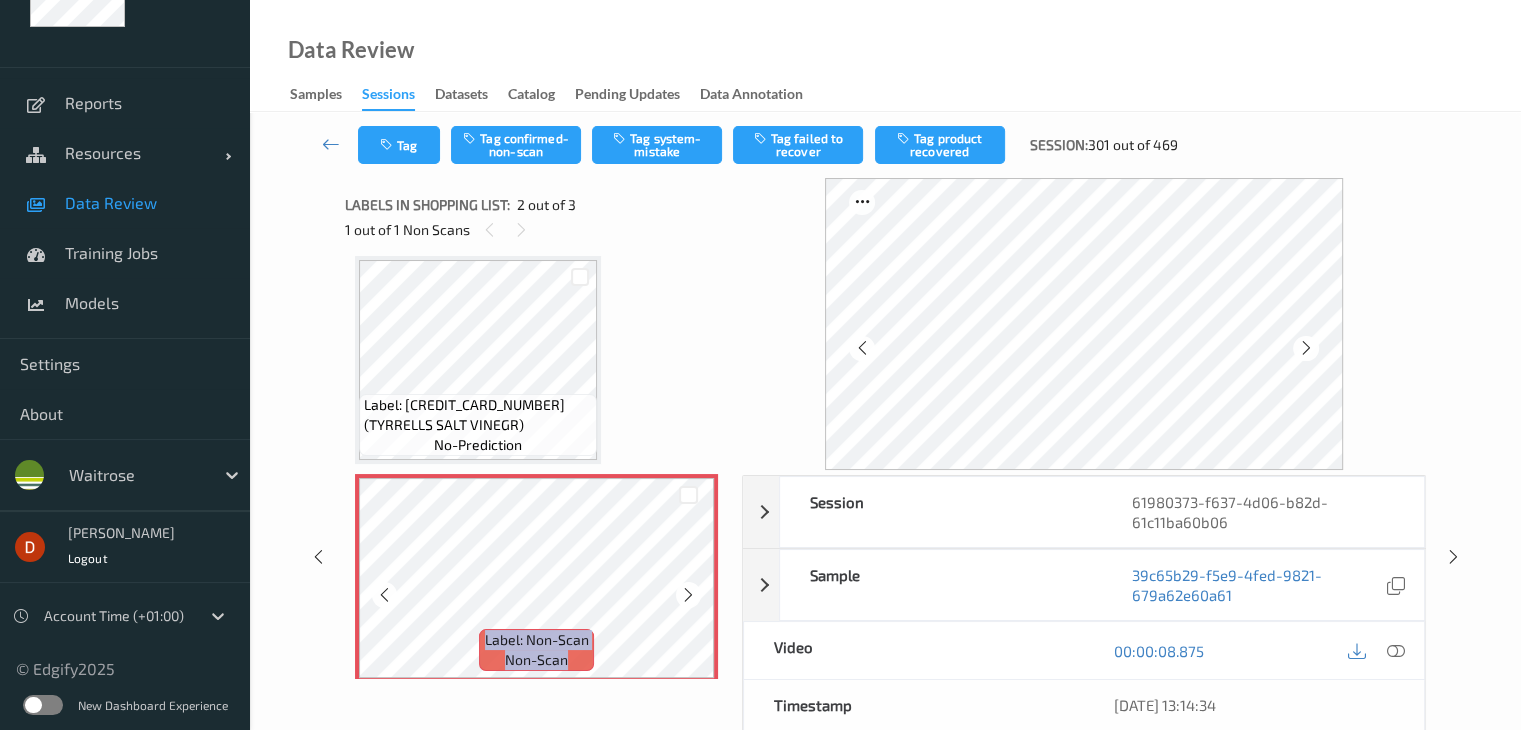 click at bounding box center [688, 595] 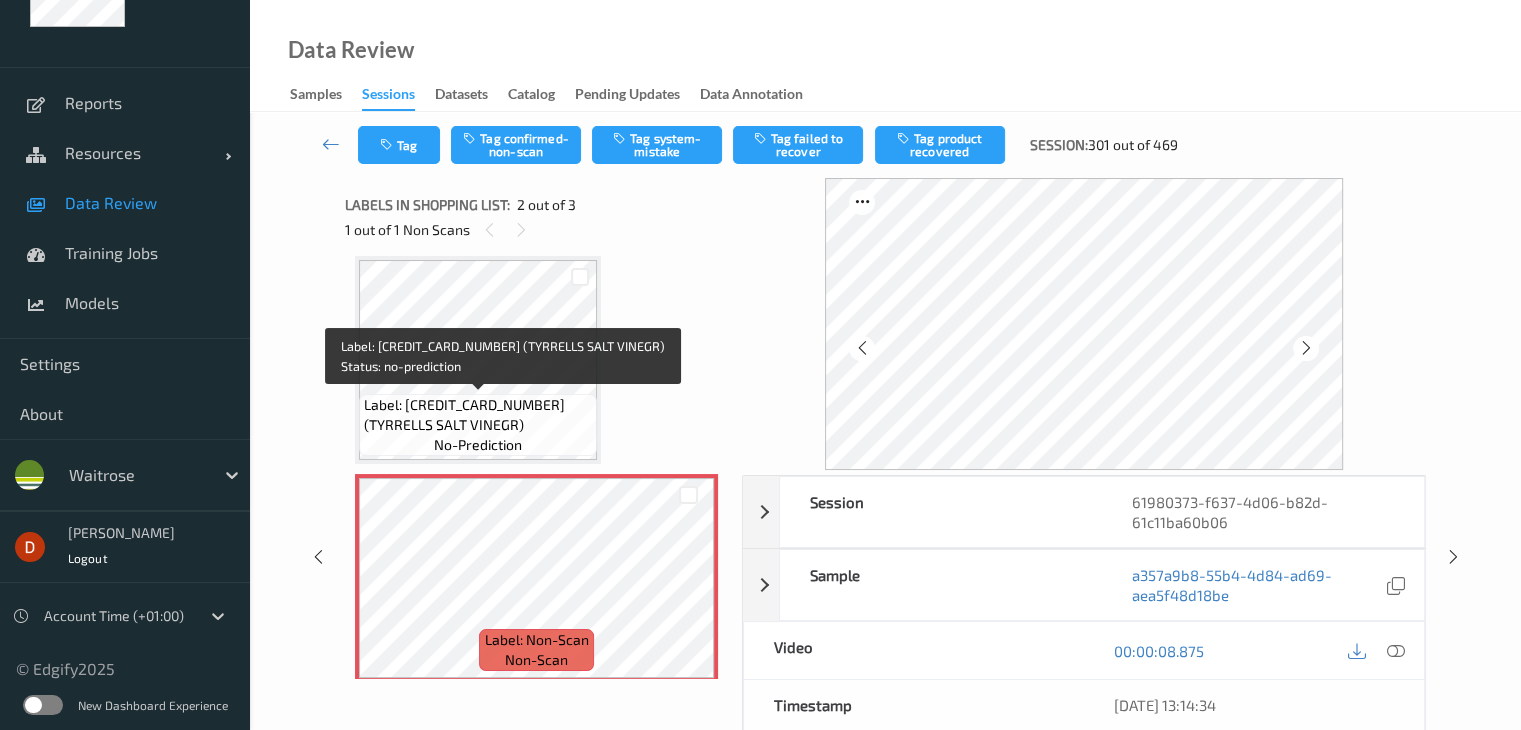 click on "Label: [CREDIT_CARD_NUMBER] (TYRRELLS SALT VINEGR)" at bounding box center [478, 415] 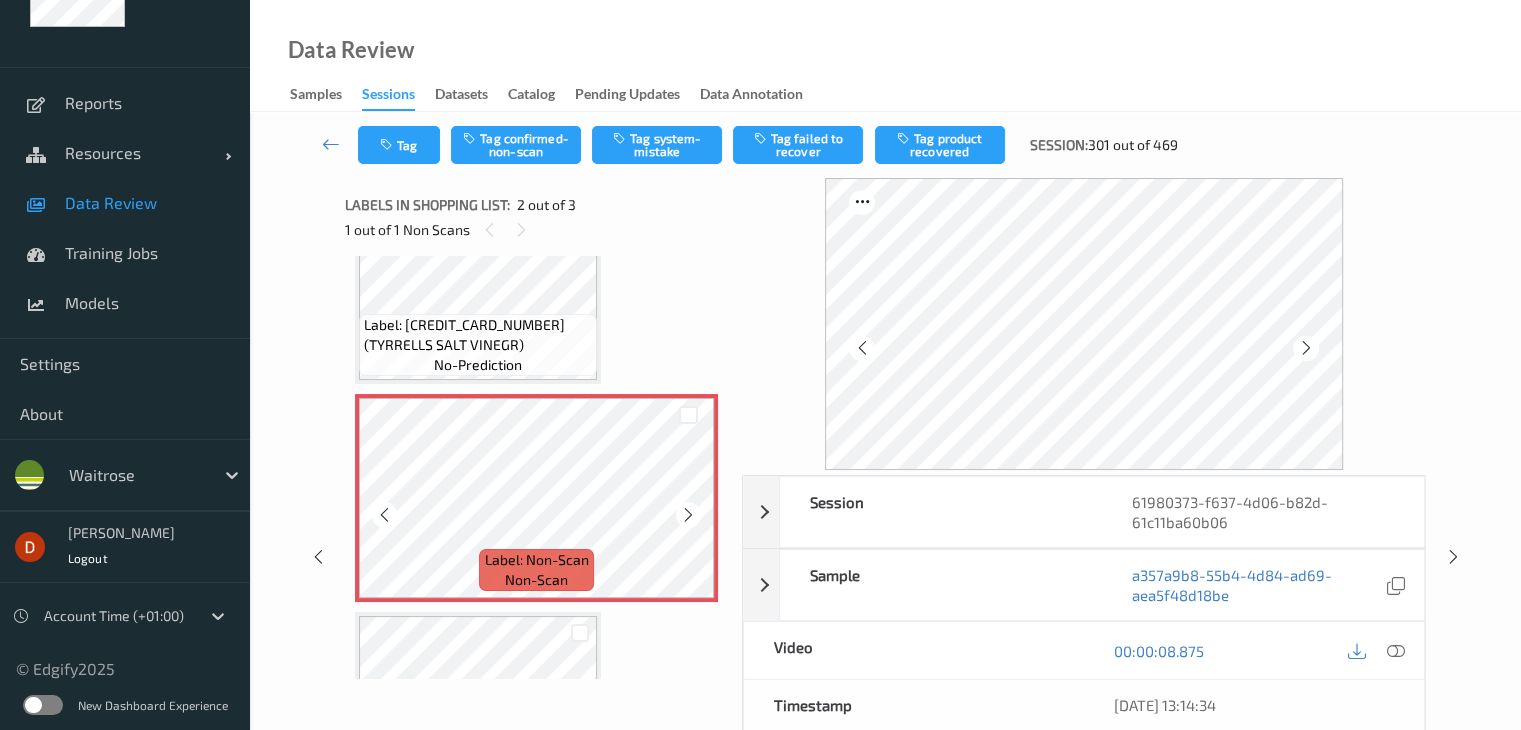 scroll, scrollTop: 210, scrollLeft: 0, axis: vertical 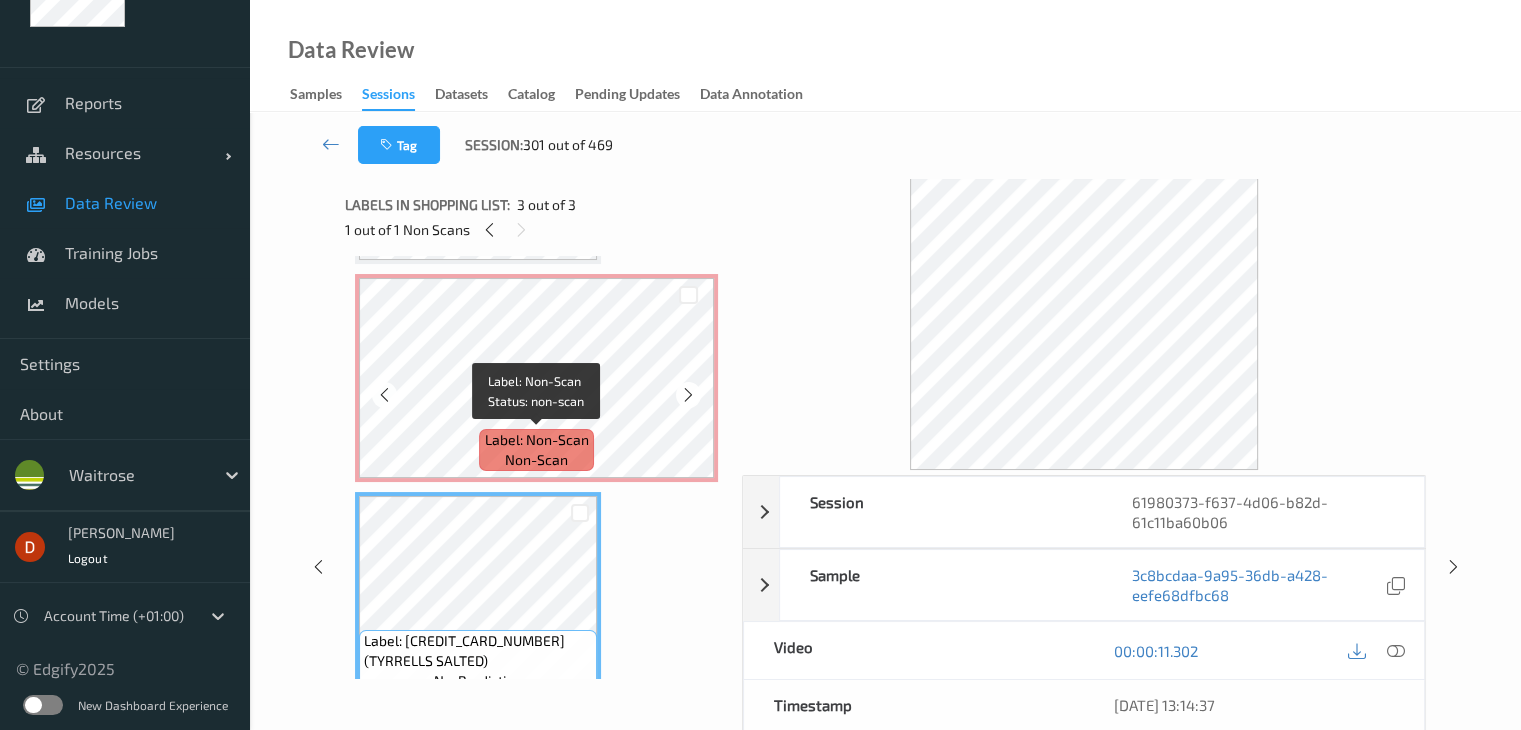 click on "Label: Non-Scan" at bounding box center [537, 440] 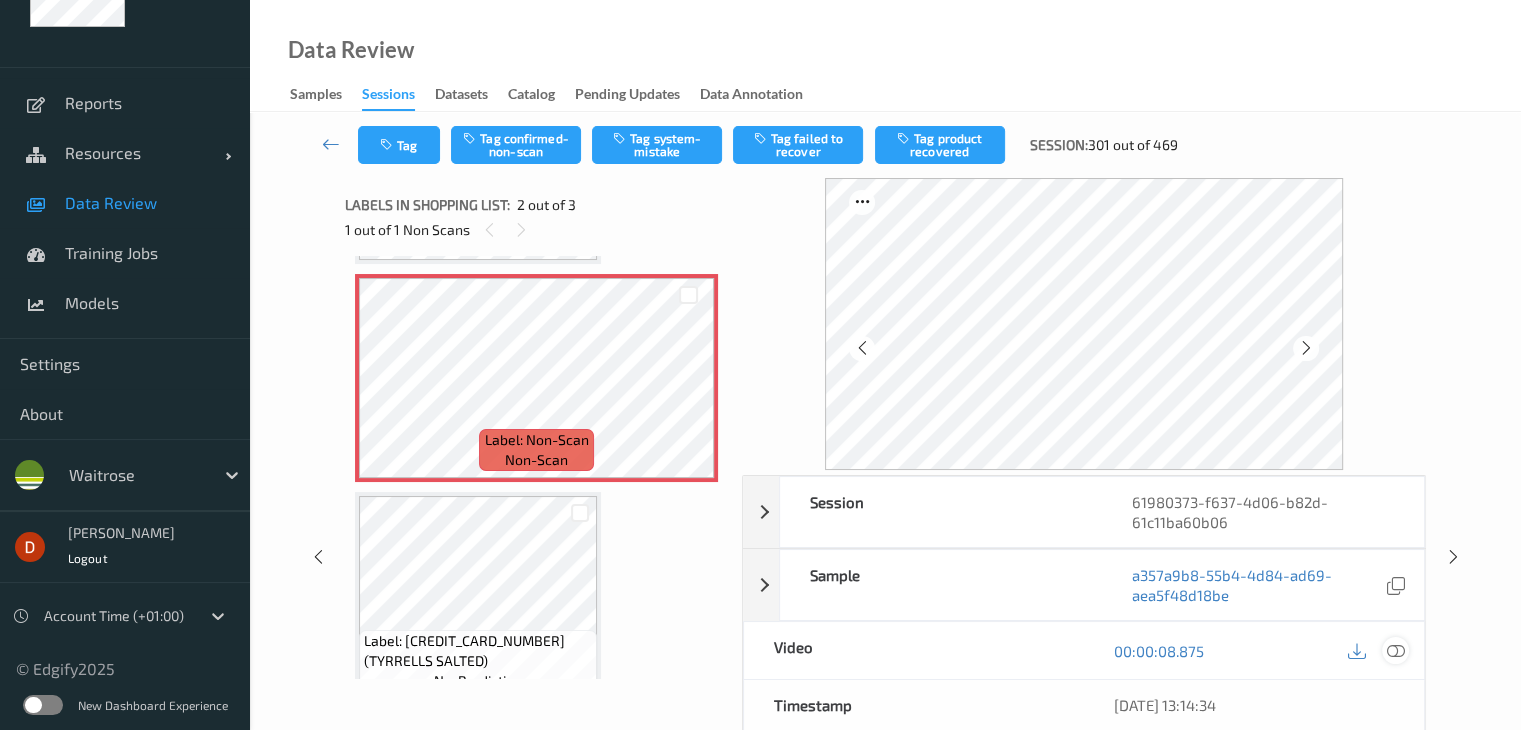 click at bounding box center [1395, 651] 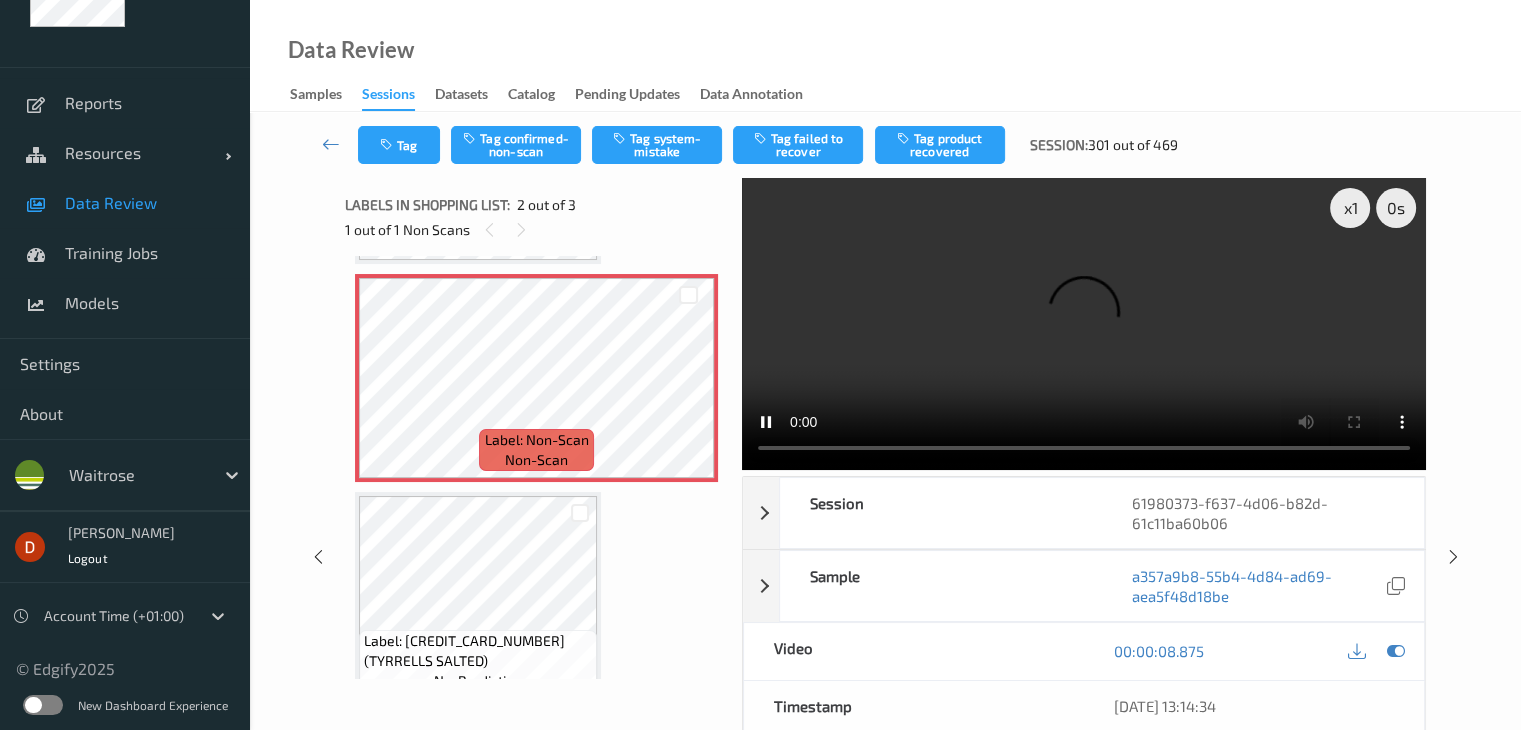 type 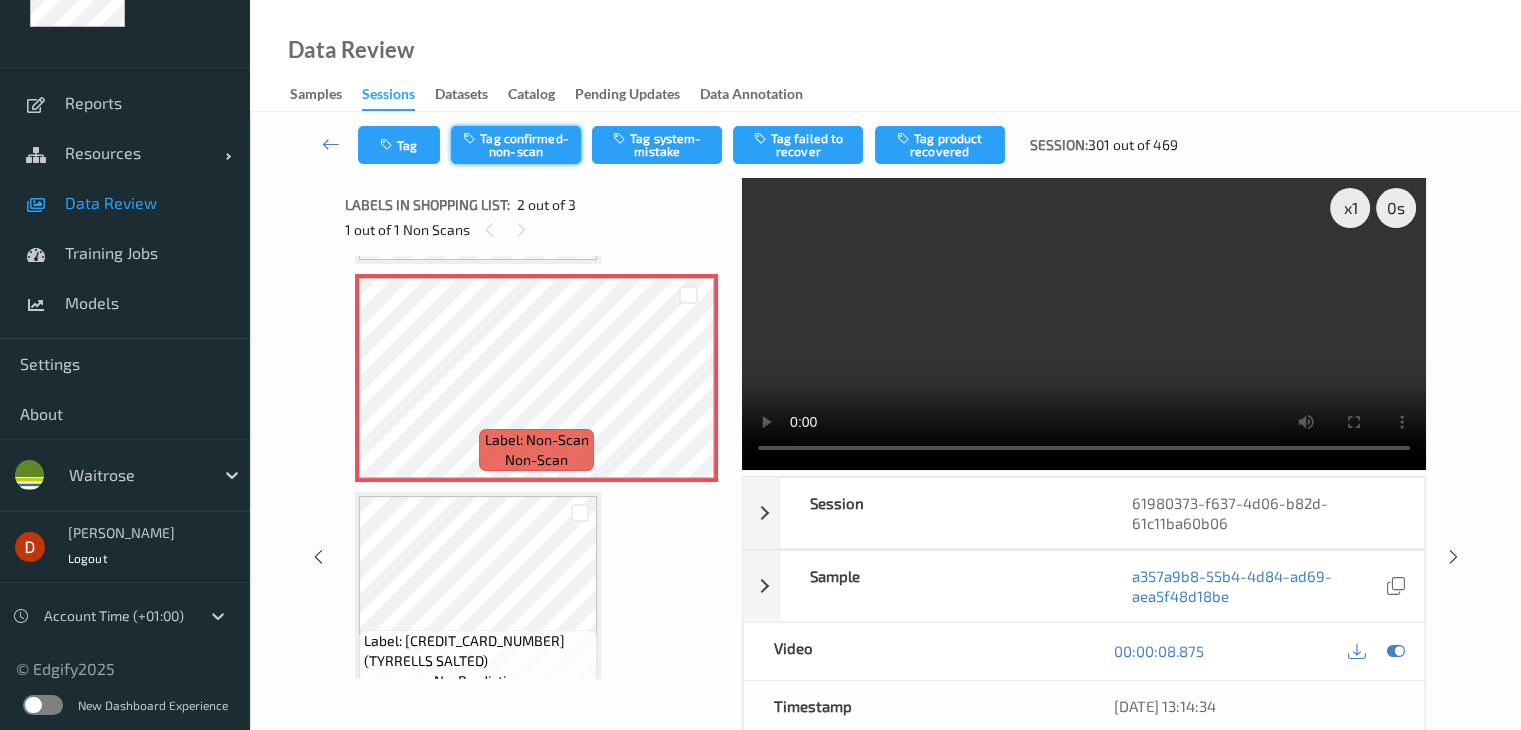 click on "Tag   confirmed-non-scan" at bounding box center (516, 145) 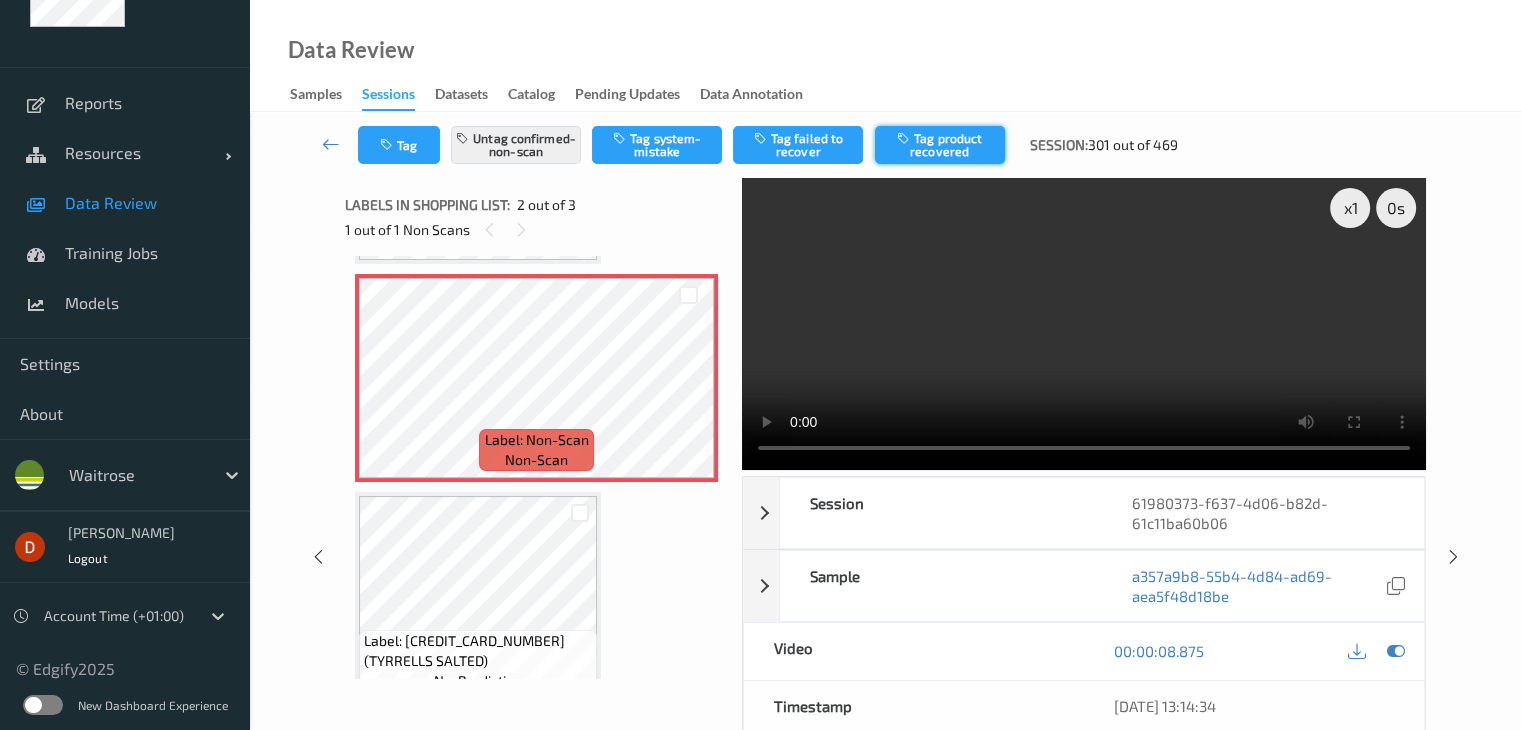click on "Tag   product recovered" at bounding box center (940, 145) 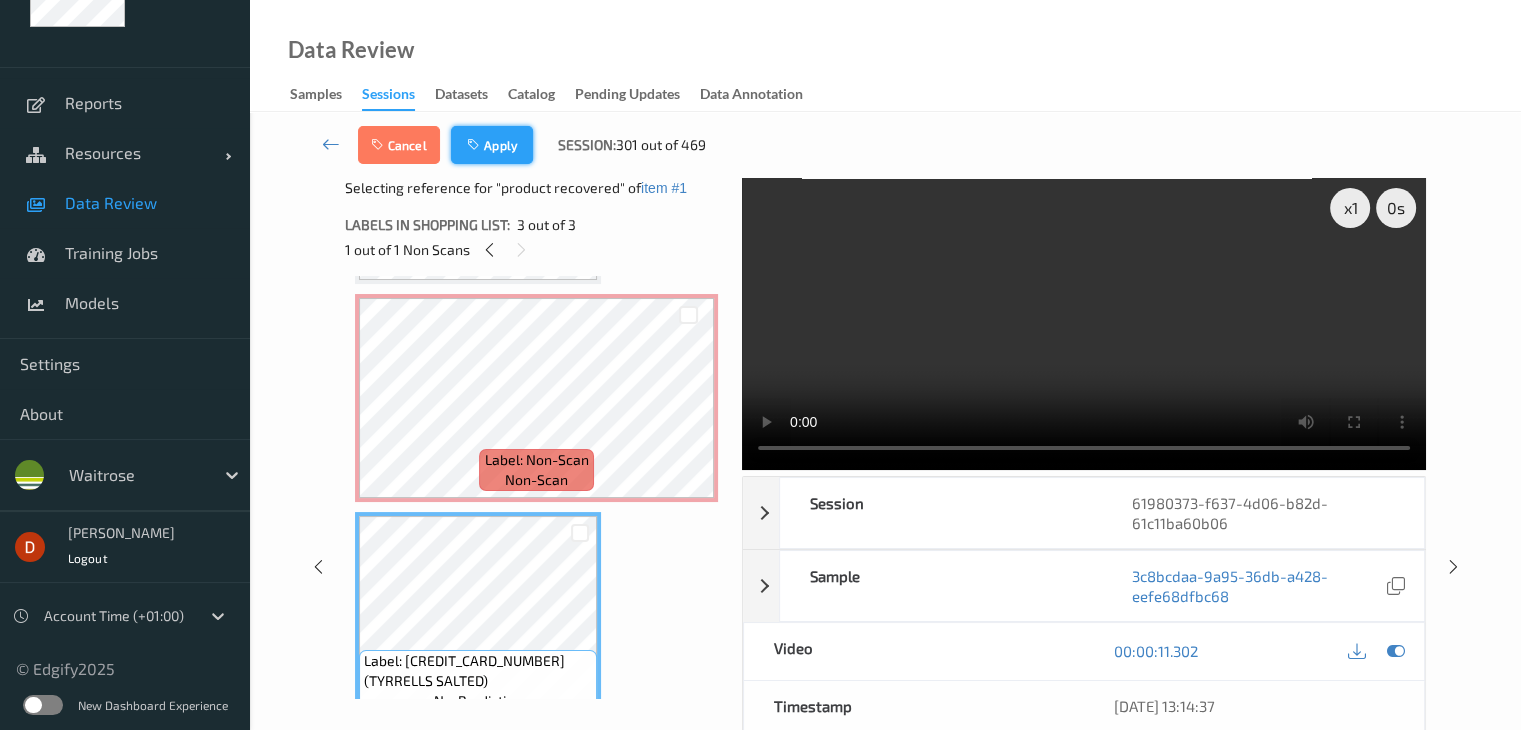 click on "Apply" at bounding box center (492, 145) 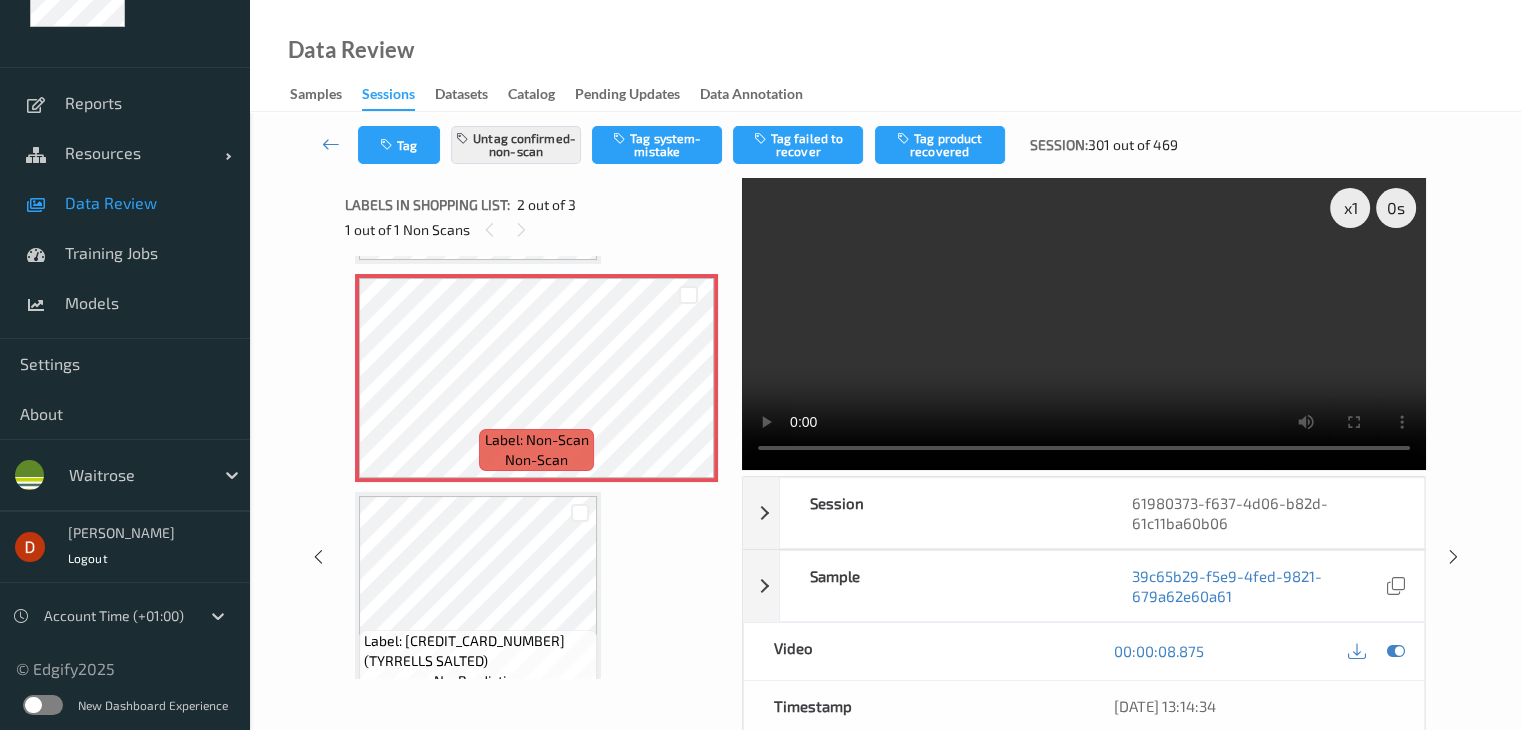 scroll, scrollTop: 10, scrollLeft: 0, axis: vertical 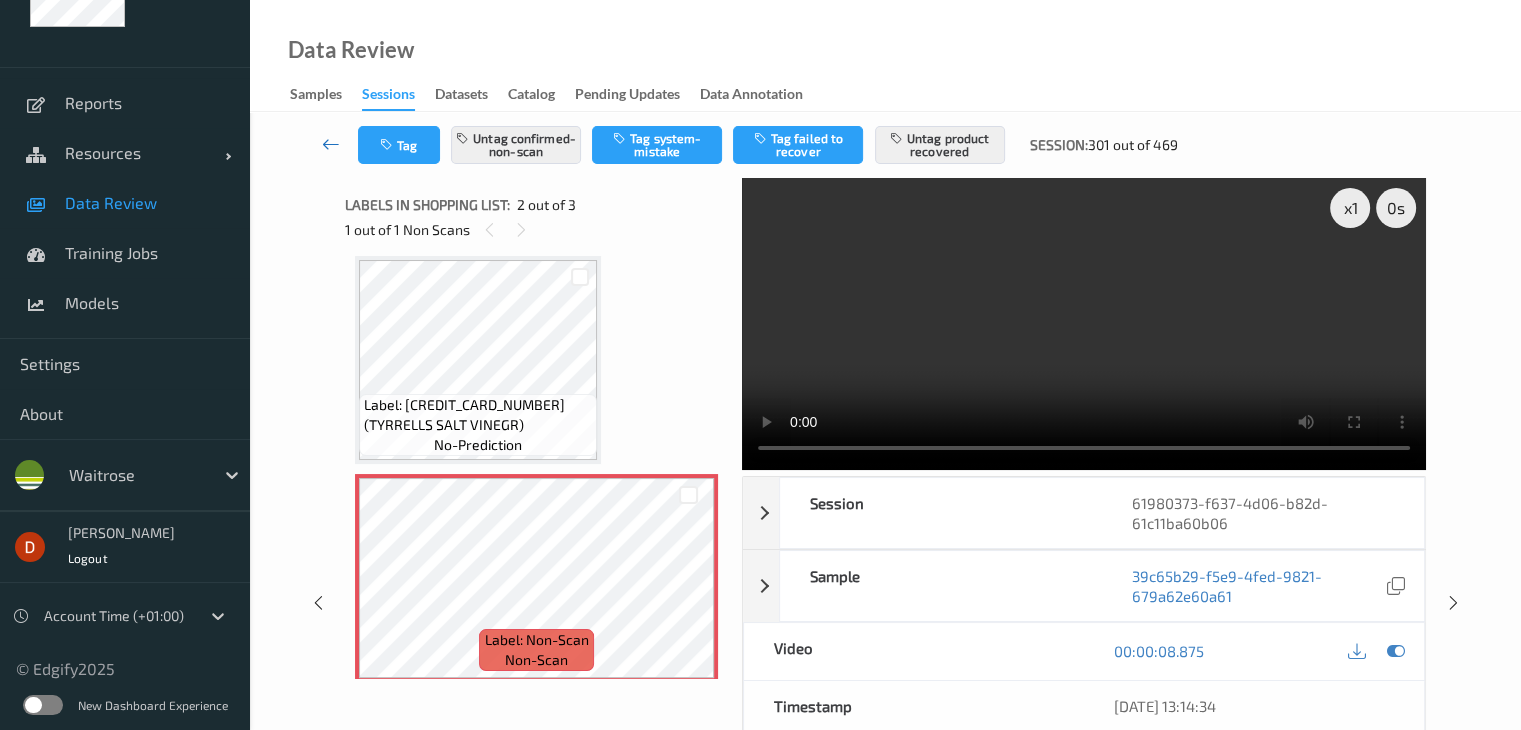 click at bounding box center (331, 145) 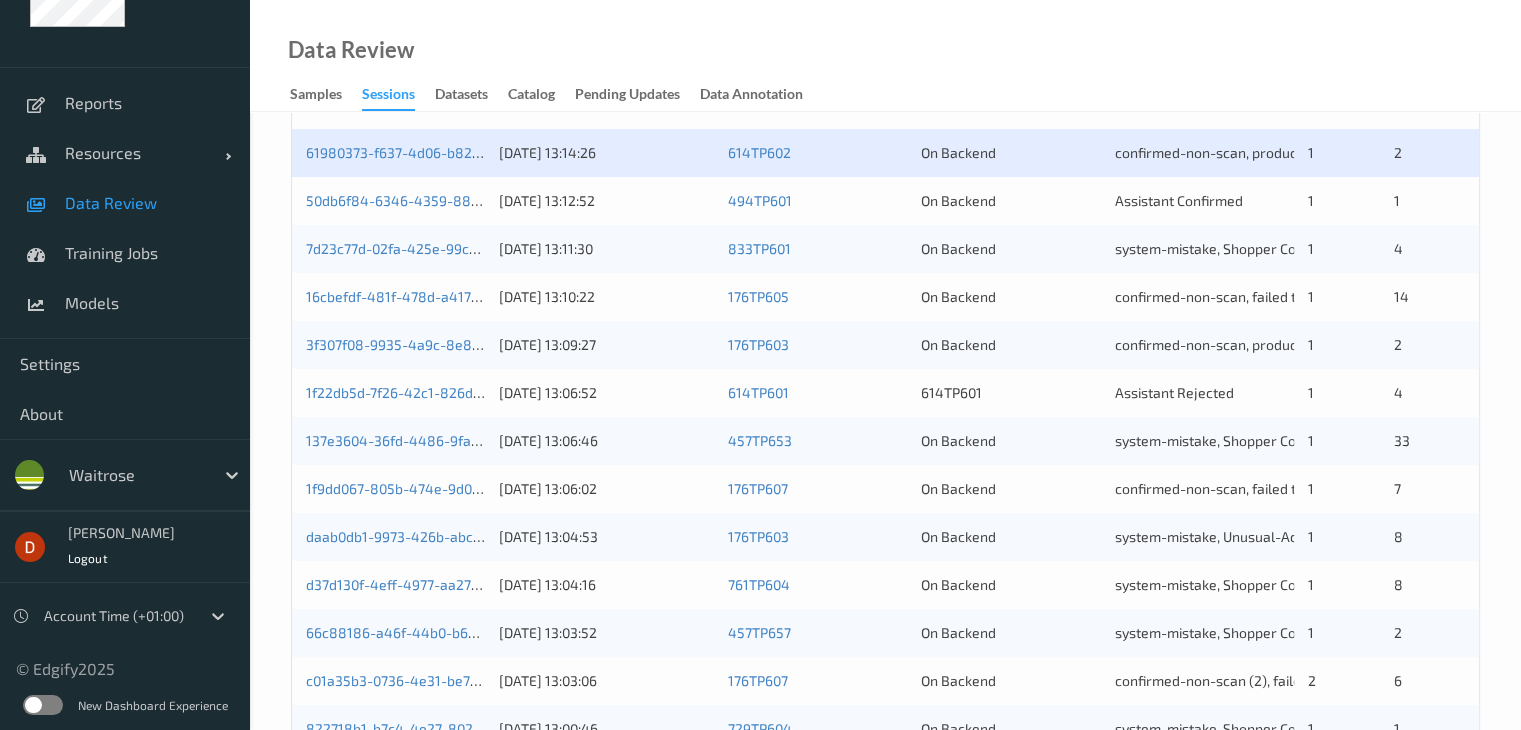 scroll, scrollTop: 500, scrollLeft: 0, axis: vertical 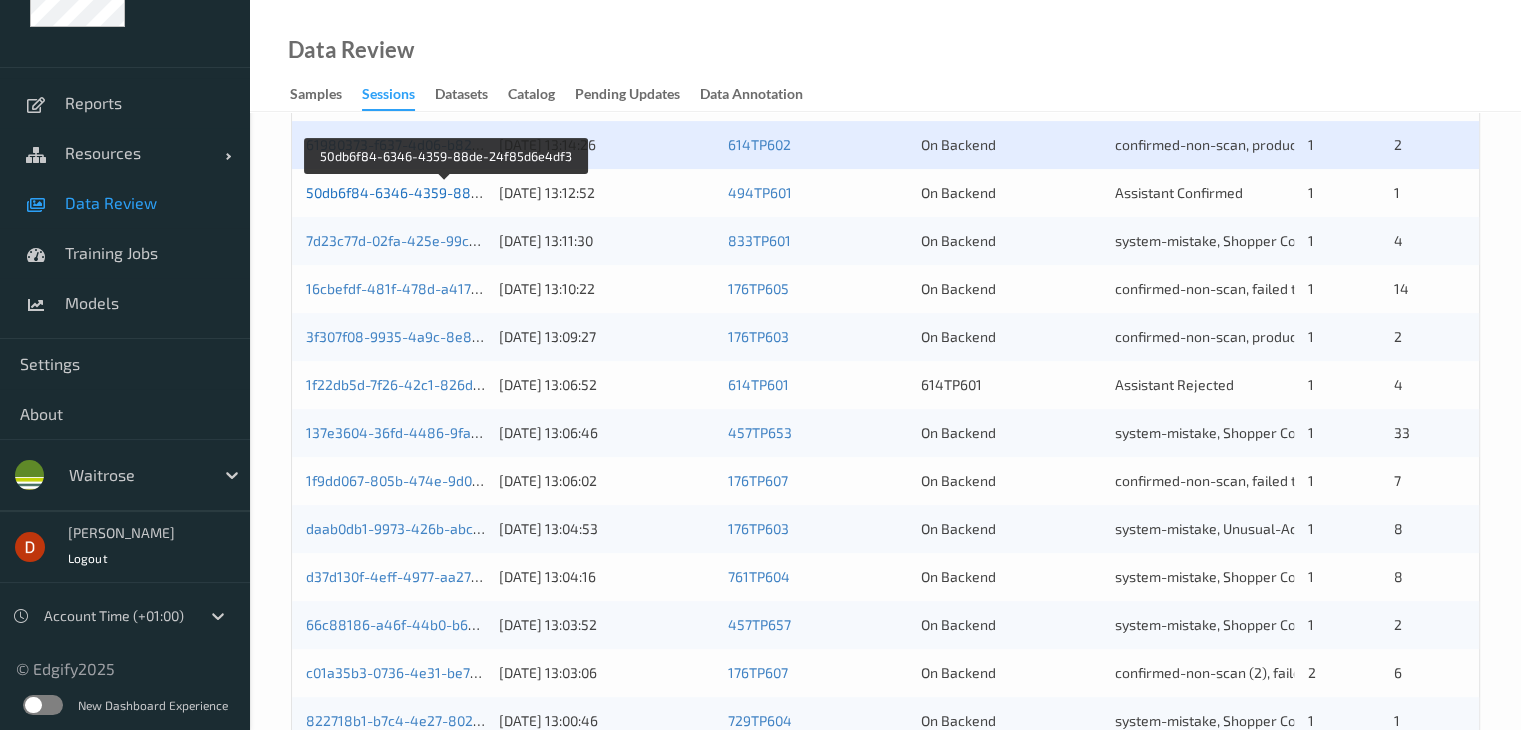 click on "50db6f84-6346-4359-88de-24f85d6e4df3" at bounding box center [446, 192] 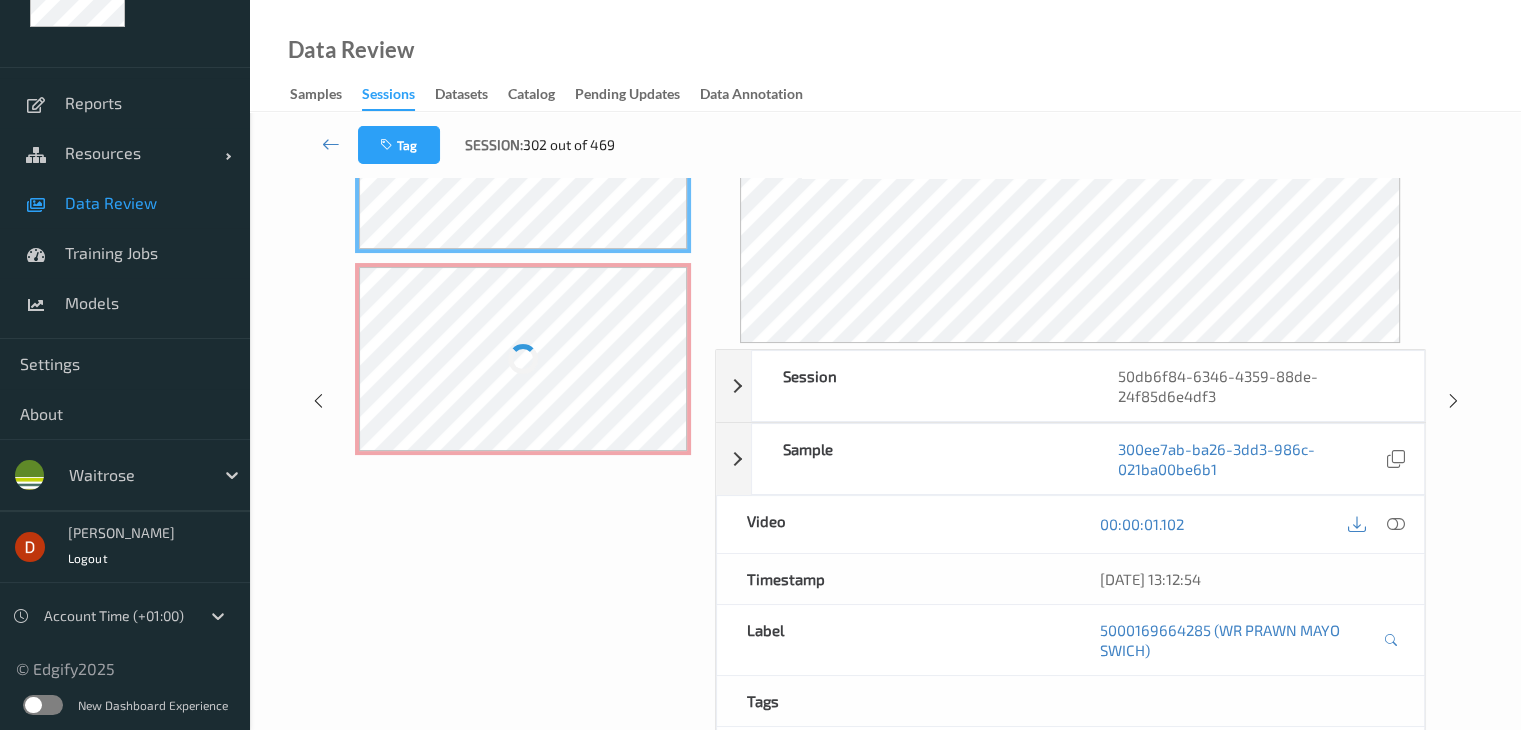 scroll, scrollTop: 0, scrollLeft: 0, axis: both 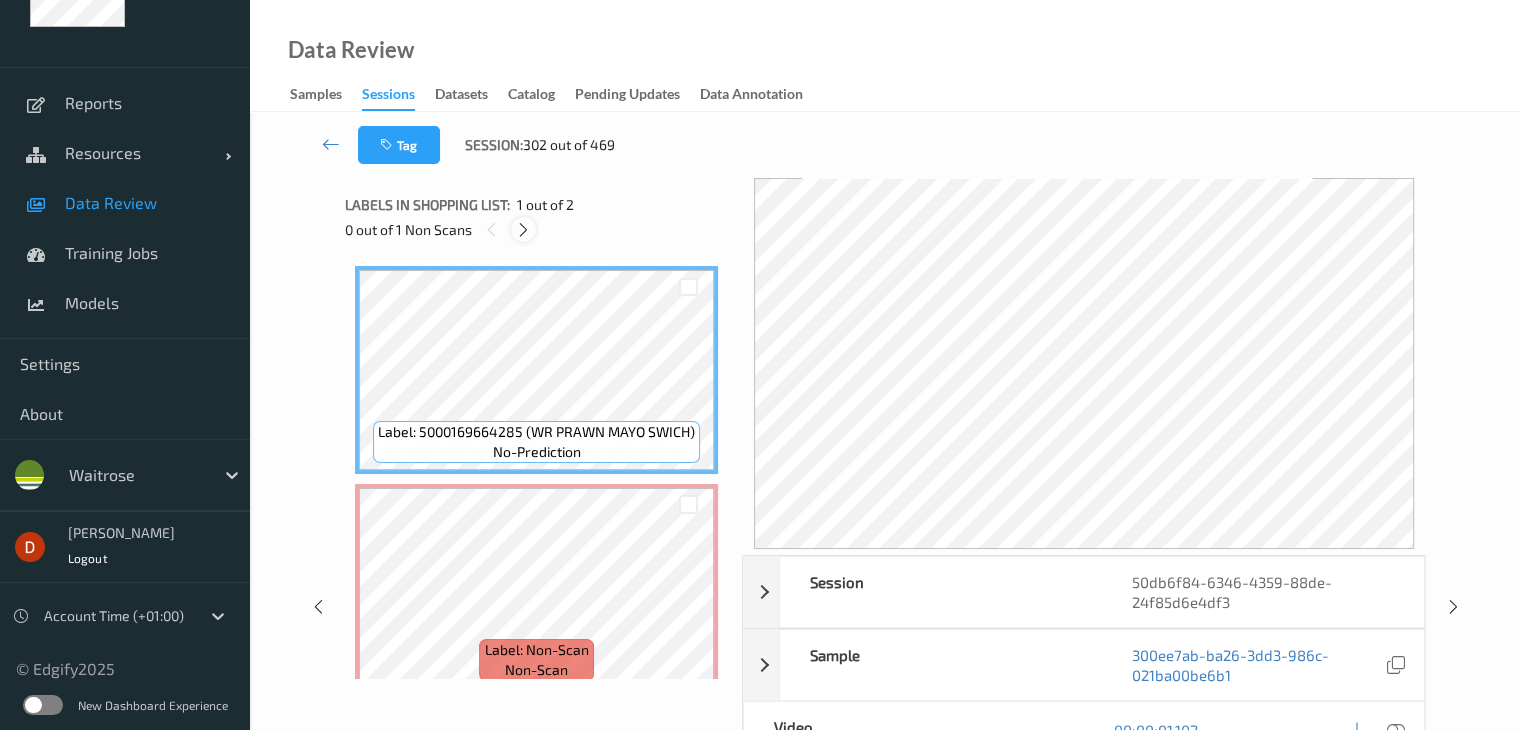 click at bounding box center [523, 230] 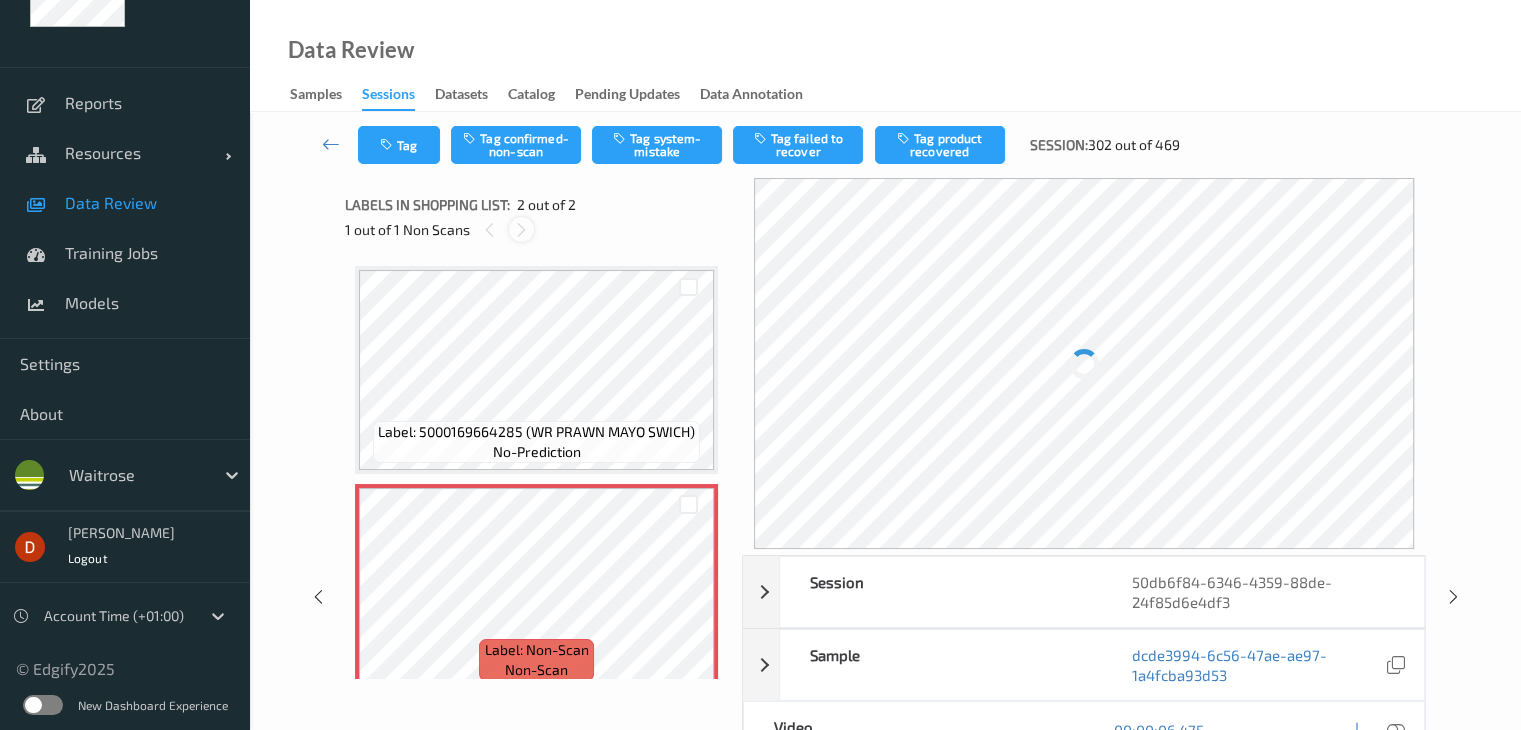 scroll, scrollTop: 10, scrollLeft: 0, axis: vertical 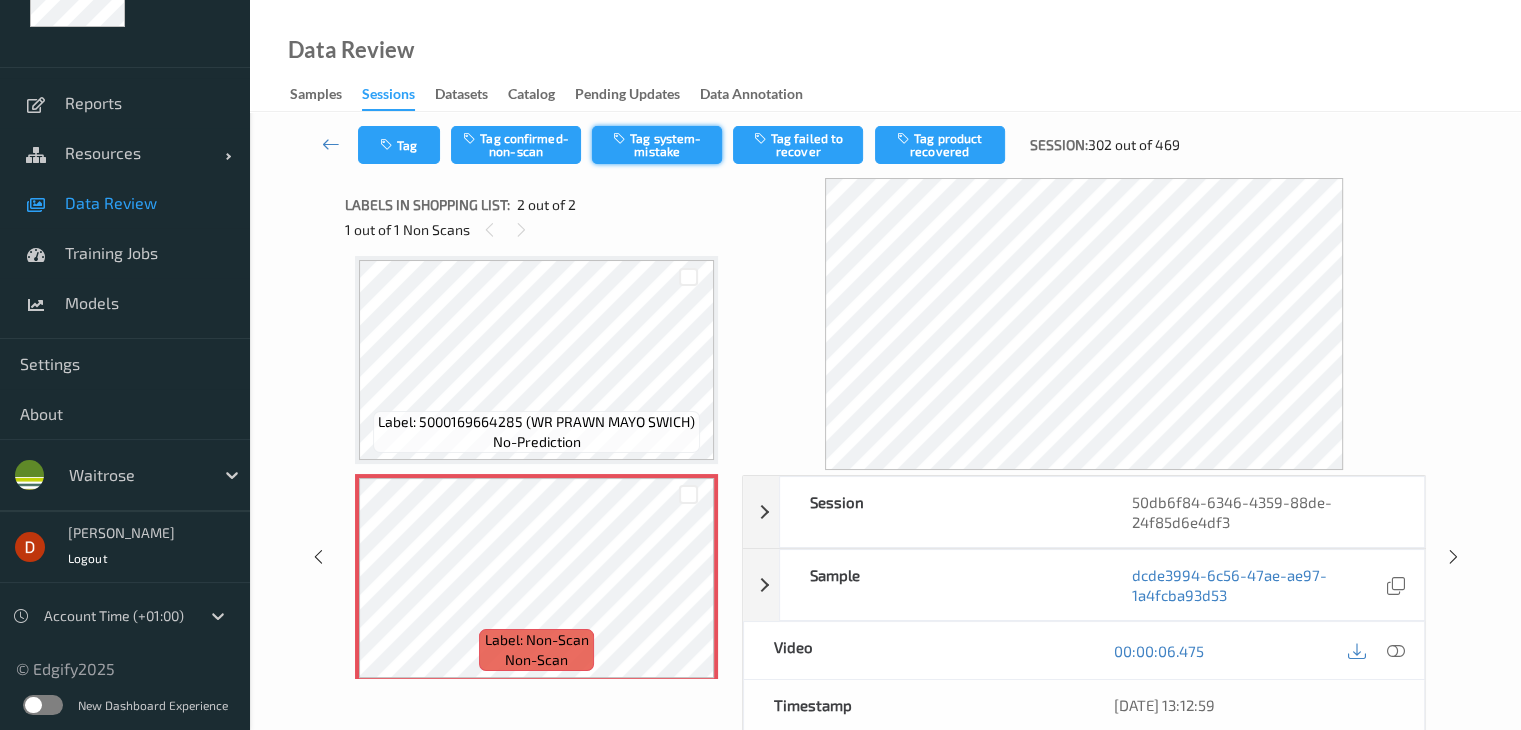click on "Tag   system-mistake" at bounding box center [657, 145] 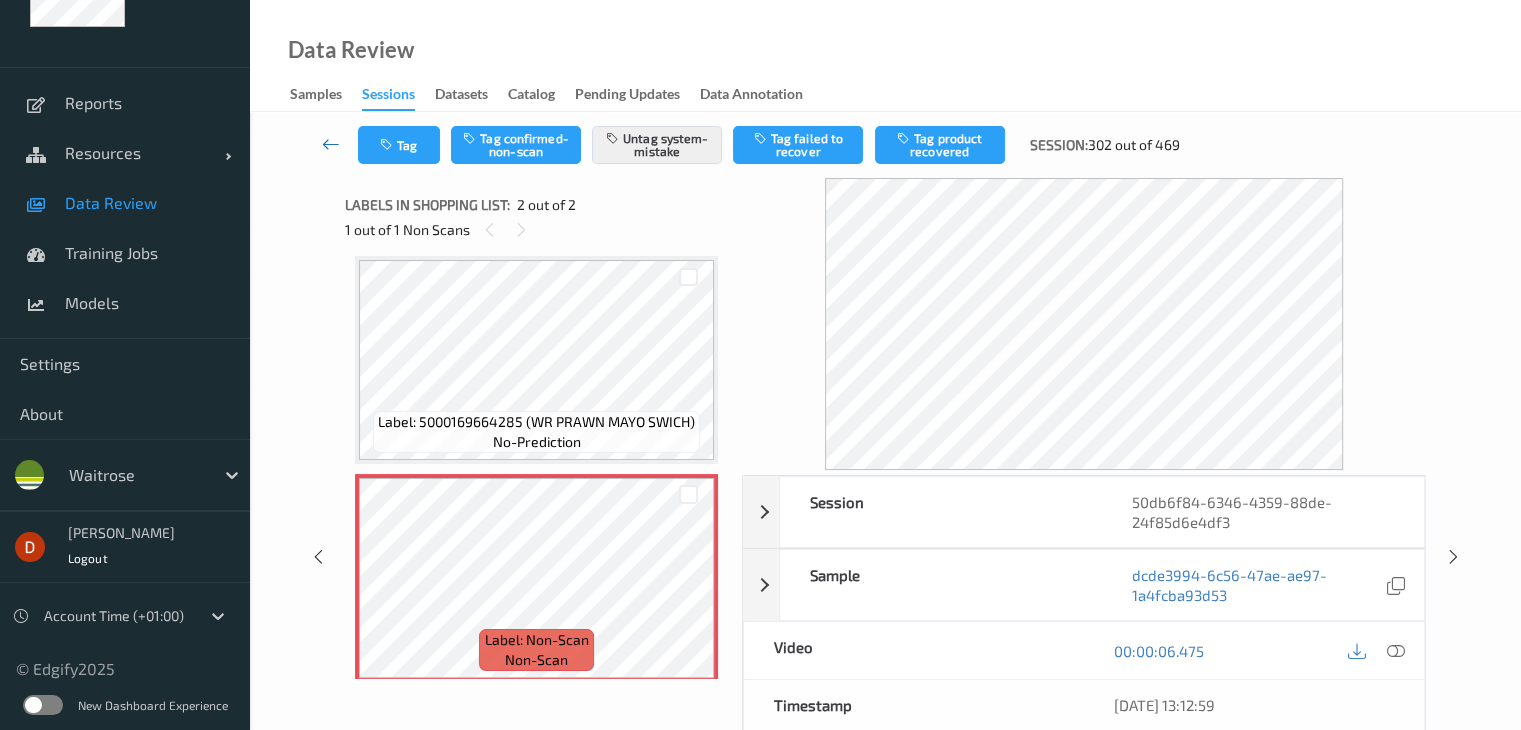 click at bounding box center (331, 144) 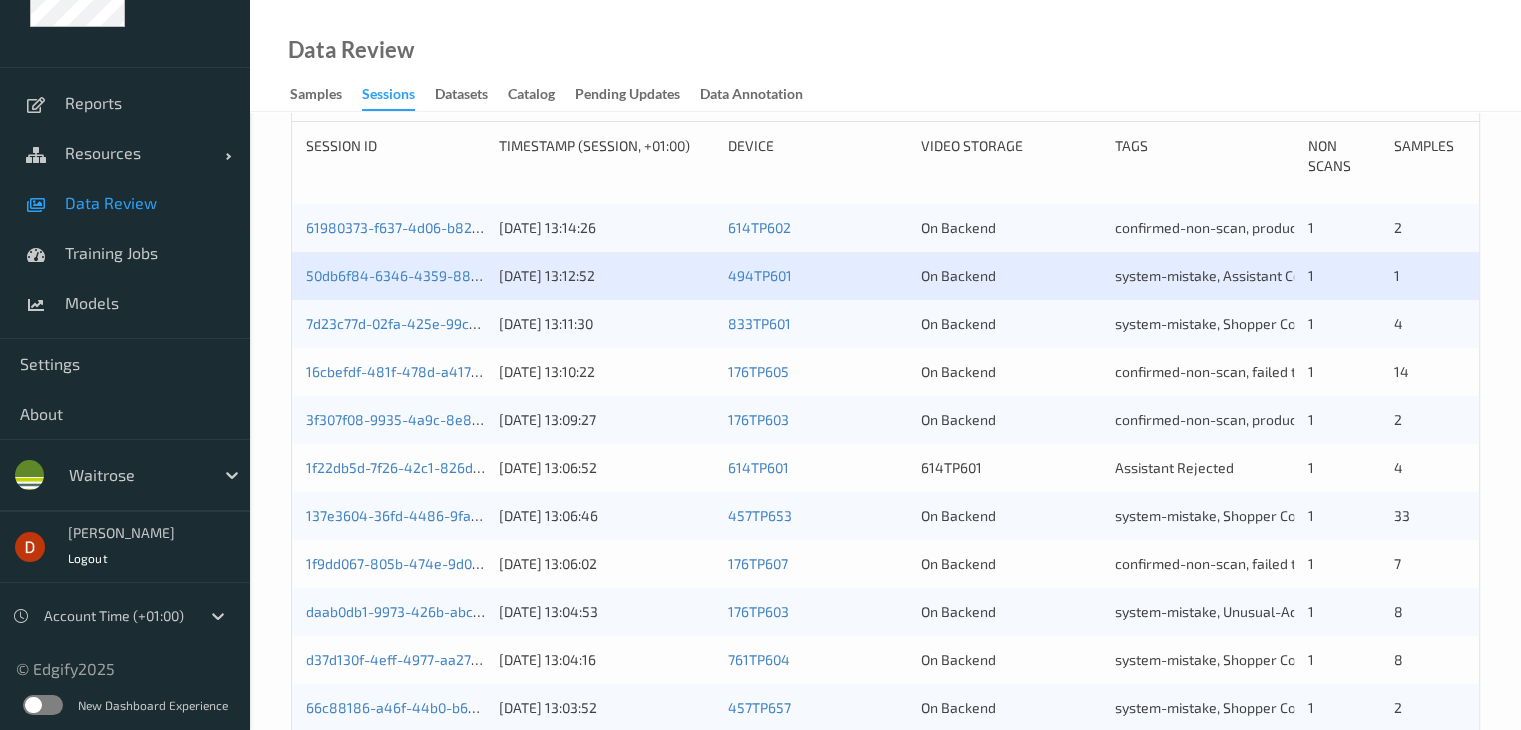 scroll, scrollTop: 500, scrollLeft: 0, axis: vertical 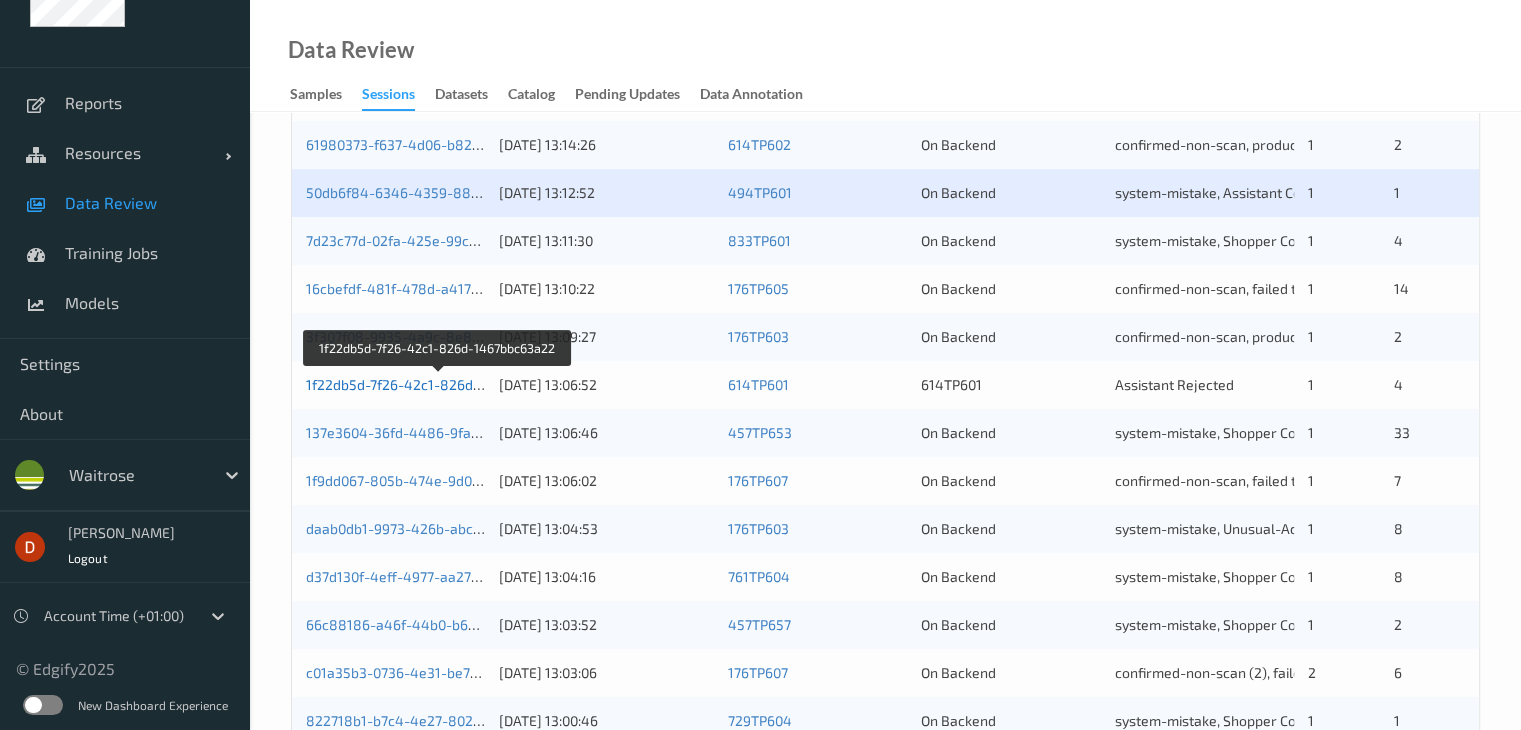 click on "1f22db5d-7f26-42c1-826d-1467bbc63a22" at bounding box center (439, 384) 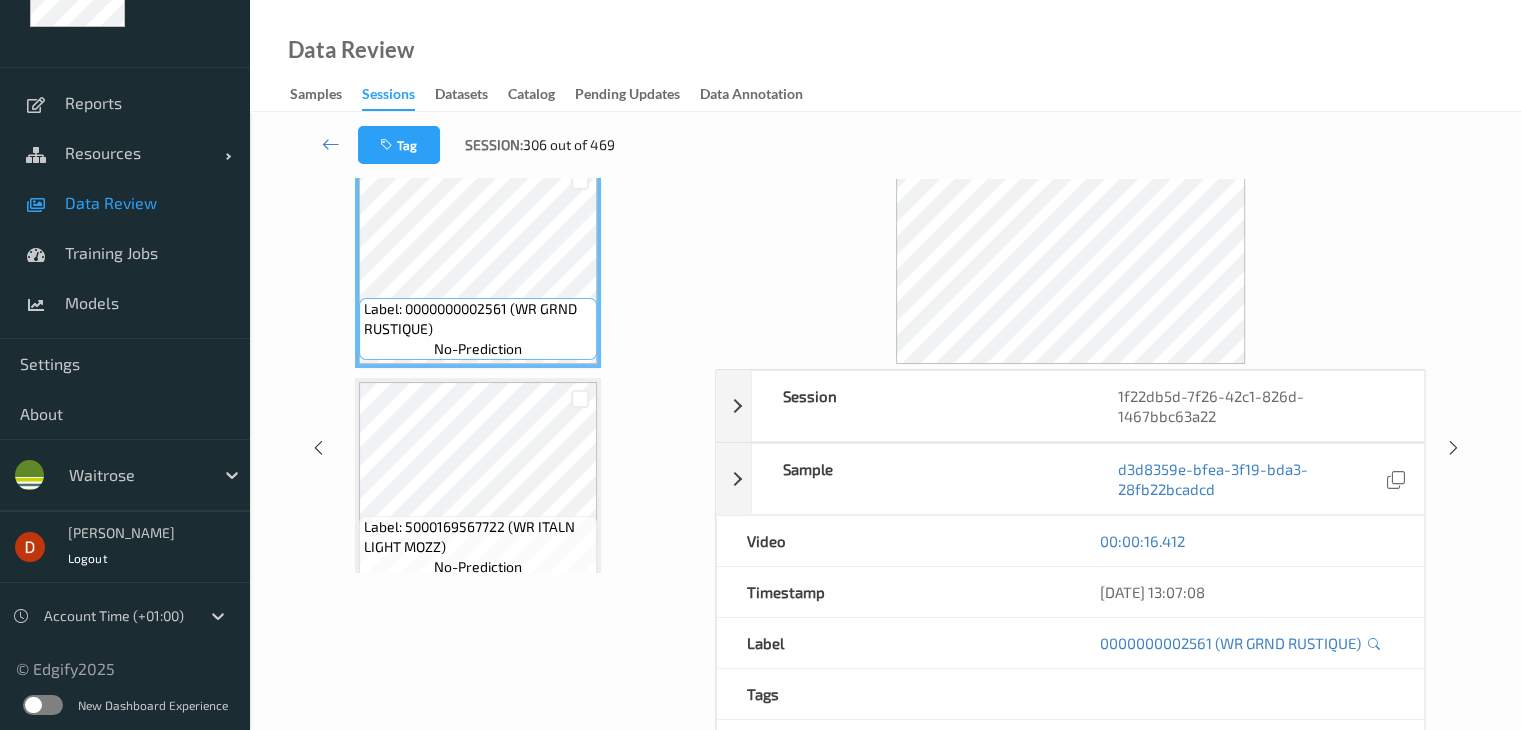 scroll, scrollTop: 28, scrollLeft: 0, axis: vertical 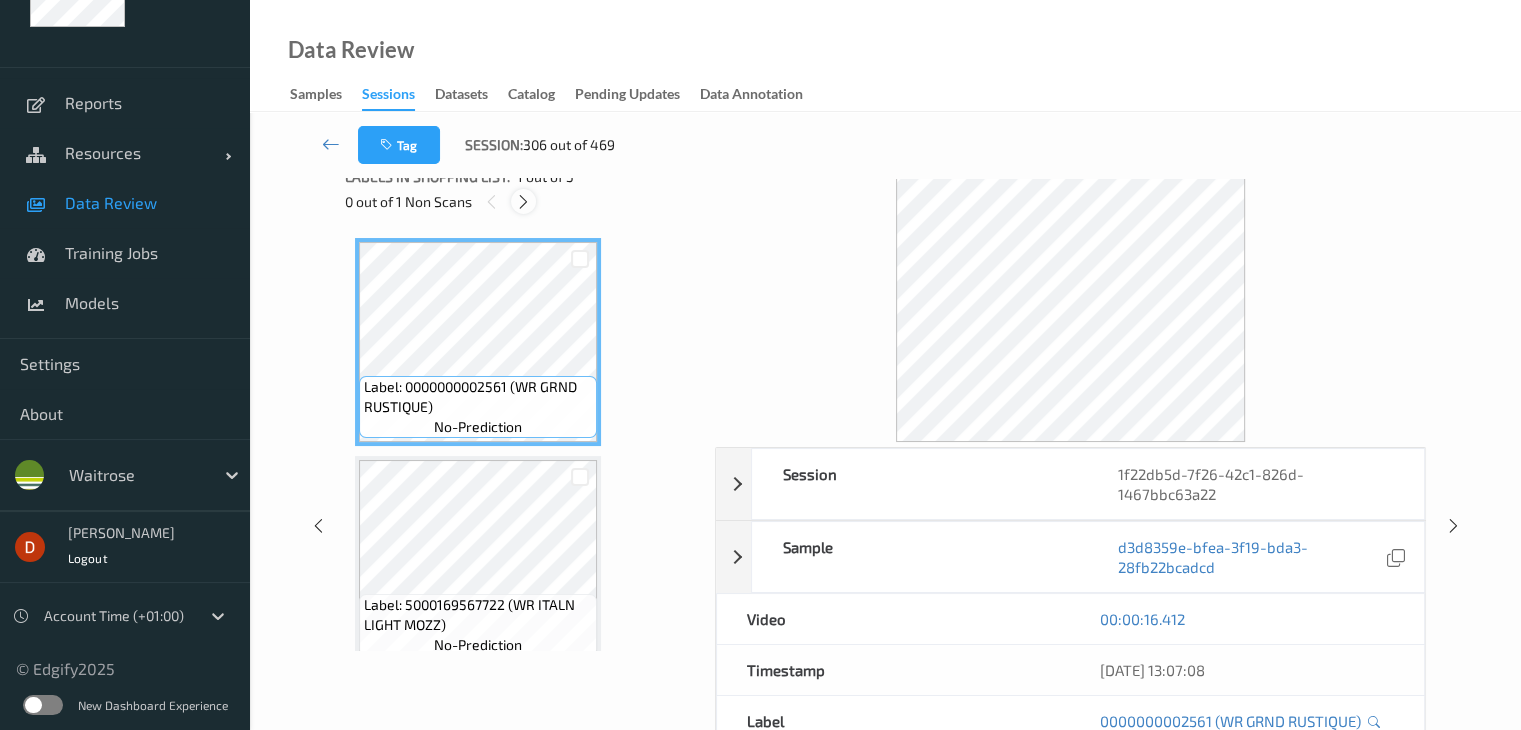 click at bounding box center (523, 202) 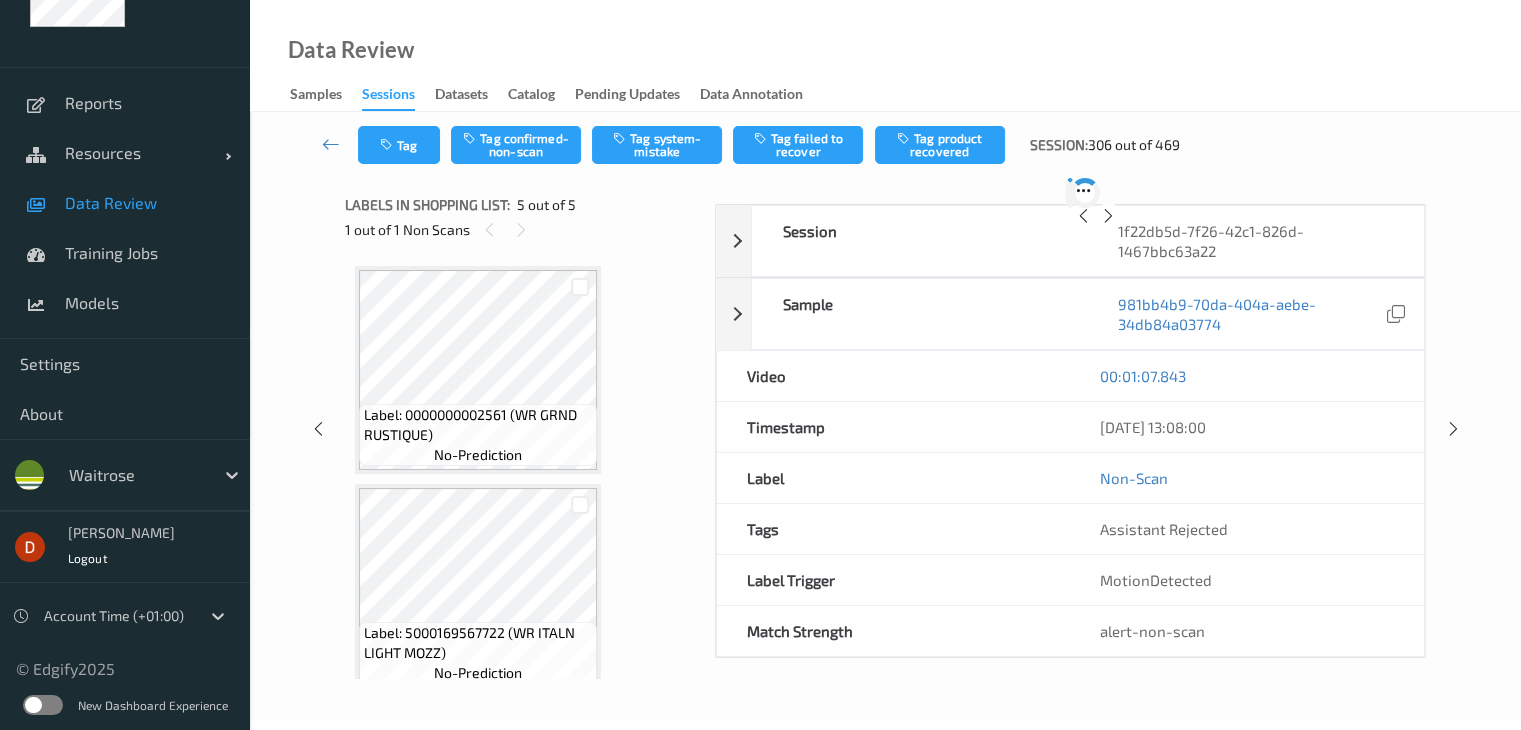 scroll, scrollTop: 656, scrollLeft: 0, axis: vertical 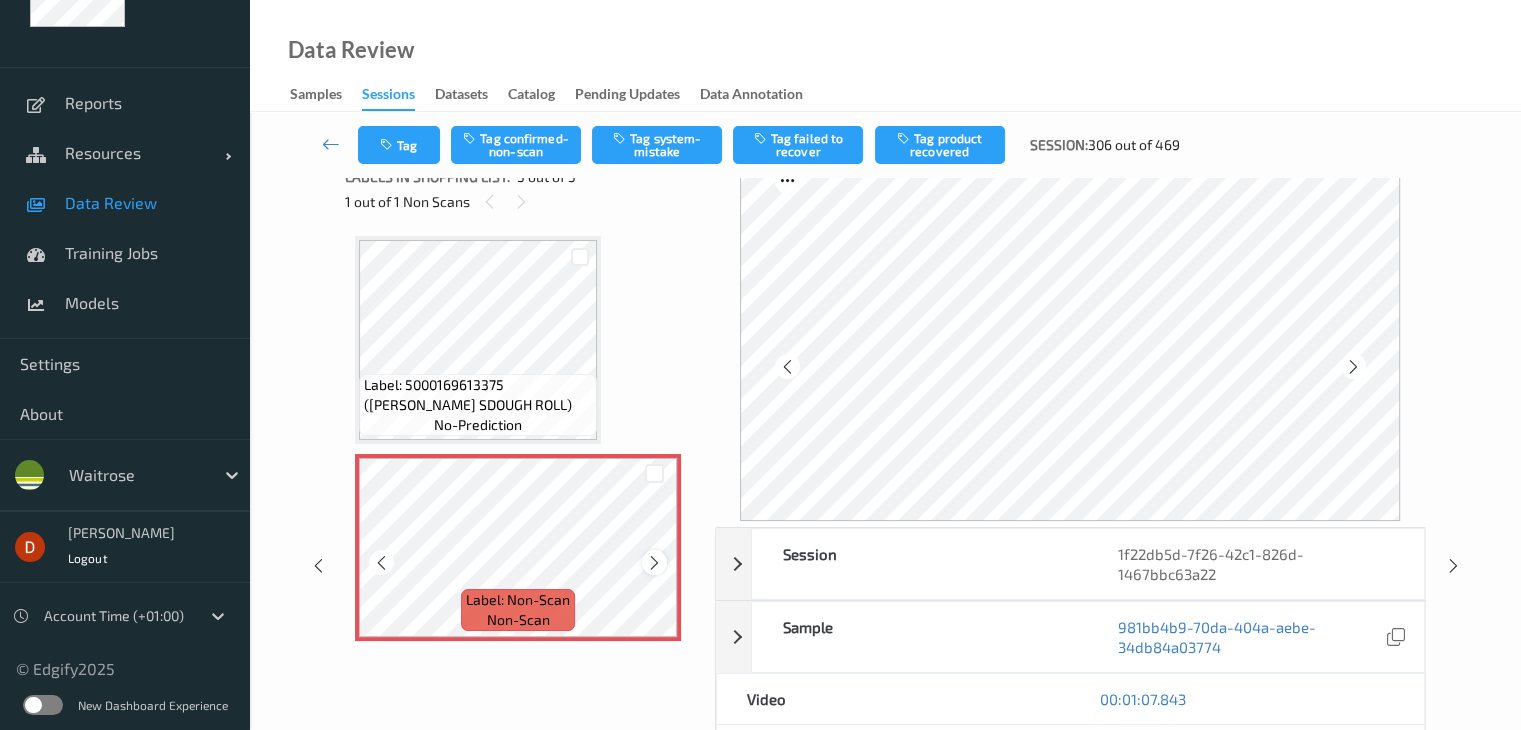 click at bounding box center (654, 563) 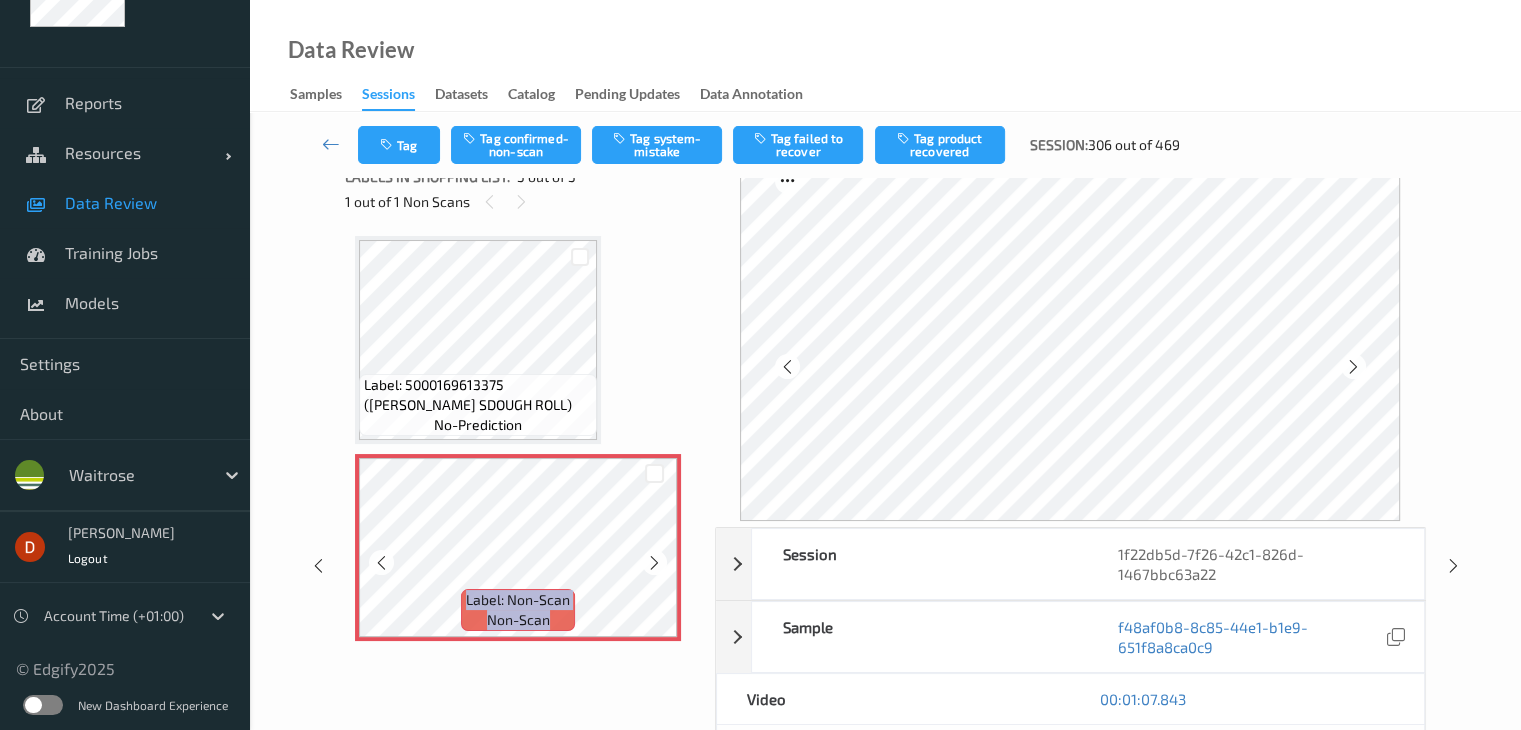 click at bounding box center [654, 563] 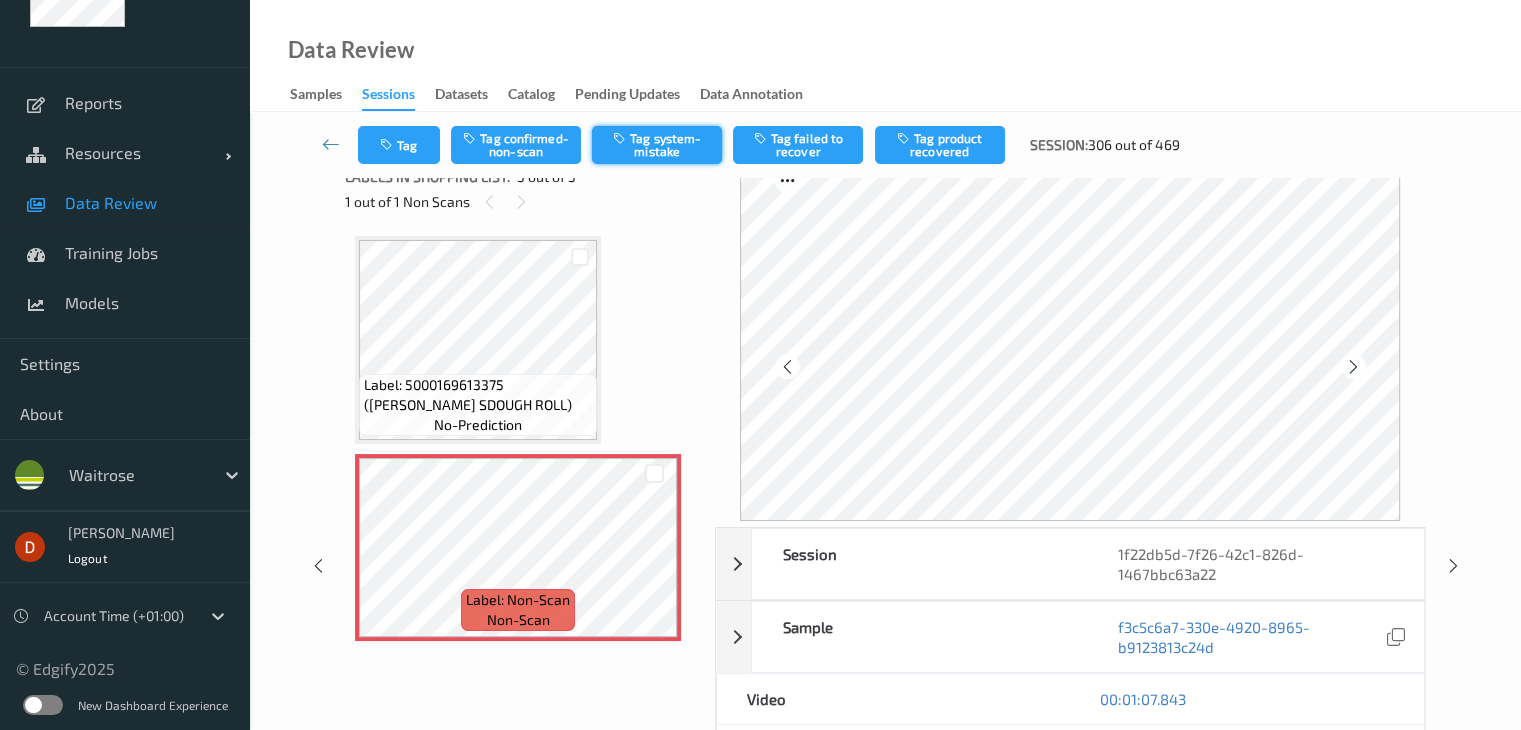 click on "Tag   system-mistake" at bounding box center [657, 145] 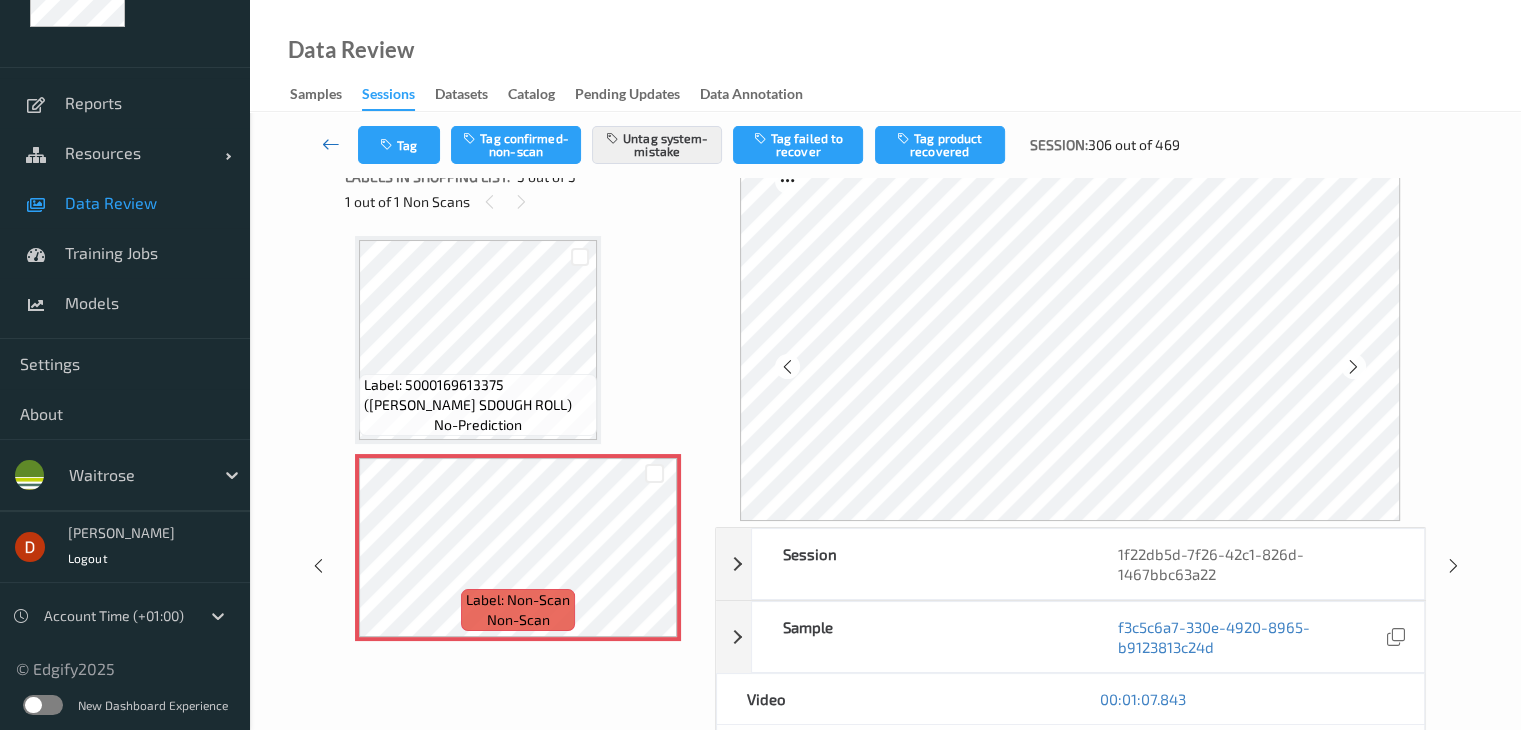 click at bounding box center [331, 145] 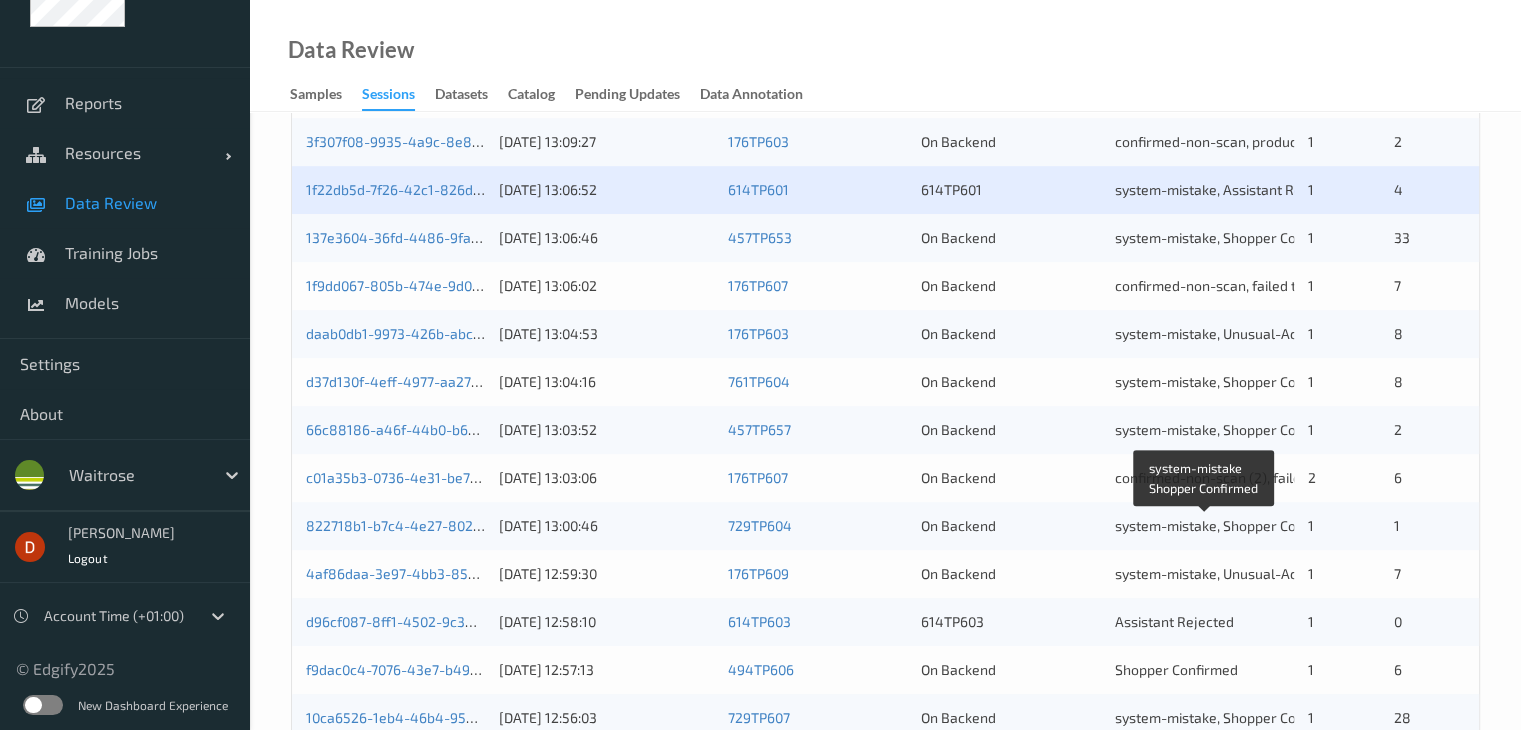 scroll, scrollTop: 700, scrollLeft: 0, axis: vertical 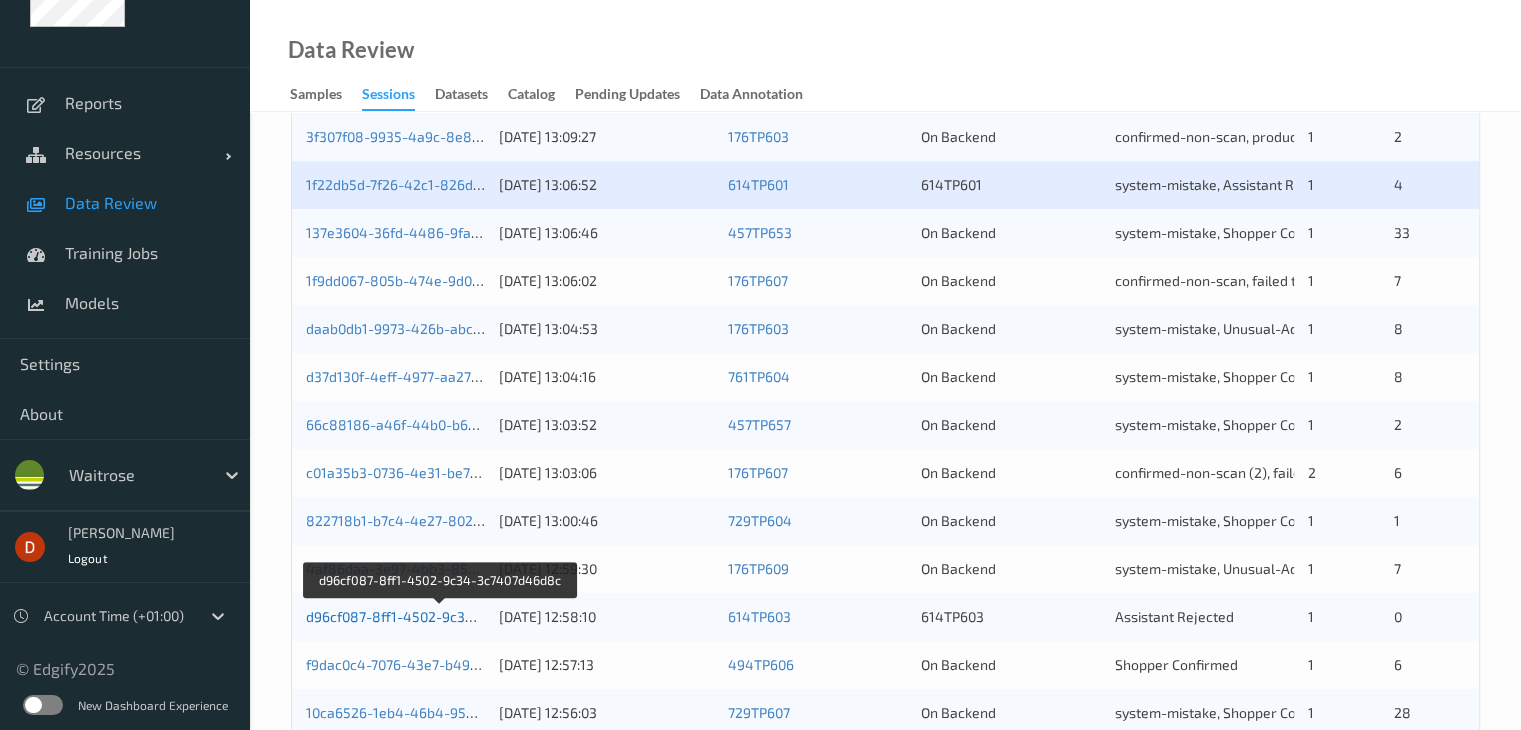 click on "d96cf087-8ff1-4502-9c34-3c7407d46d8c" at bounding box center (440, 616) 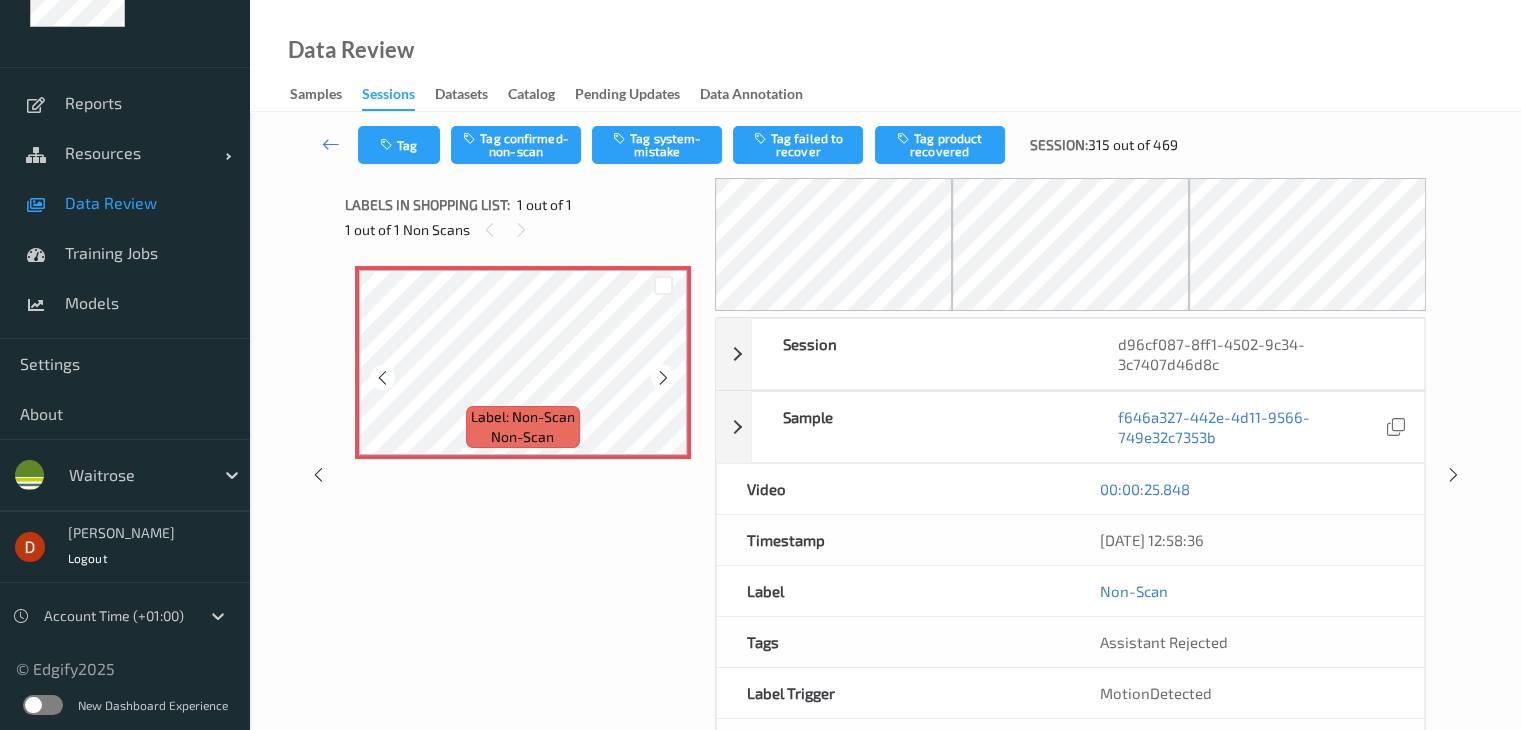 scroll, scrollTop: 0, scrollLeft: 0, axis: both 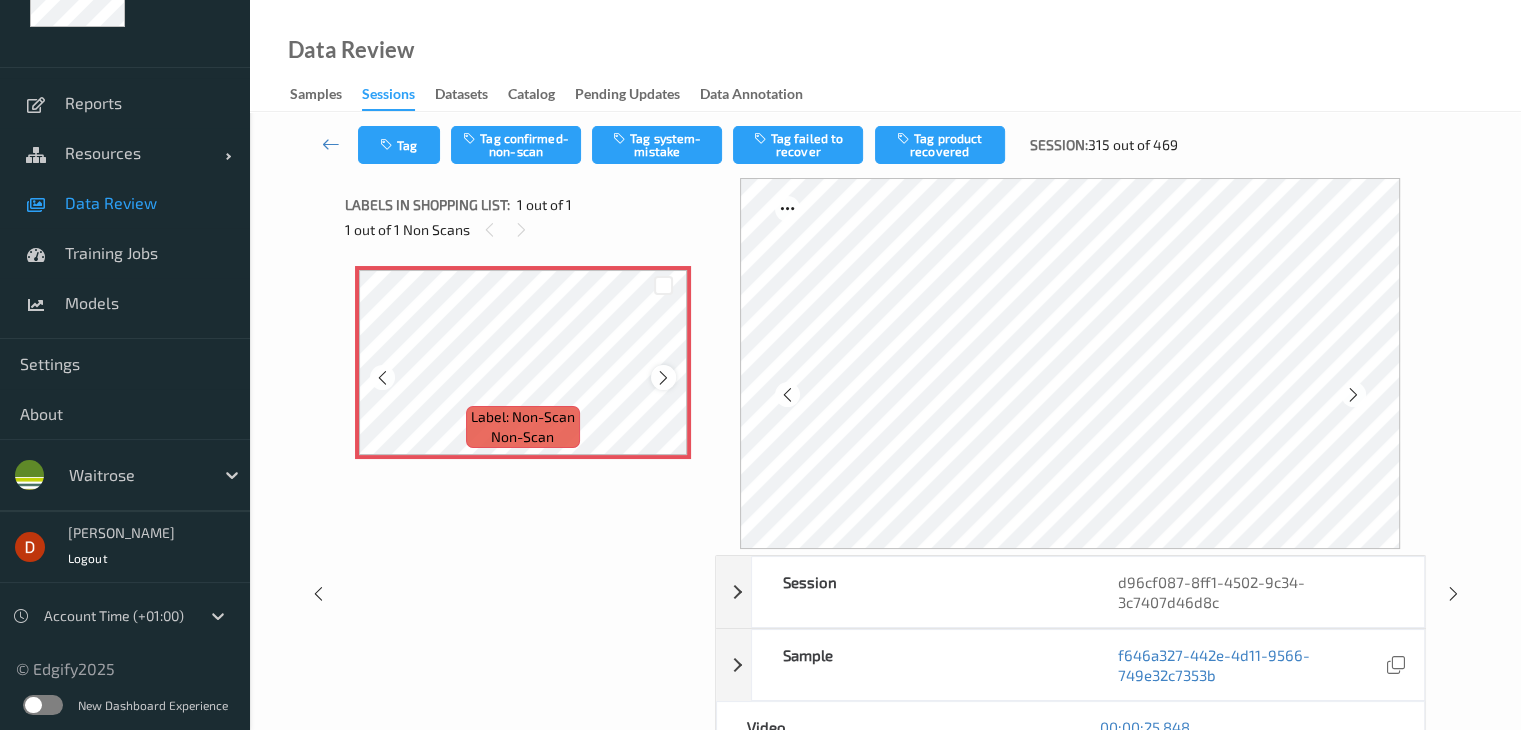 click at bounding box center [663, 378] 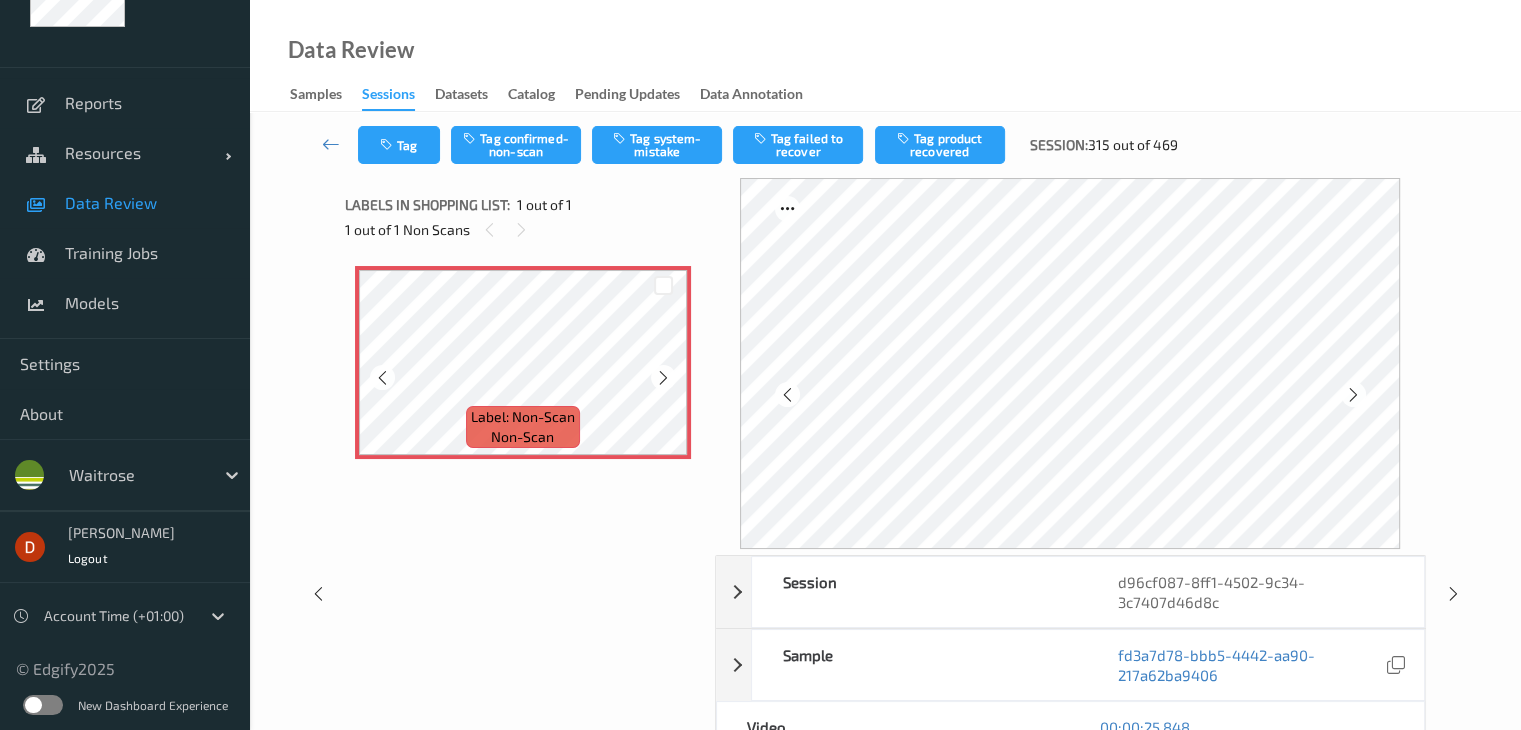 click at bounding box center [663, 378] 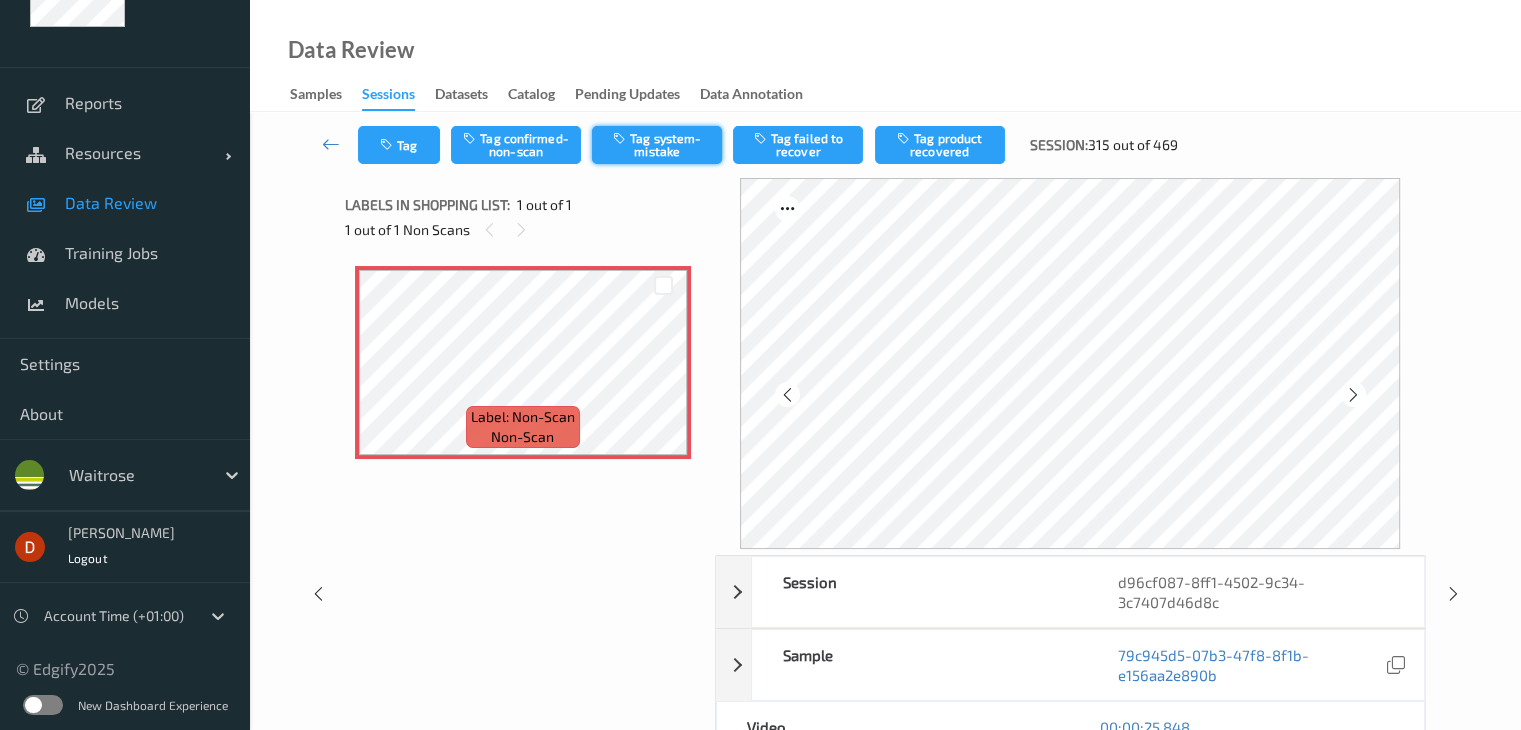 click on "Tag   system-mistake" at bounding box center [657, 145] 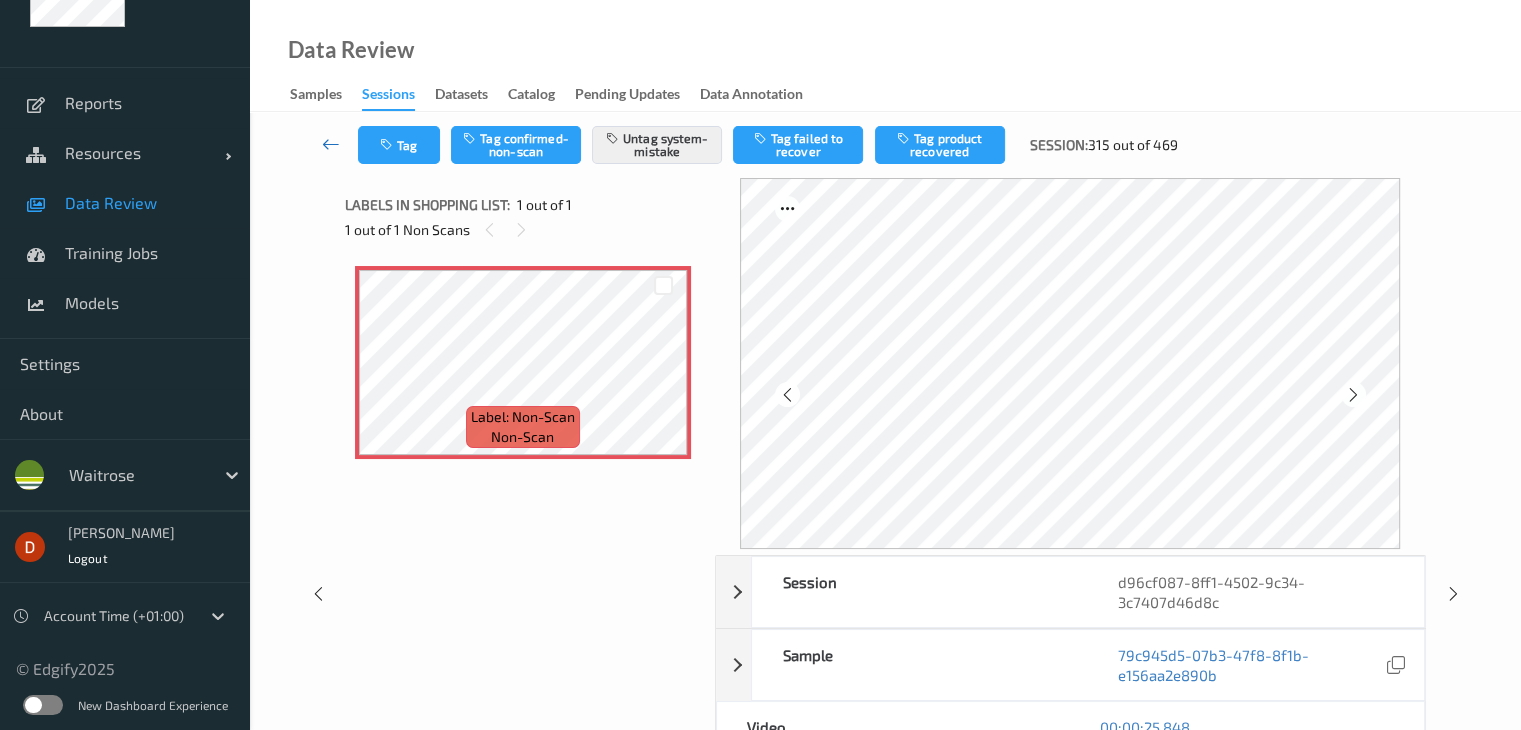click at bounding box center [331, 144] 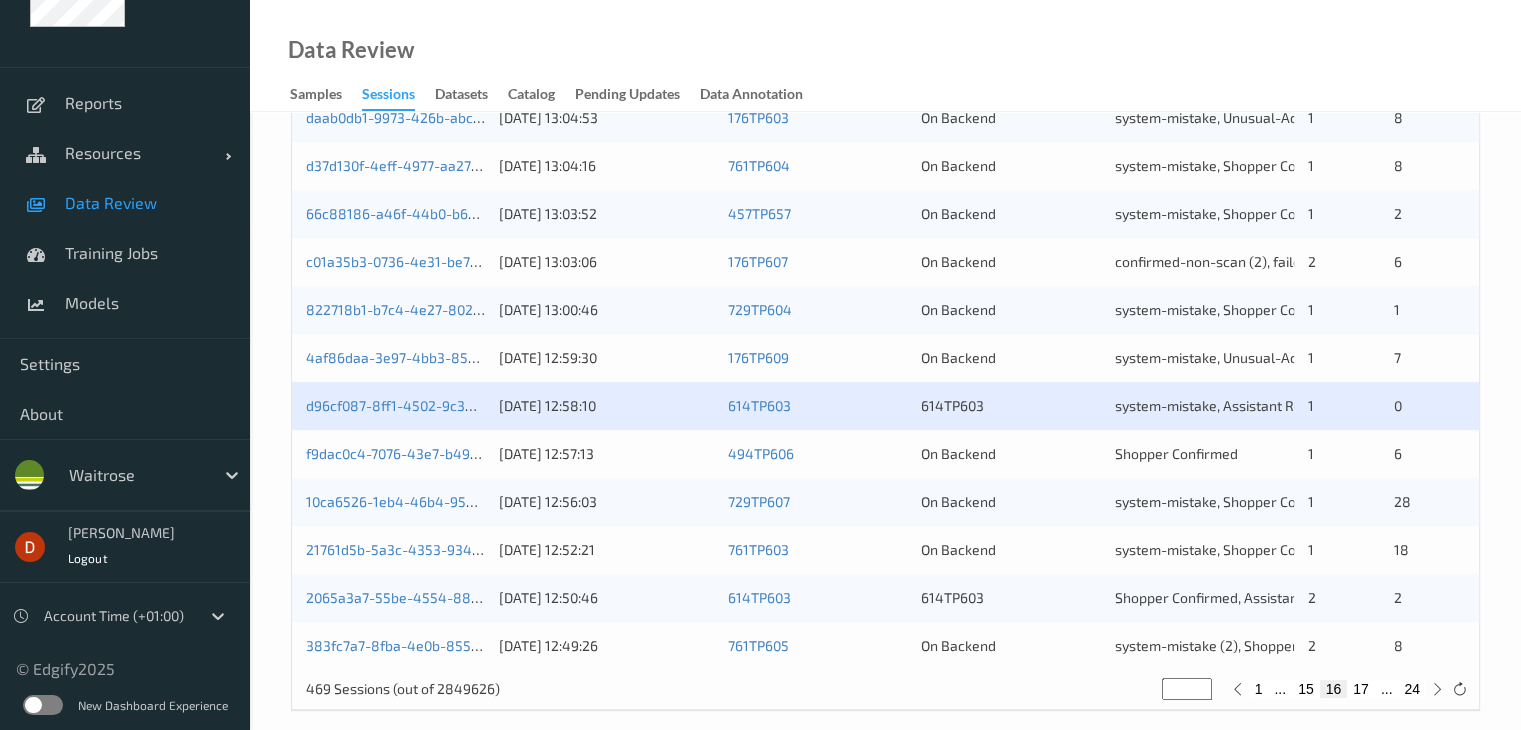 scroll, scrollTop: 932, scrollLeft: 0, axis: vertical 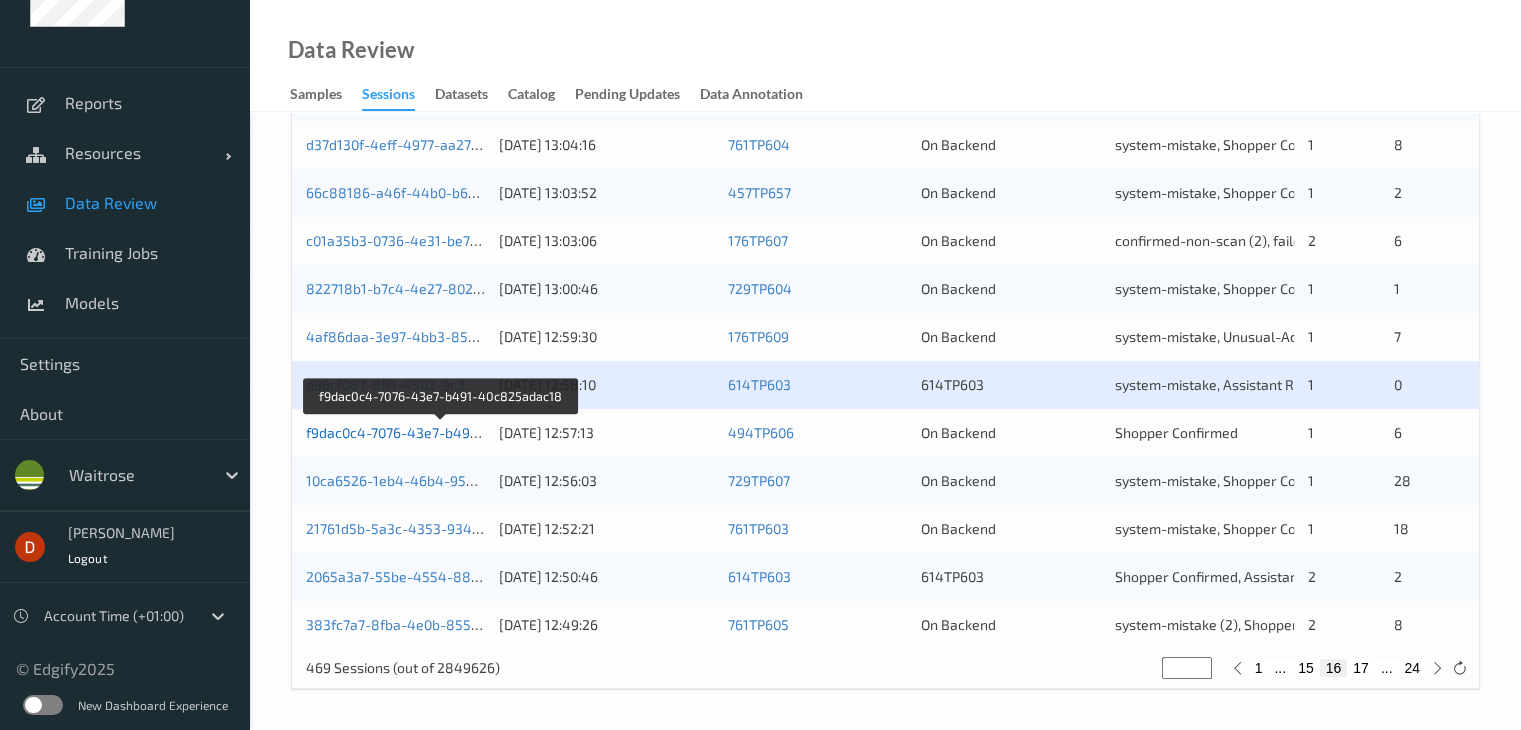click on "f9dac0c4-7076-43e7-b491-40c825adac18" at bounding box center [441, 432] 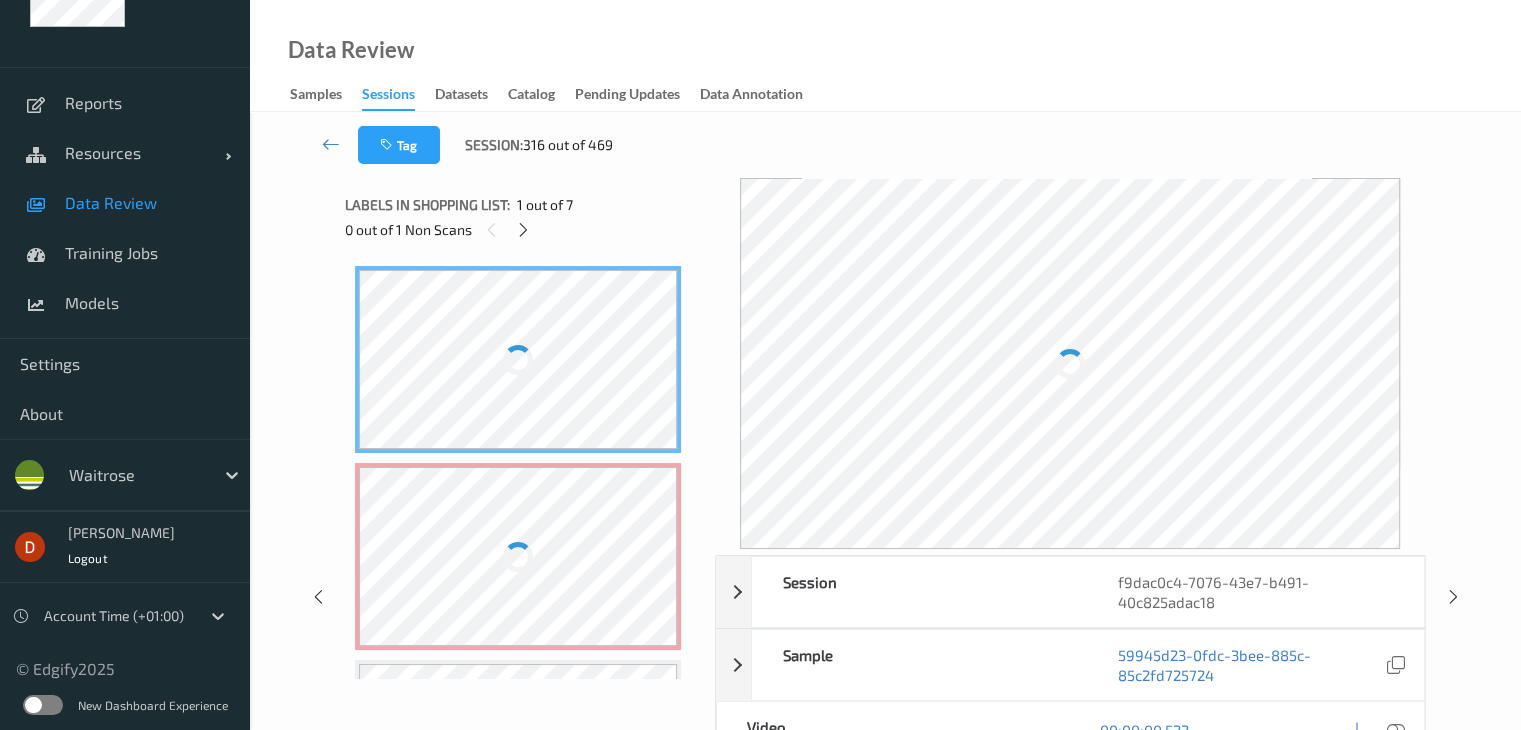scroll, scrollTop: 0, scrollLeft: 0, axis: both 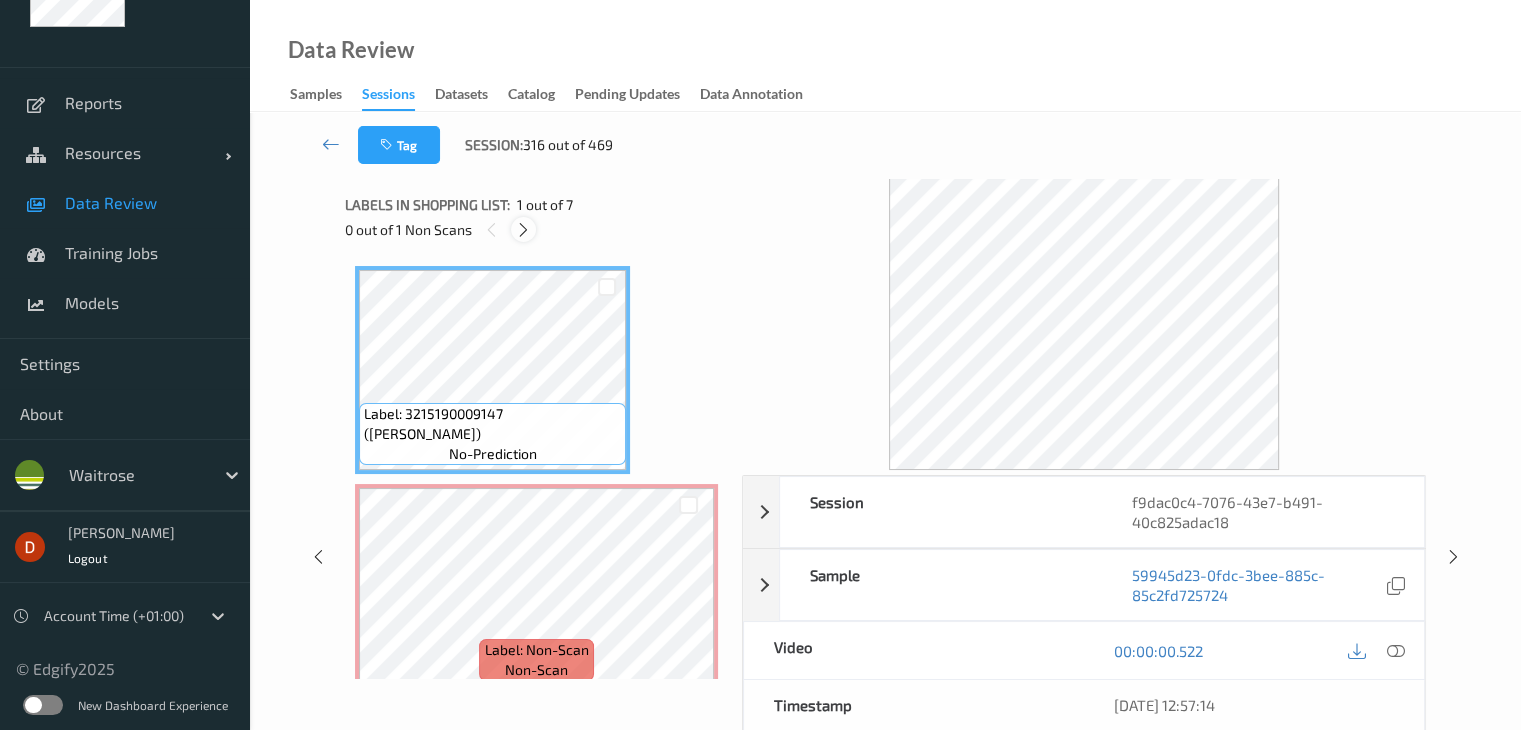 click at bounding box center [523, 230] 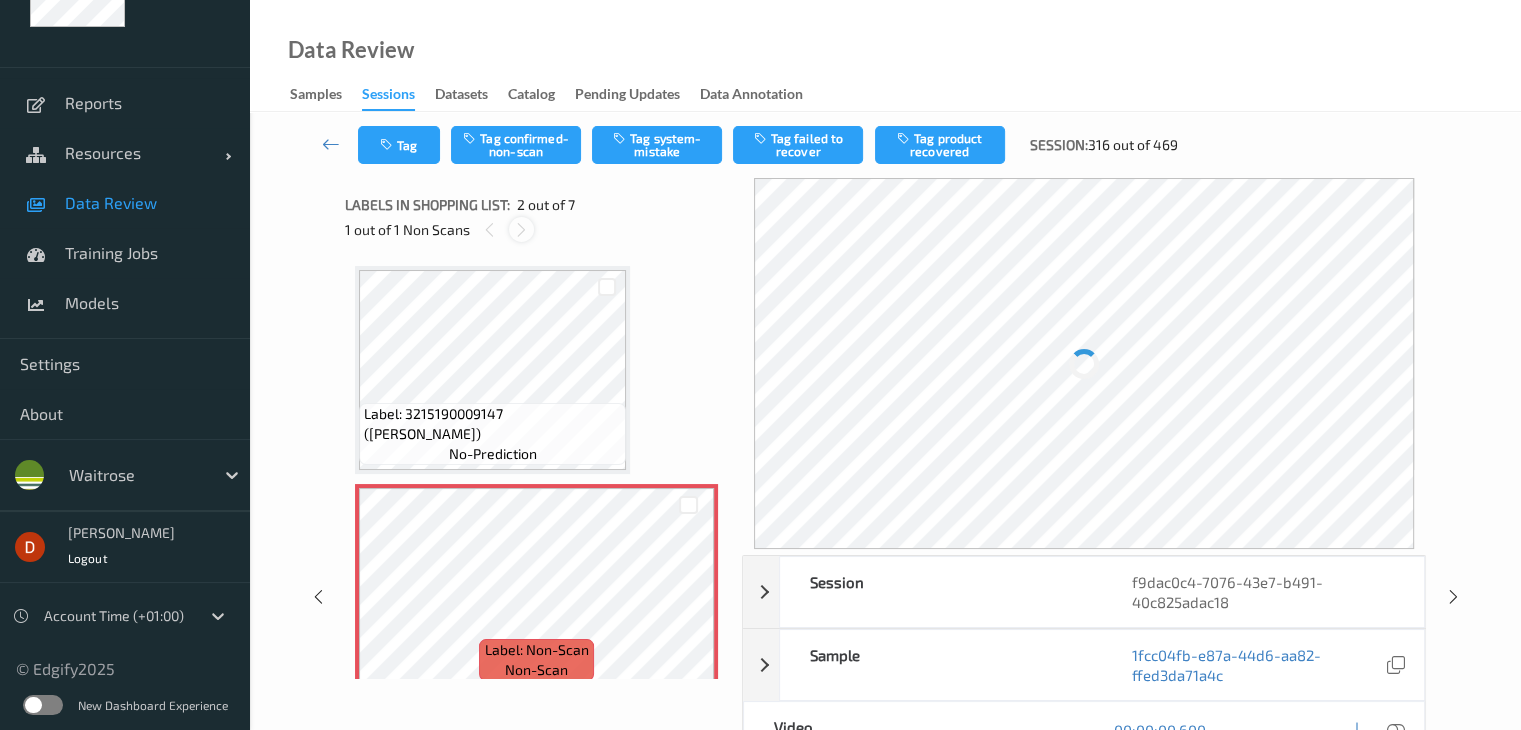 scroll, scrollTop: 10, scrollLeft: 0, axis: vertical 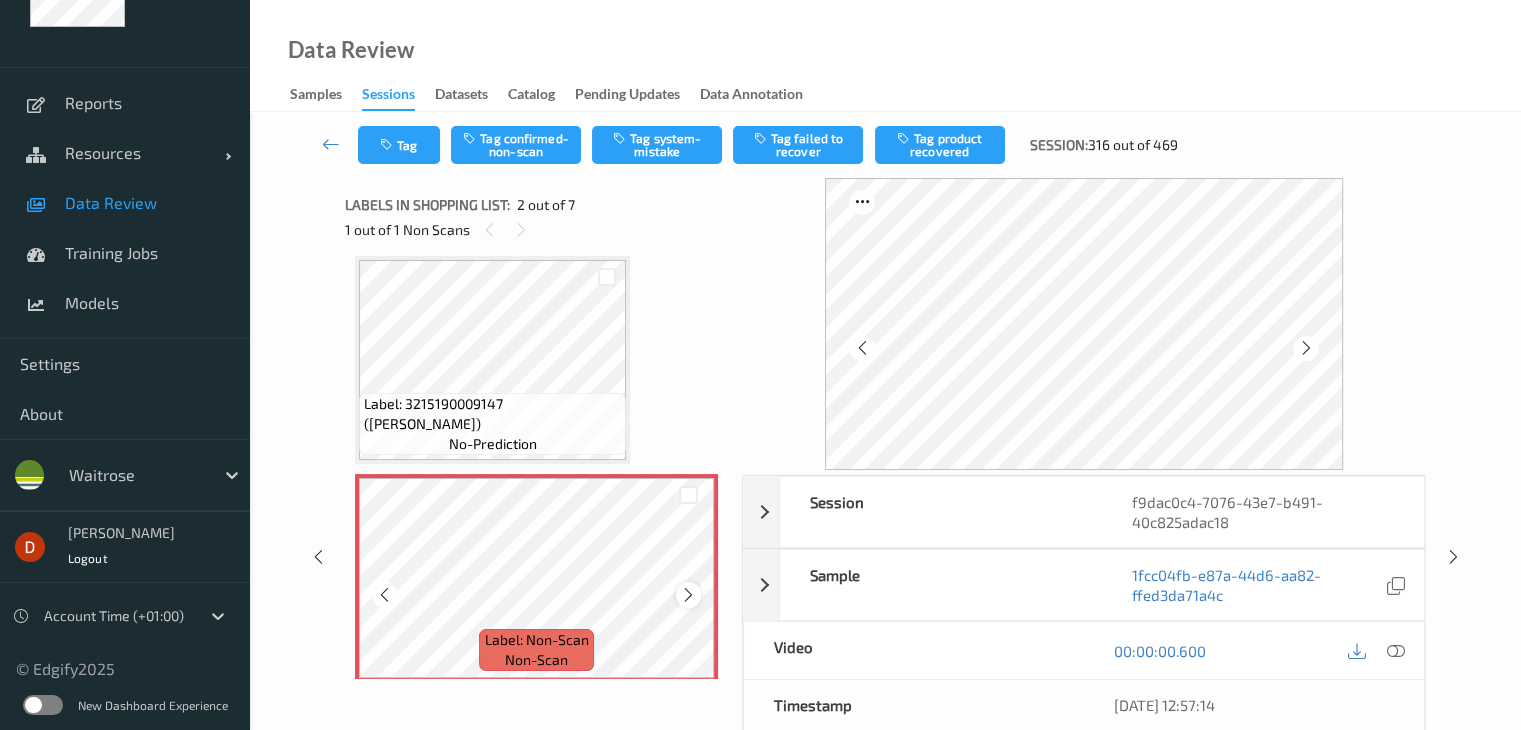 click at bounding box center [688, 595] 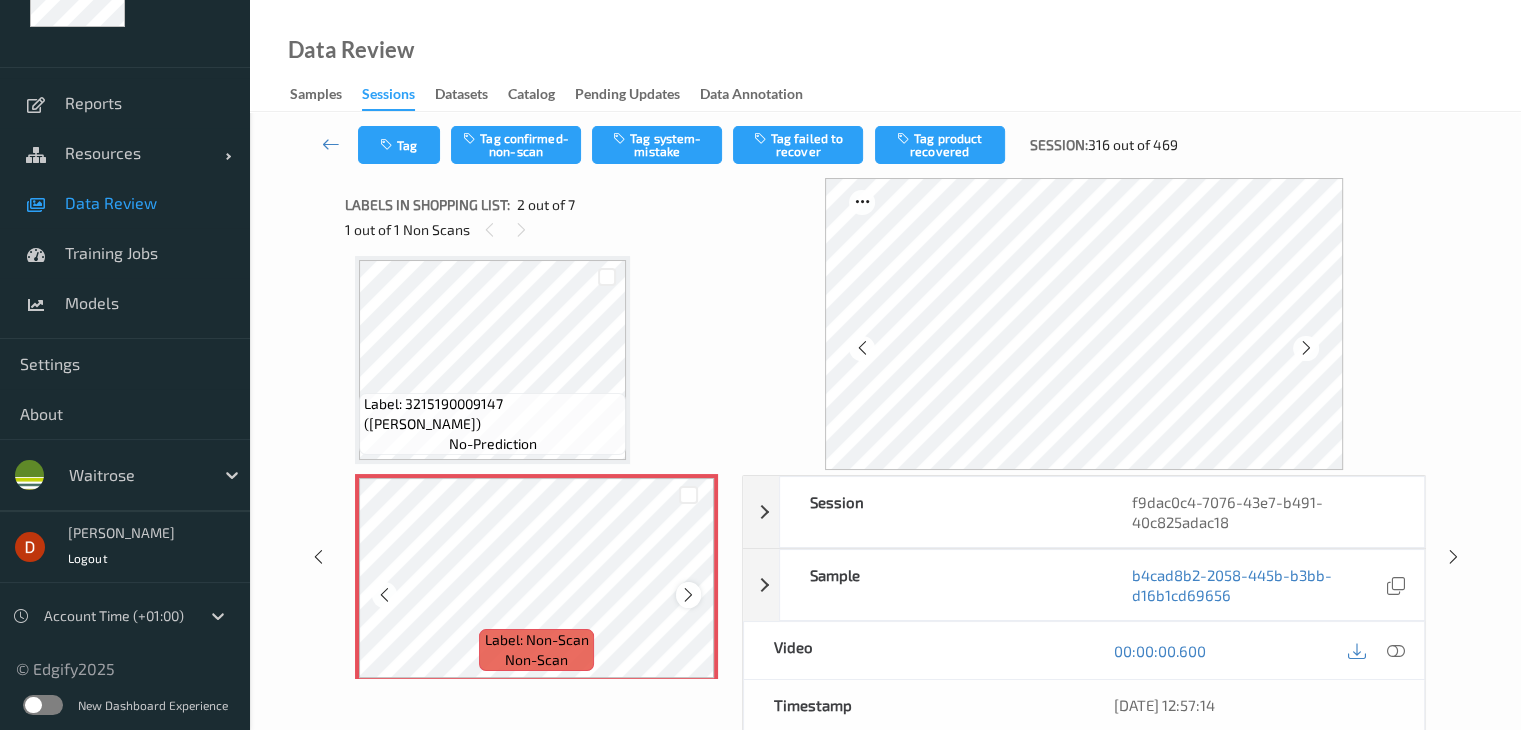click at bounding box center (688, 595) 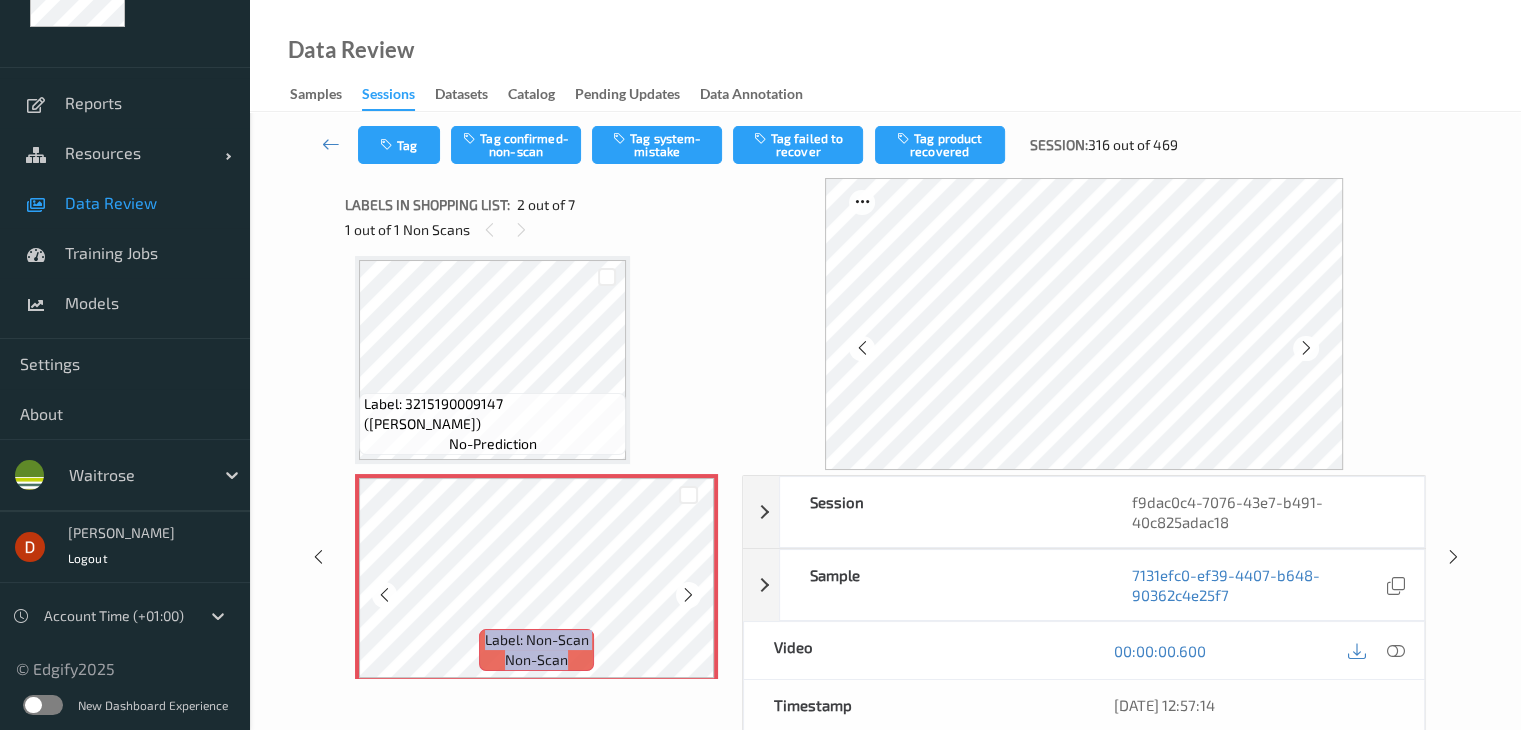click at bounding box center (688, 595) 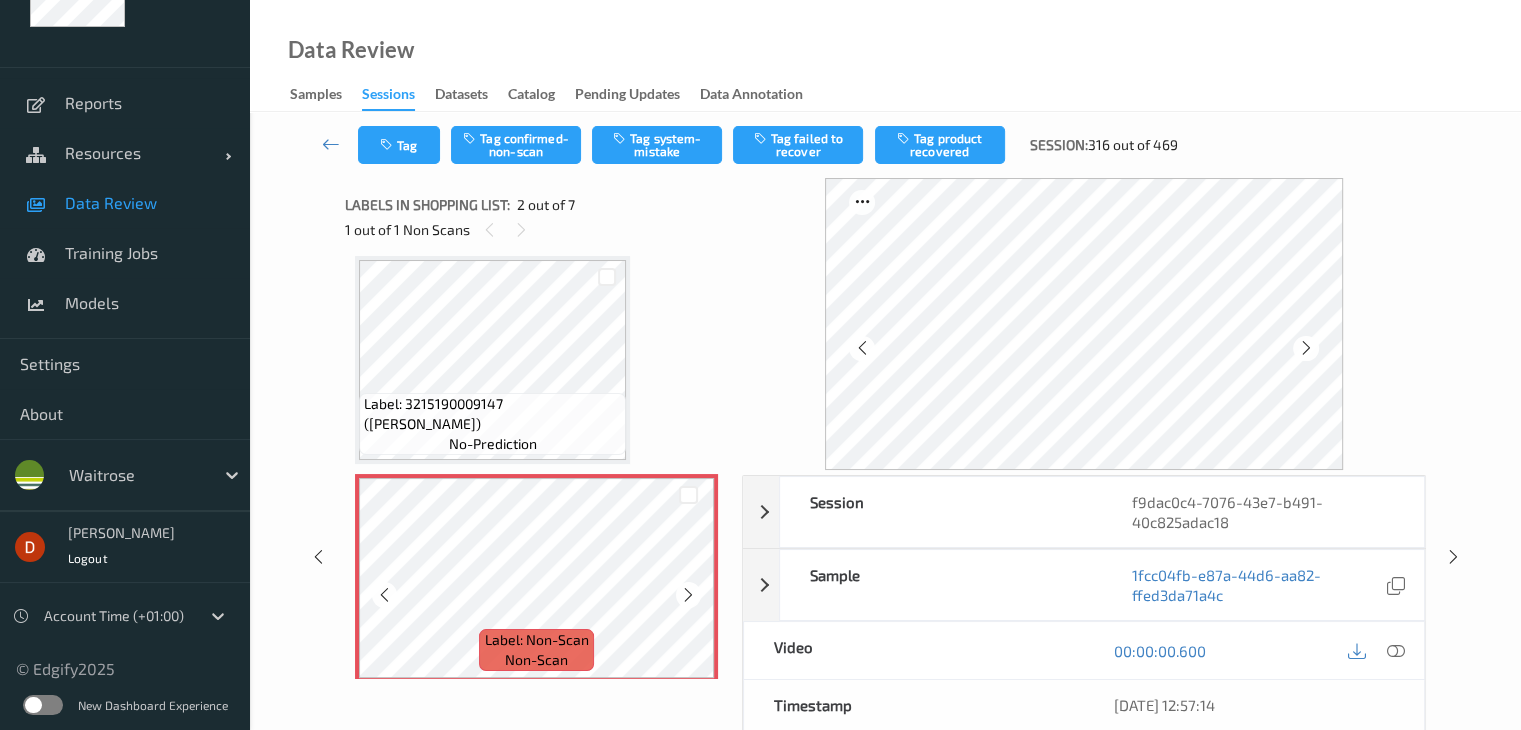 click at bounding box center (688, 595) 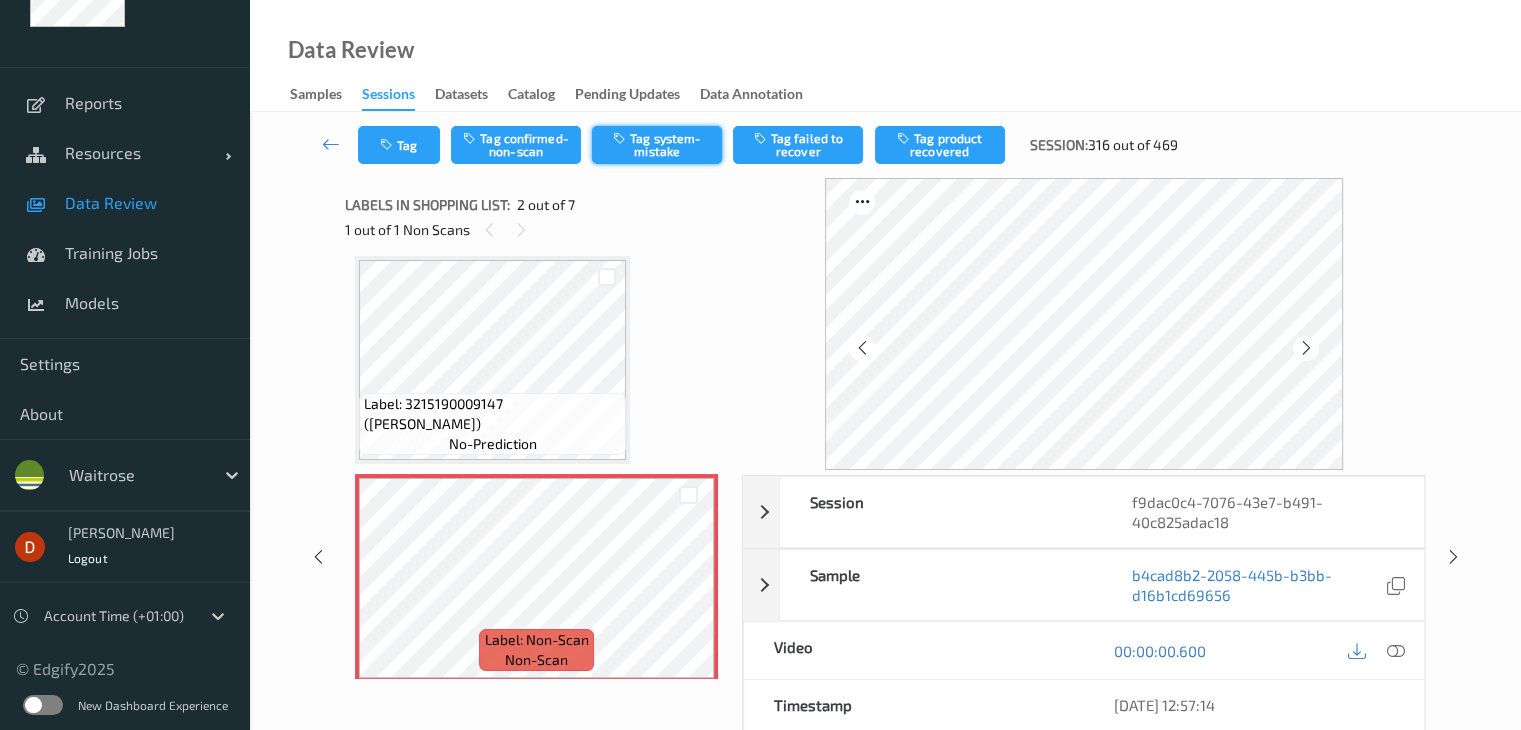 click on "Tag   system-mistake" at bounding box center [657, 145] 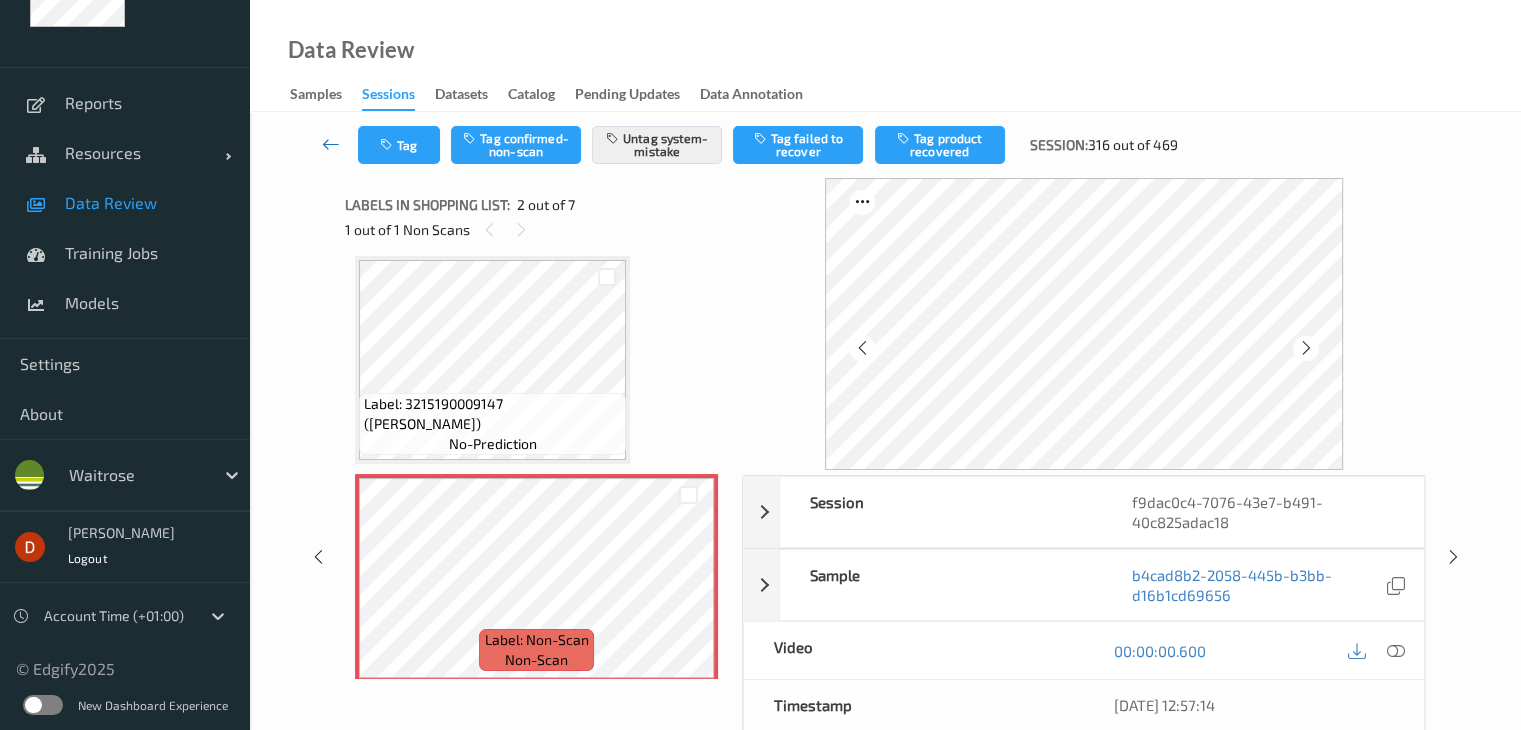 click at bounding box center [331, 145] 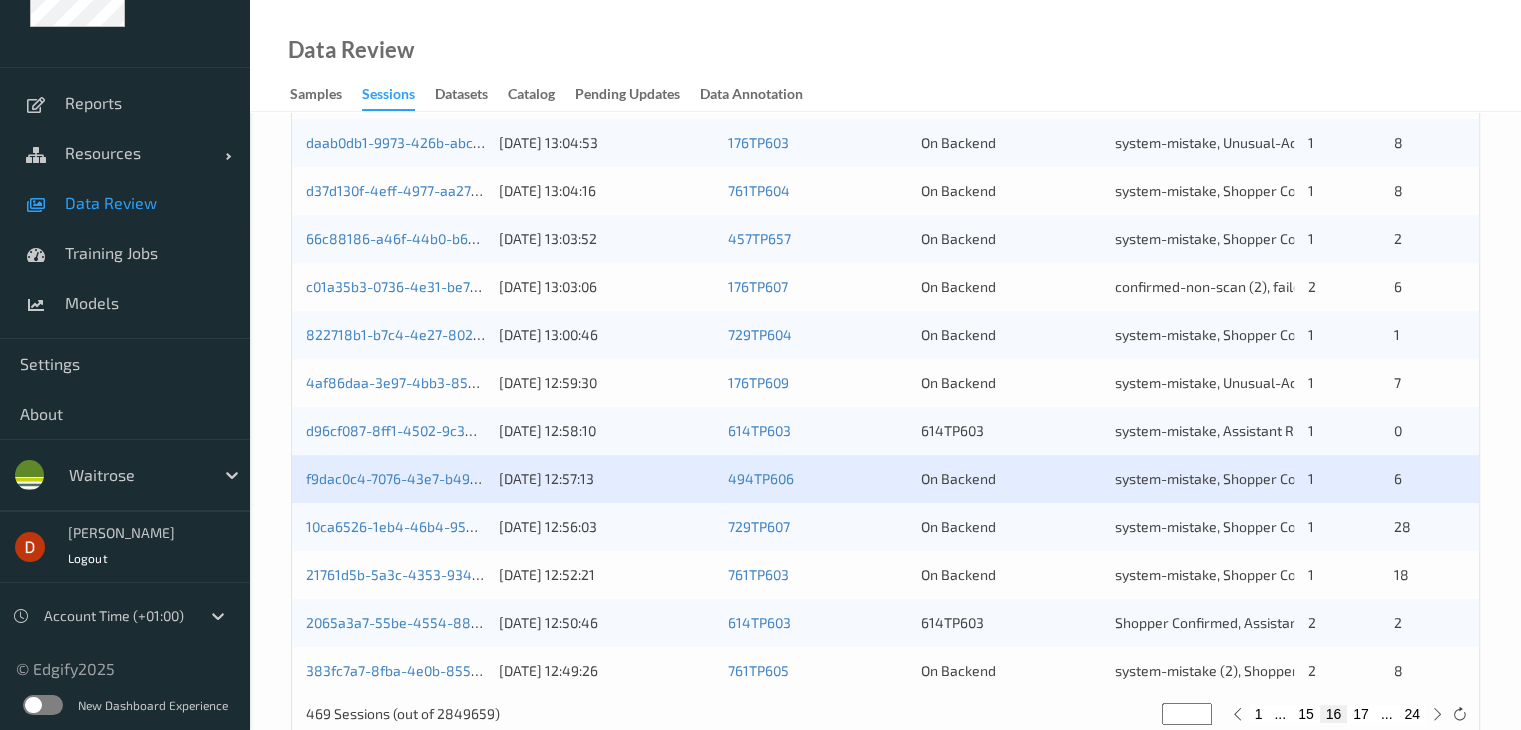 scroll, scrollTop: 932, scrollLeft: 0, axis: vertical 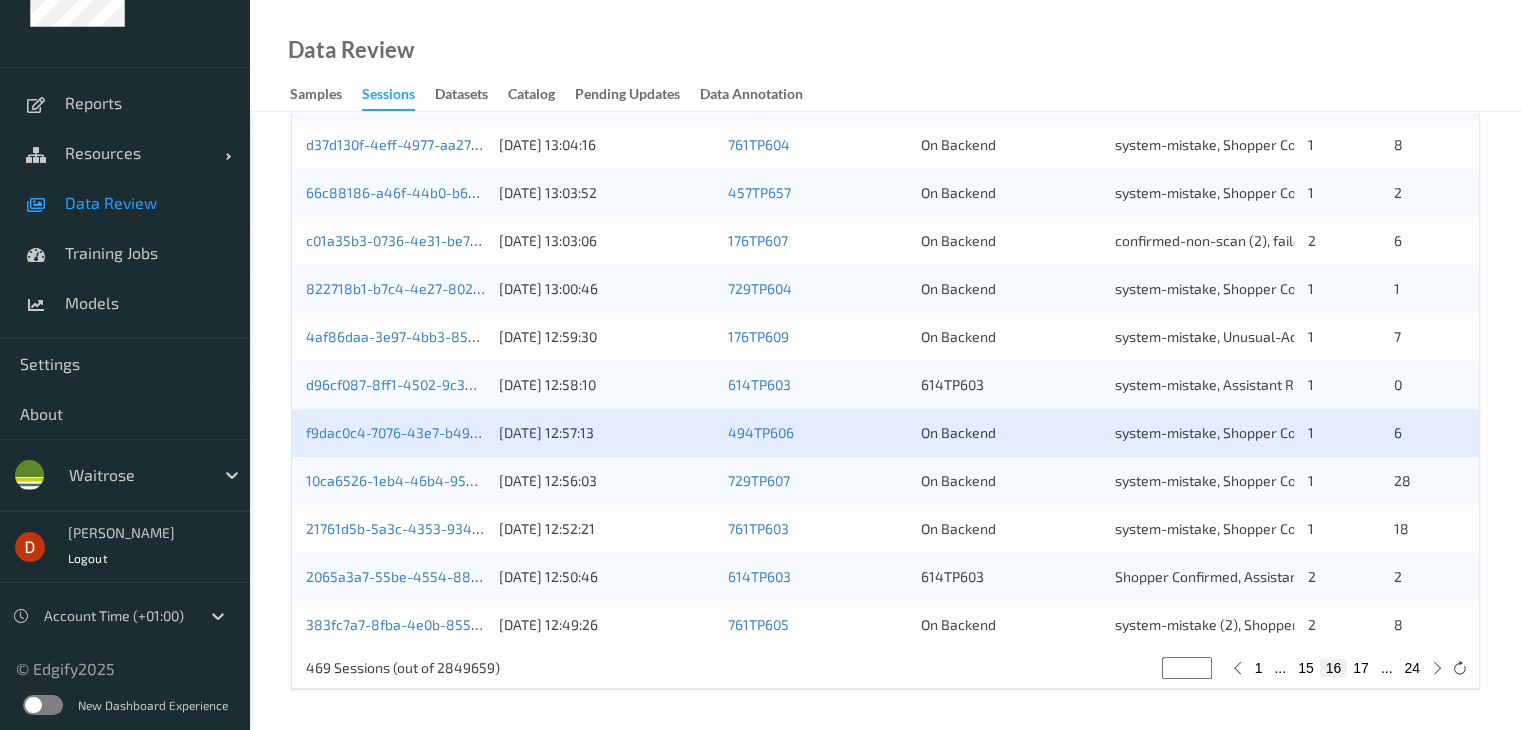 click on "17" at bounding box center (1361, 668) 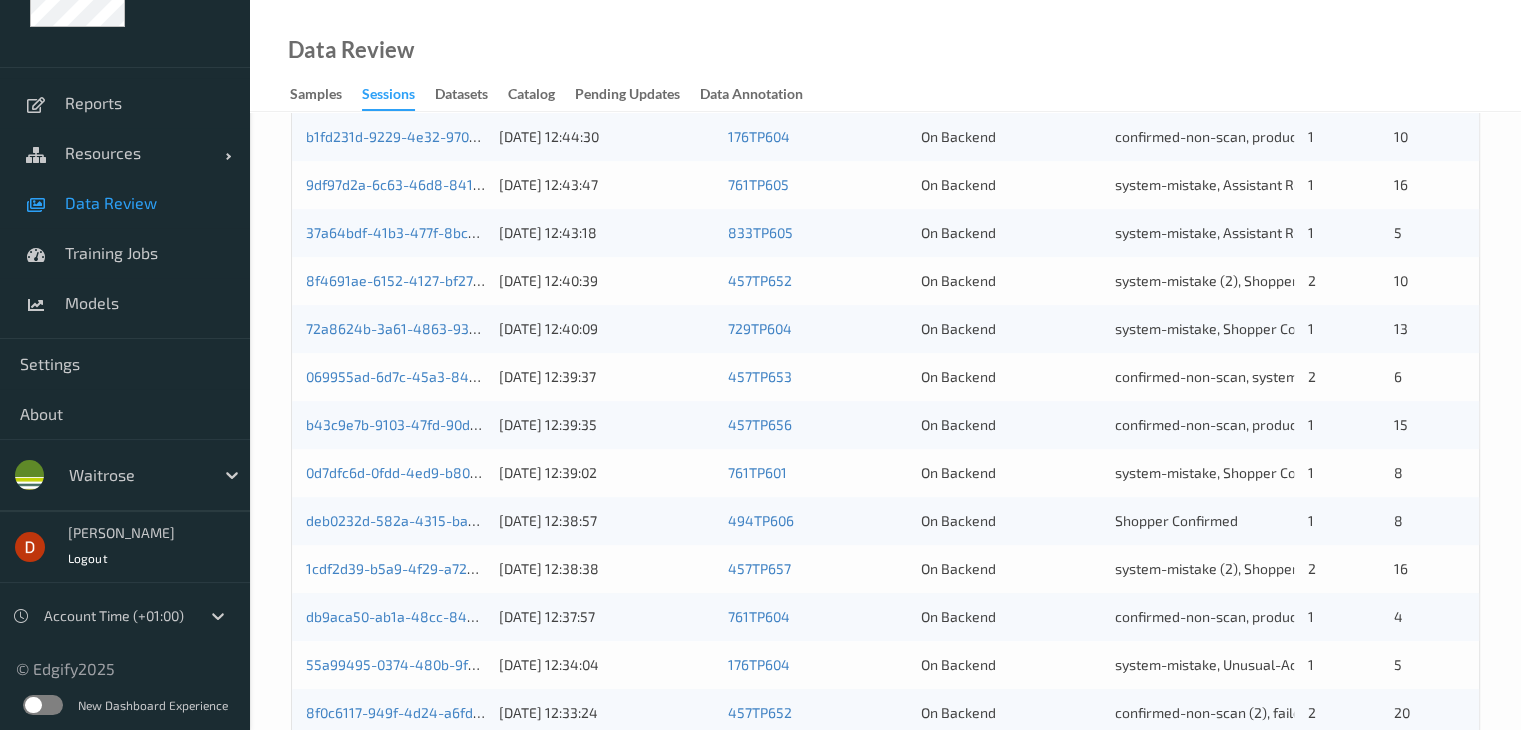scroll, scrollTop: 800, scrollLeft: 0, axis: vertical 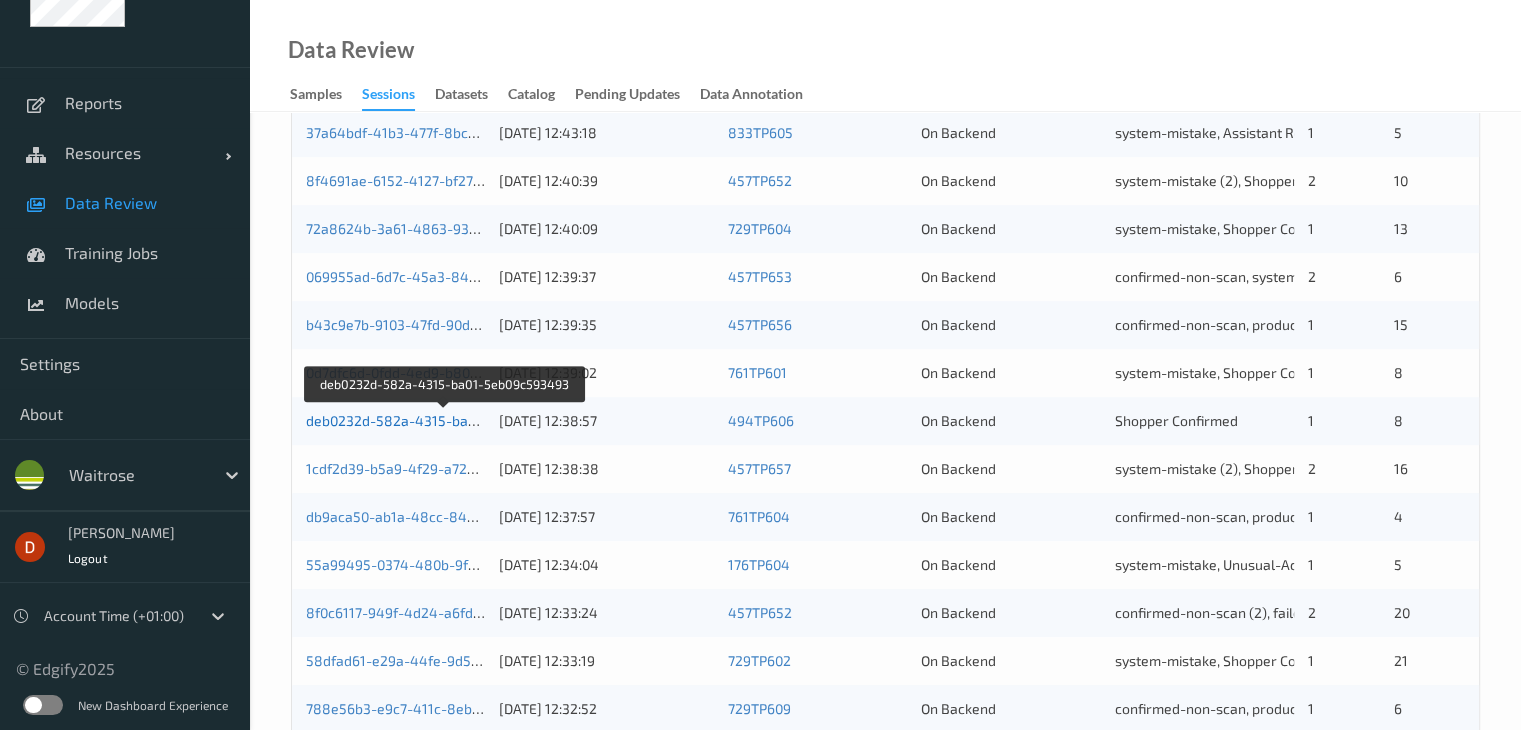 click on "deb0232d-582a-4315-ba01-5eb09c593493" at bounding box center [445, 420] 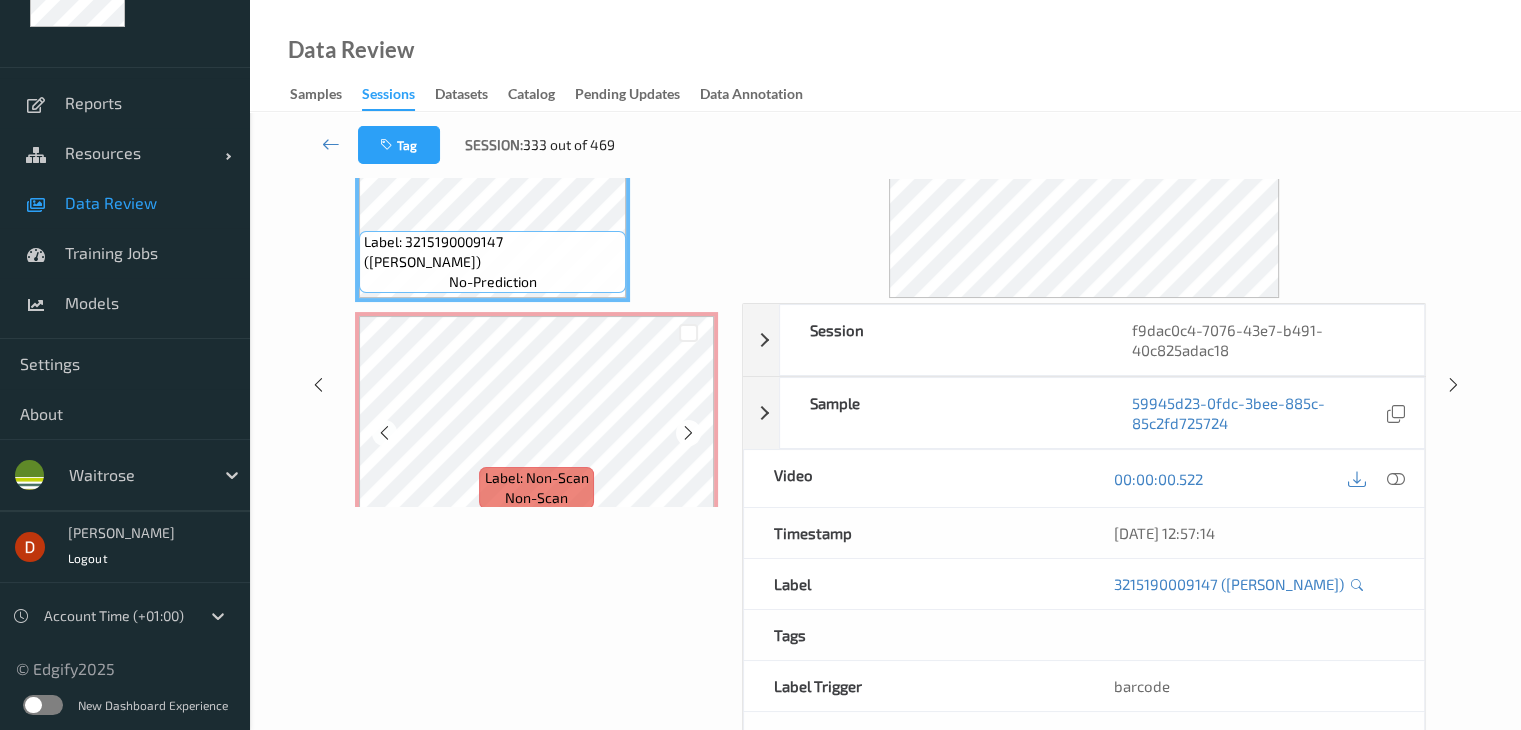 scroll, scrollTop: 0, scrollLeft: 0, axis: both 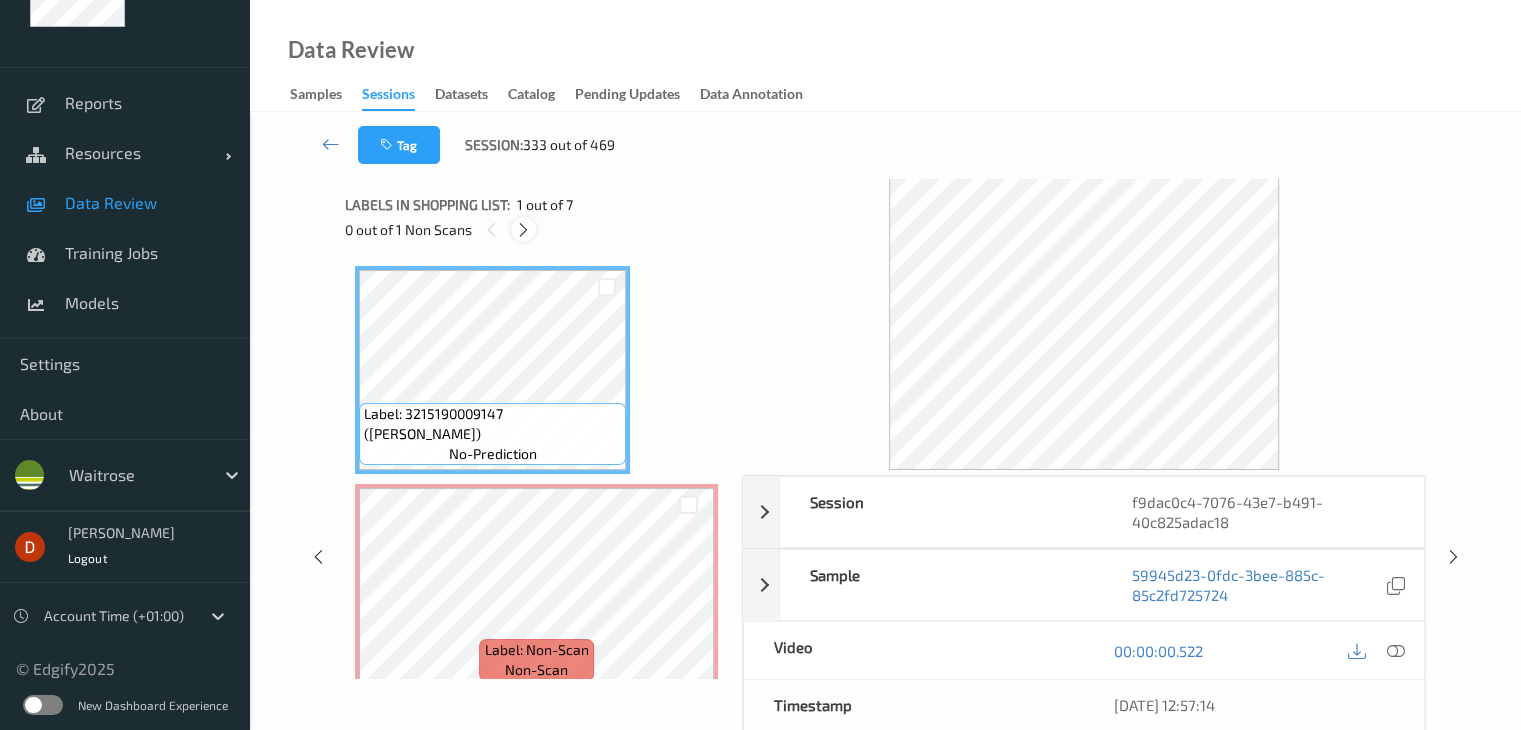 click at bounding box center [523, 230] 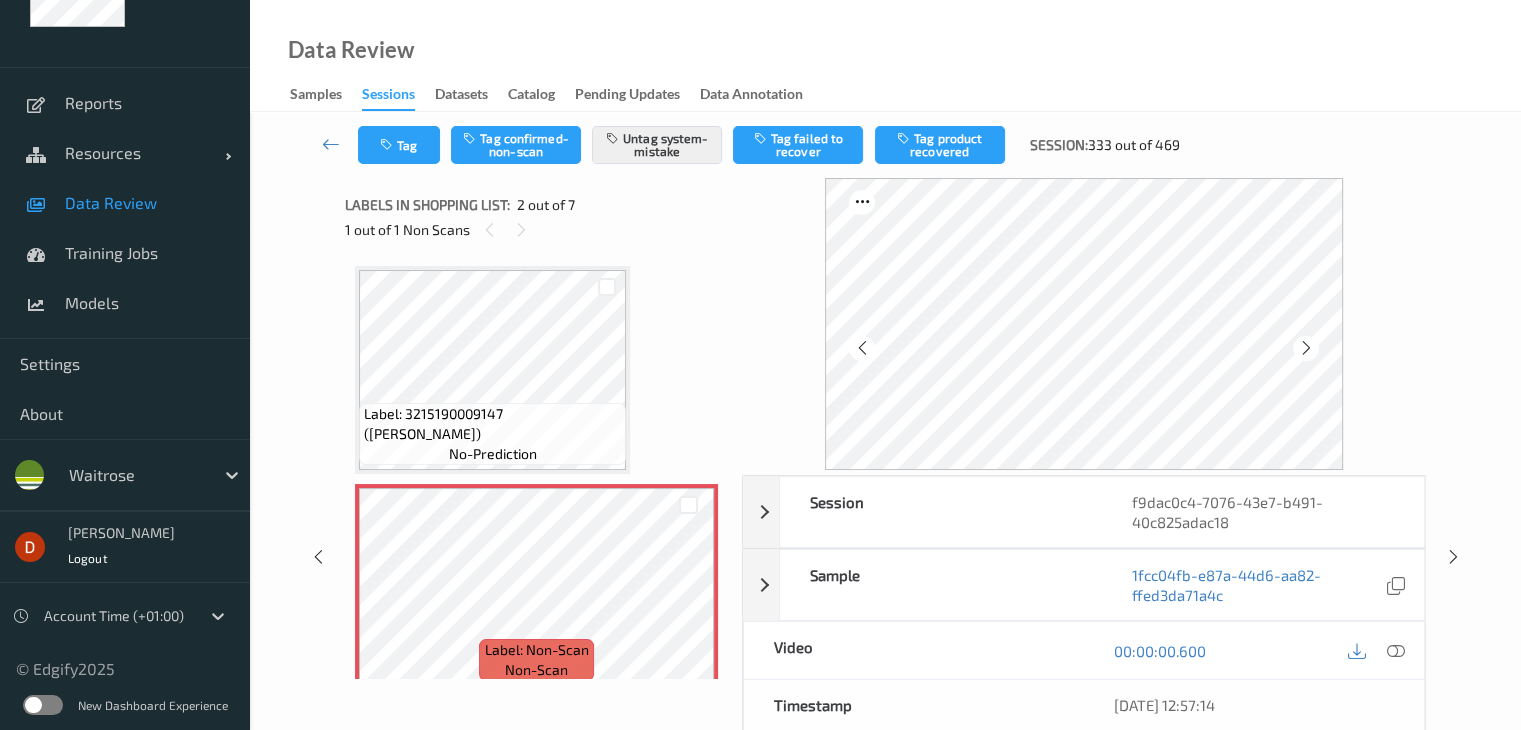 scroll, scrollTop: 10, scrollLeft: 0, axis: vertical 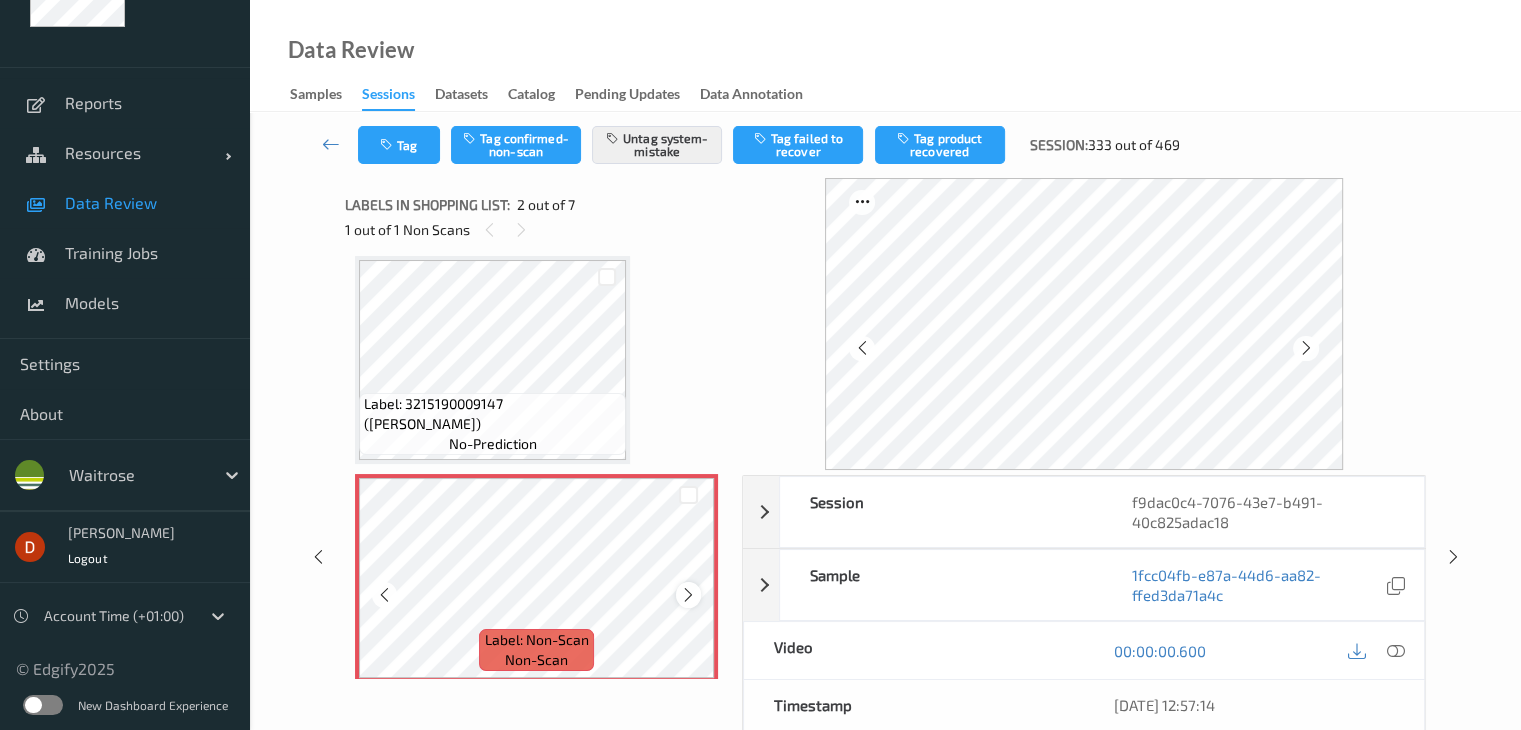 click at bounding box center [688, 595] 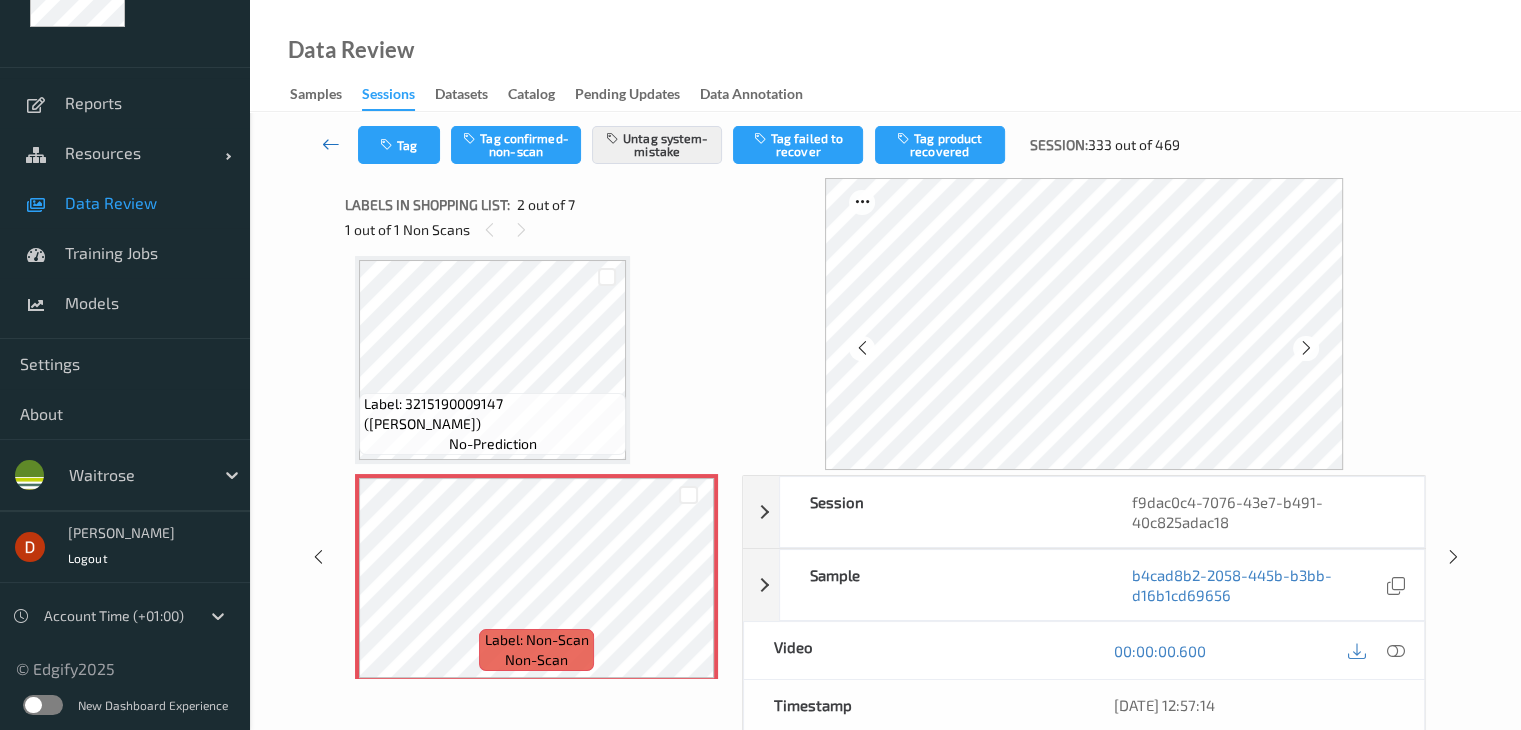 click at bounding box center [331, 145] 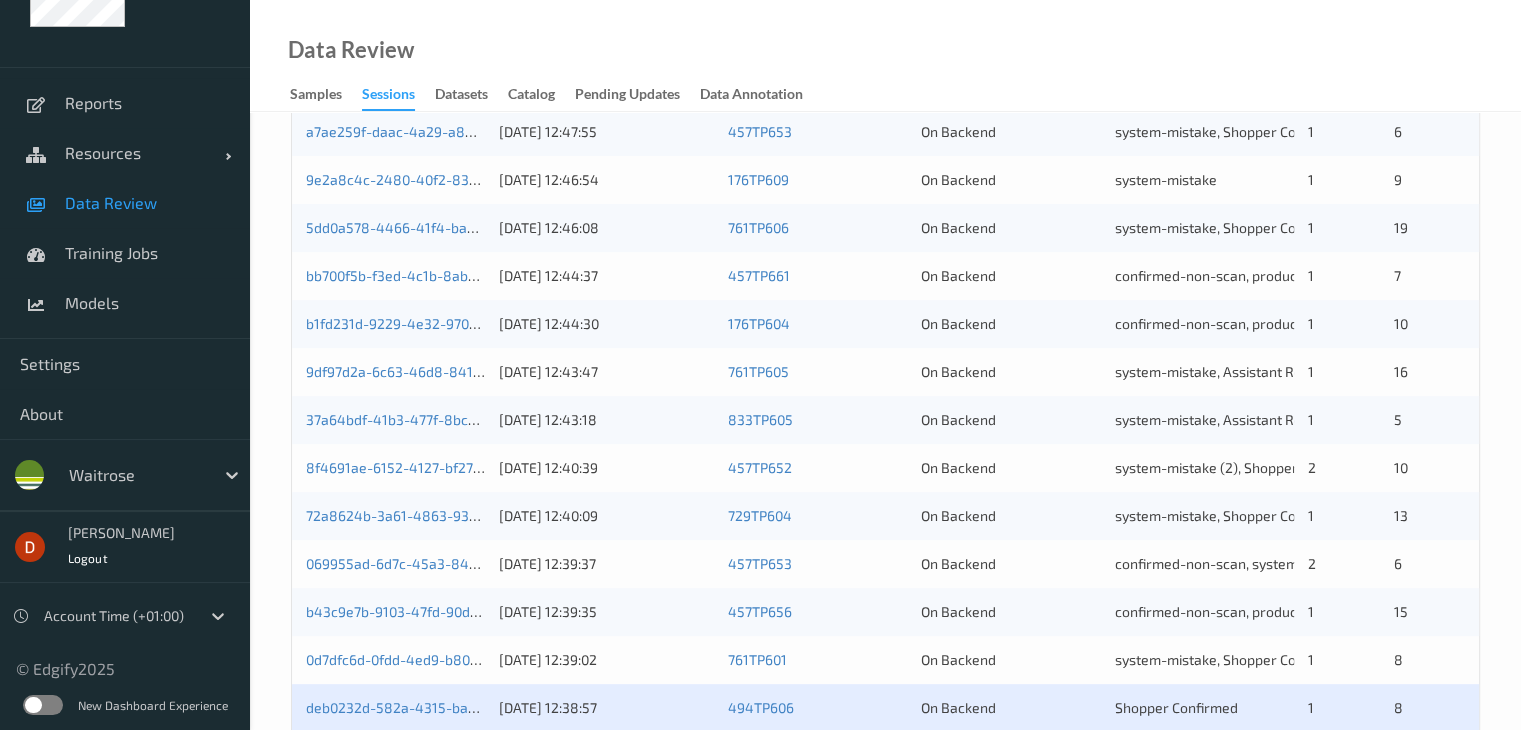 scroll, scrollTop: 600, scrollLeft: 0, axis: vertical 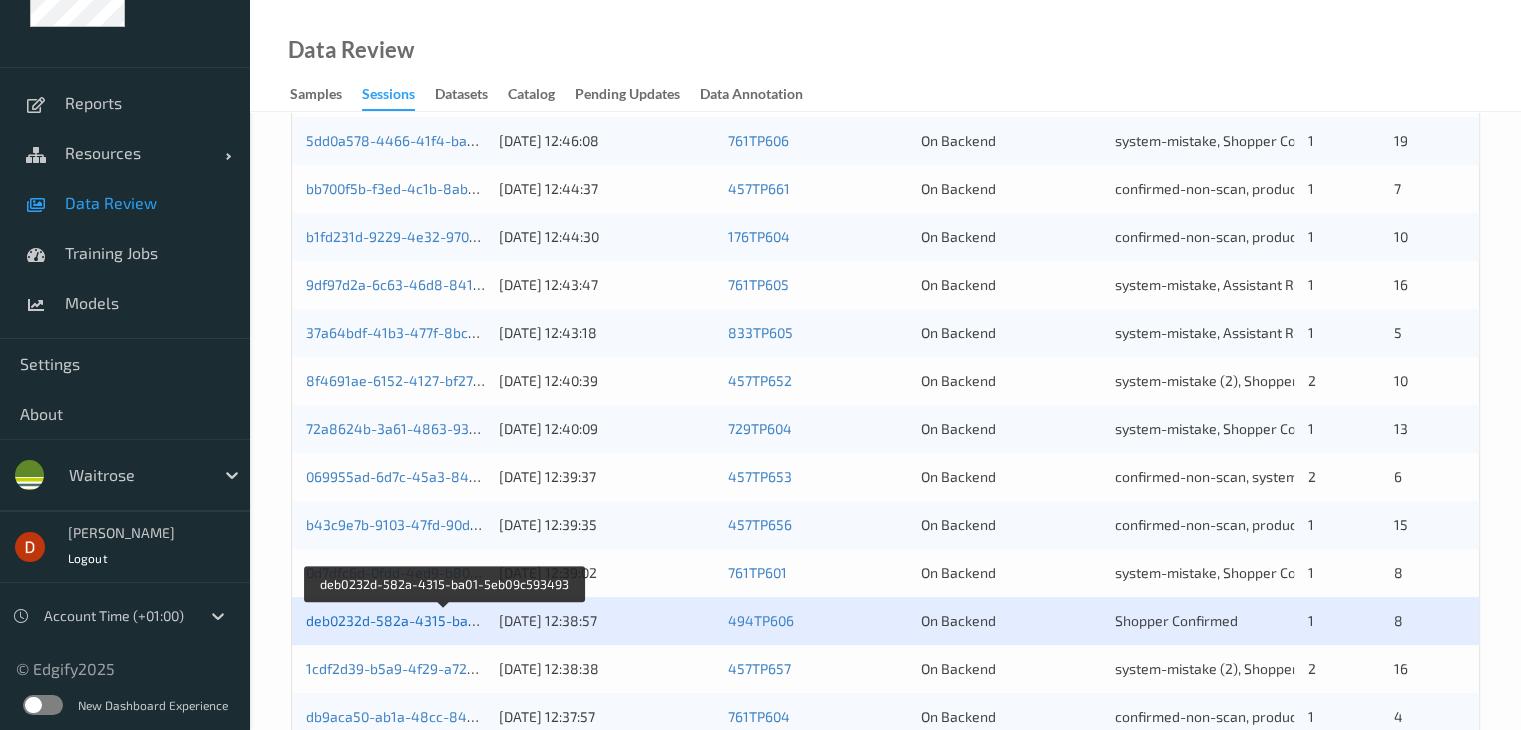 click on "deb0232d-582a-4315-ba01-5eb09c593493" at bounding box center [445, 620] 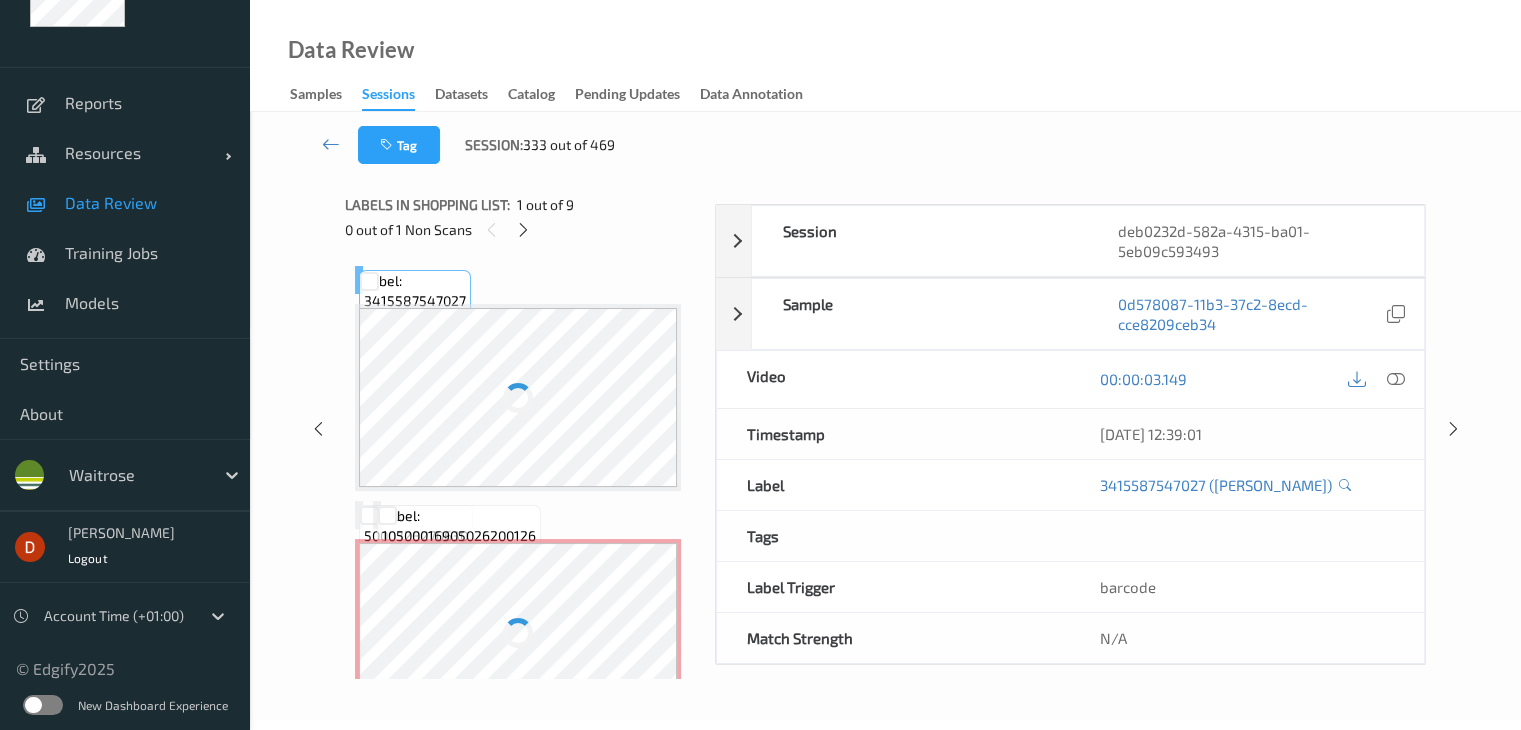 scroll, scrollTop: 0, scrollLeft: 0, axis: both 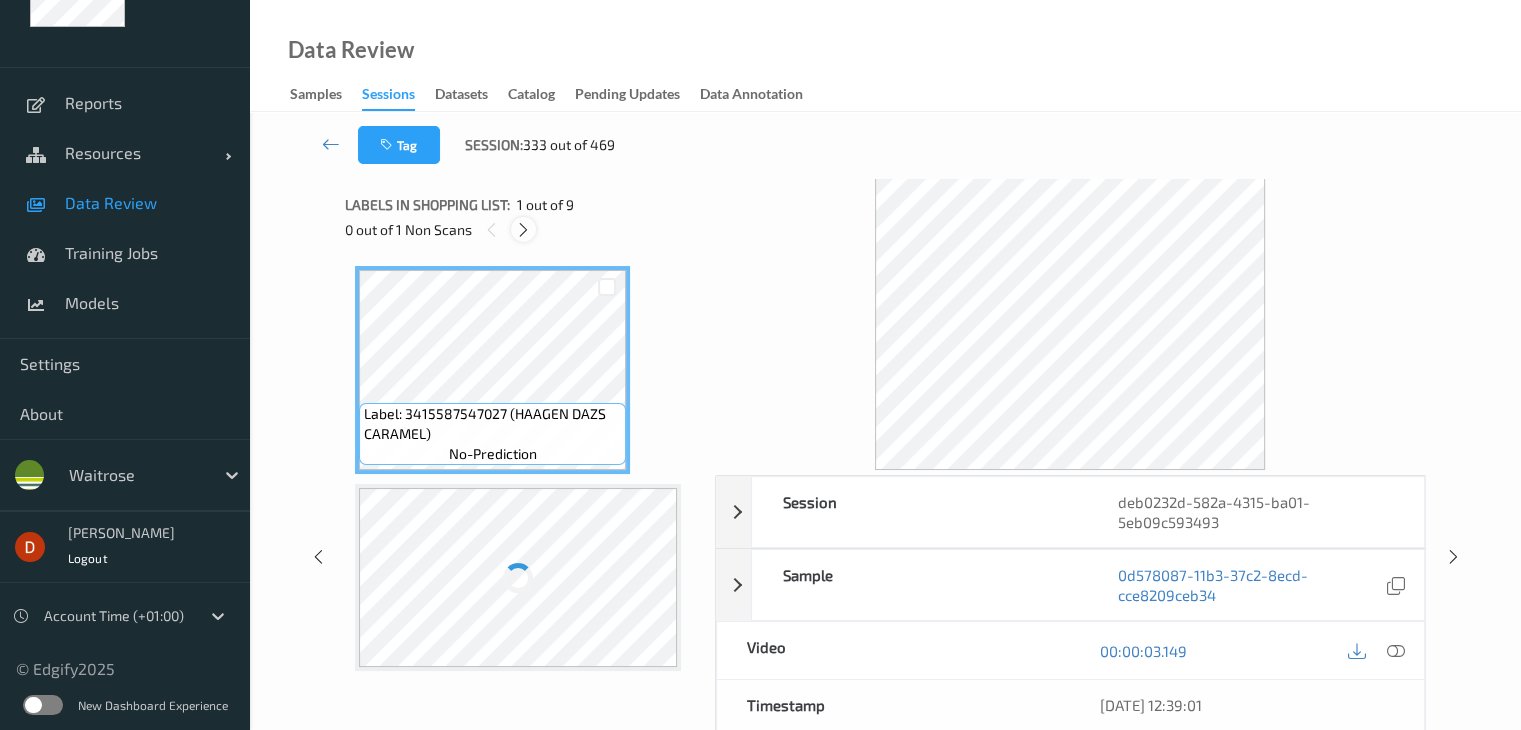 click at bounding box center [523, 230] 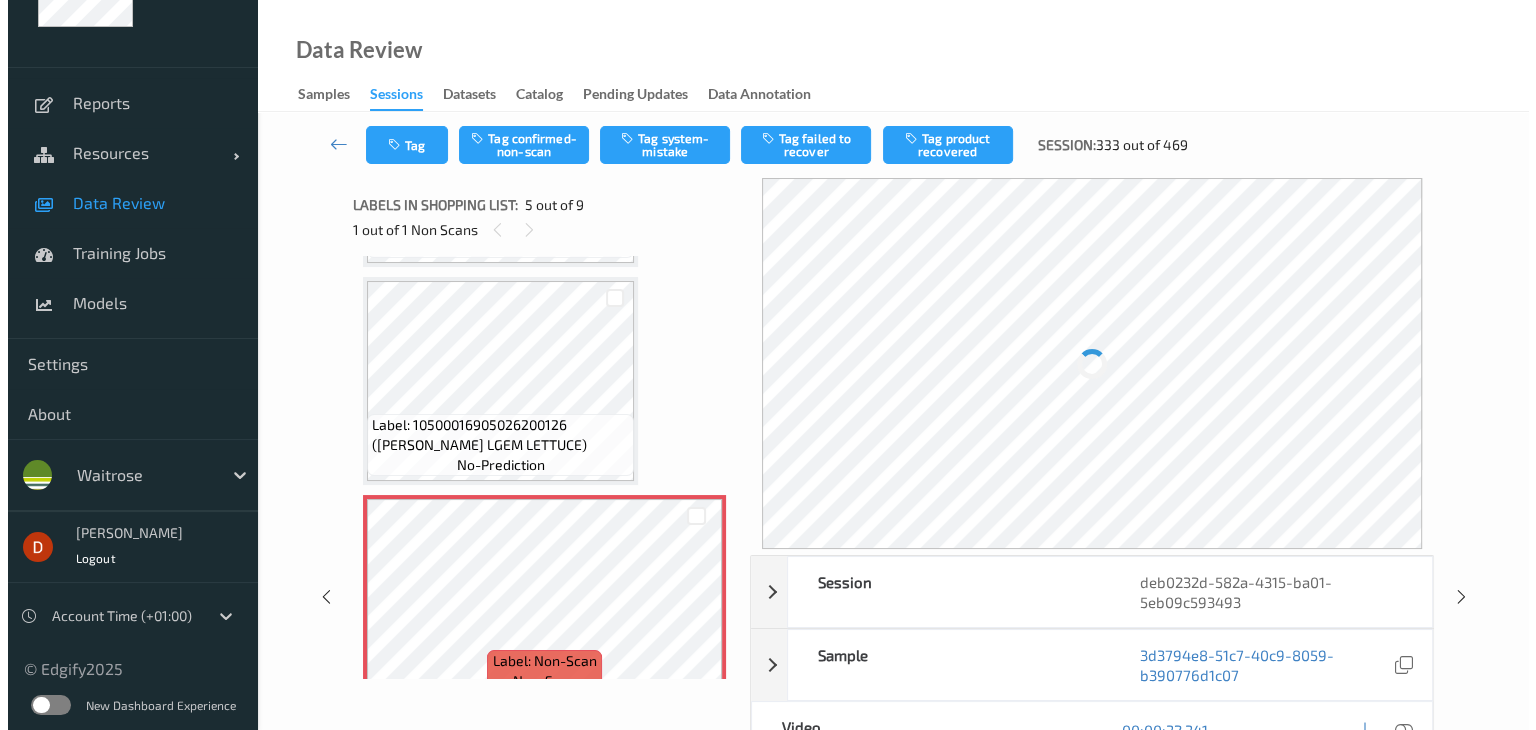 scroll, scrollTop: 664, scrollLeft: 0, axis: vertical 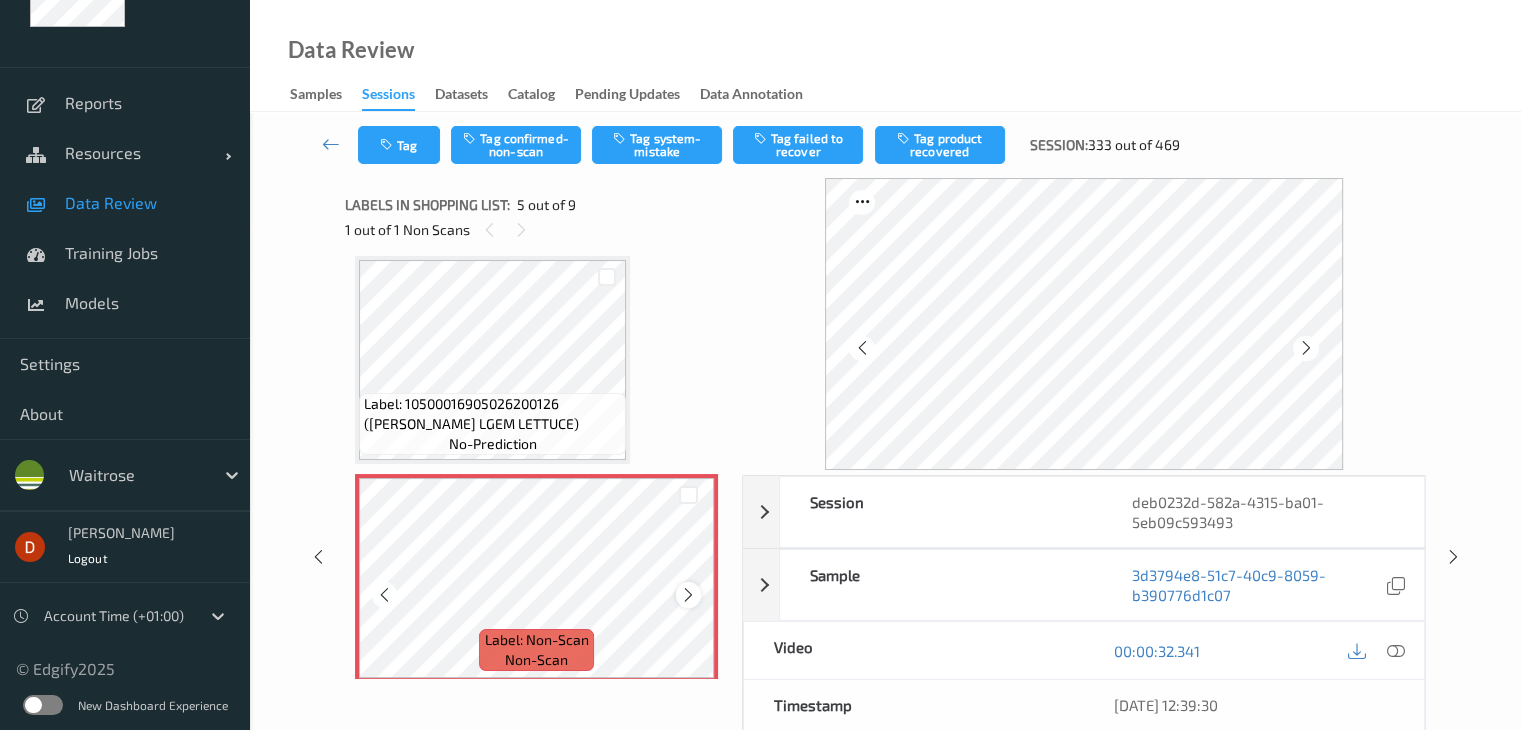 click at bounding box center [688, 595] 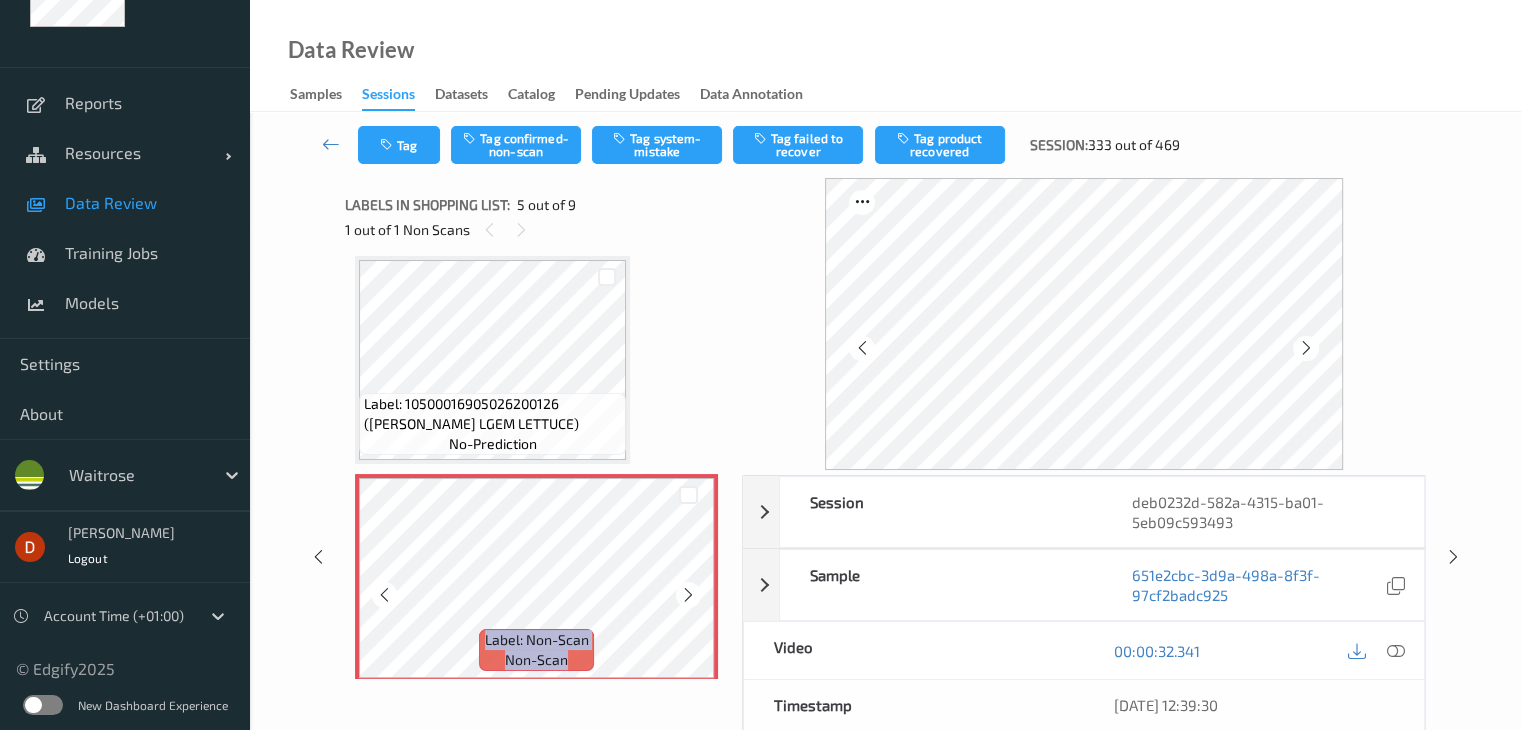 click at bounding box center (688, 595) 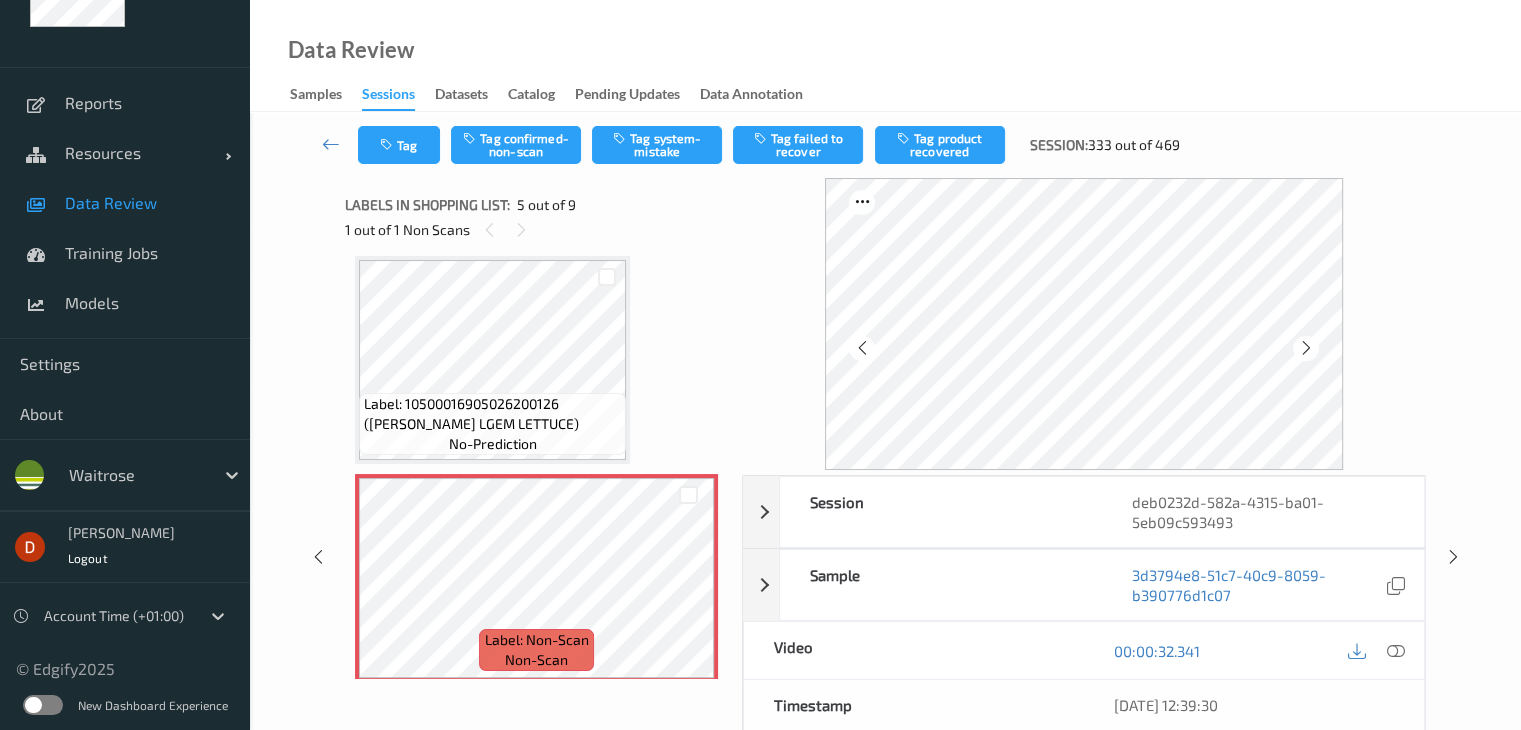 click on "Label: 10500016905026200126 ([PERSON_NAME] LGEM LETTUCE)" at bounding box center (492, 414) 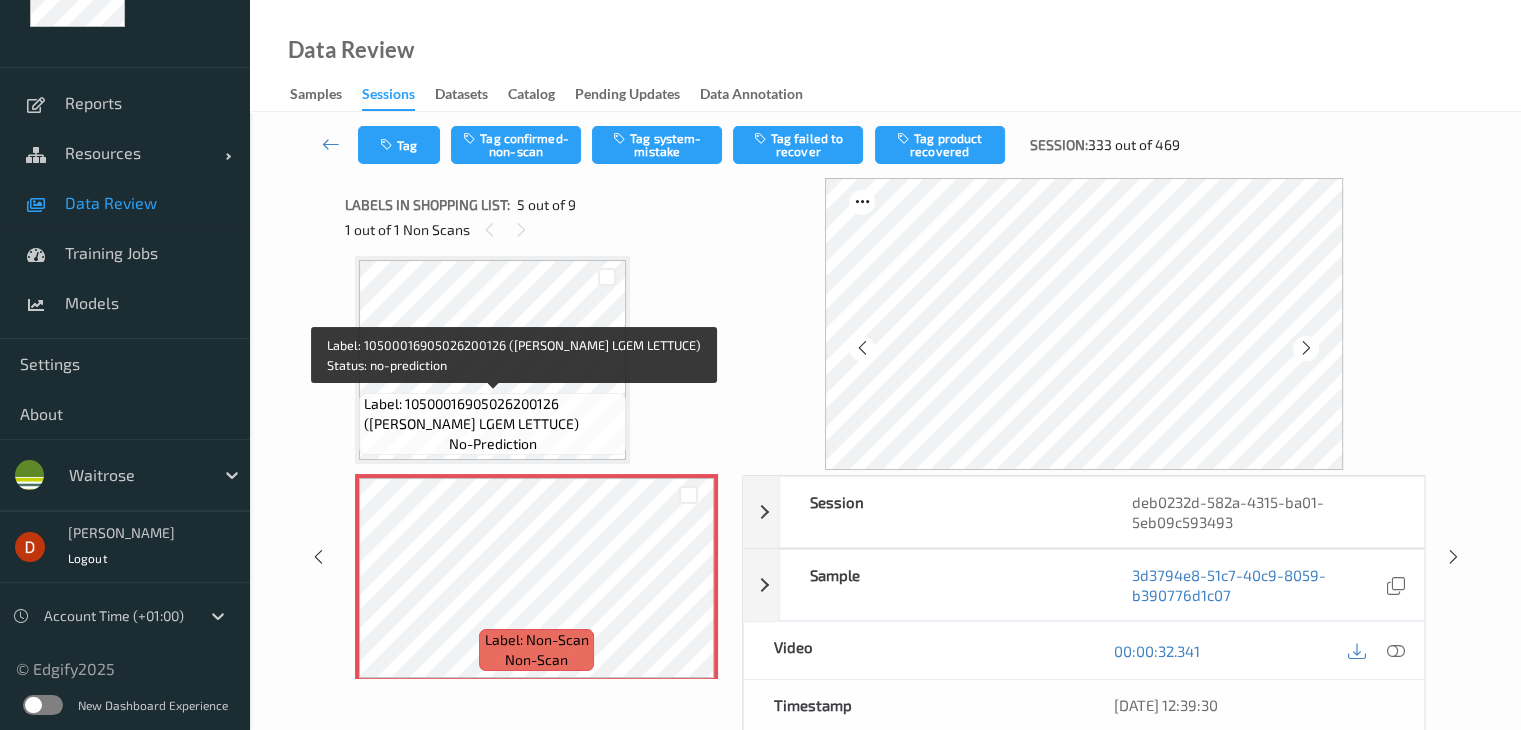 click on "Label: 10500016905026200126 ([PERSON_NAME] LGEM LETTUCE)" at bounding box center [492, 414] 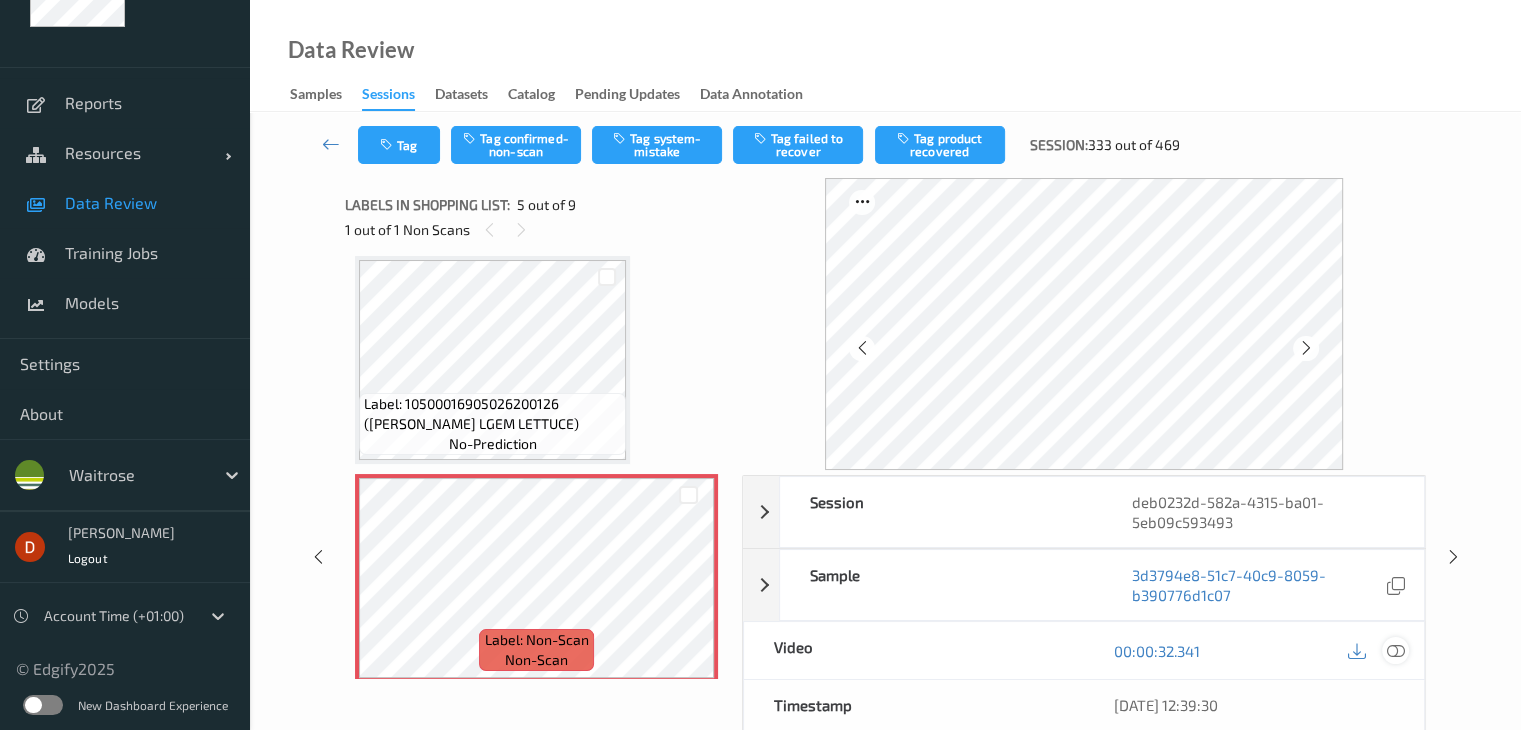 click at bounding box center [1395, 650] 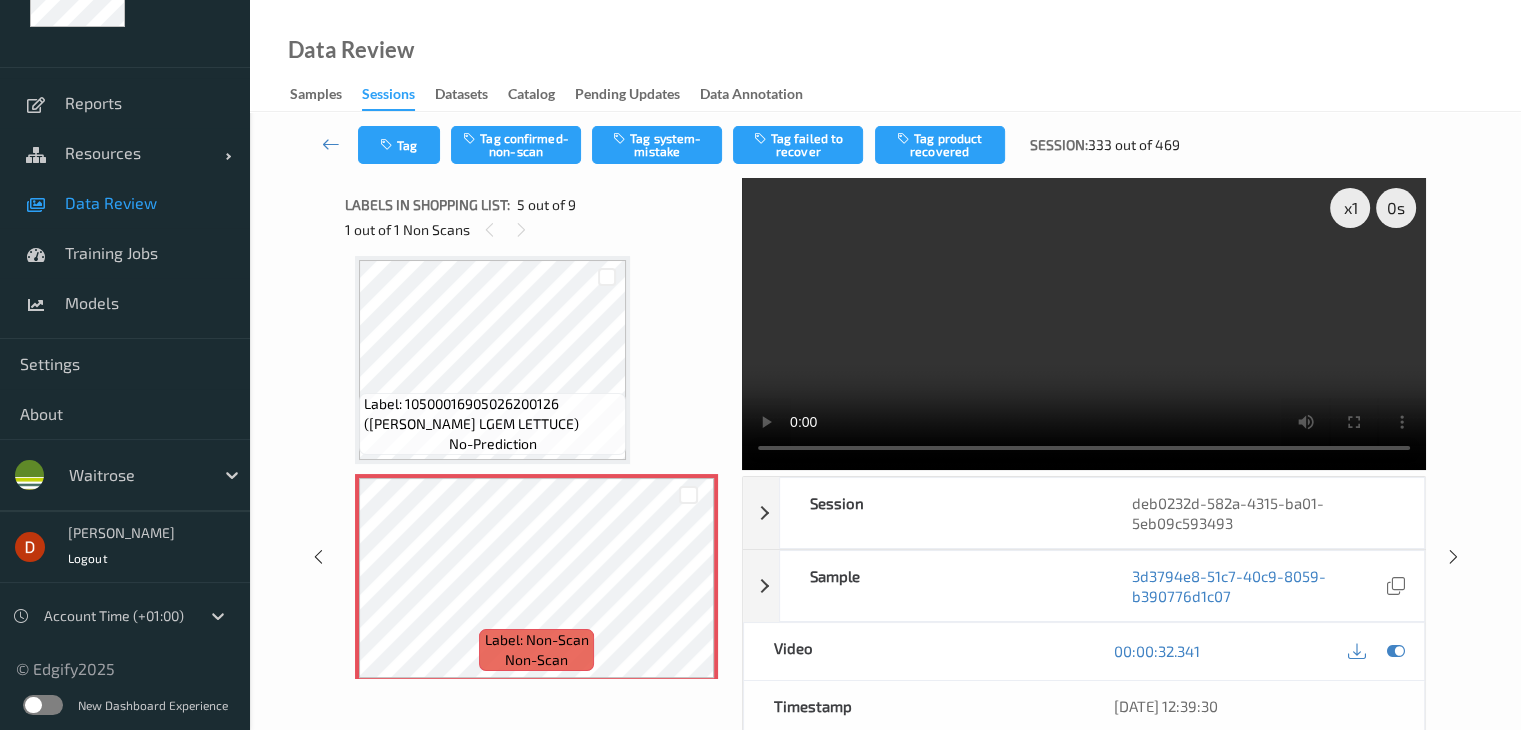 type 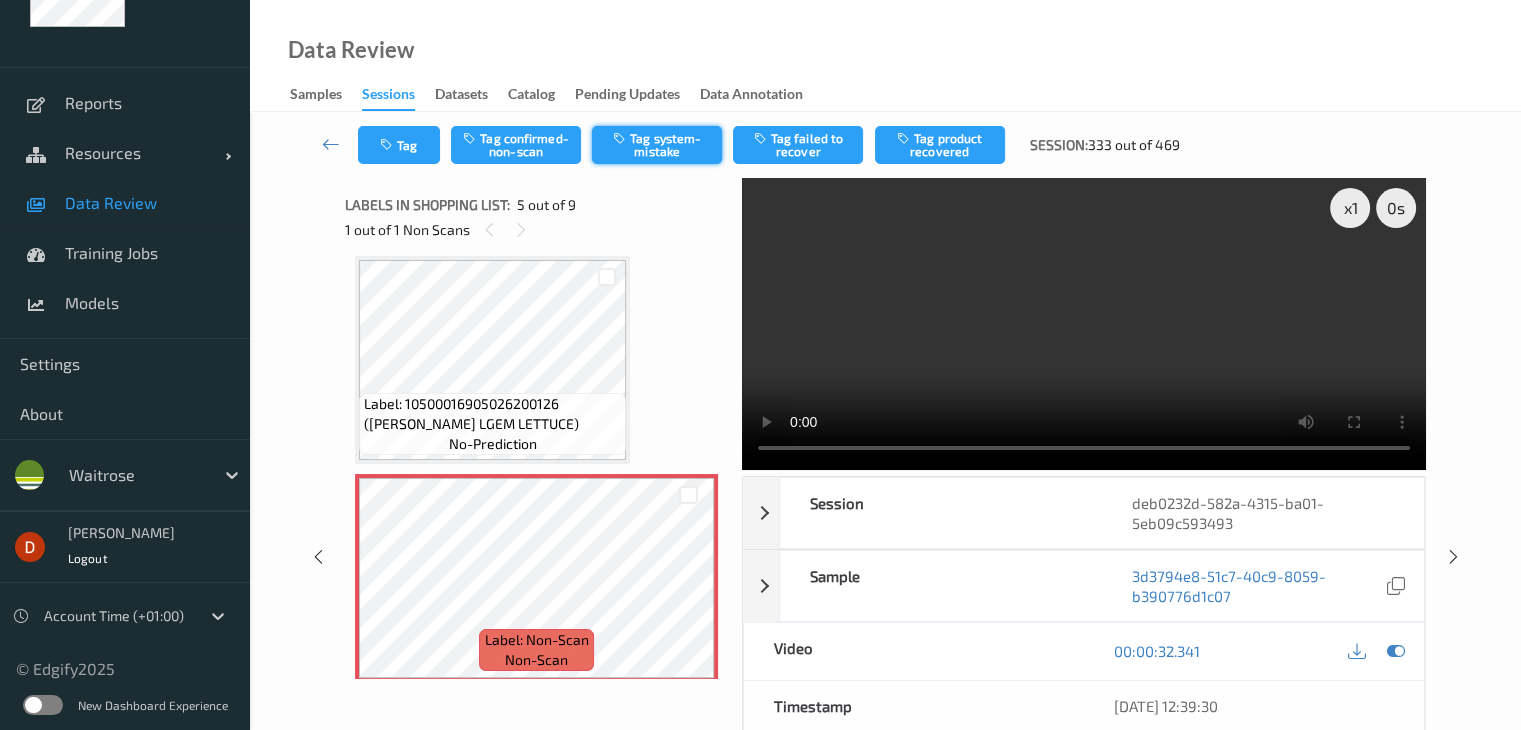 click on "Tag   system-mistake" at bounding box center [657, 145] 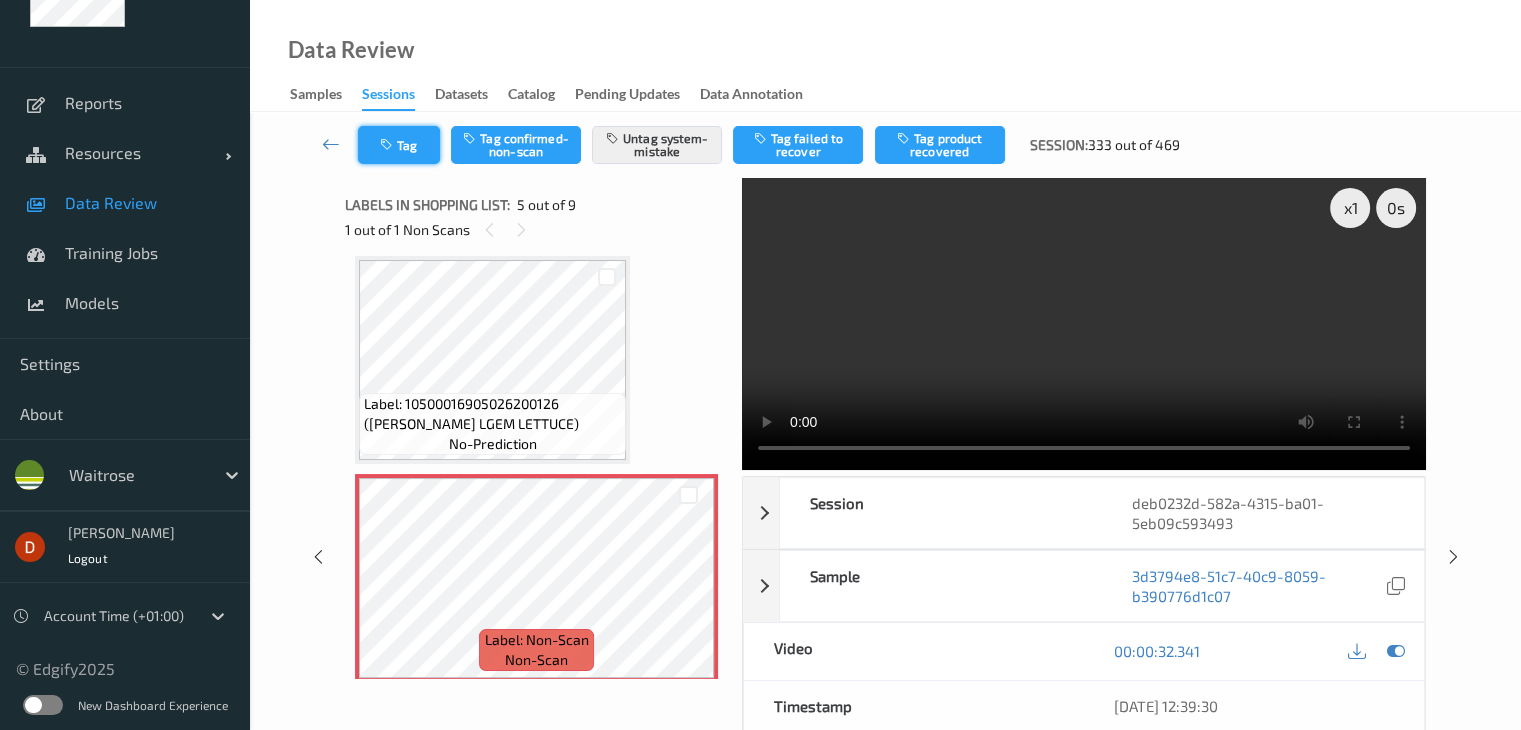 click on "Tag" at bounding box center [399, 145] 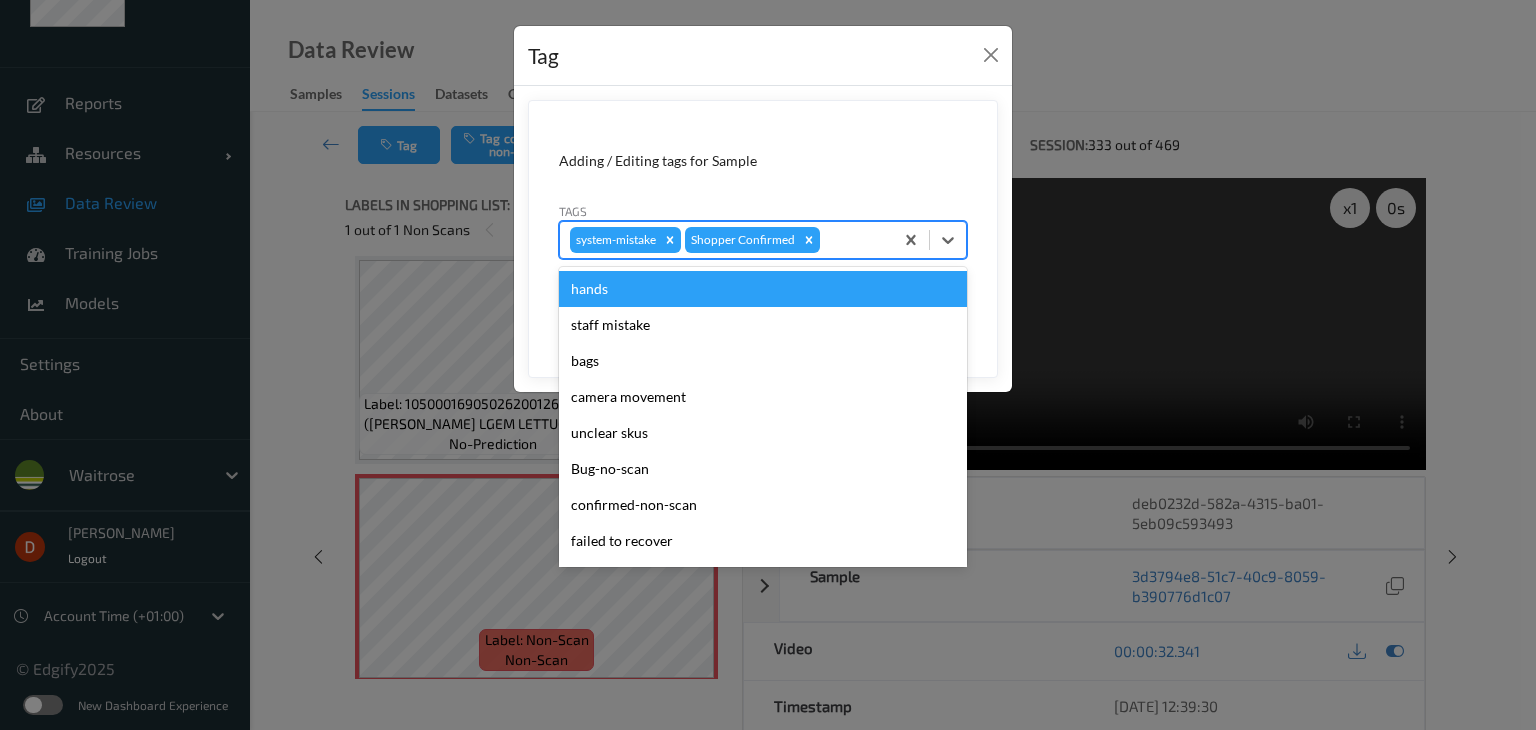 click on "system-mistake Shopper Confirmed" at bounding box center [726, 240] 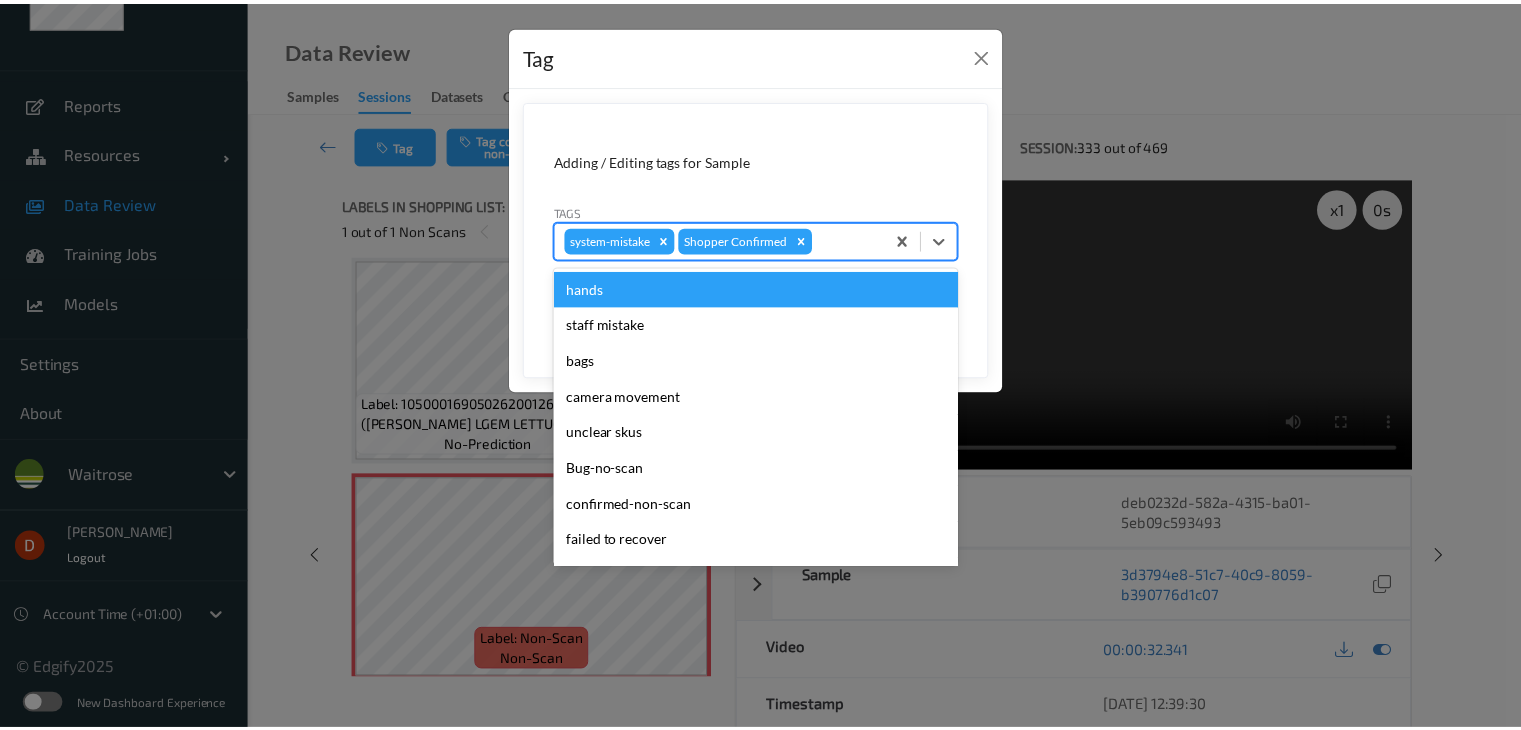 scroll, scrollTop: 320, scrollLeft: 0, axis: vertical 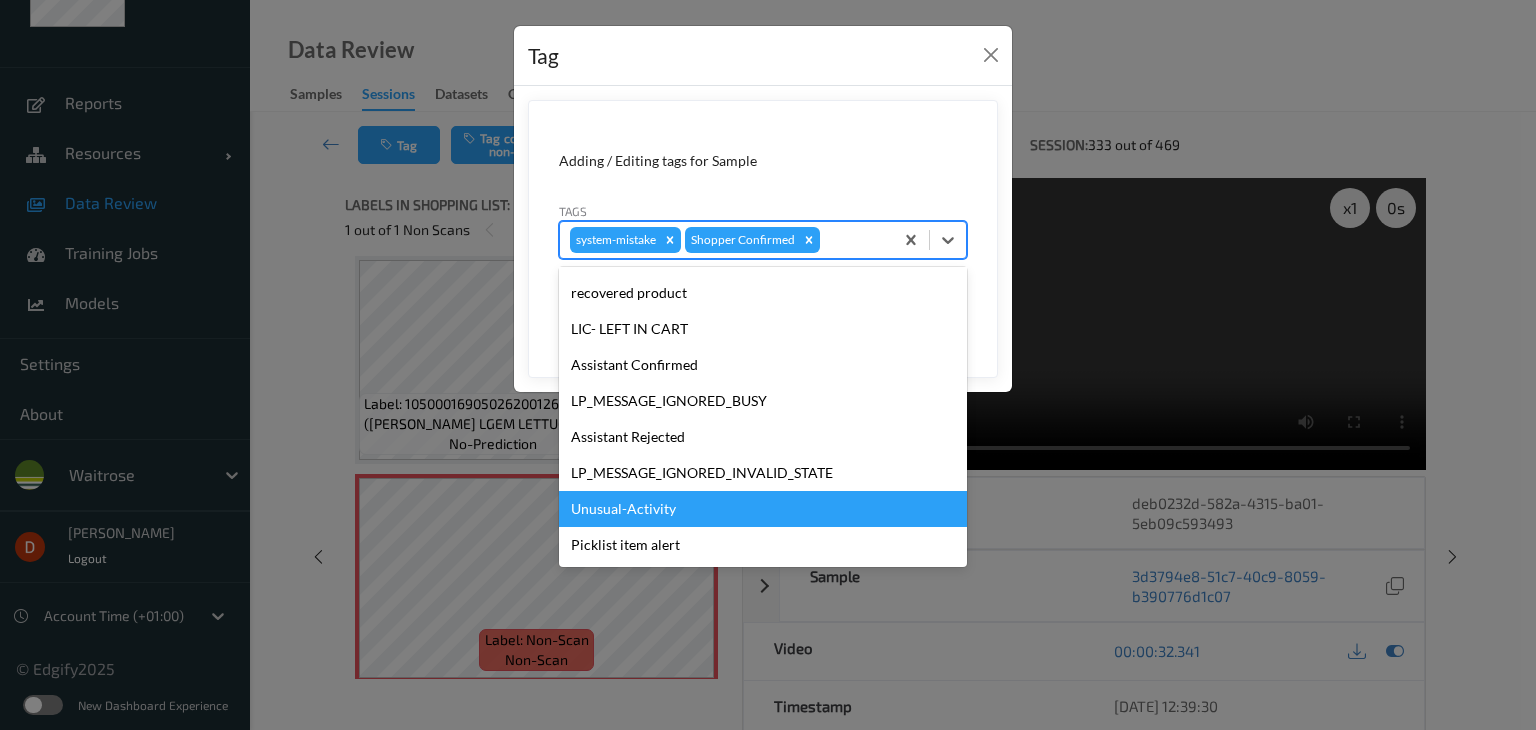 click on "Unusual-Activity" at bounding box center (763, 509) 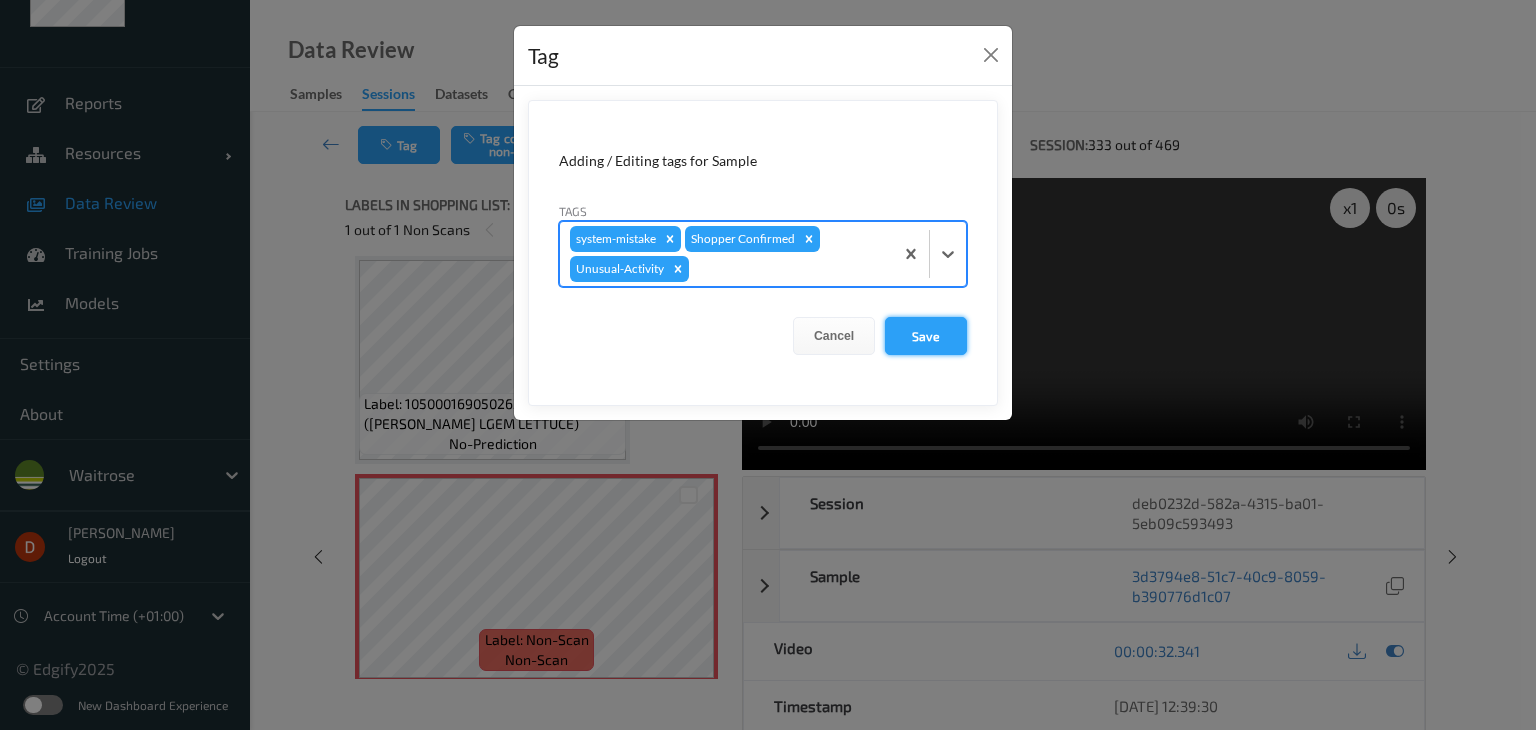 click on "Save" at bounding box center (926, 336) 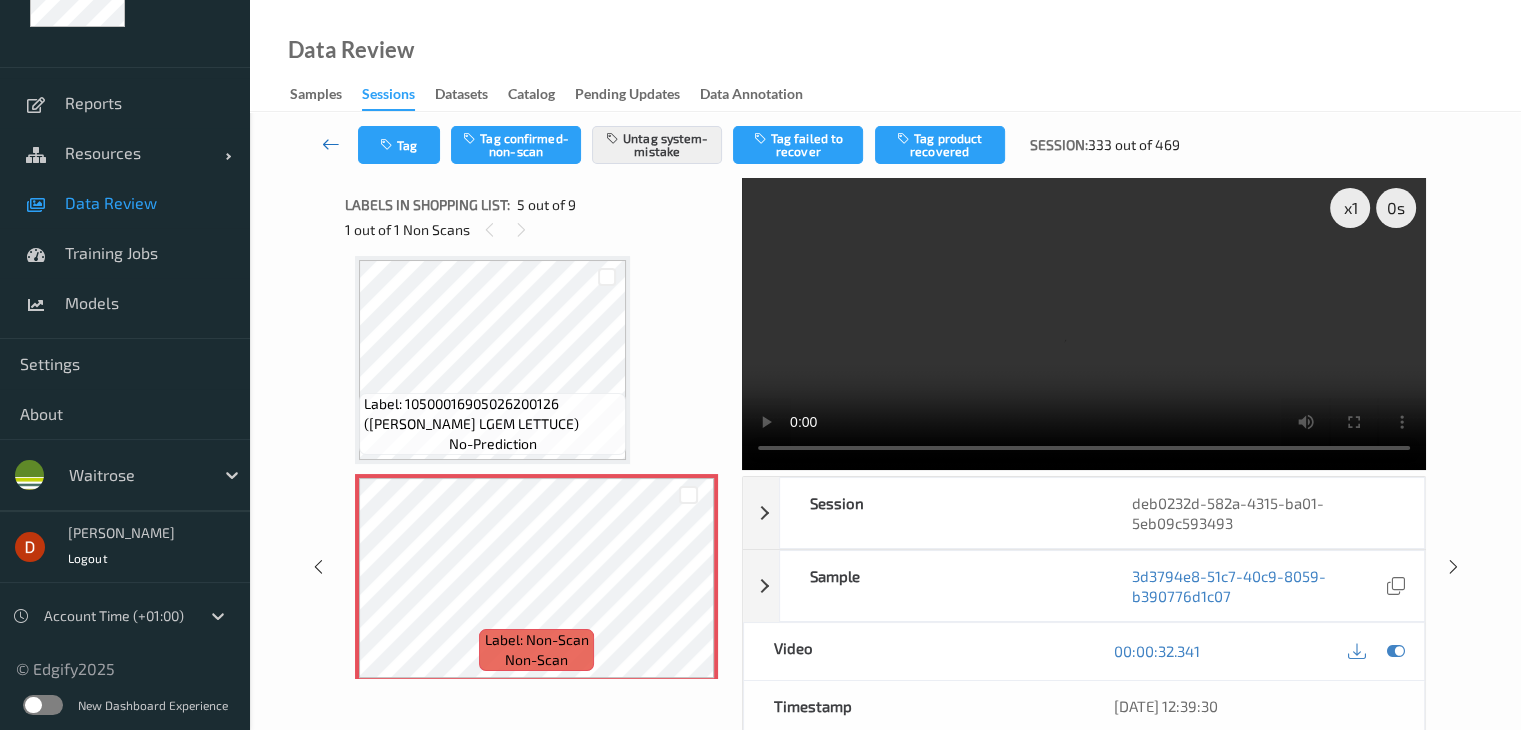 click at bounding box center (331, 144) 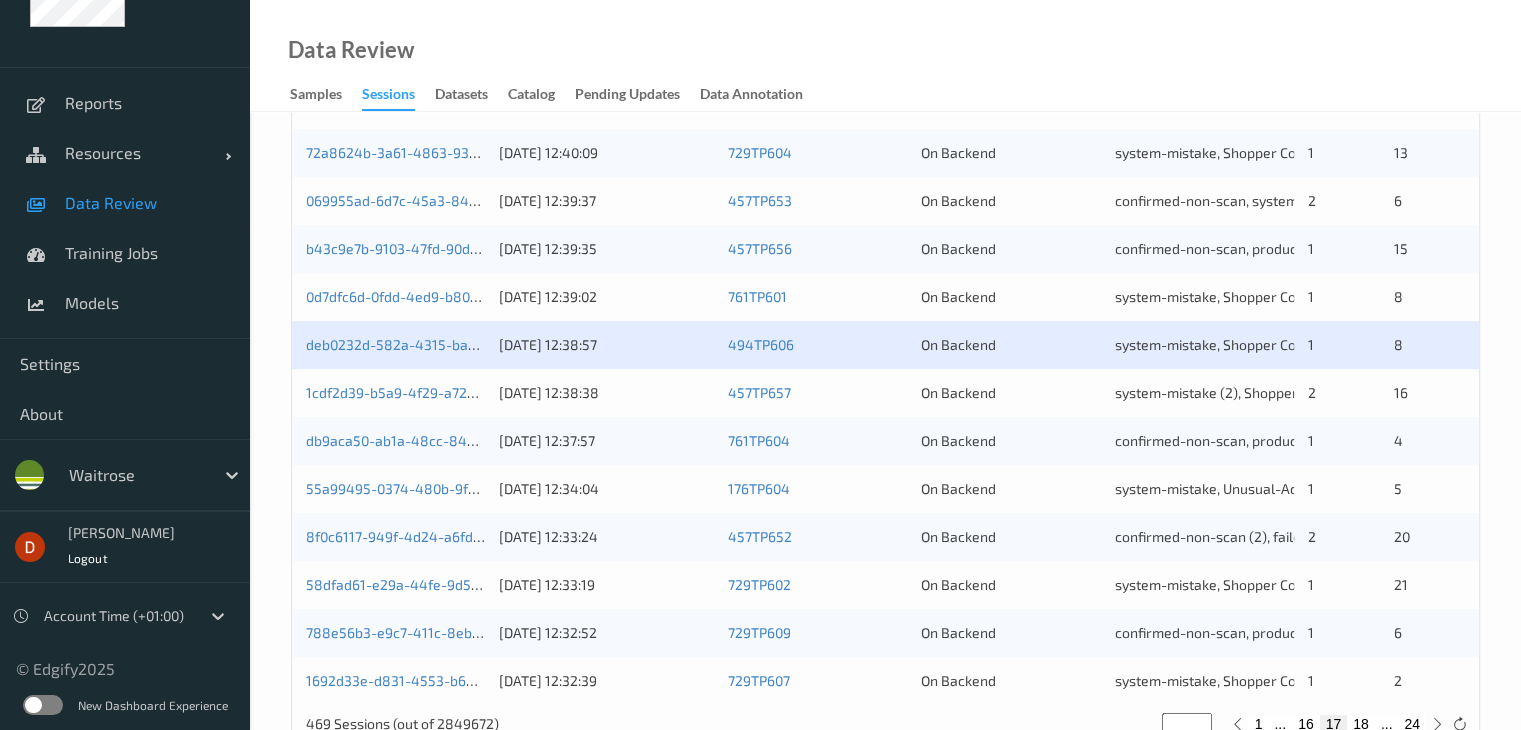 scroll, scrollTop: 932, scrollLeft: 0, axis: vertical 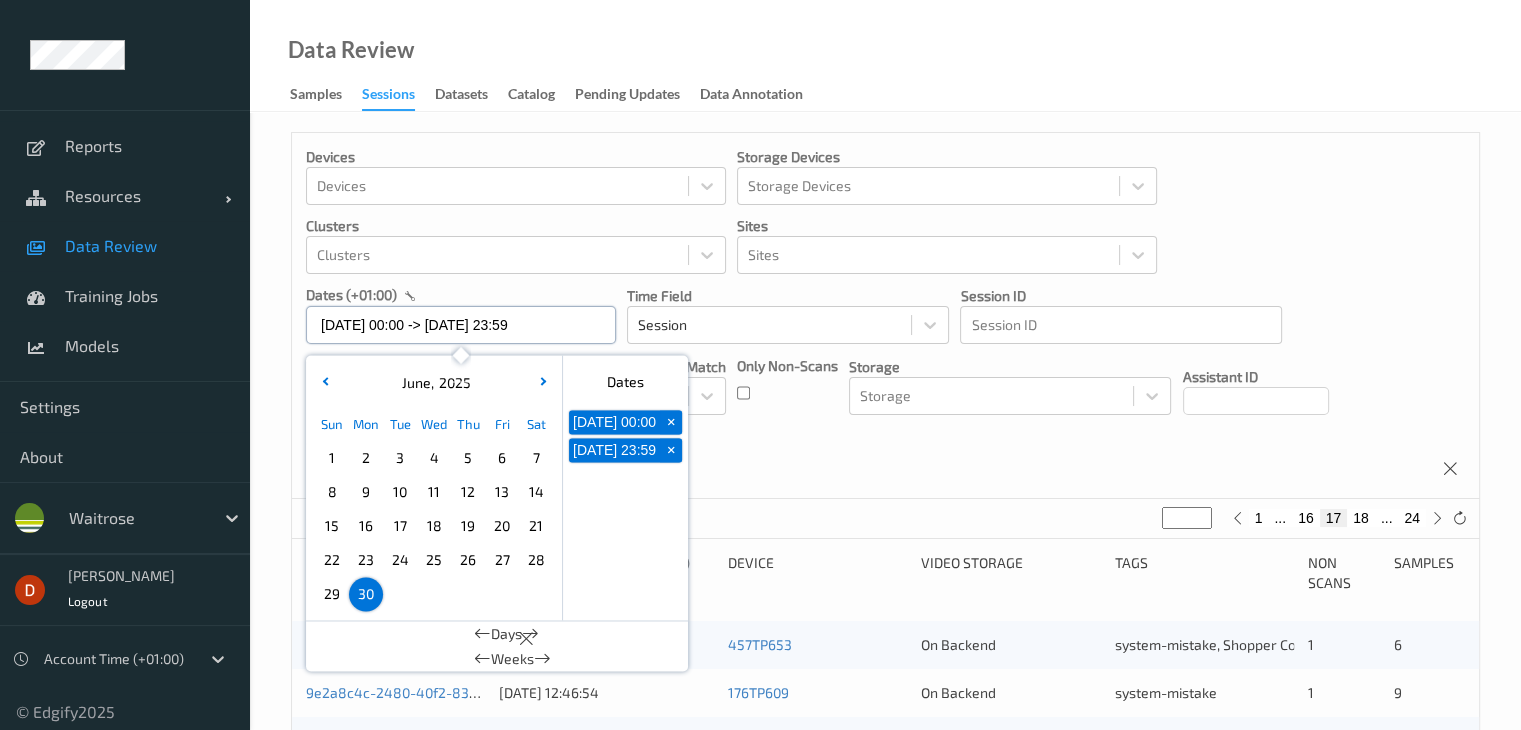 click on "[DATE] 00:00 -> [DATE] 23:59" at bounding box center [461, 325] 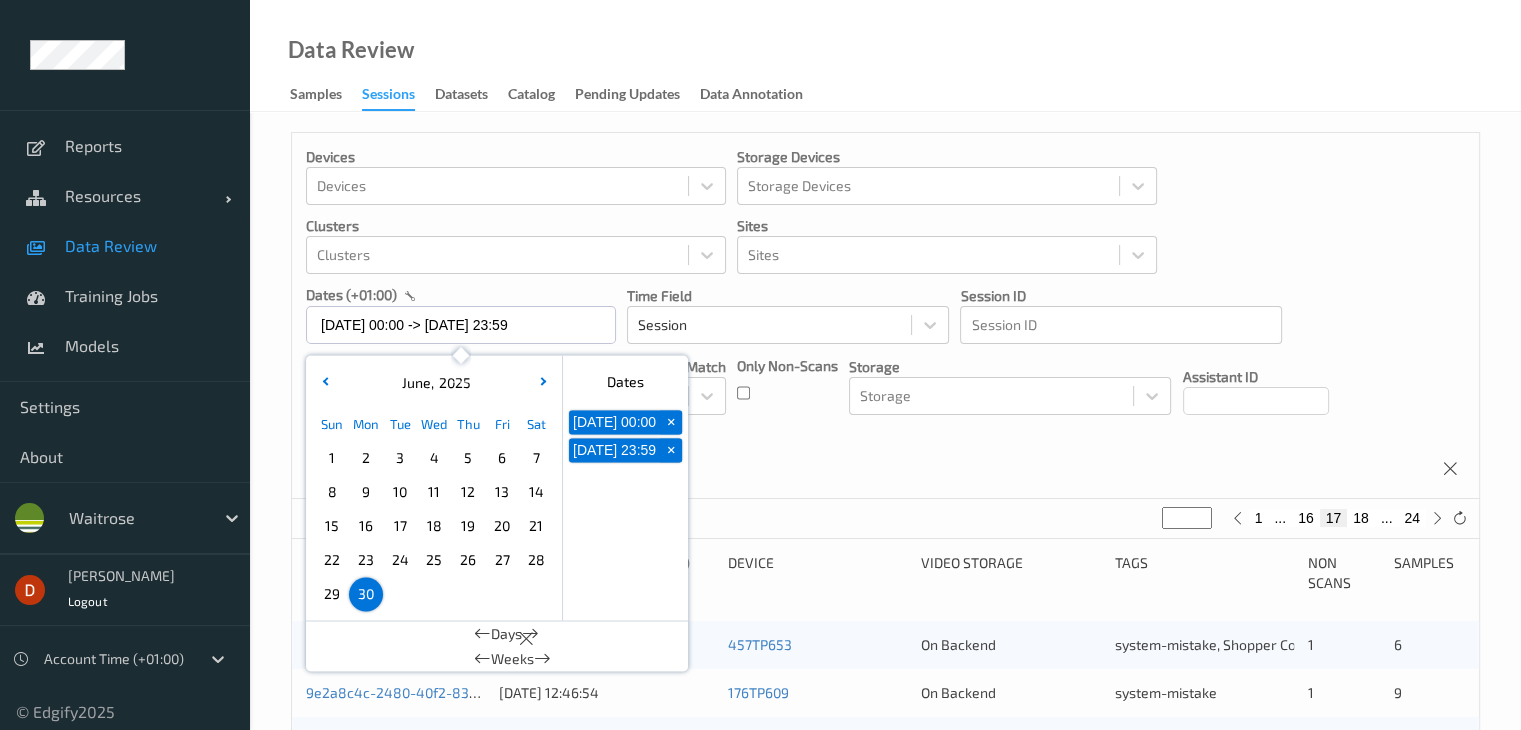 click on "+" at bounding box center [671, 422] 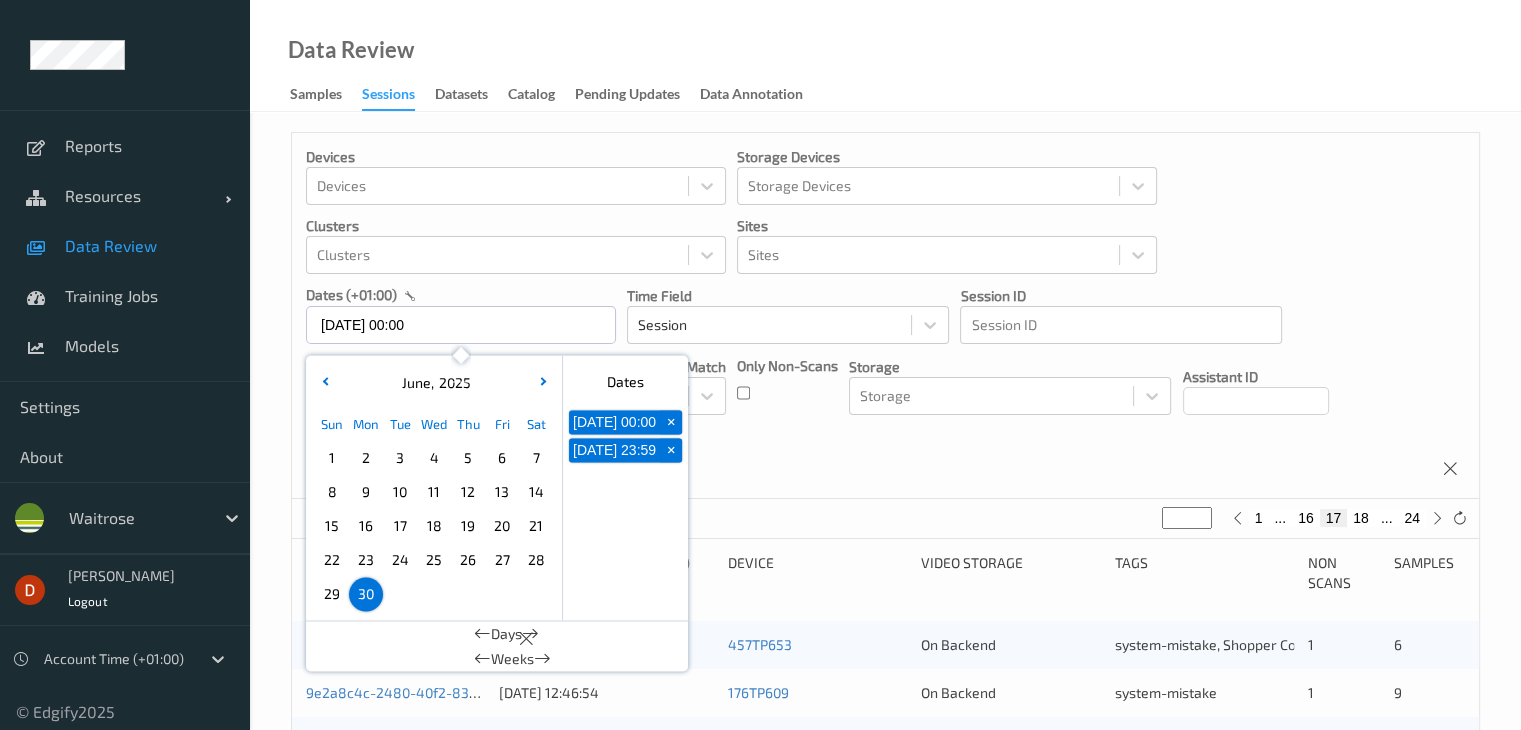 click on "+" at bounding box center (671, 422) 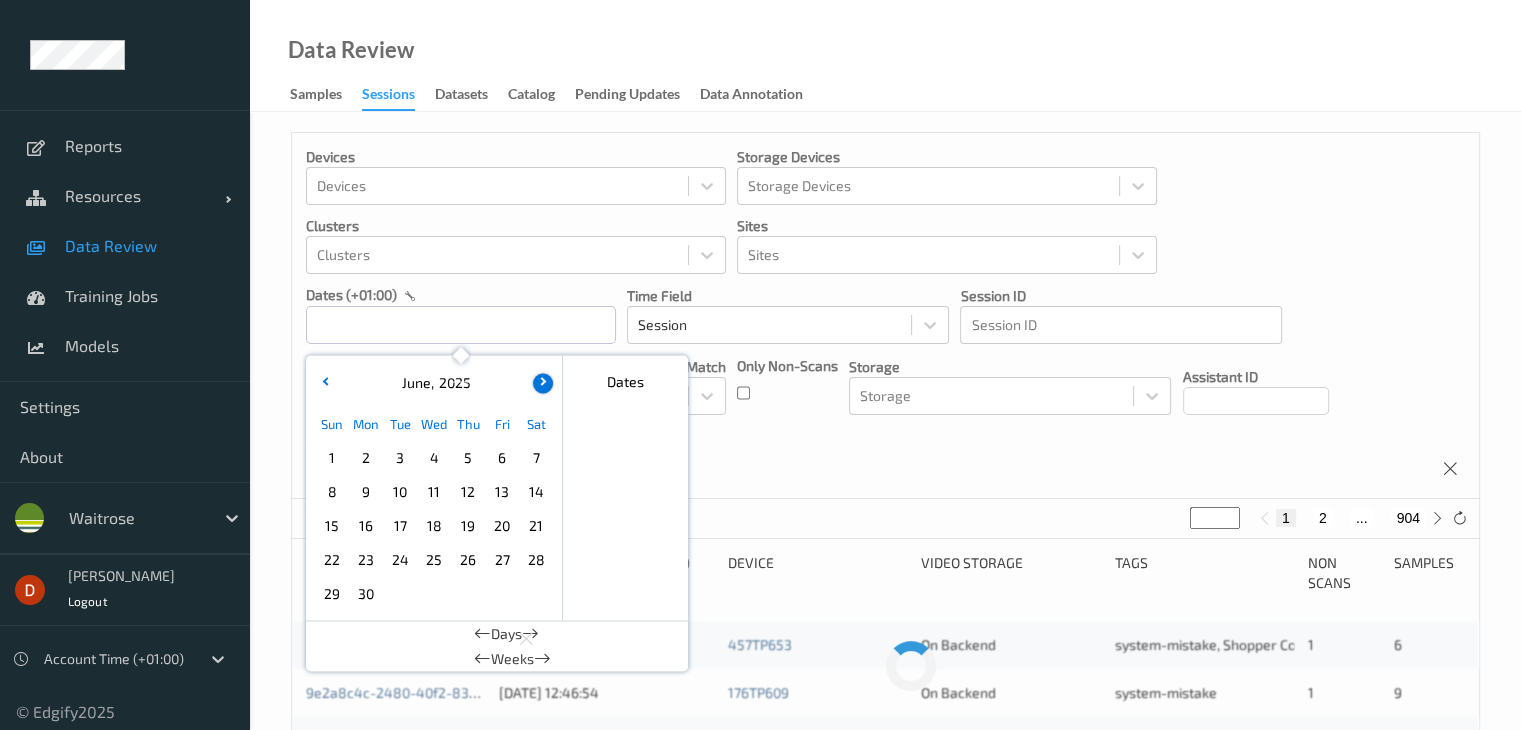 click at bounding box center [541, 381] 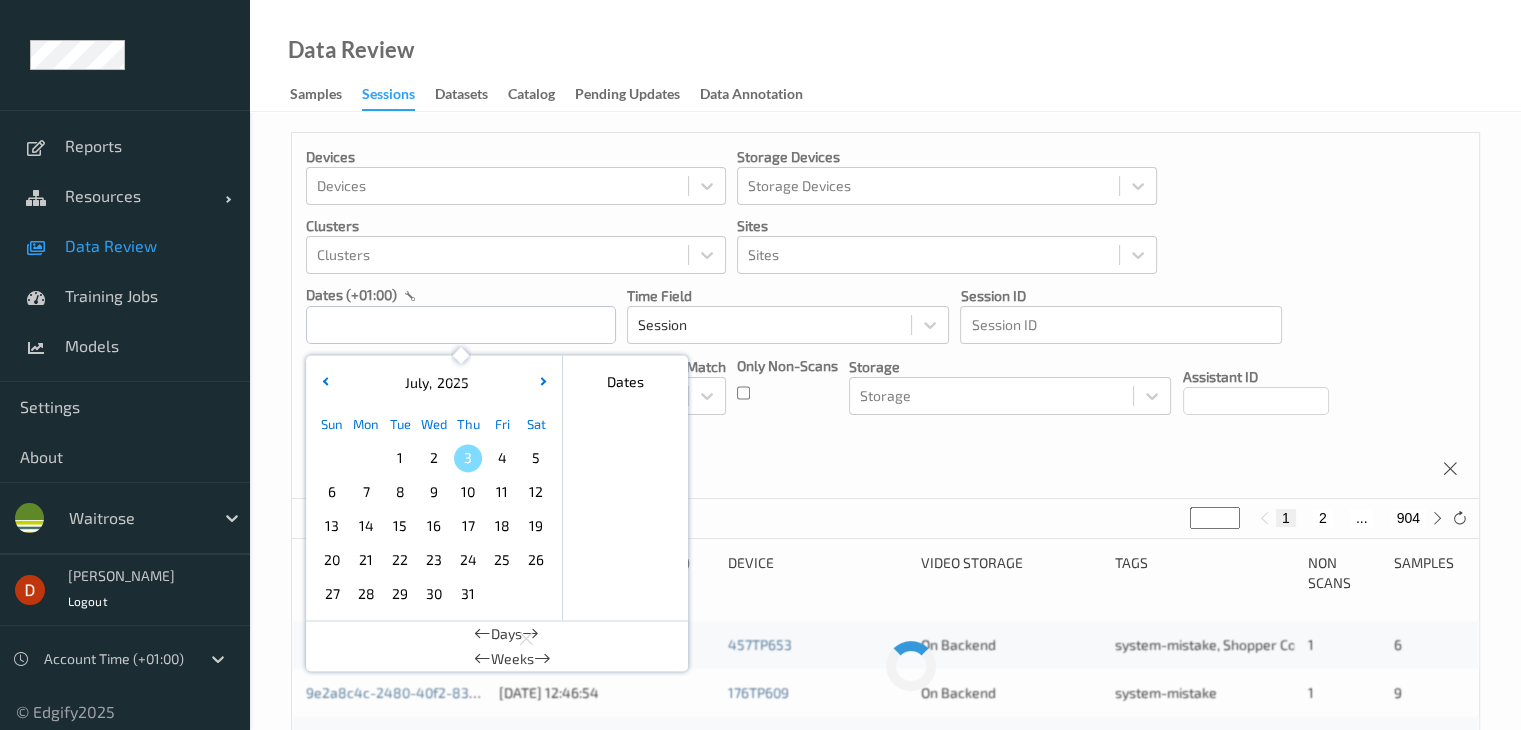click on "1" at bounding box center [400, 458] 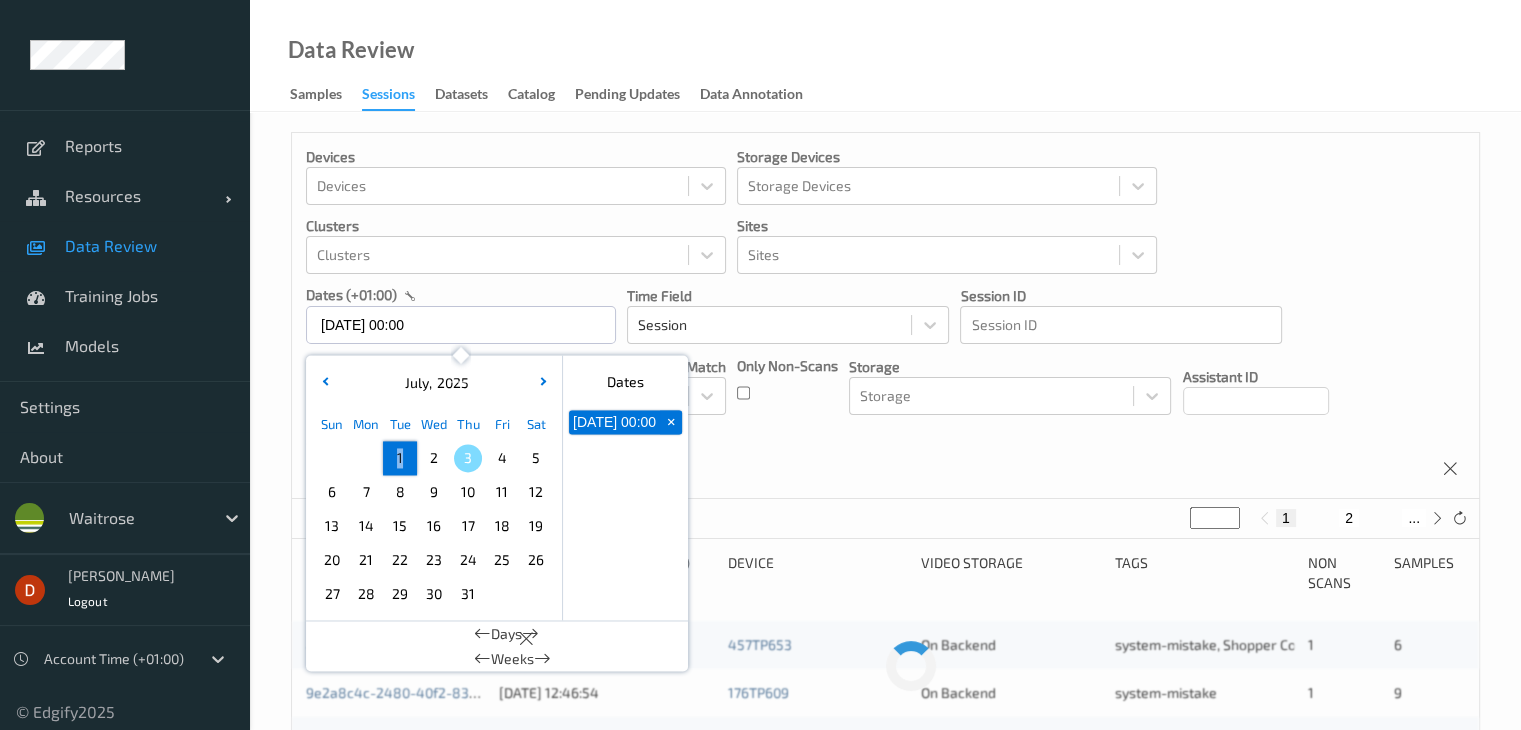 click on "1" at bounding box center (400, 458) 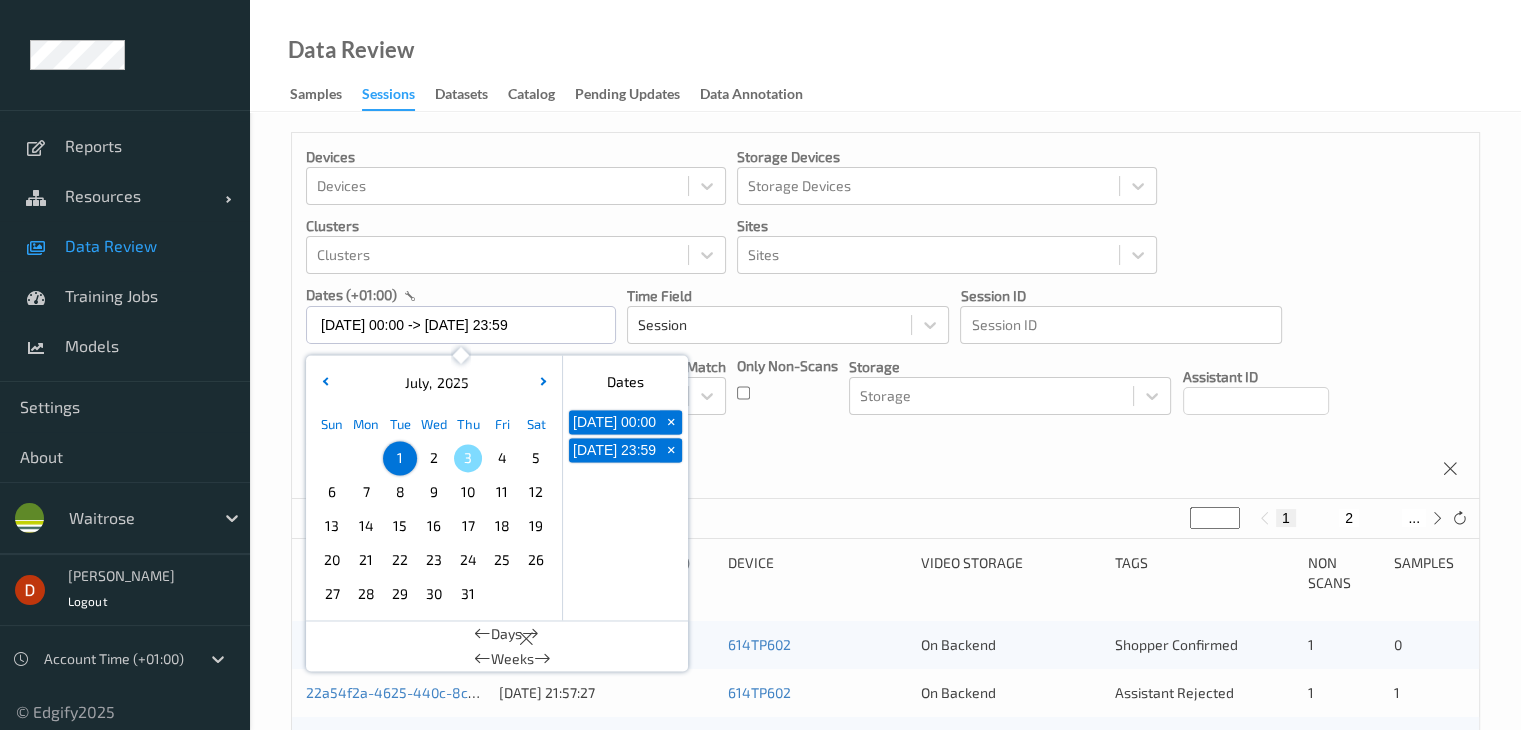 click on "Devices Devices Storage Devices Storage Devices Clusters Clusters Sites Sites dates (+01:00) [DATE] 00:00 -> [DATE] 23:59 [DATE] Sun Mon Tue Wed Thu Fri Sat 1 2 3 4 5 6 7 8 9 10 11 12 13 14 15 16 17 18 19 20 21 22 23 24 25 26 27 28 29 30 [DATE] February March April May June July August September October November [DATE] 2022 2023 2024 2025 2026 2027 2028 2029 2030 2031 2032 Dates [DATE] 00:00 + [DATE] 23:59 + Days Weeks Time Field Session Session ID Session ID Tags none contains any contains all exact match Tags Only Non-Scans Storage Storage Assistant ID Shopper ID Order By Session" at bounding box center [885, 316] 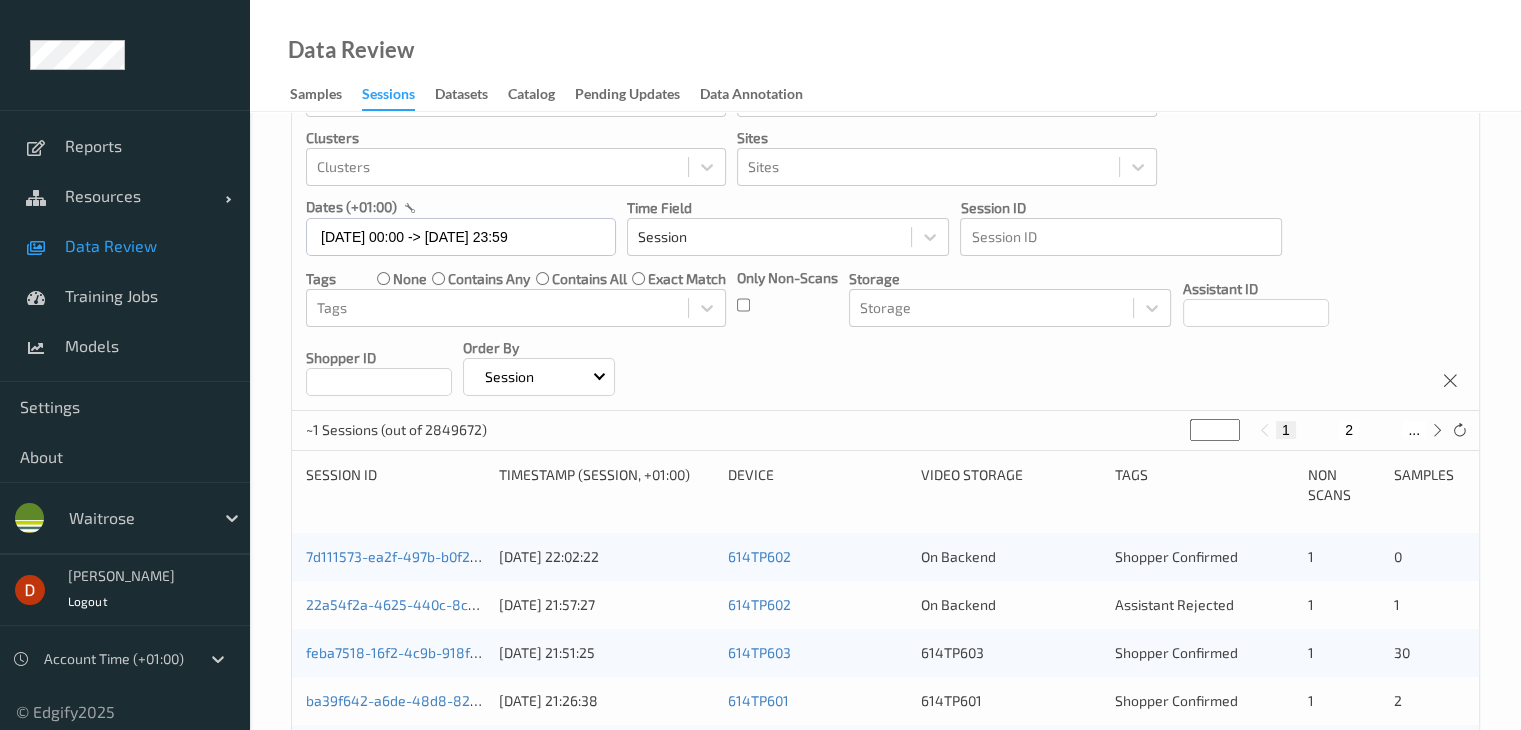 scroll, scrollTop: 0, scrollLeft: 0, axis: both 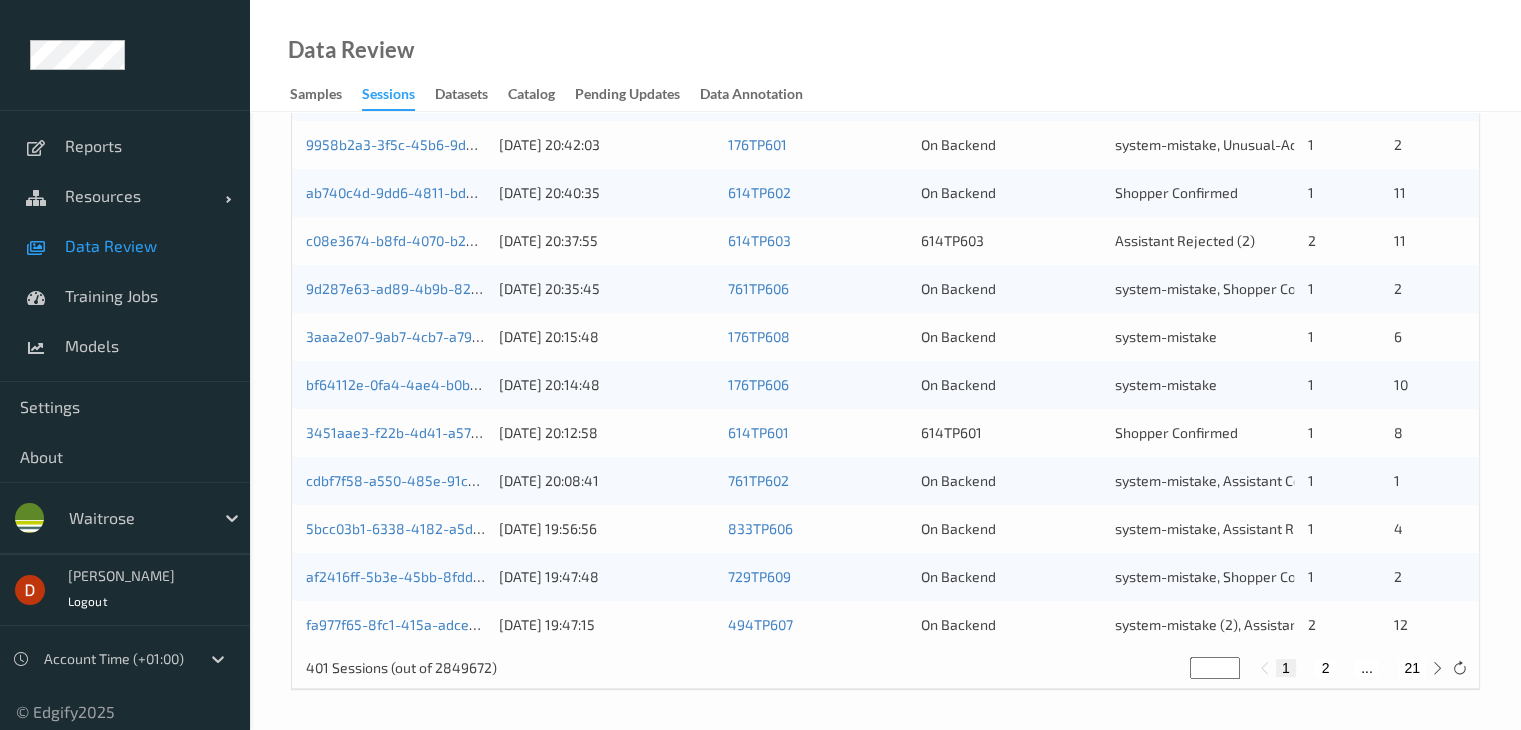 click on "2" at bounding box center [1325, 668] 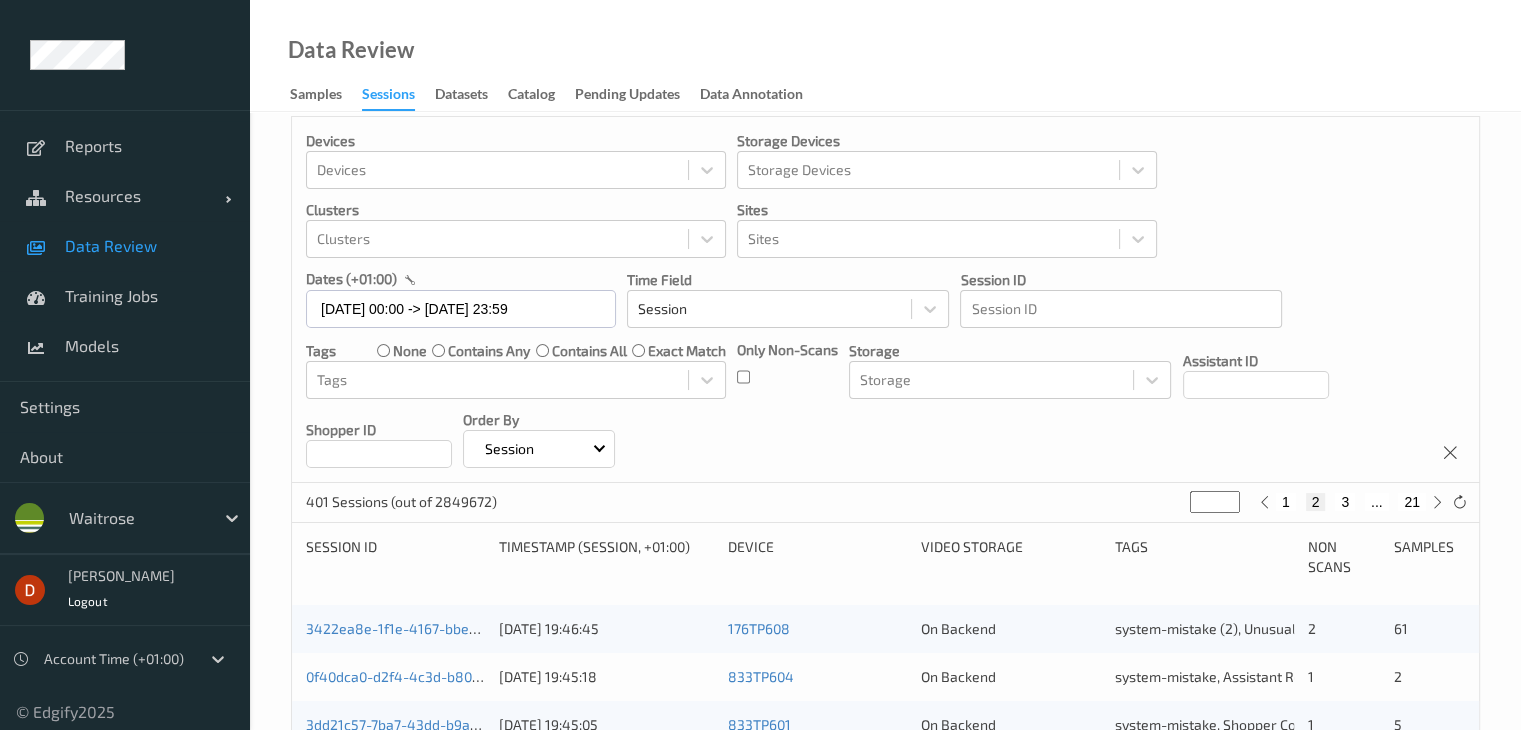 scroll, scrollTop: 0, scrollLeft: 0, axis: both 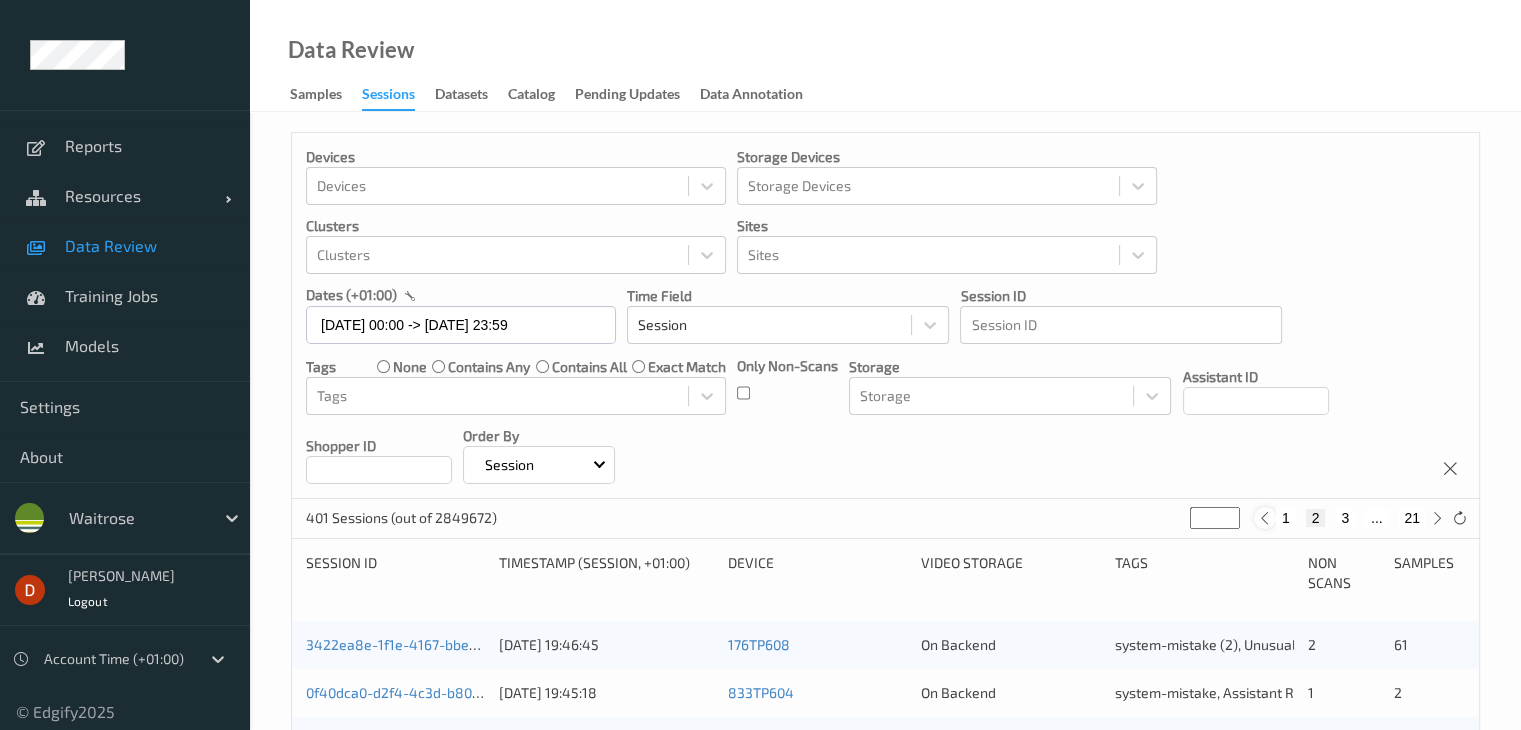 click at bounding box center [1265, 518] 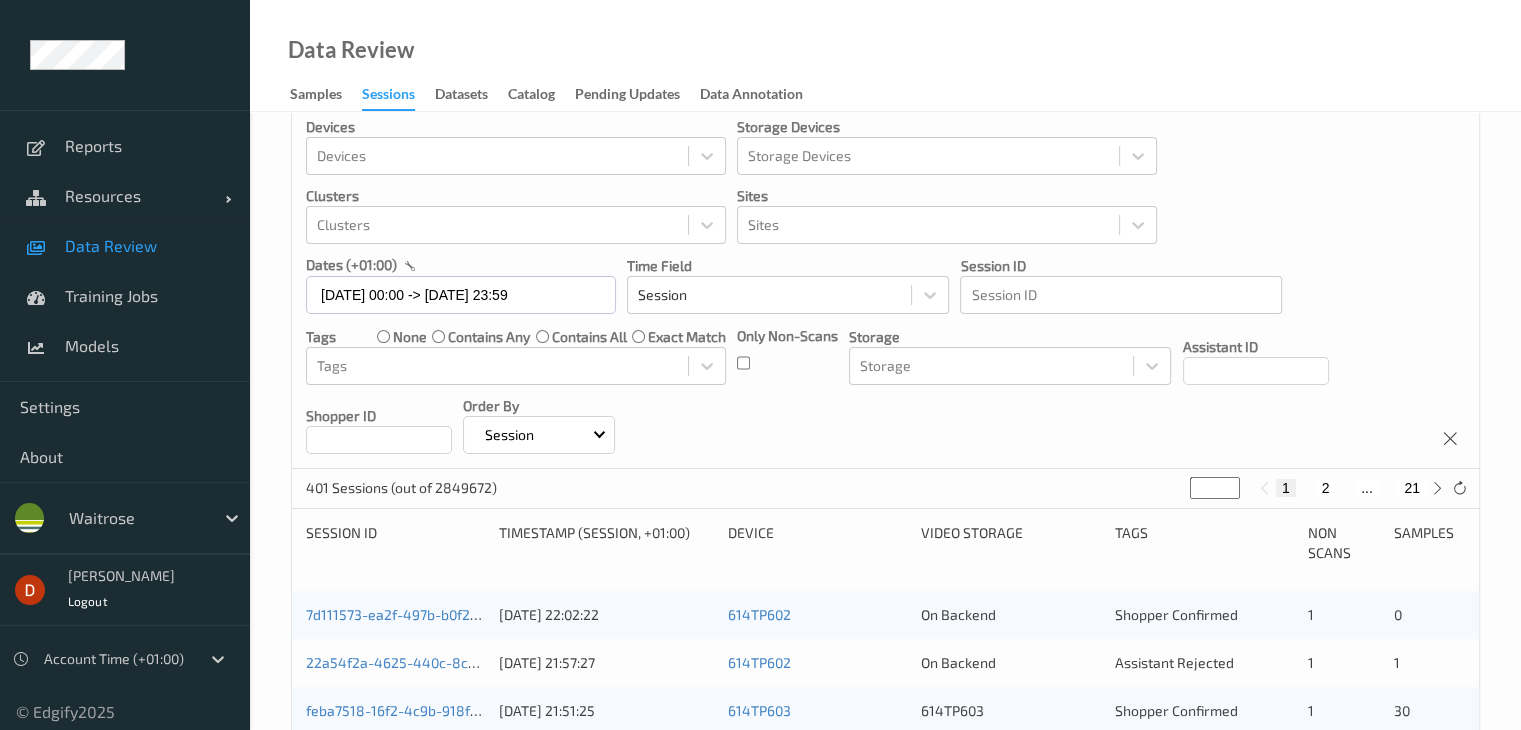 scroll, scrollTop: 0, scrollLeft: 0, axis: both 